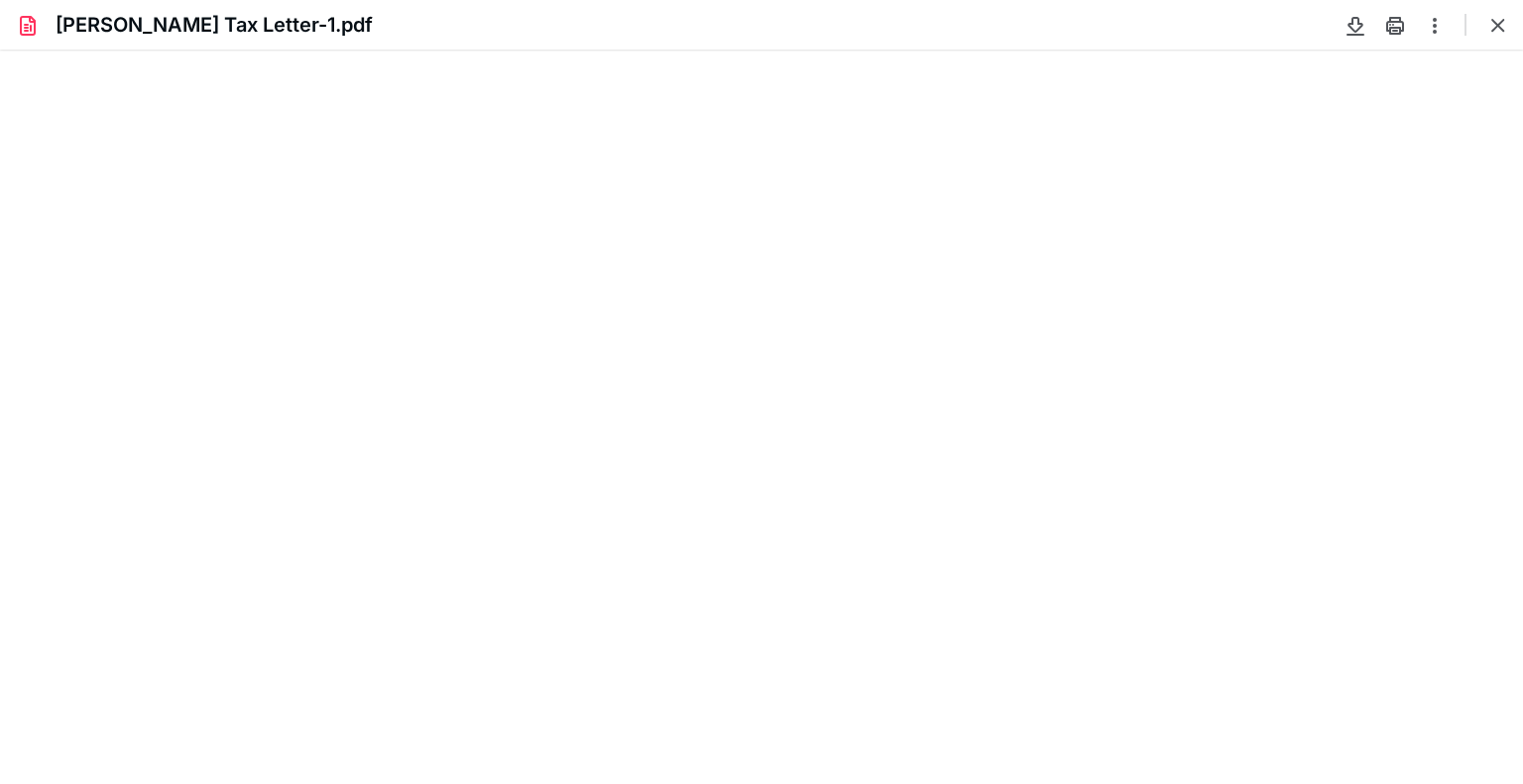 scroll, scrollTop: 305, scrollLeft: 0, axis: vertical 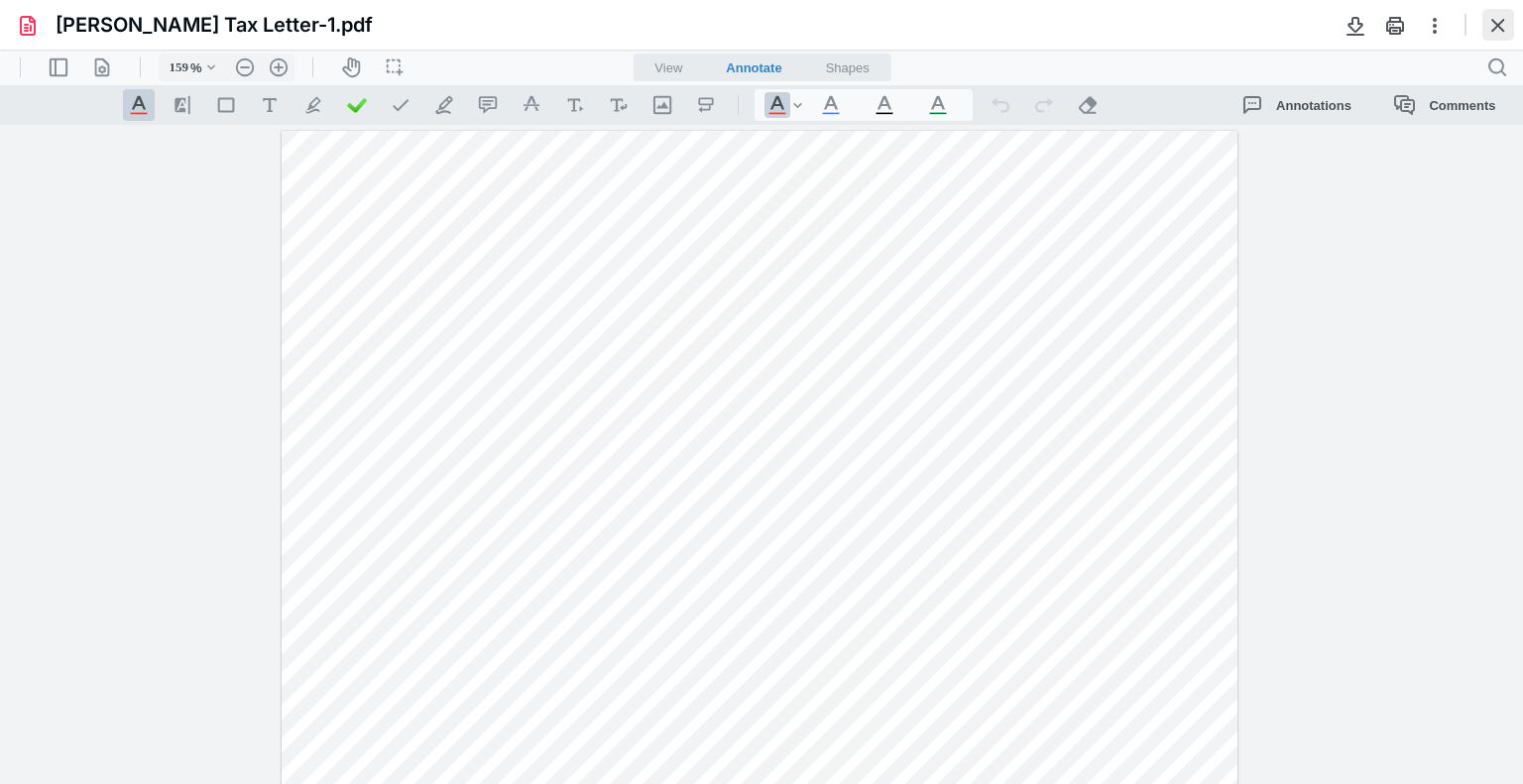 click at bounding box center [1498, 25] 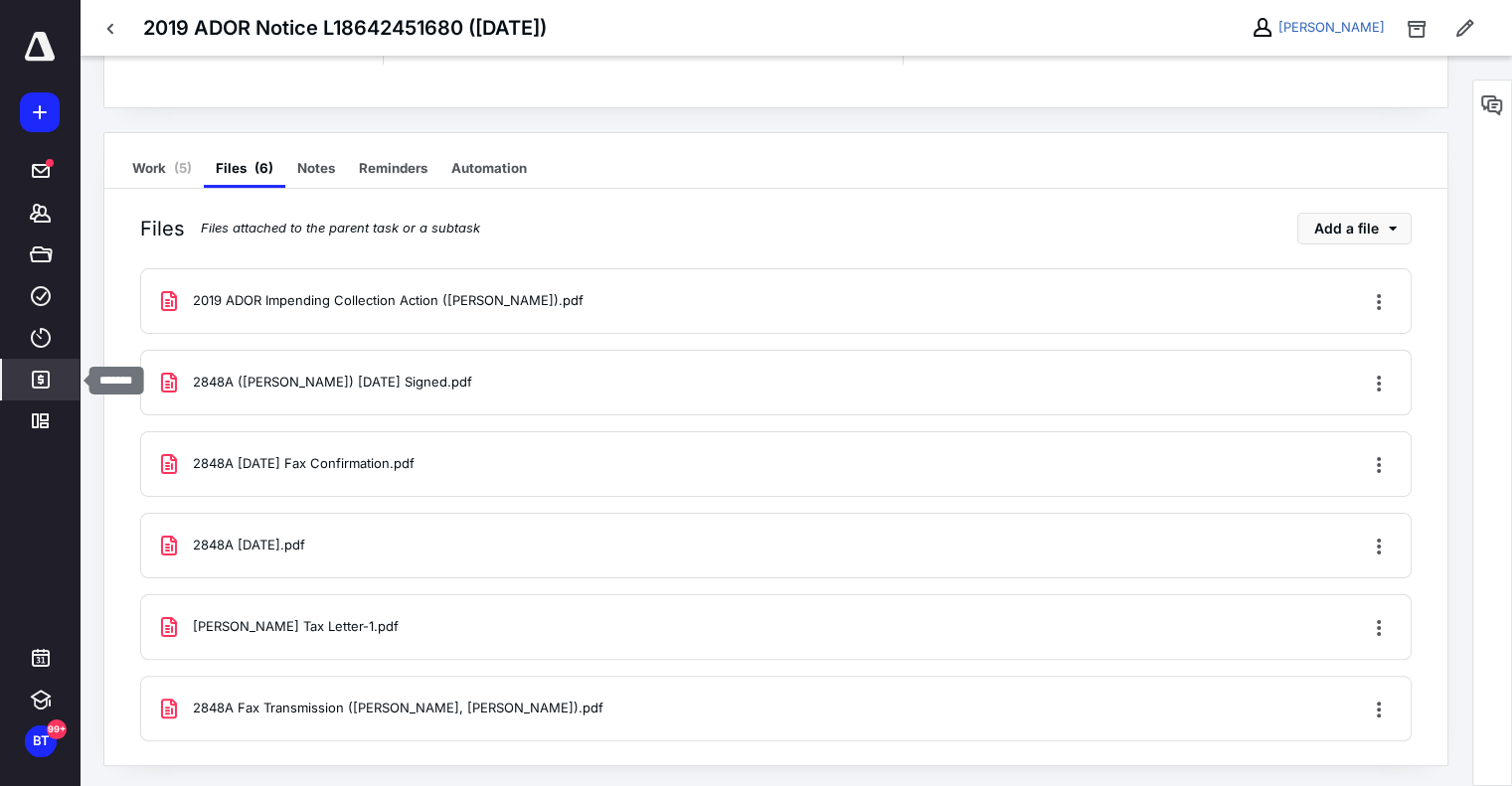 click 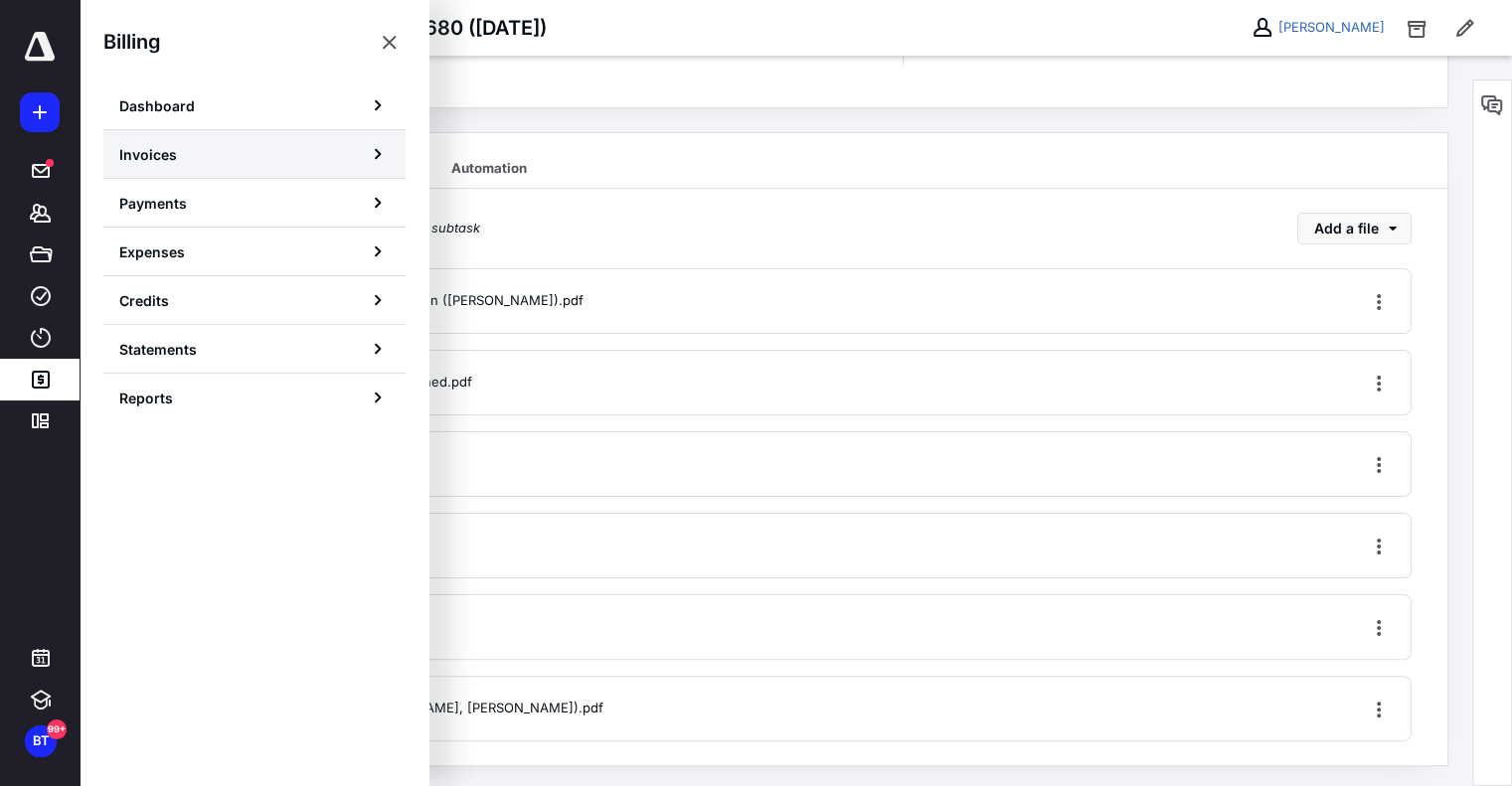 click on "Invoices" at bounding box center [254, 154] 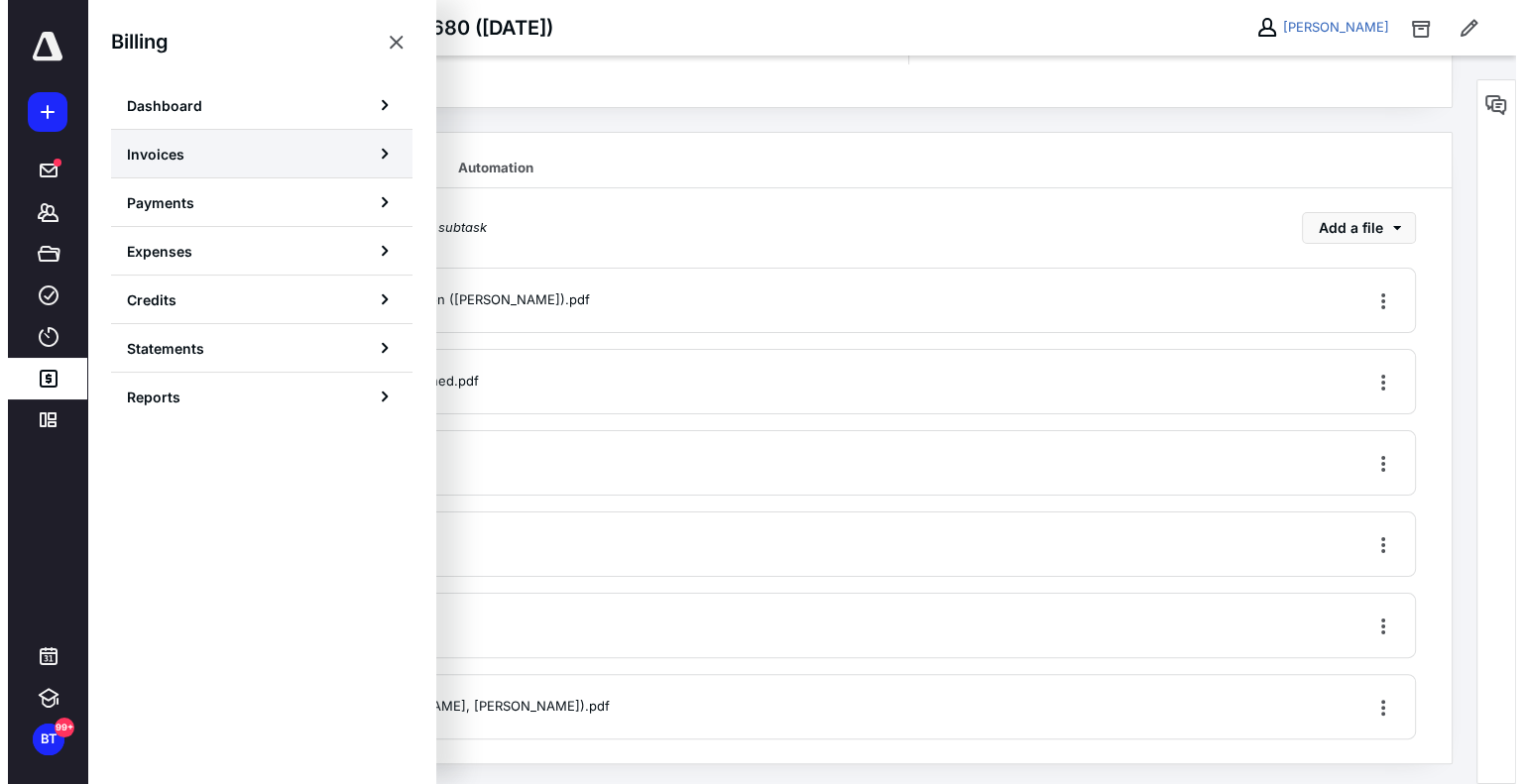 scroll, scrollTop: 0, scrollLeft: 0, axis: both 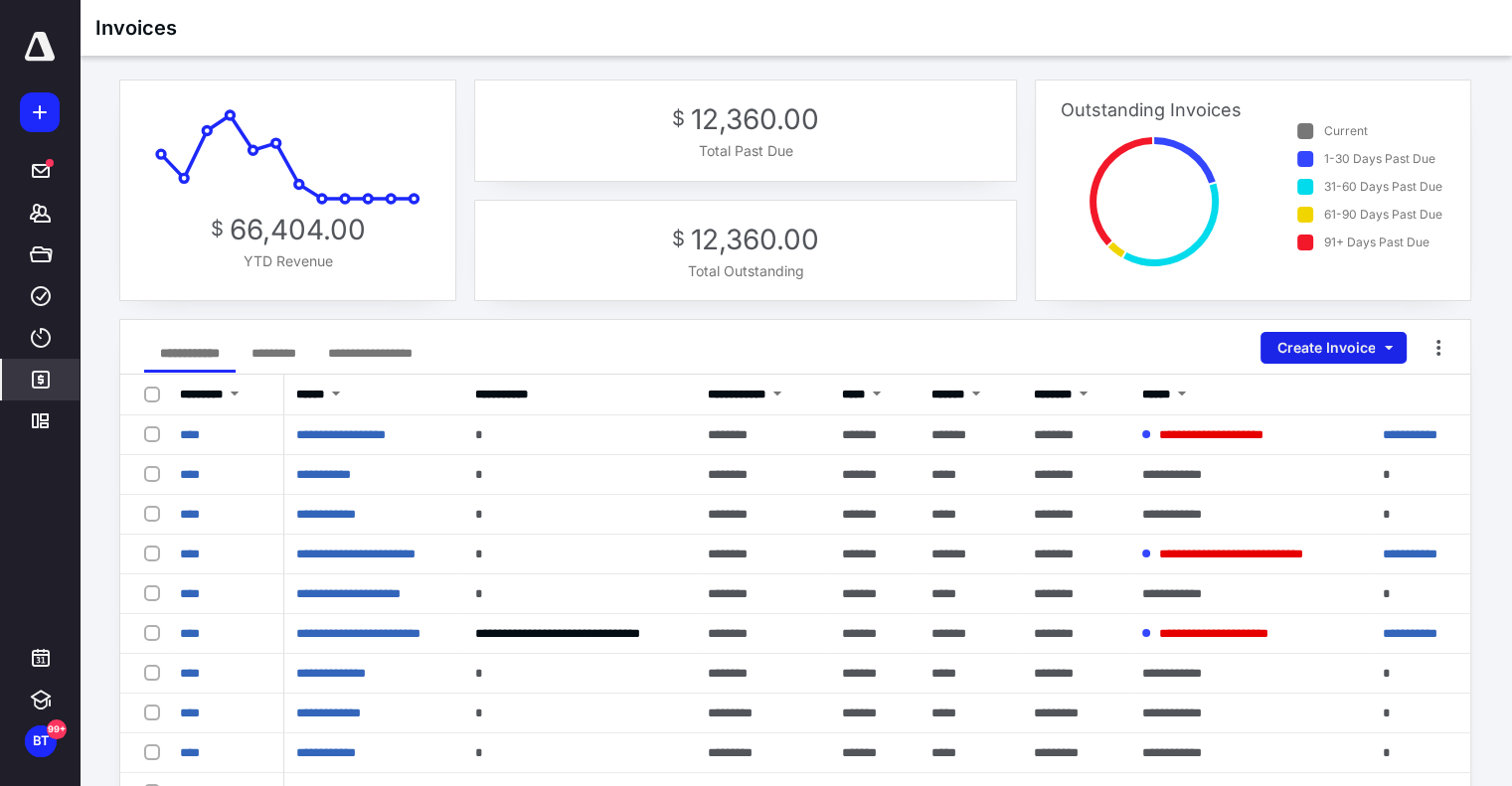 click on "Create Invoice" at bounding box center [1333, 348] 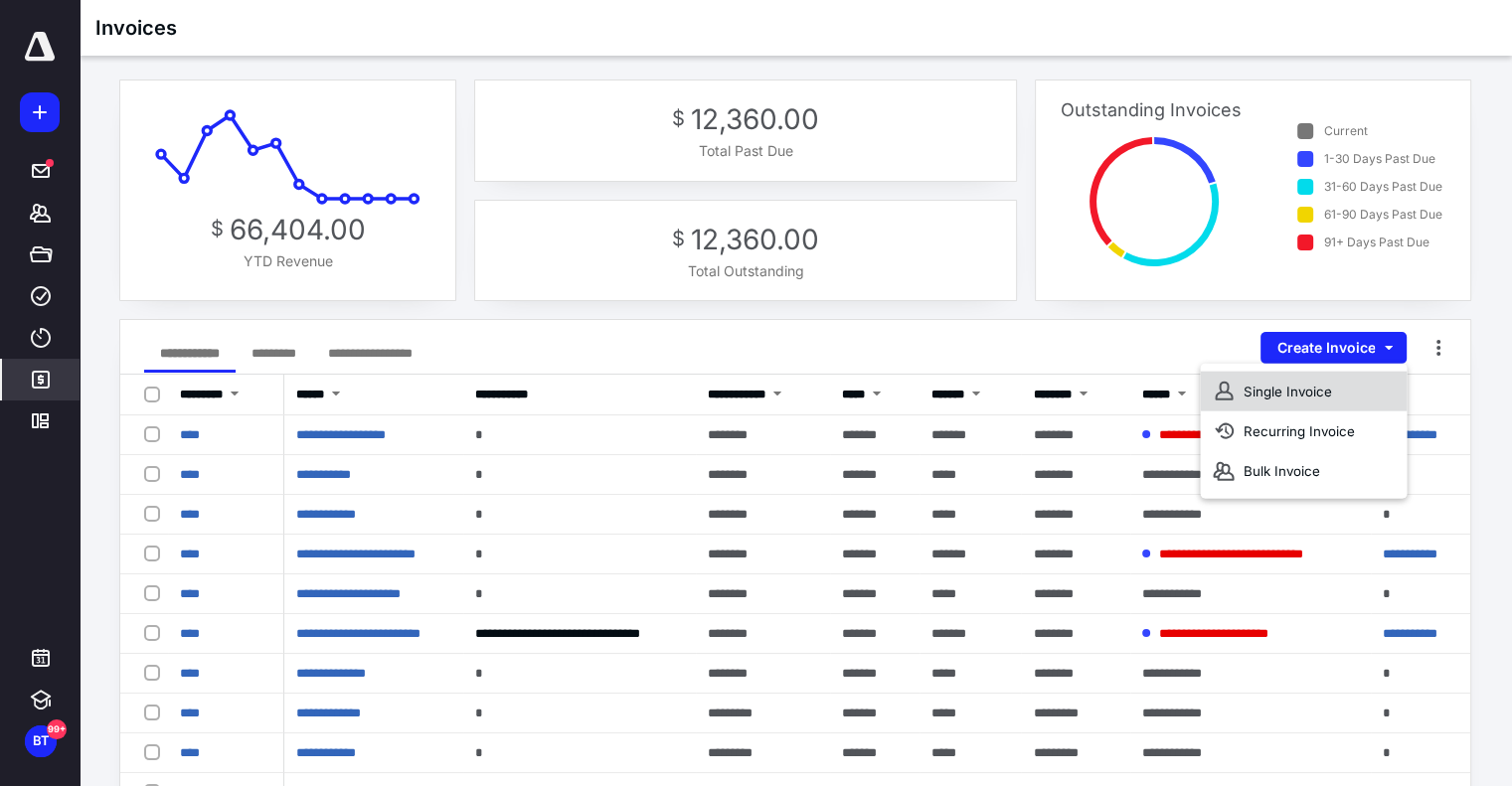 click on "Single Invoice" at bounding box center [1303, 392] 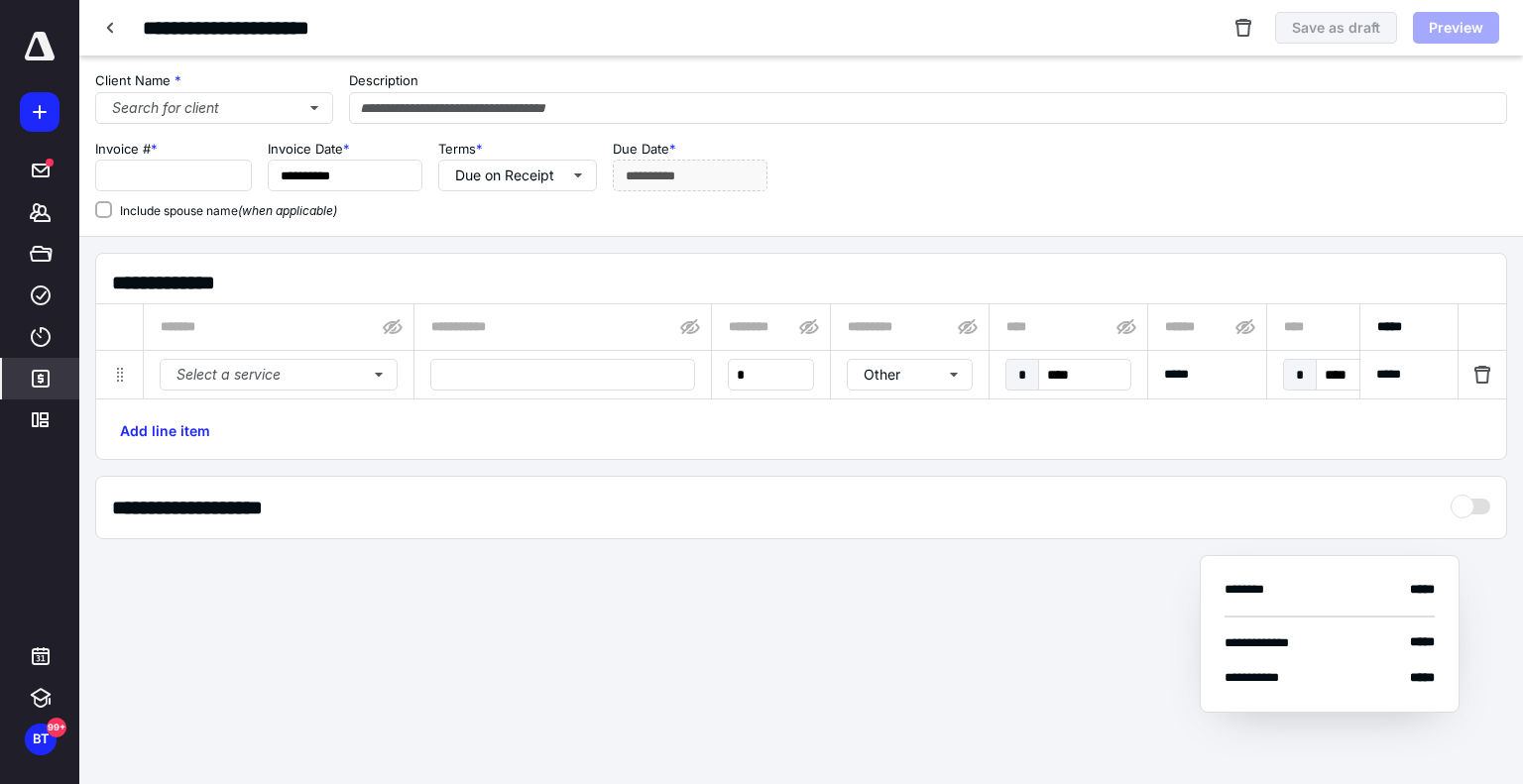 checkbox on "true" 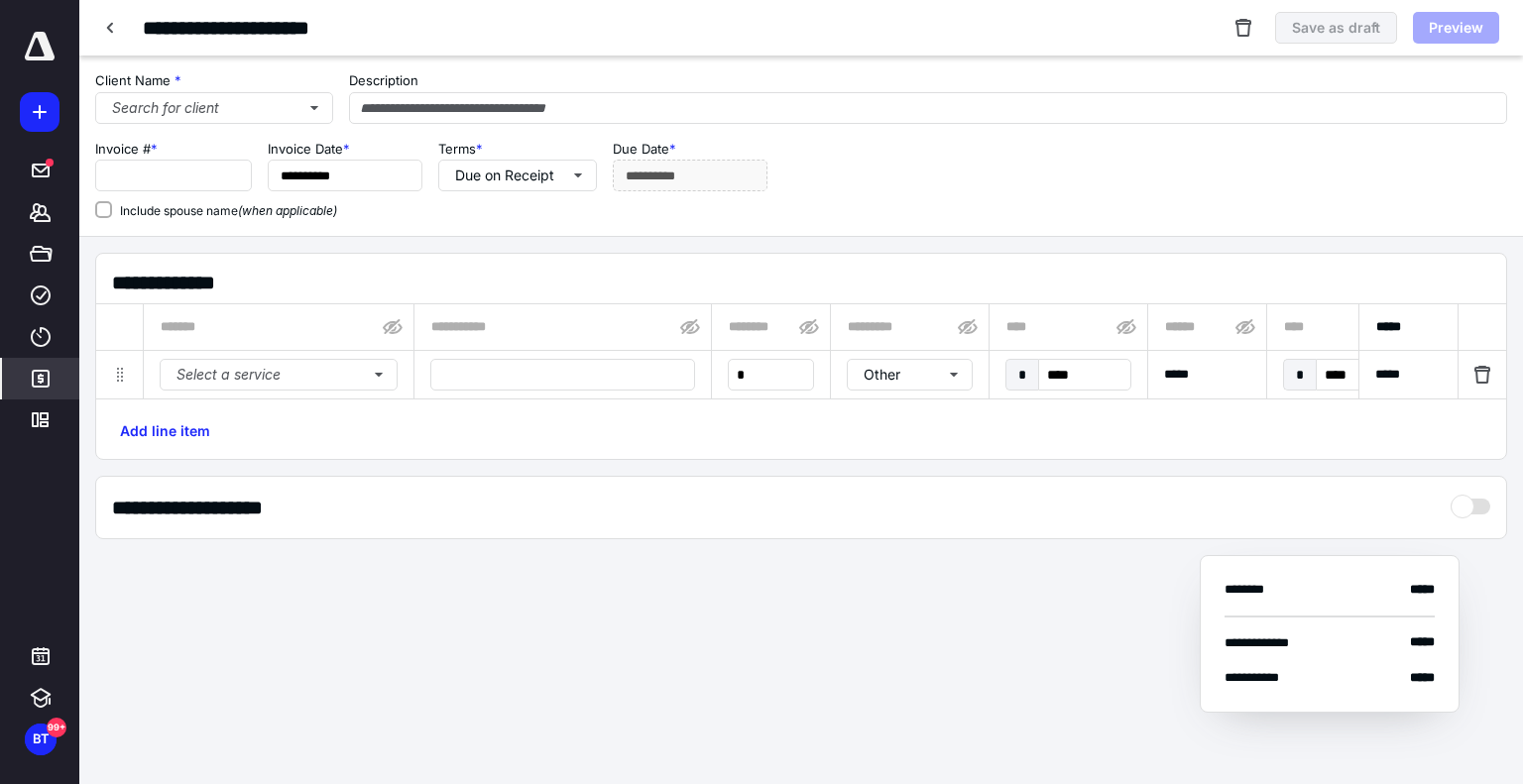type on "****" 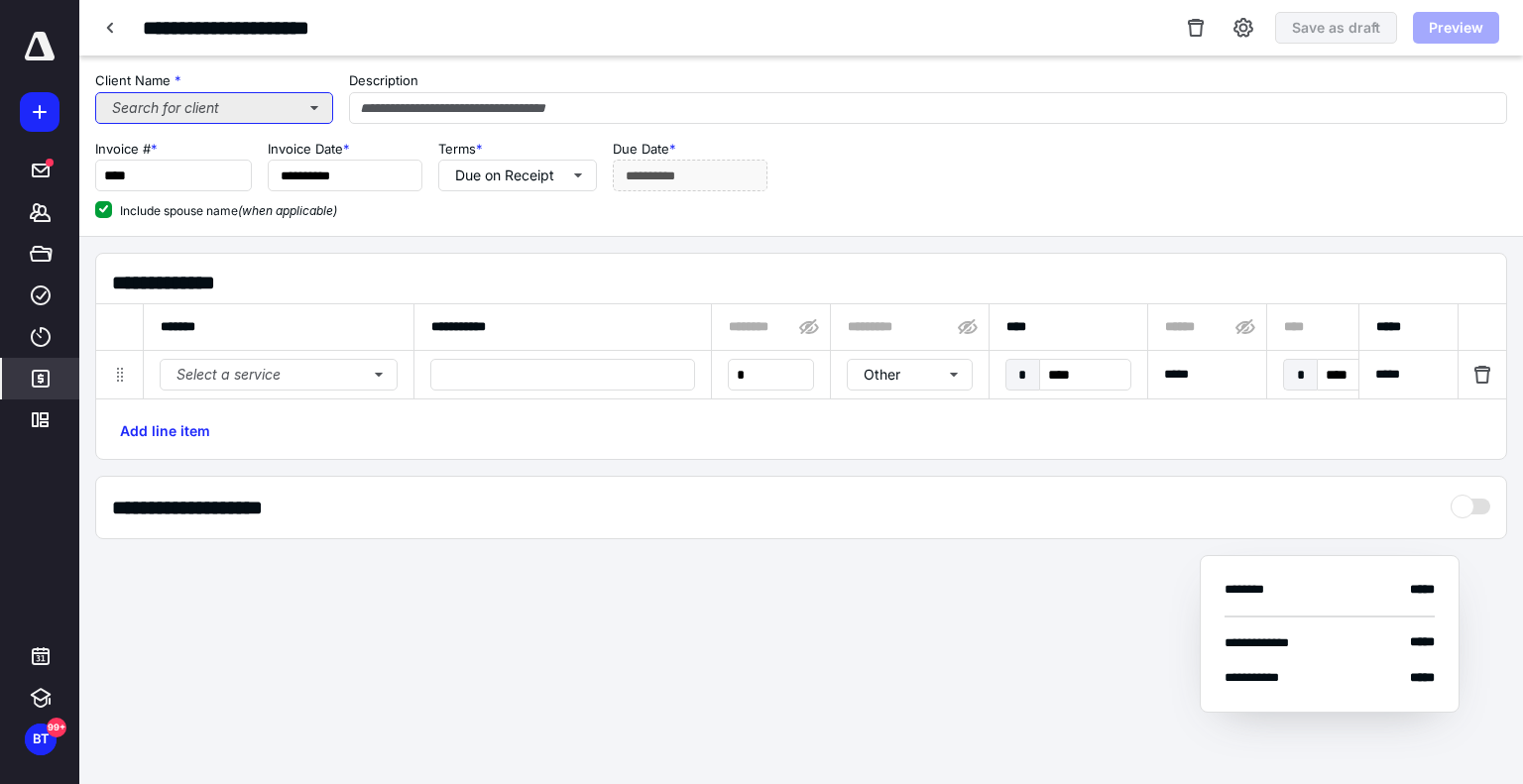 click on "Search for client" at bounding box center (214, 108) 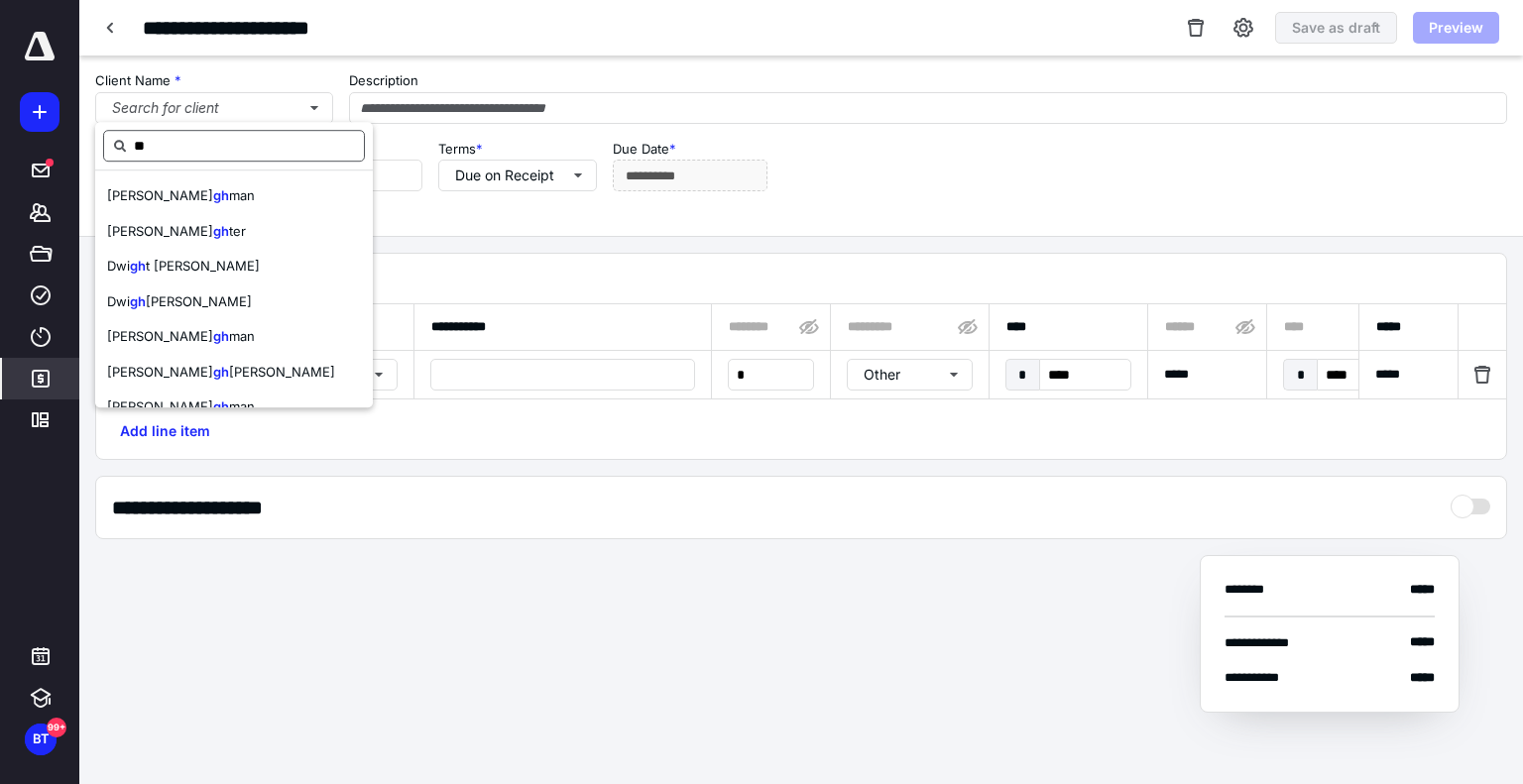 type on "*" 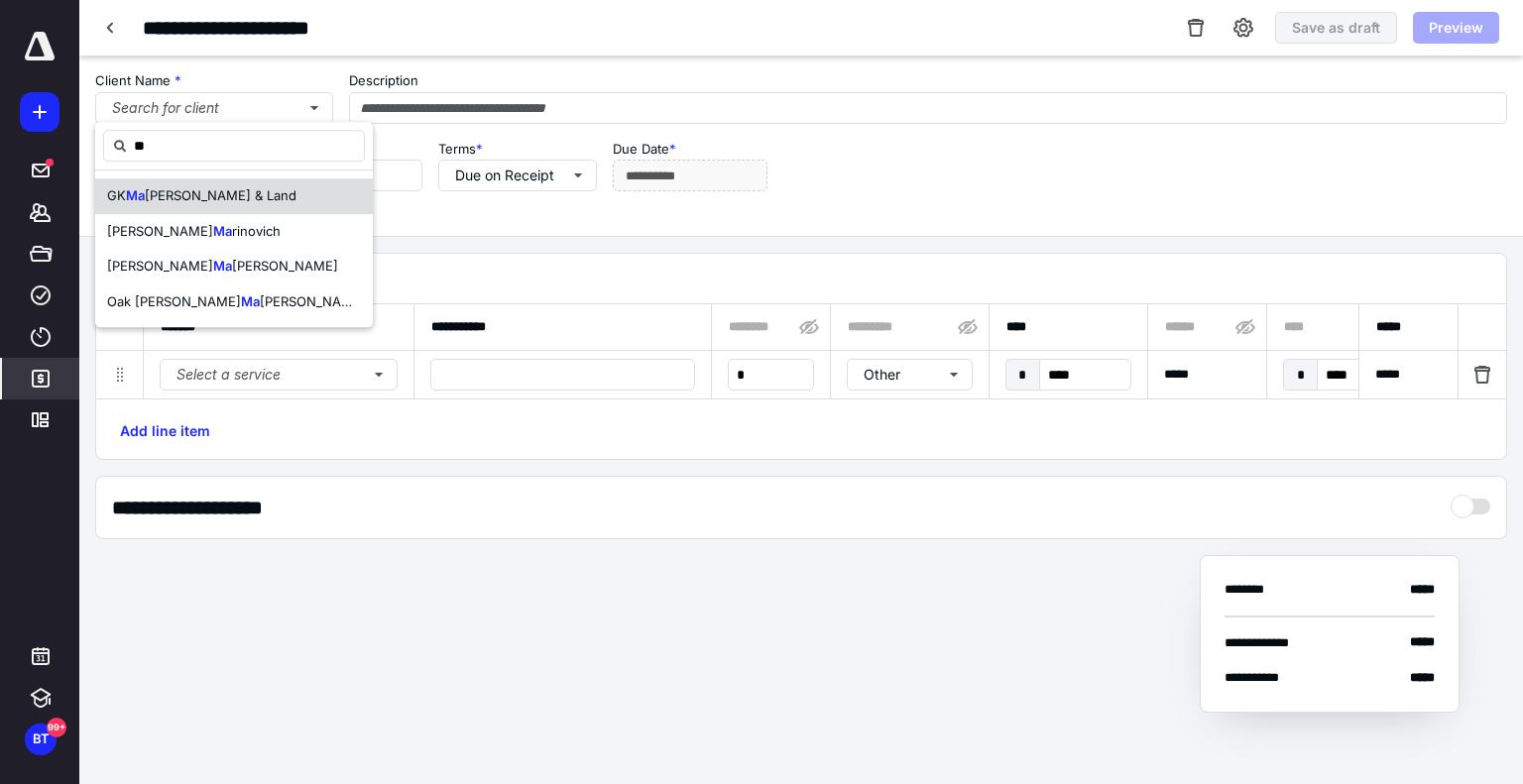 type on "*" 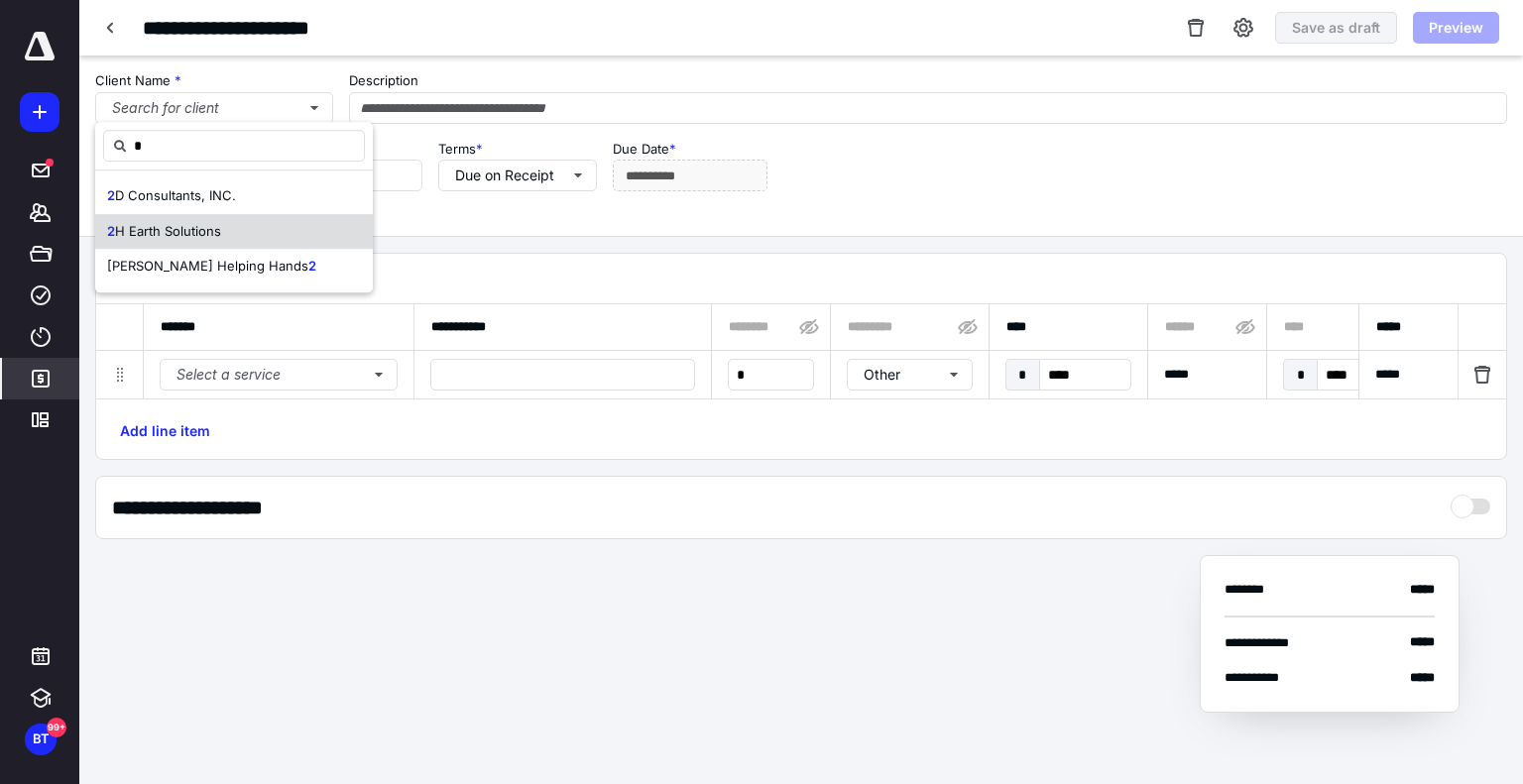 click on "2 H Earth Solutions" at bounding box center [234, 232] 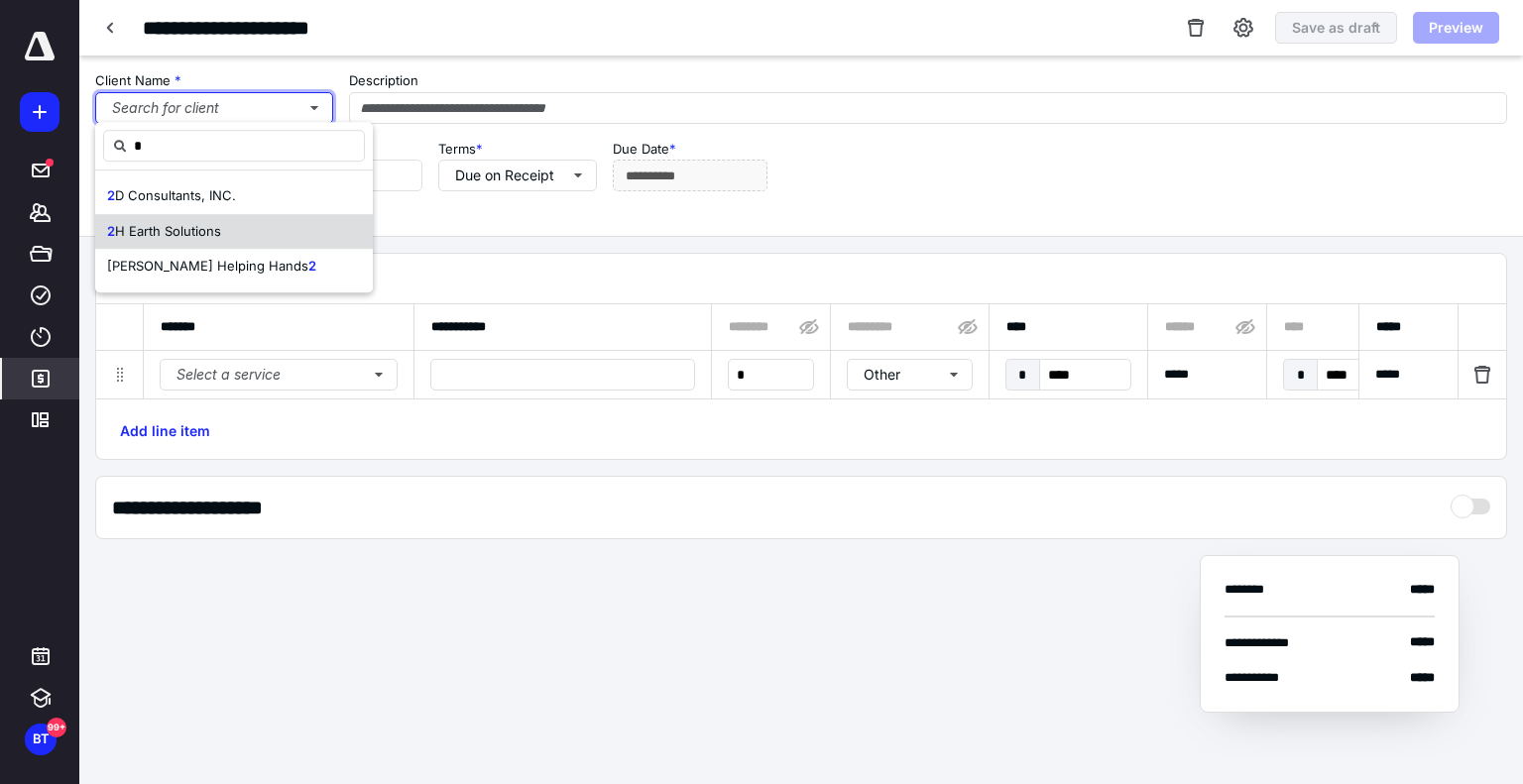 type 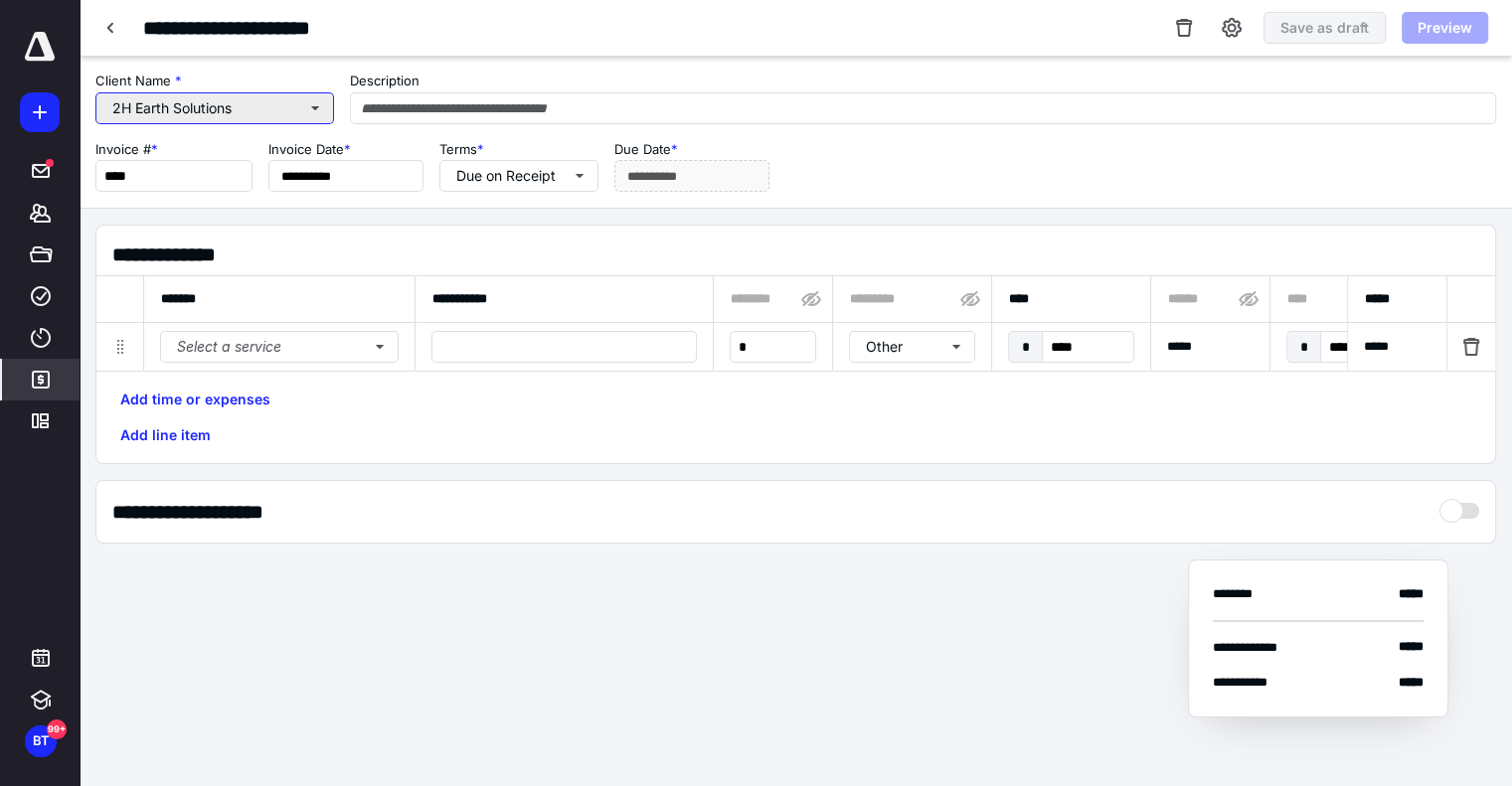 click on "2H Earth Solutions" at bounding box center (215, 108) 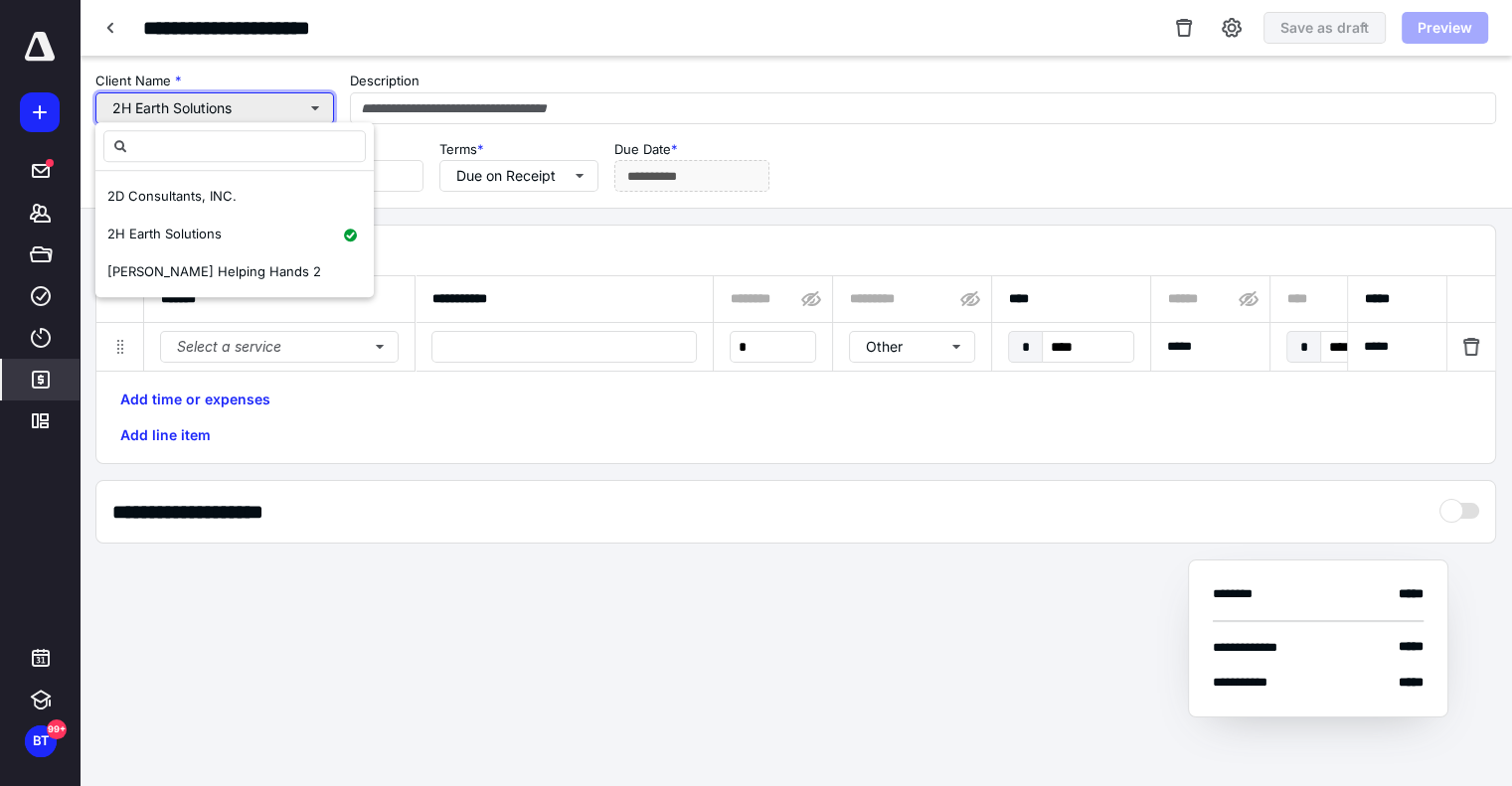 click on "2H Earth Solutions" at bounding box center (215, 108) 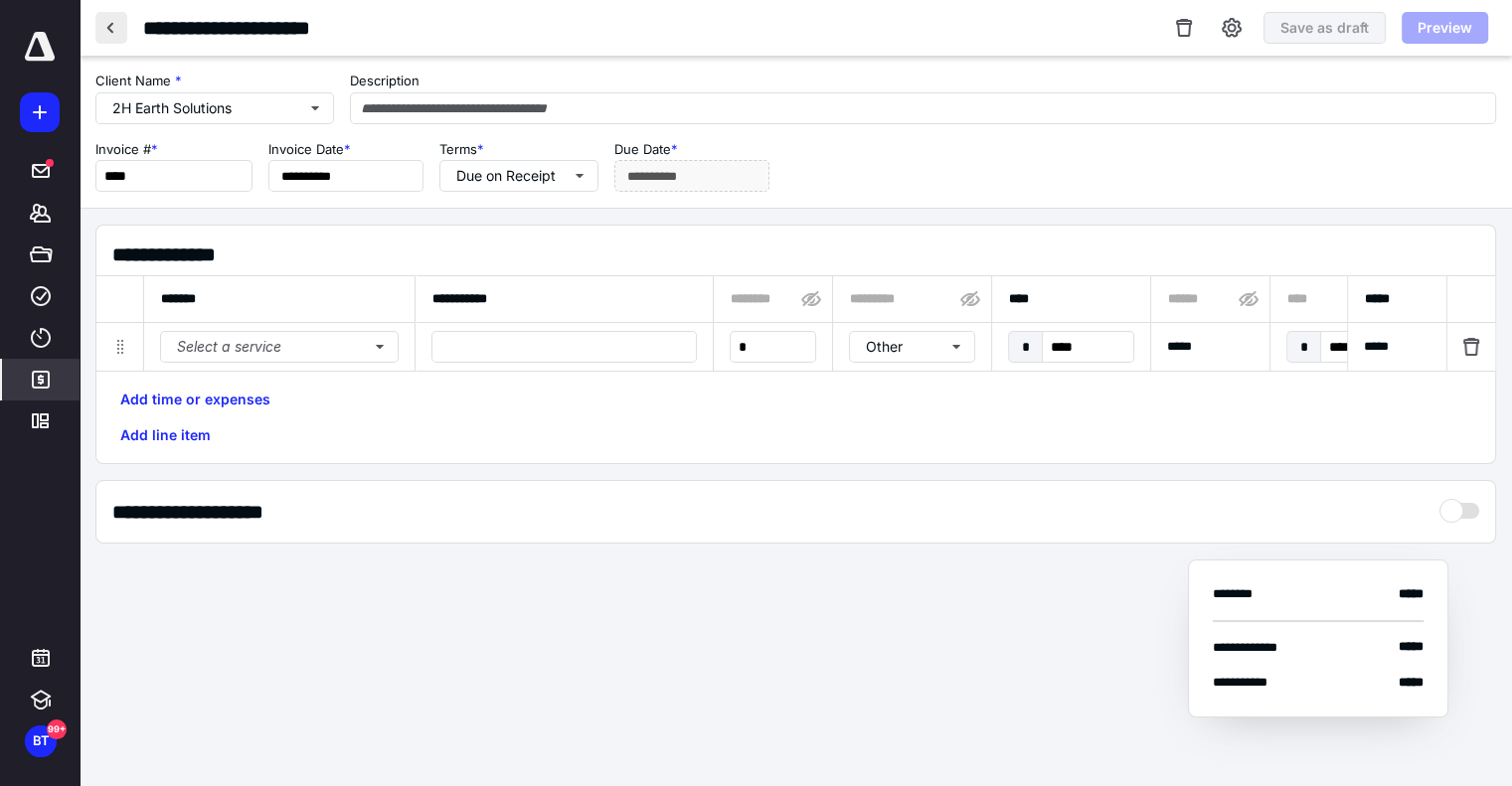 click at bounding box center (111, 28) 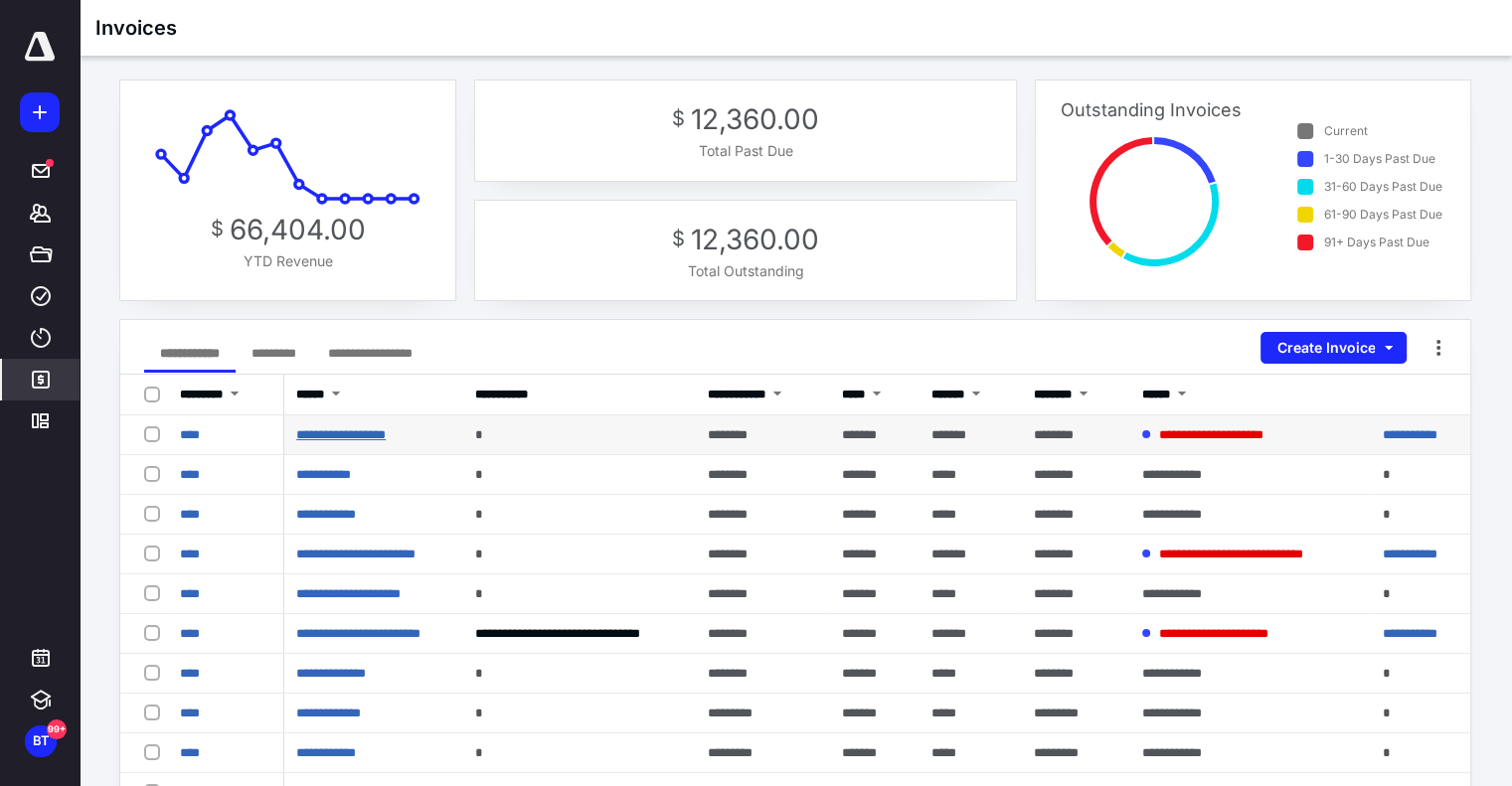 click on "**********" at bounding box center (341, 434) 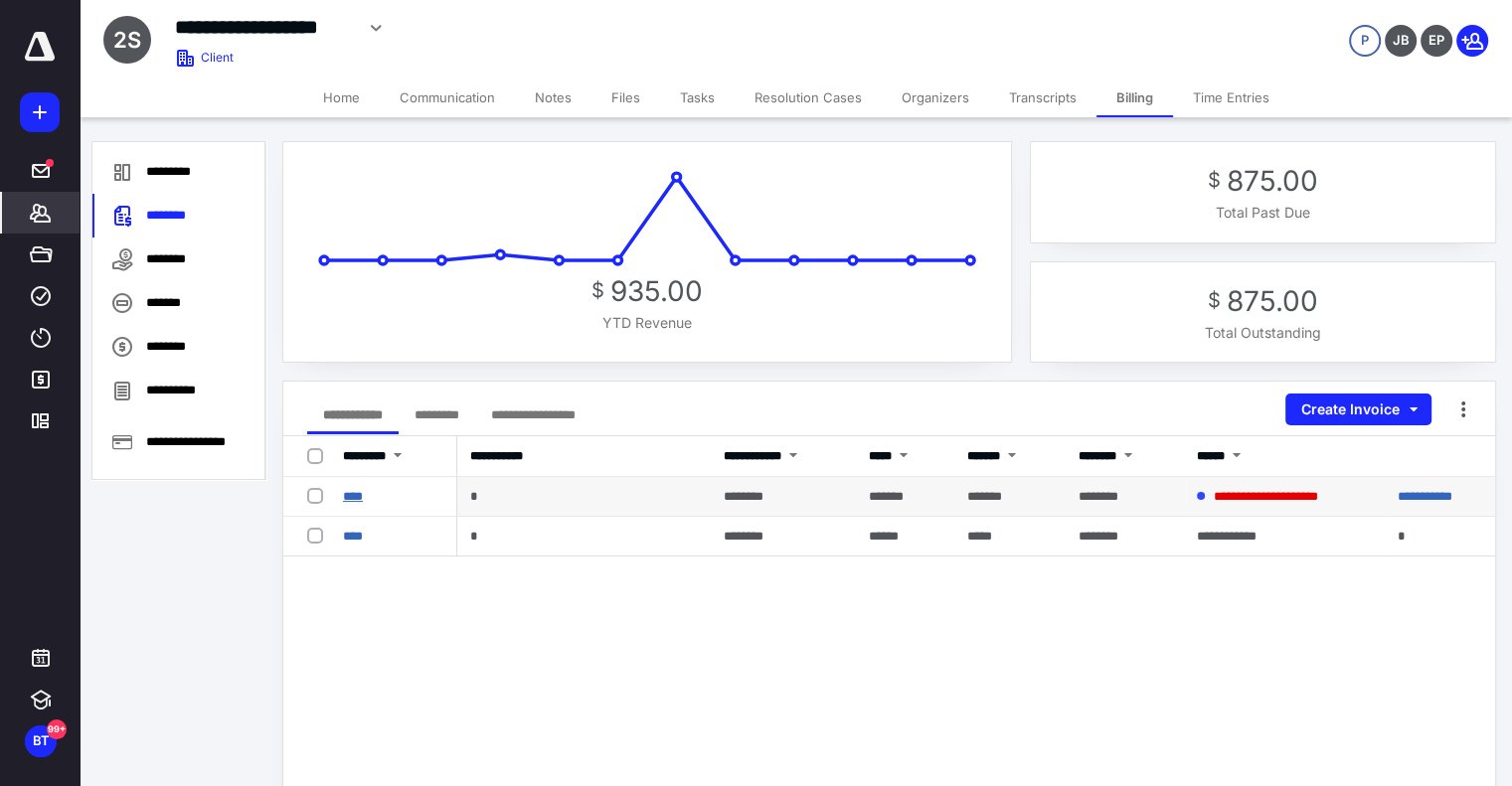 click on "****" at bounding box center (353, 496) 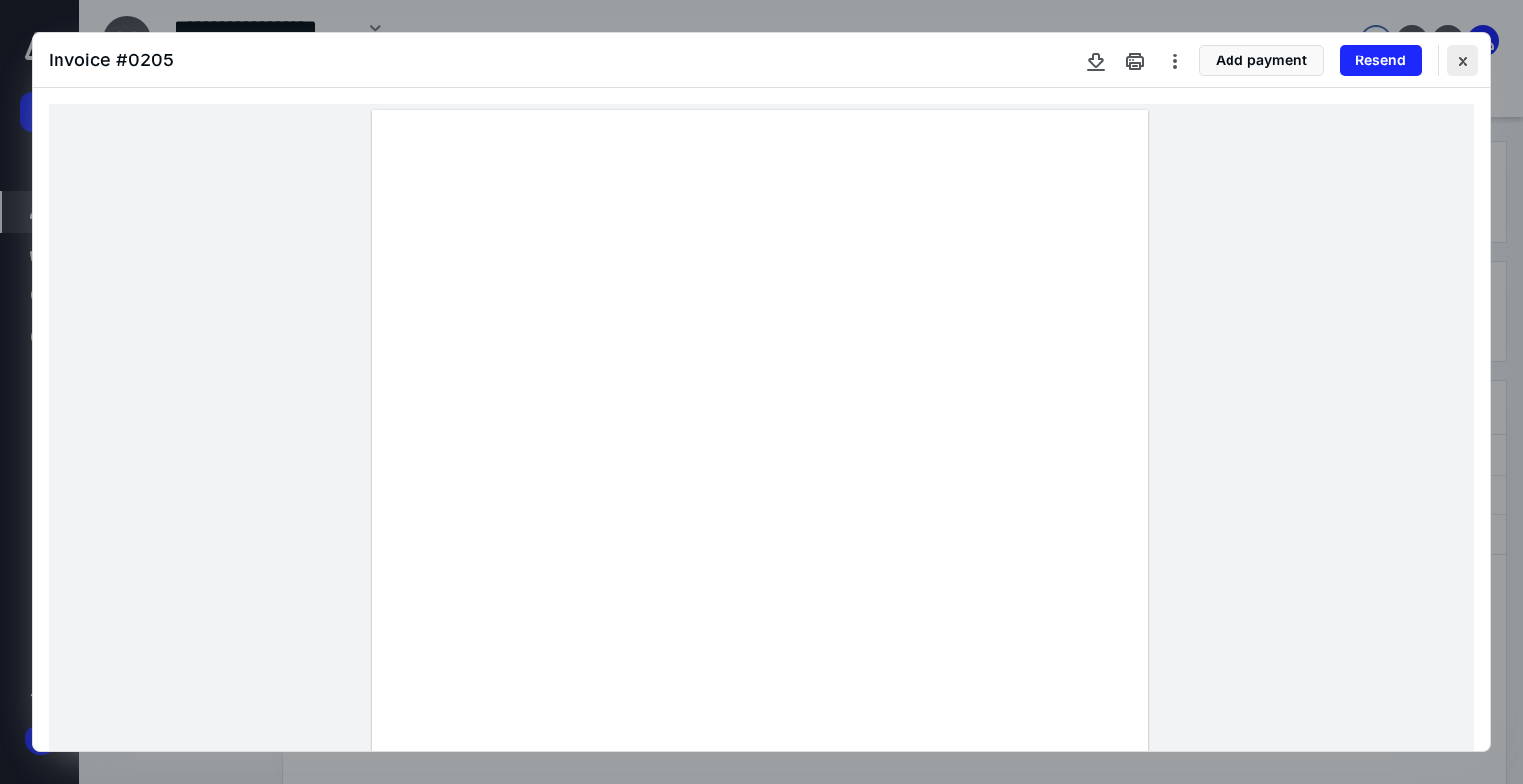 click at bounding box center (1463, 60) 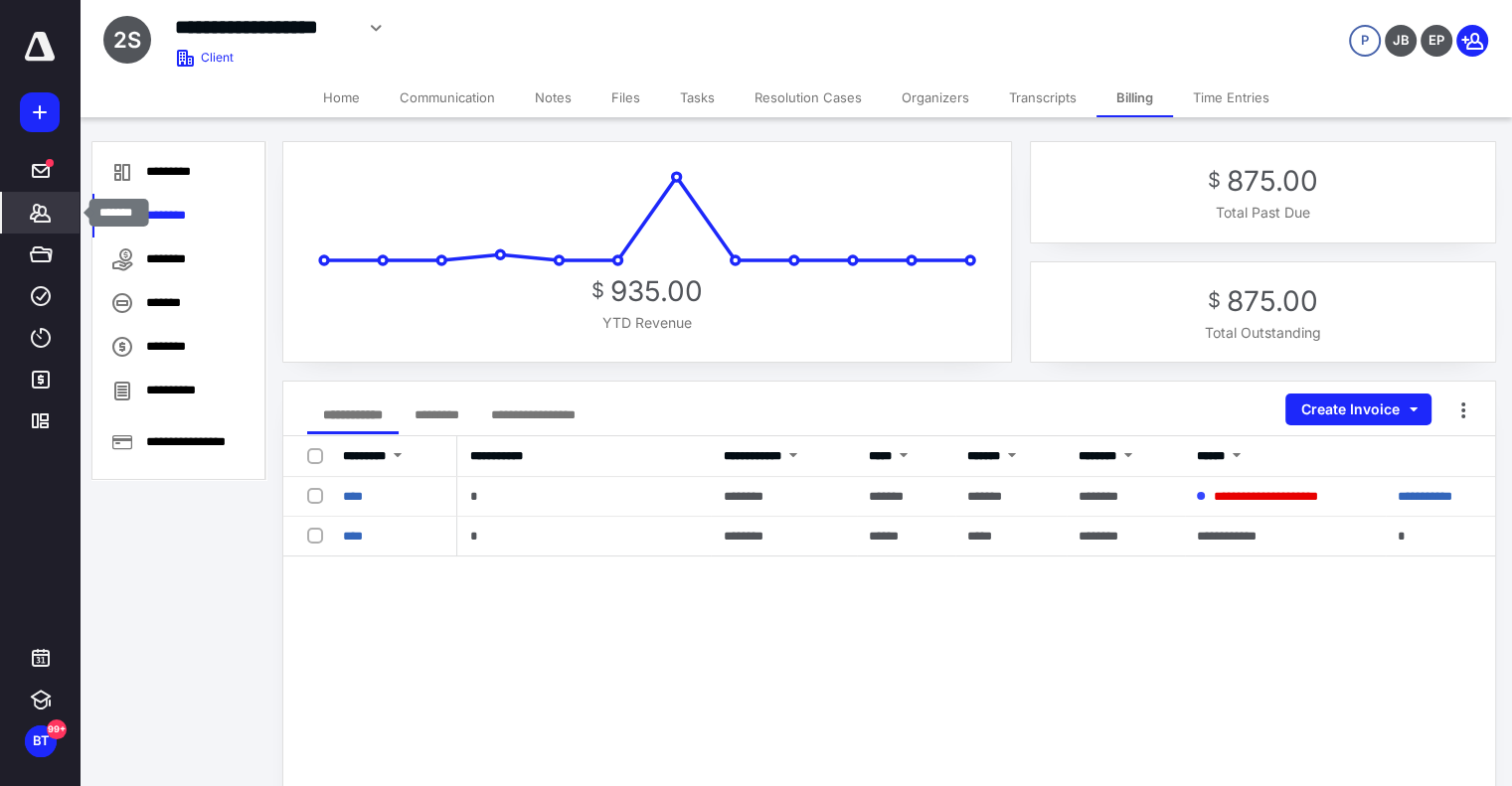 click 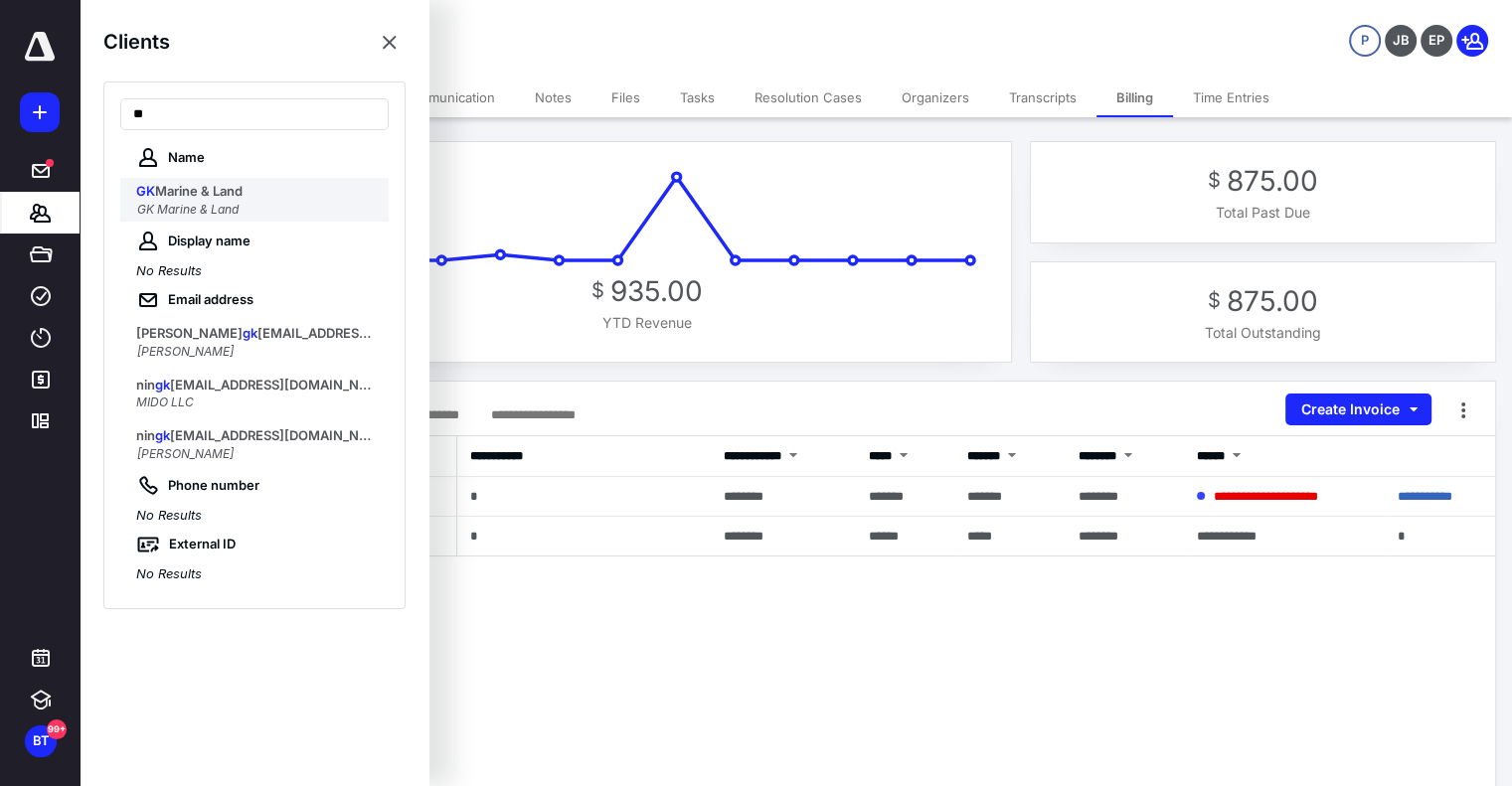 type on "**" 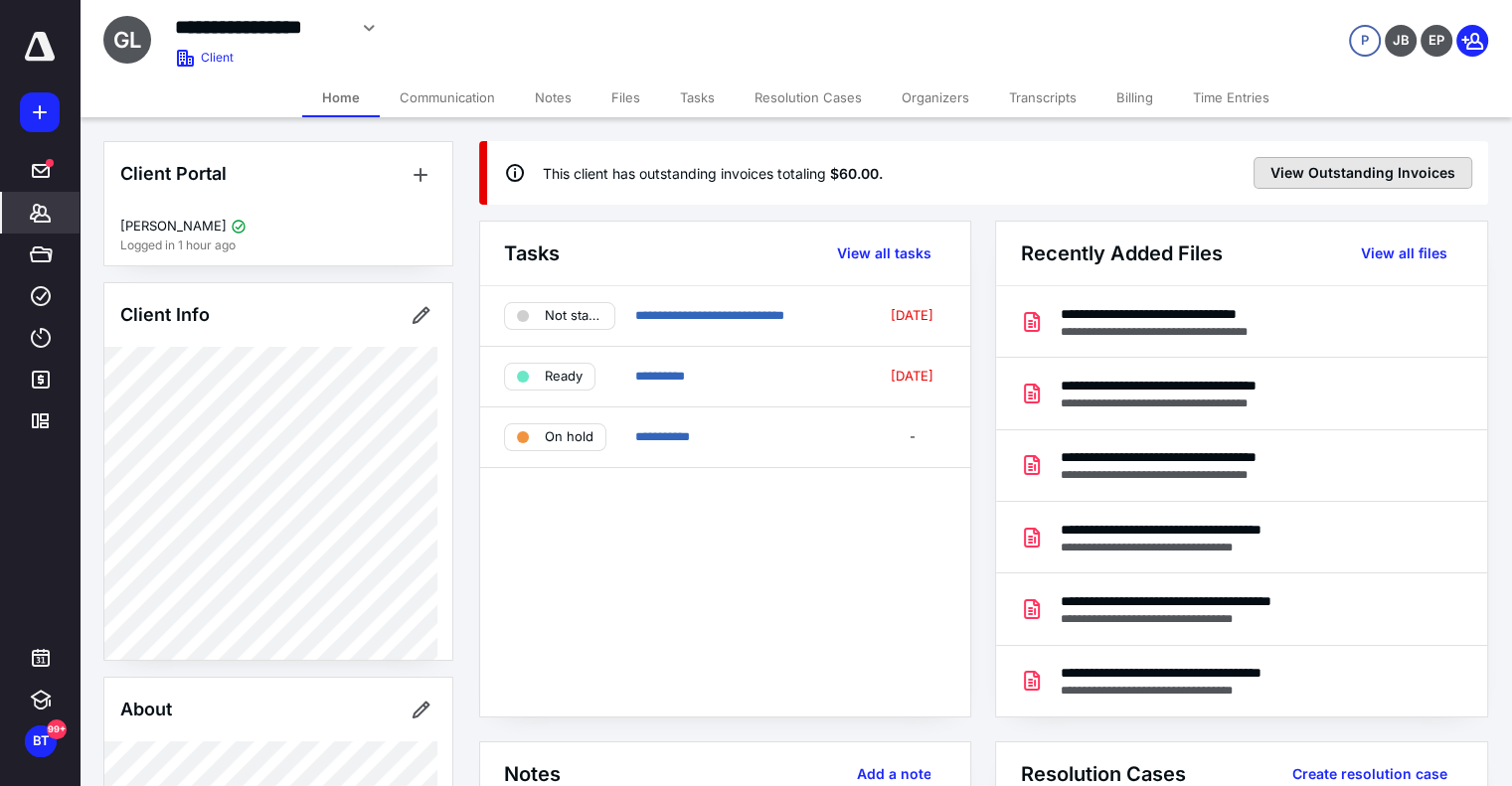 click on "View Outstanding Invoices" at bounding box center [1363, 173] 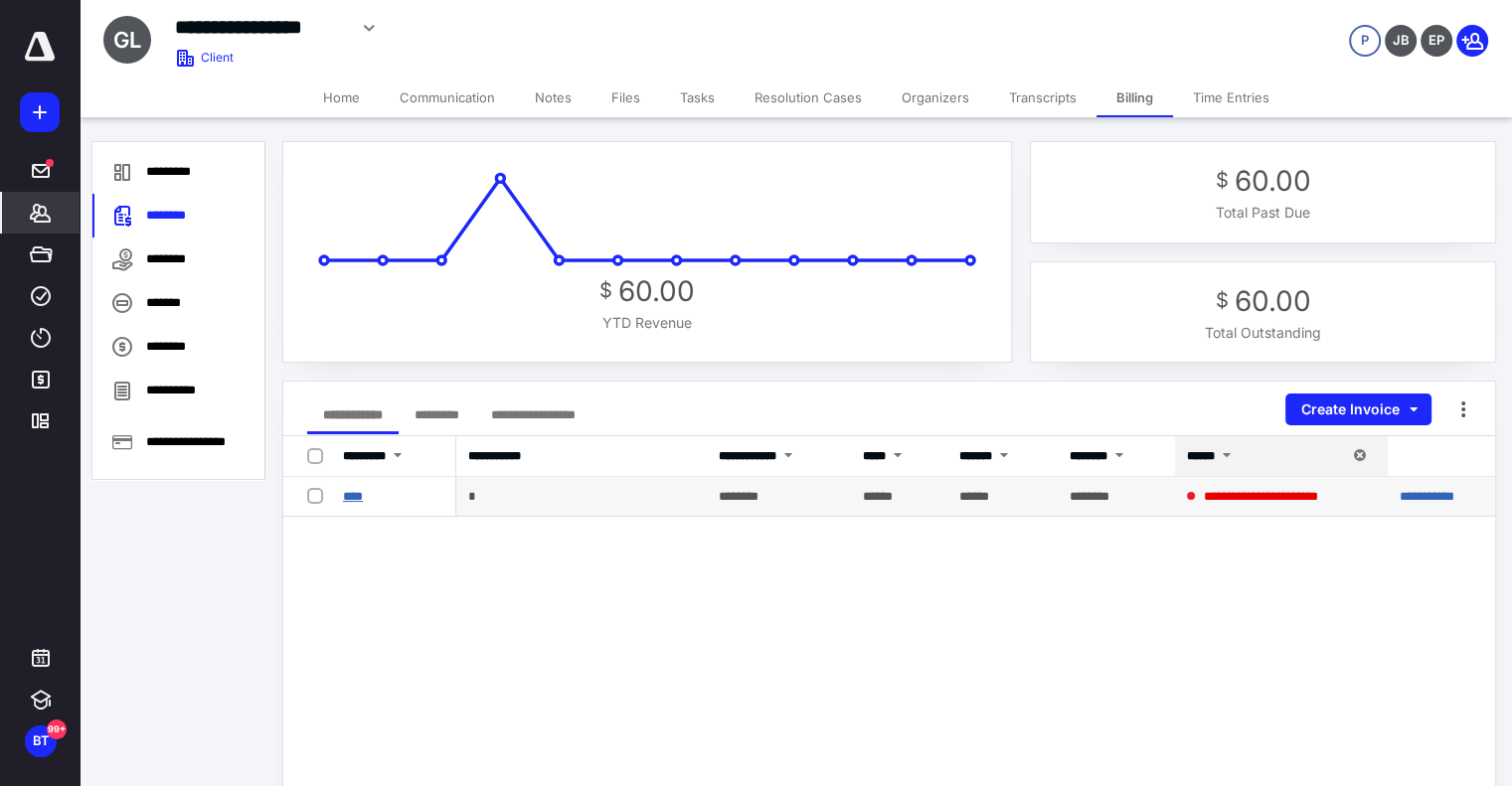 click on "****" at bounding box center [353, 496] 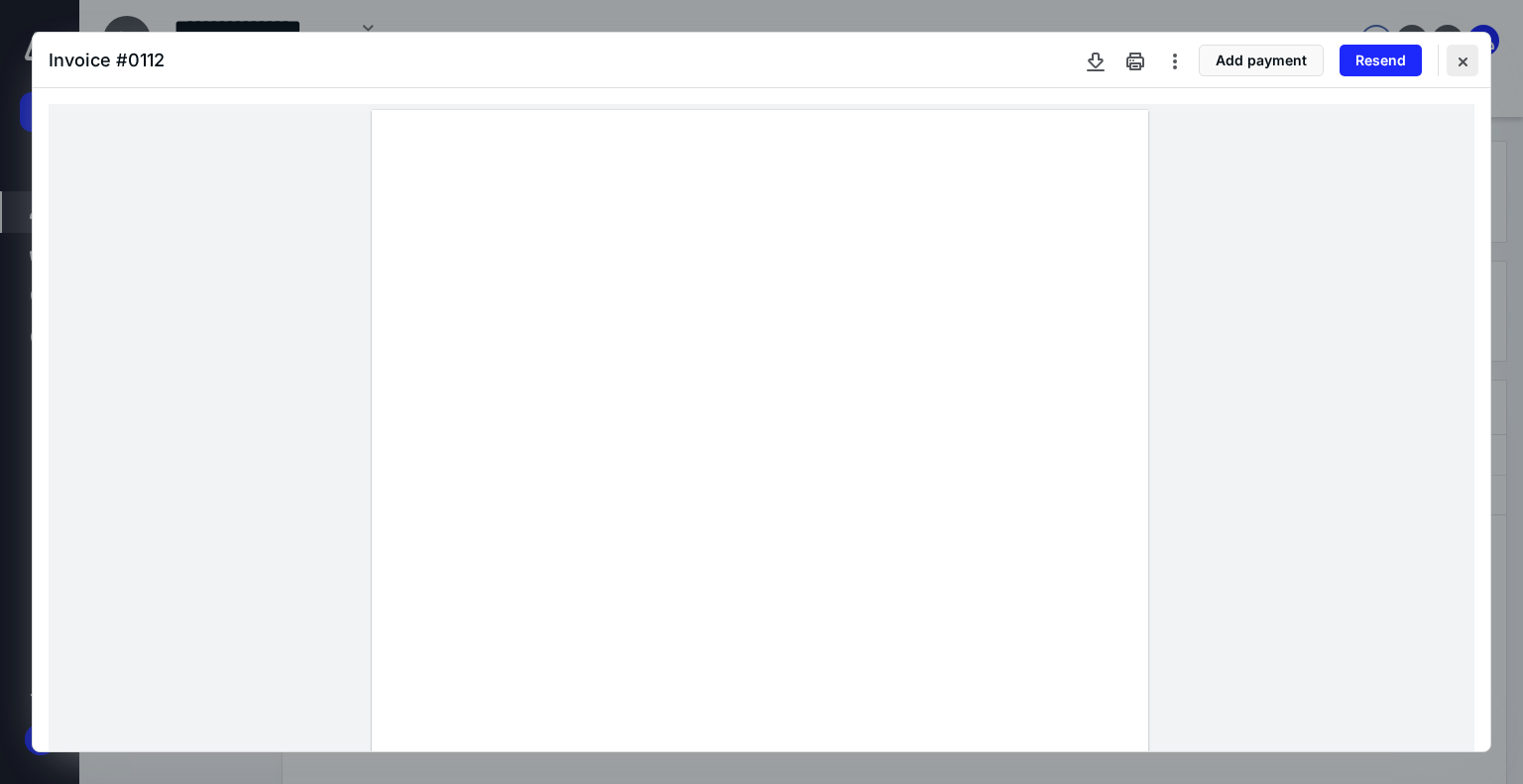 click at bounding box center (1463, 60) 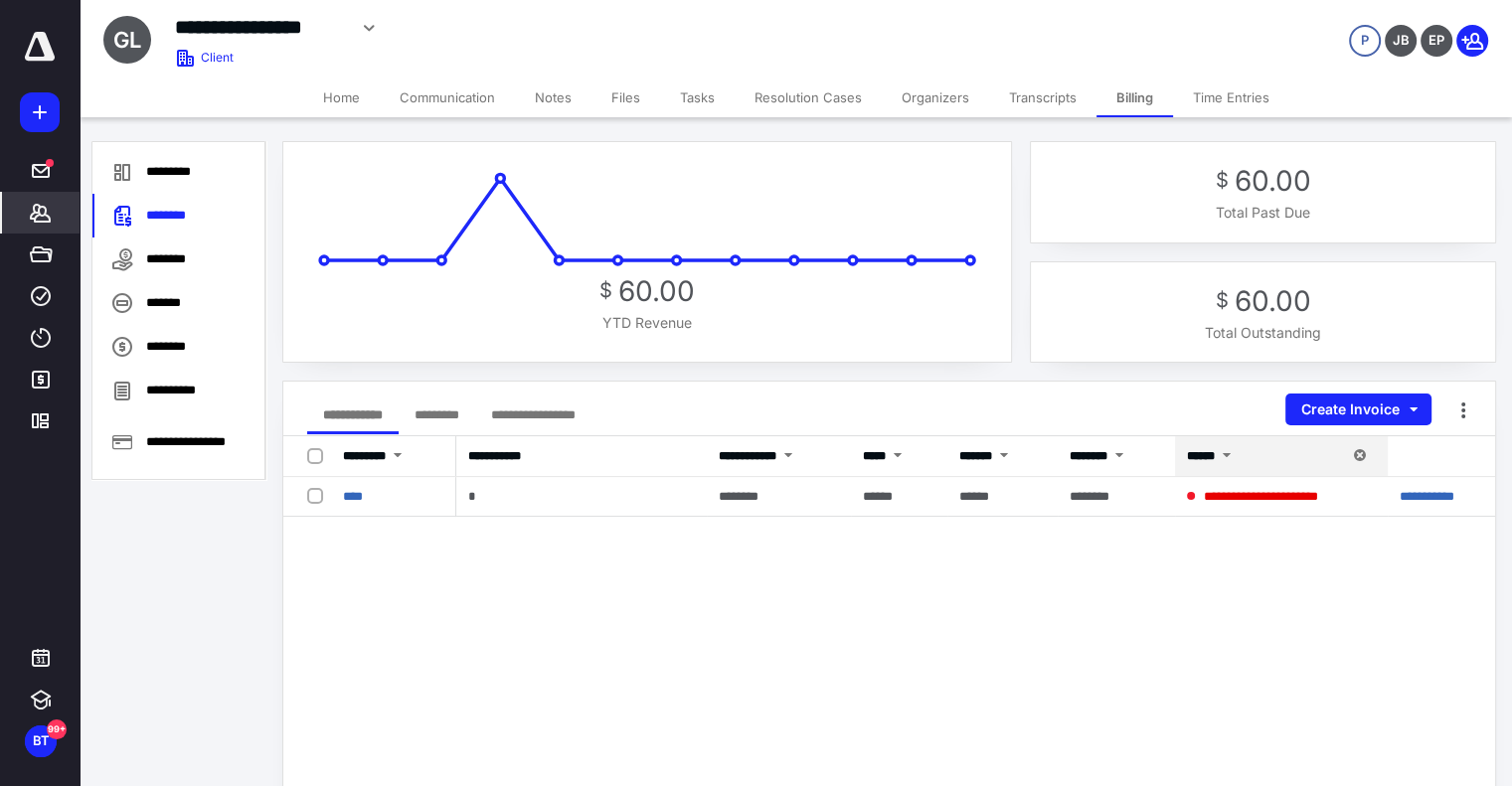 click on "Home" at bounding box center (341, 97) 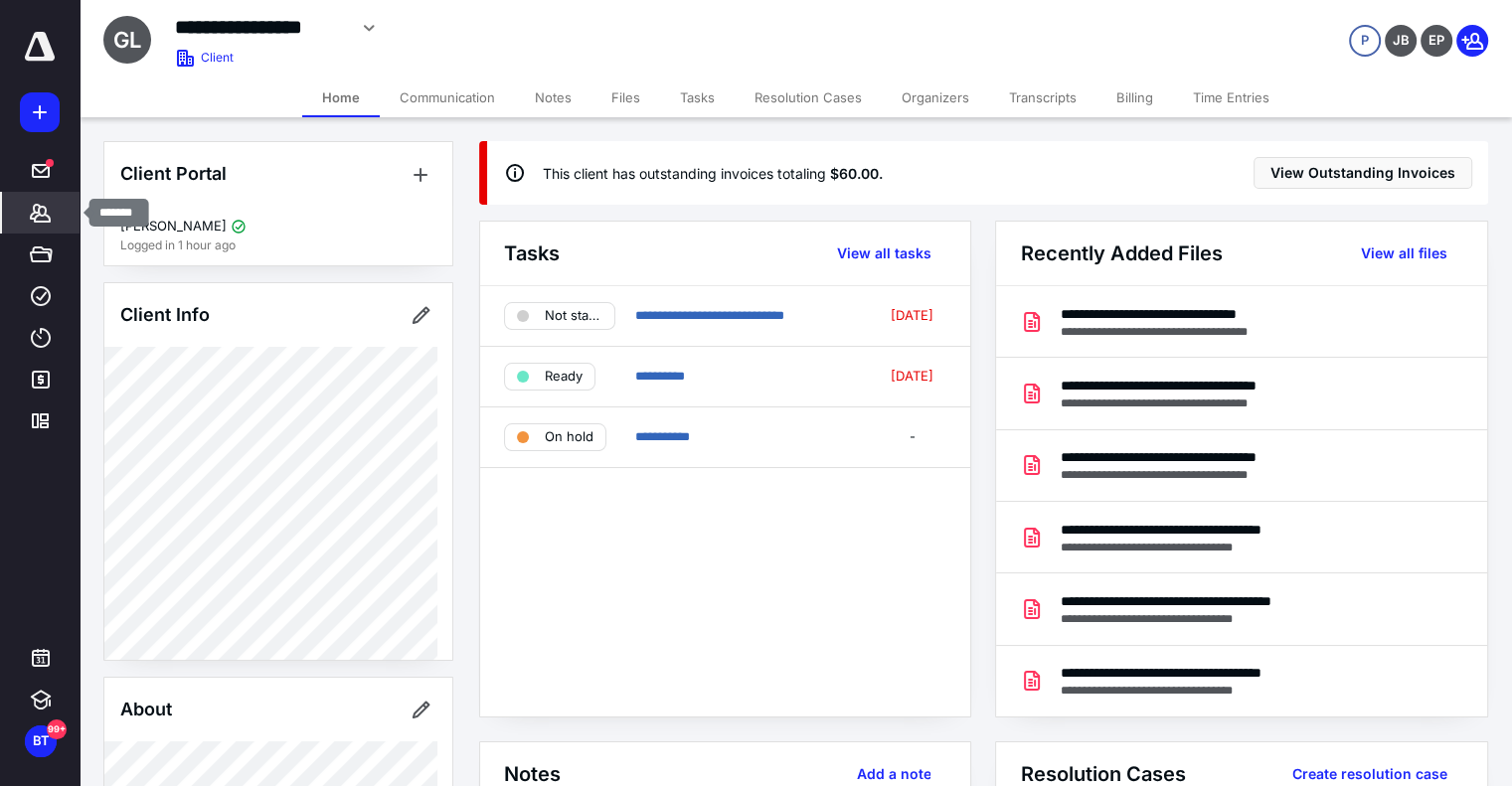 click 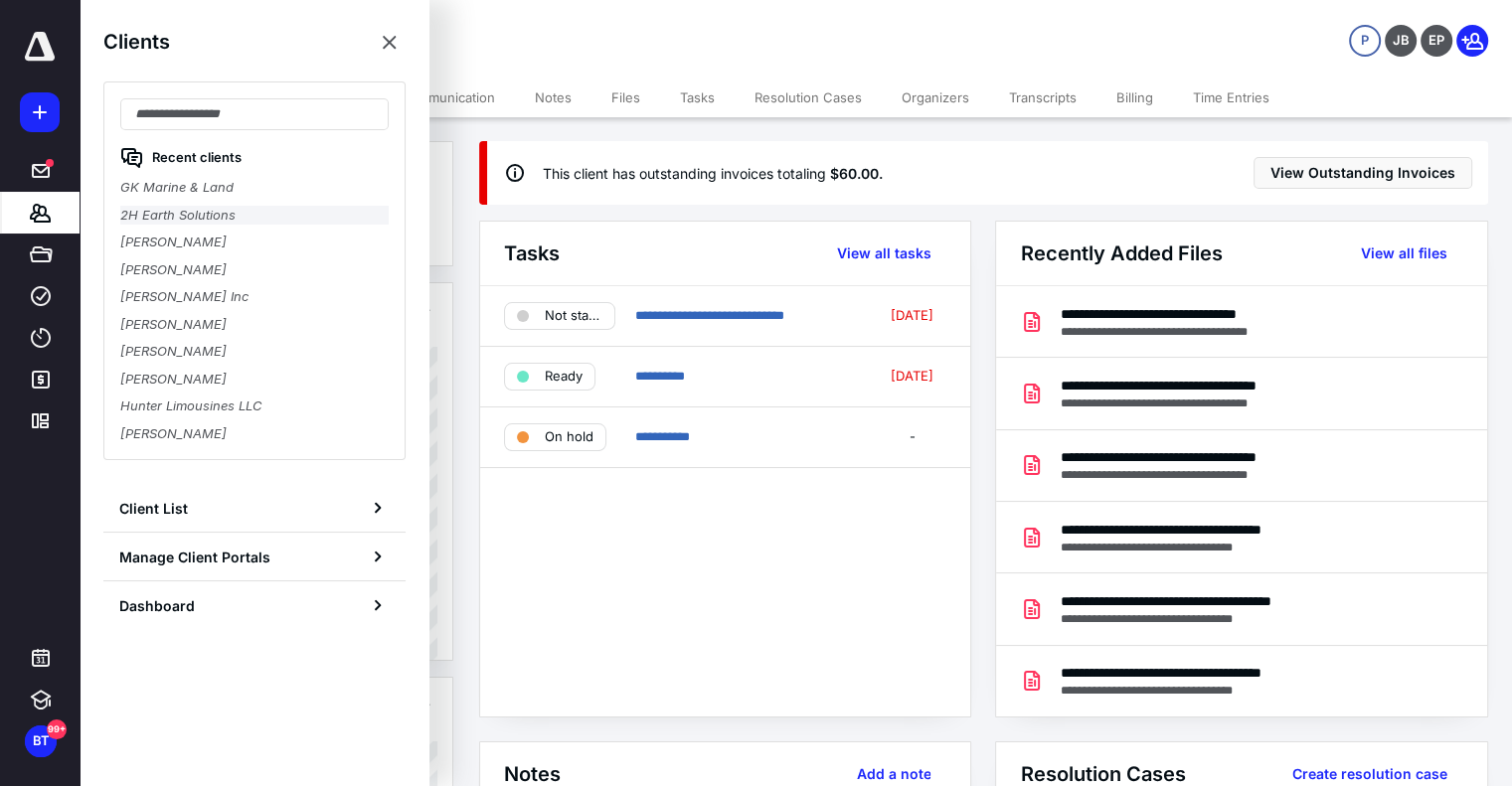 click on "2H Earth Solutions" at bounding box center [254, 216] 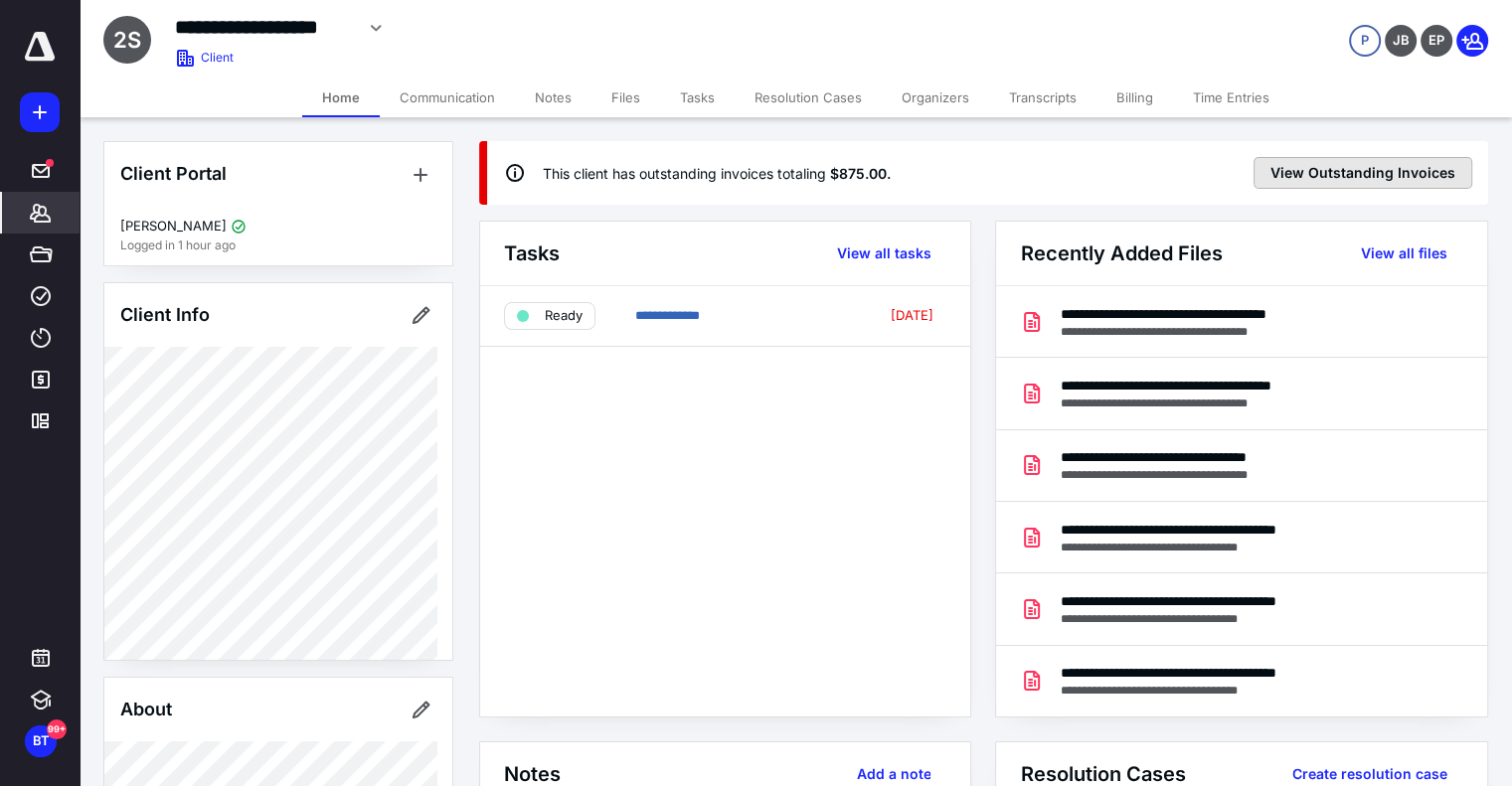 click on "View Outstanding Invoices" at bounding box center [1363, 173] 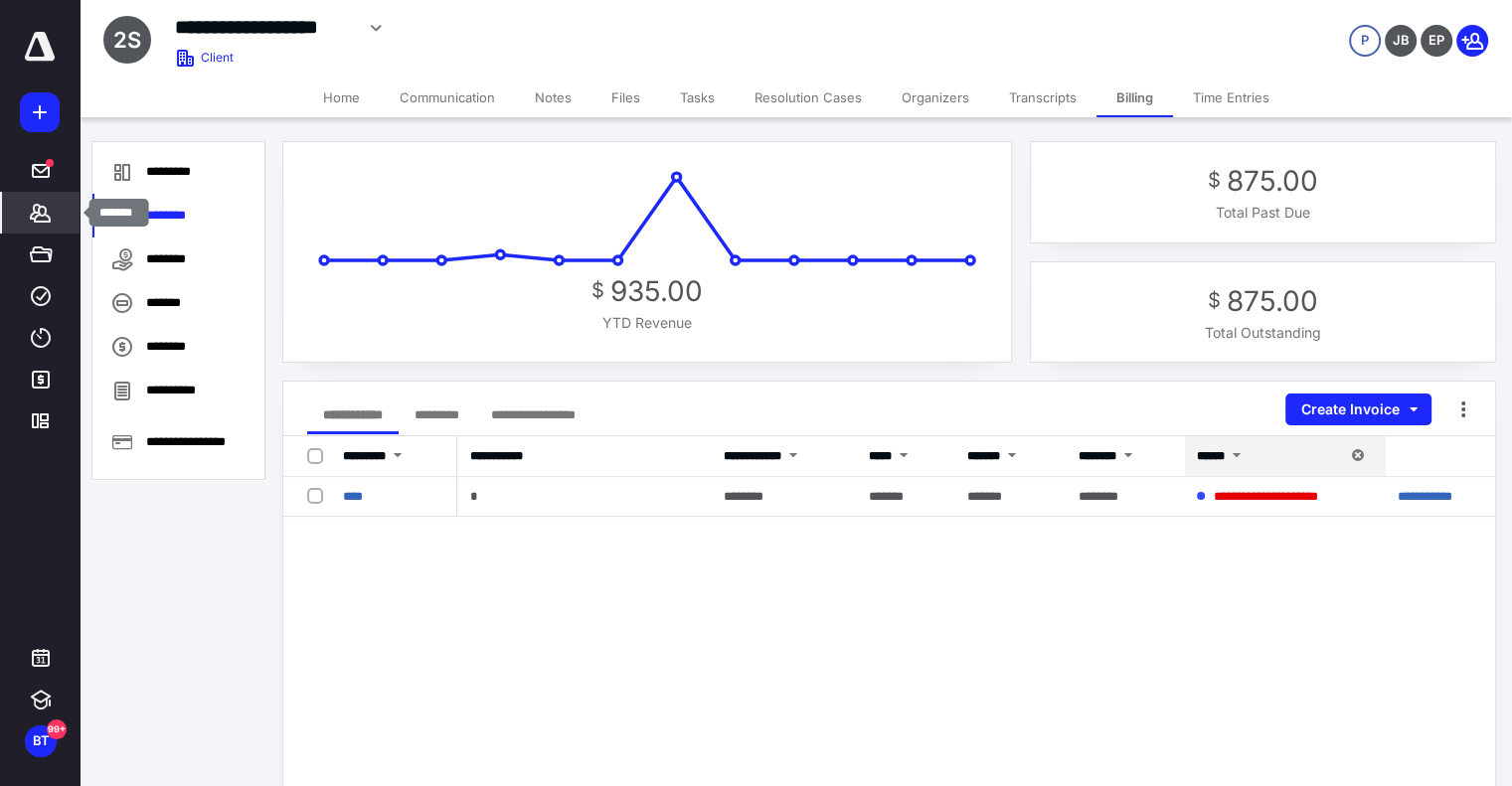 click 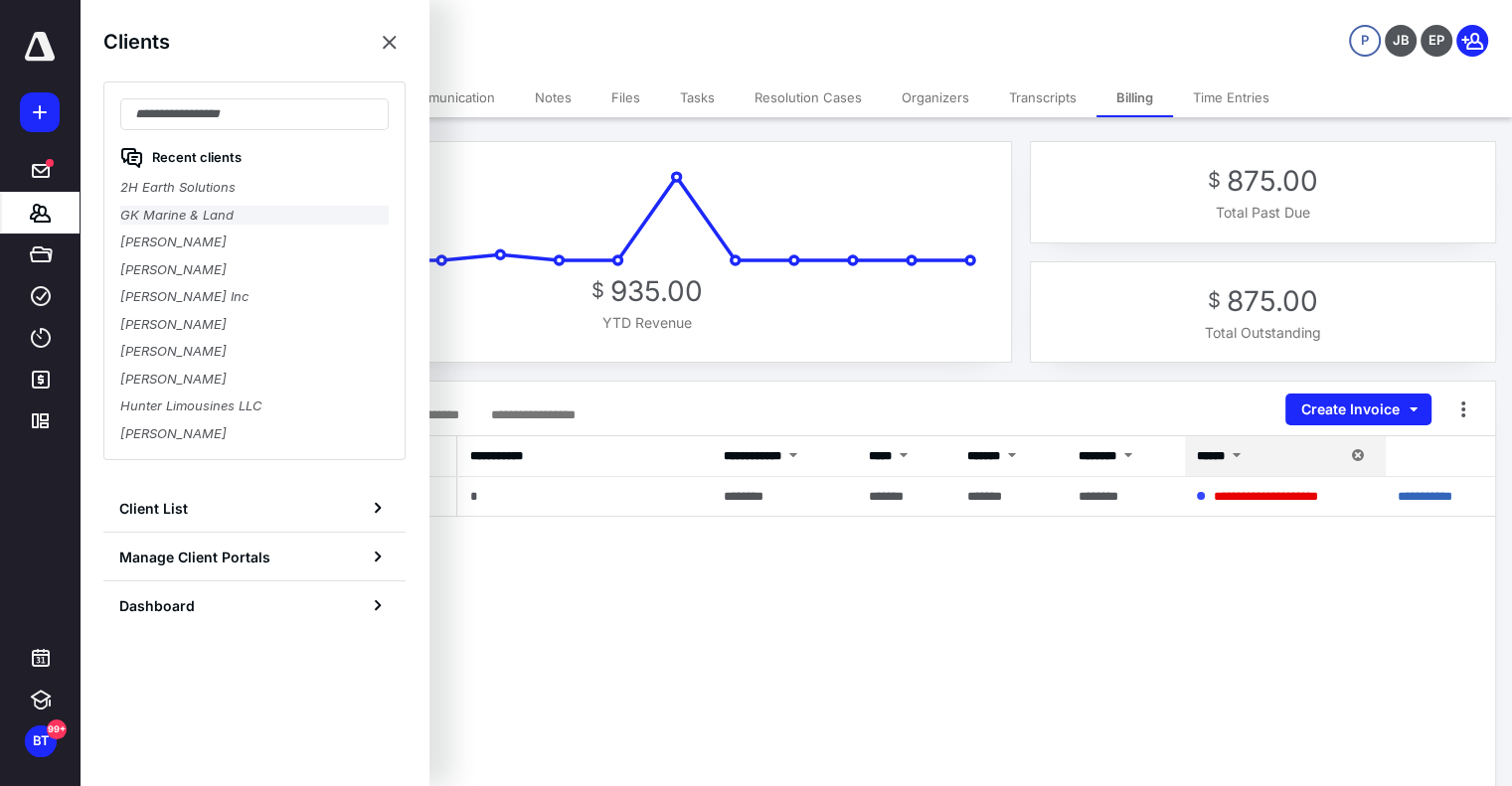click on "GK Marine & Land" at bounding box center [254, 216] 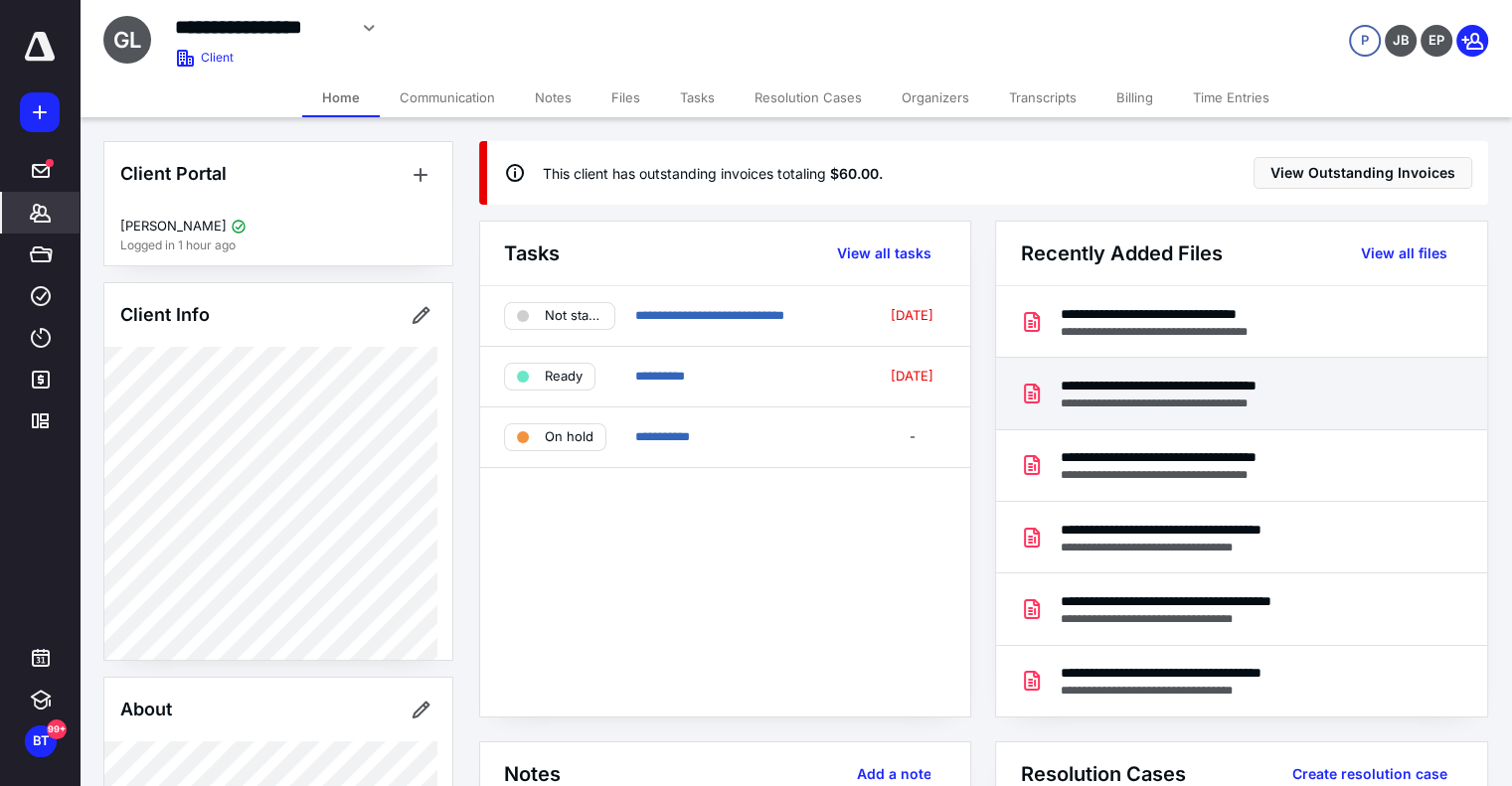 click on "**********" at bounding box center [1207, 403] 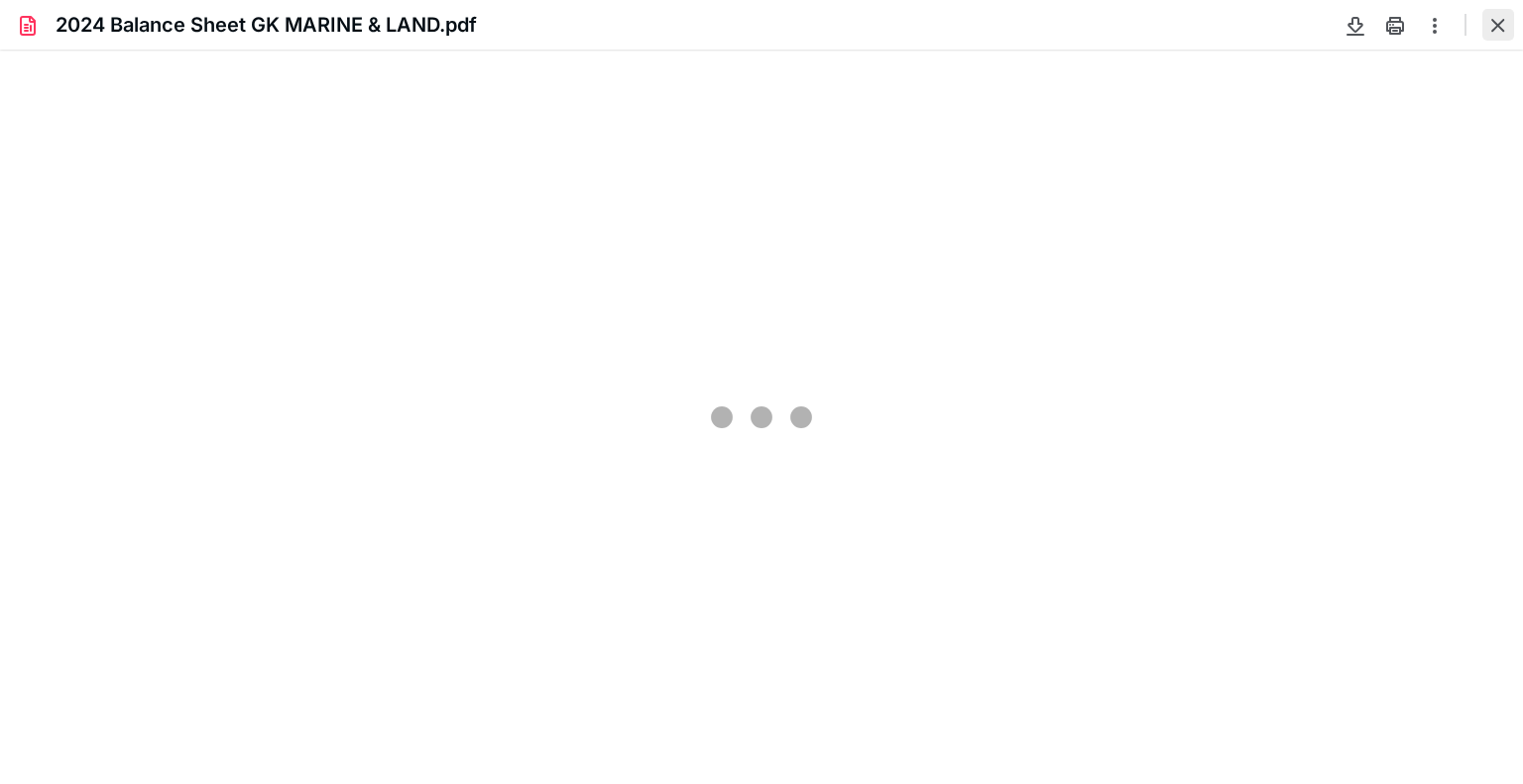 scroll, scrollTop: 0, scrollLeft: 0, axis: both 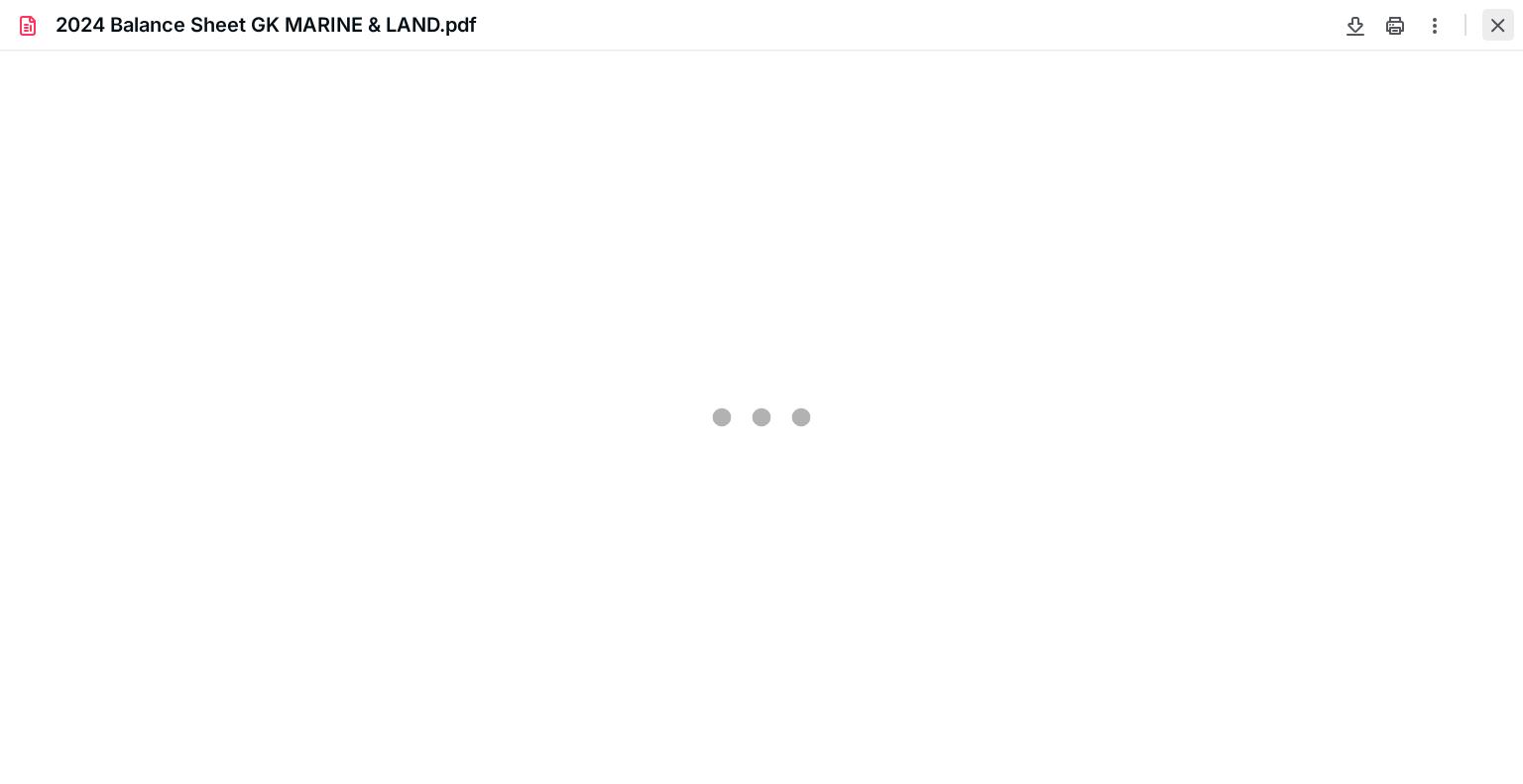 click at bounding box center [1498, 25] 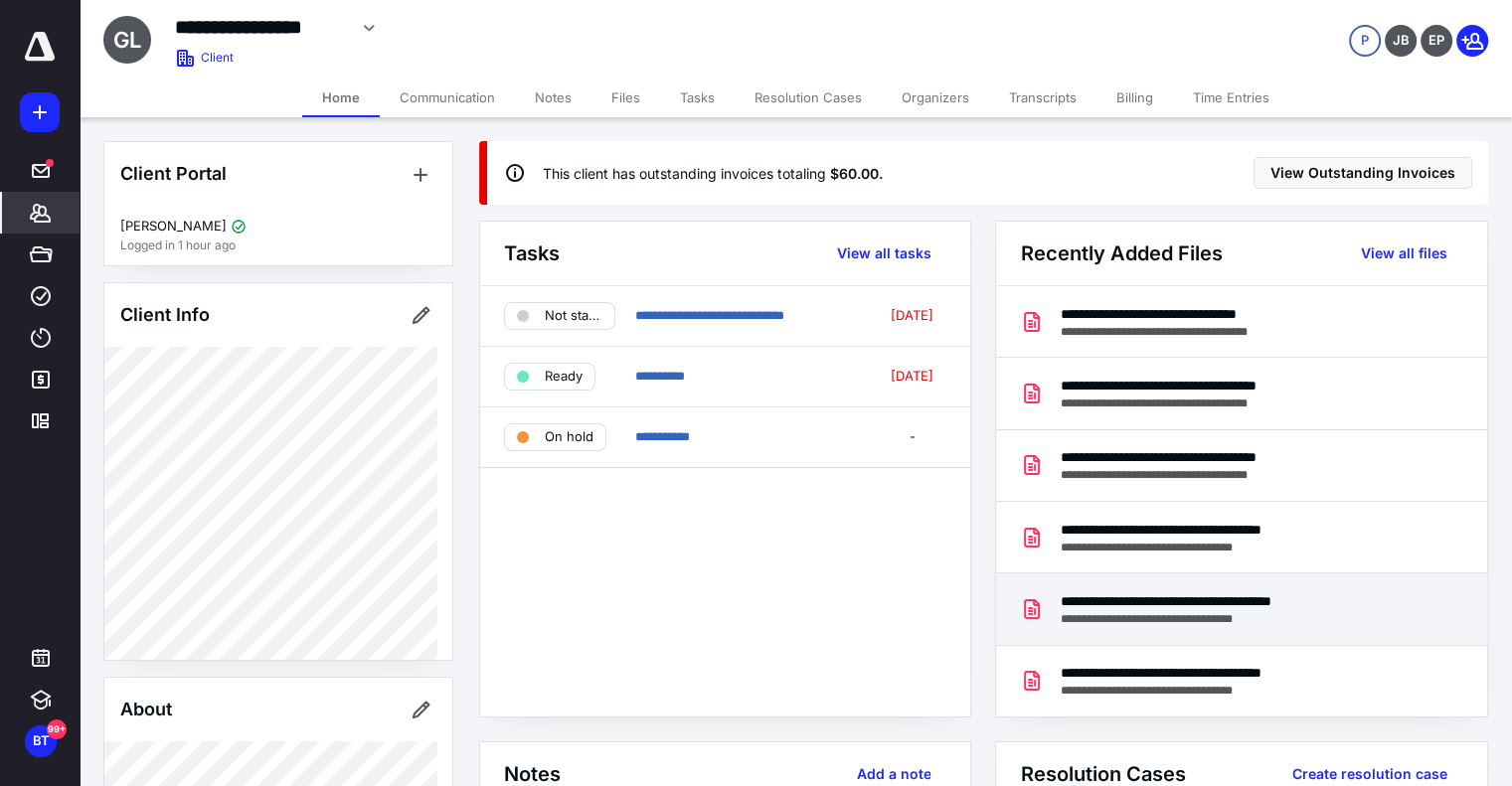 click on "**********" at bounding box center (1219, 601) 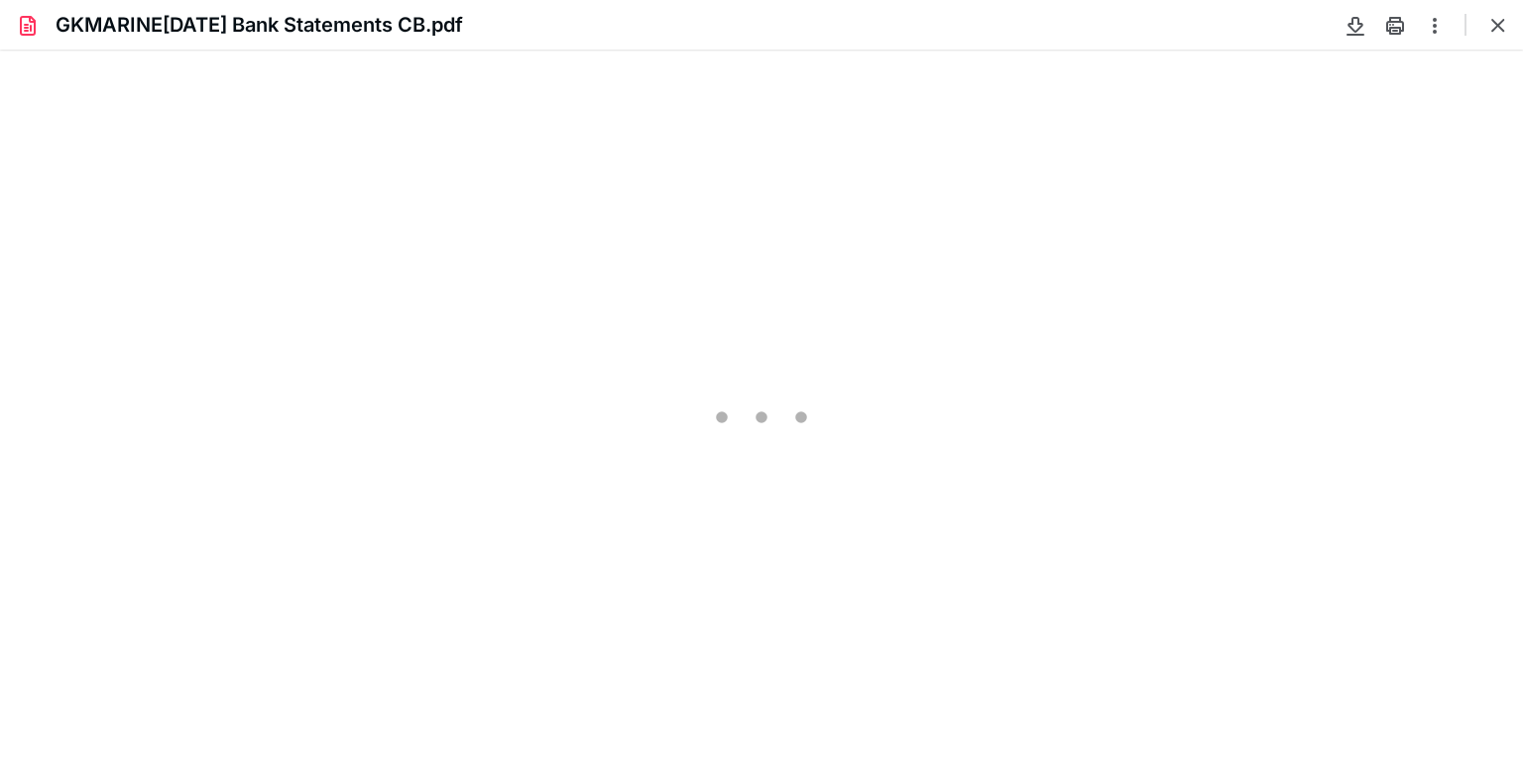 scroll, scrollTop: 0, scrollLeft: 0, axis: both 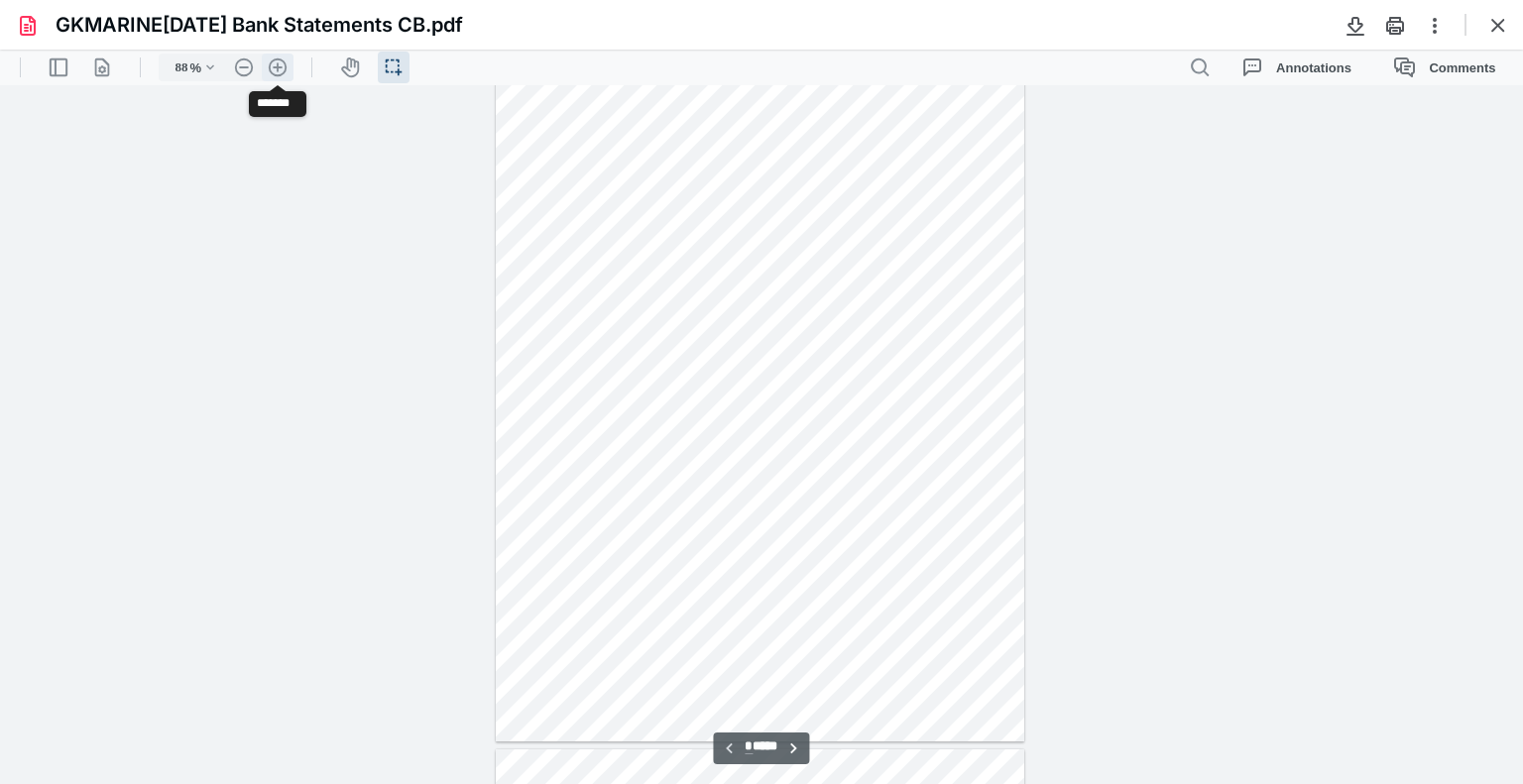 click on ".cls-1{fill:#abb0c4;} icon - header - zoom - in - line" at bounding box center [278, 67] 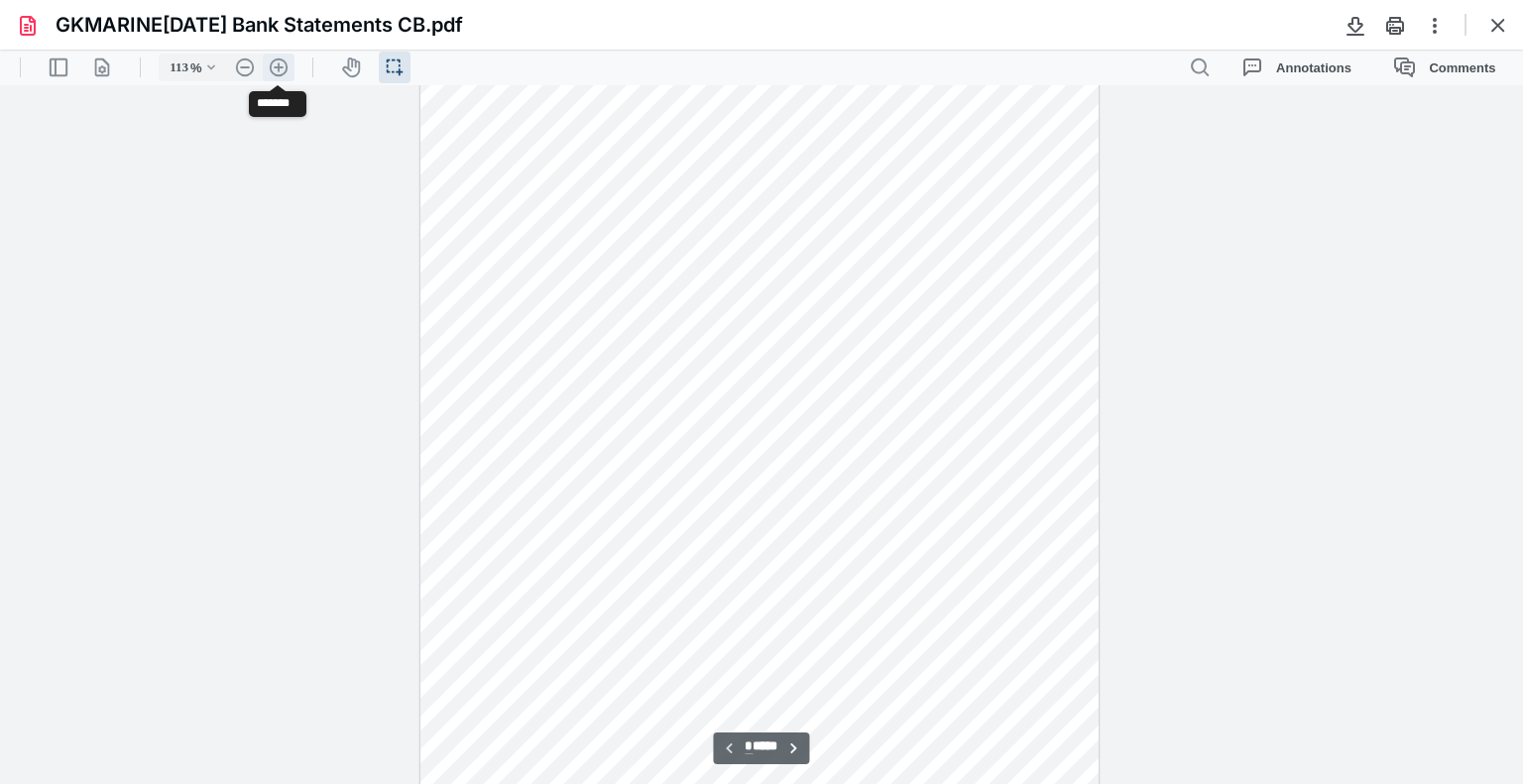 click on ".cls-1{fill:#abb0c4;} icon - header - zoom - in - line" at bounding box center (279, 67) 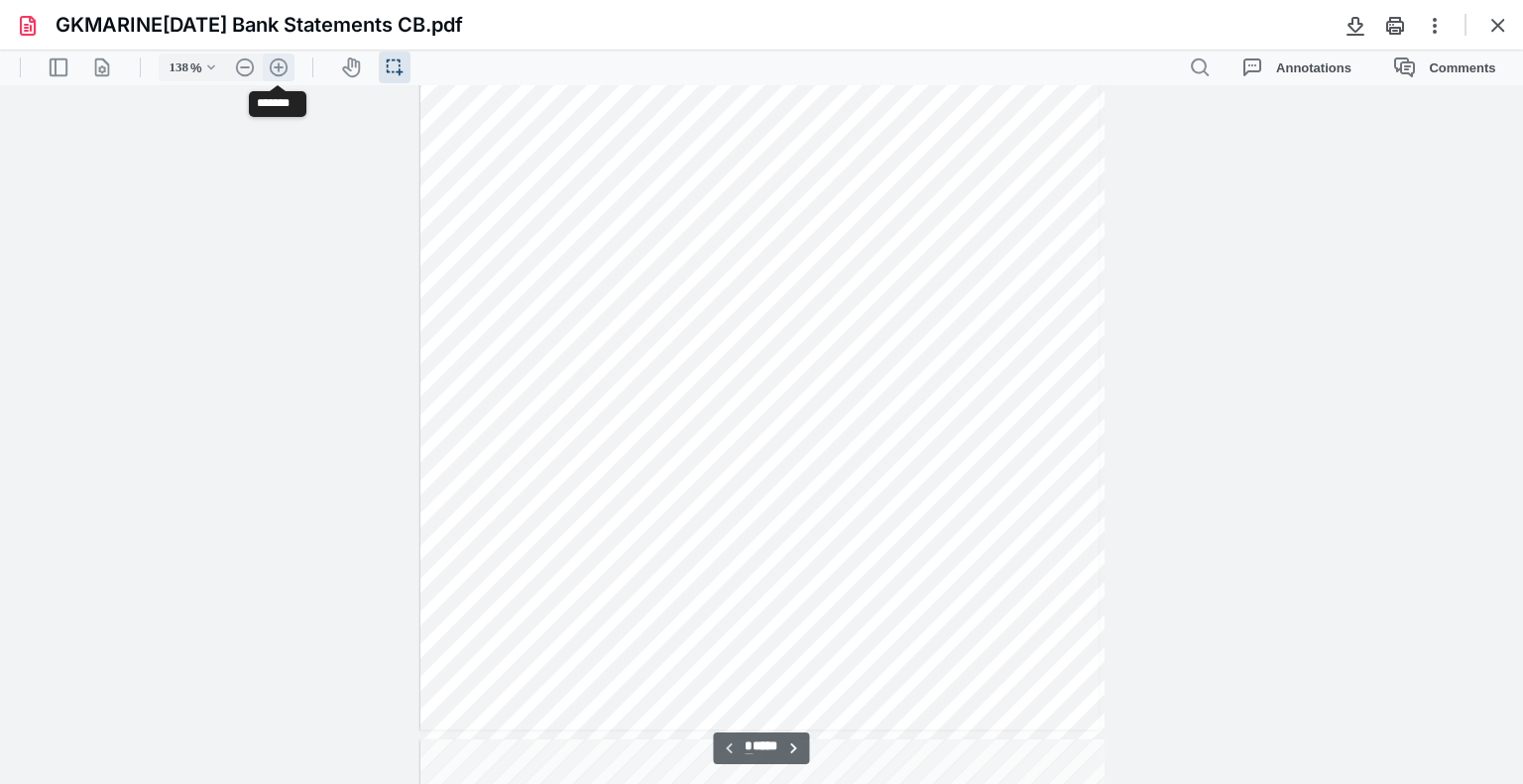 click on ".cls-1{fill:#abb0c4;} icon - header - zoom - in - line" at bounding box center (279, 67) 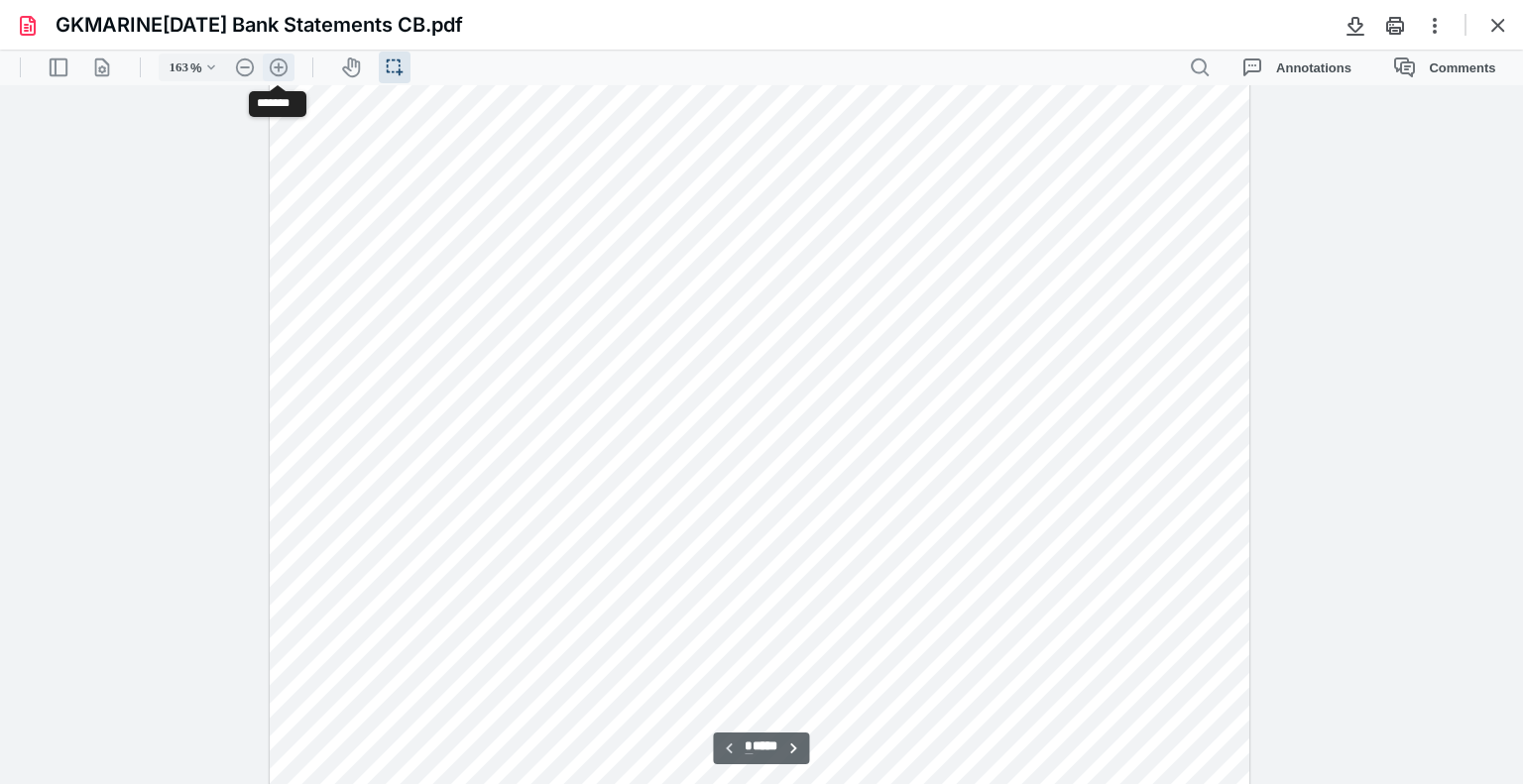 click on ".cls-1{fill:#abb0c4;} icon - header - zoom - in - line" at bounding box center [279, 67] 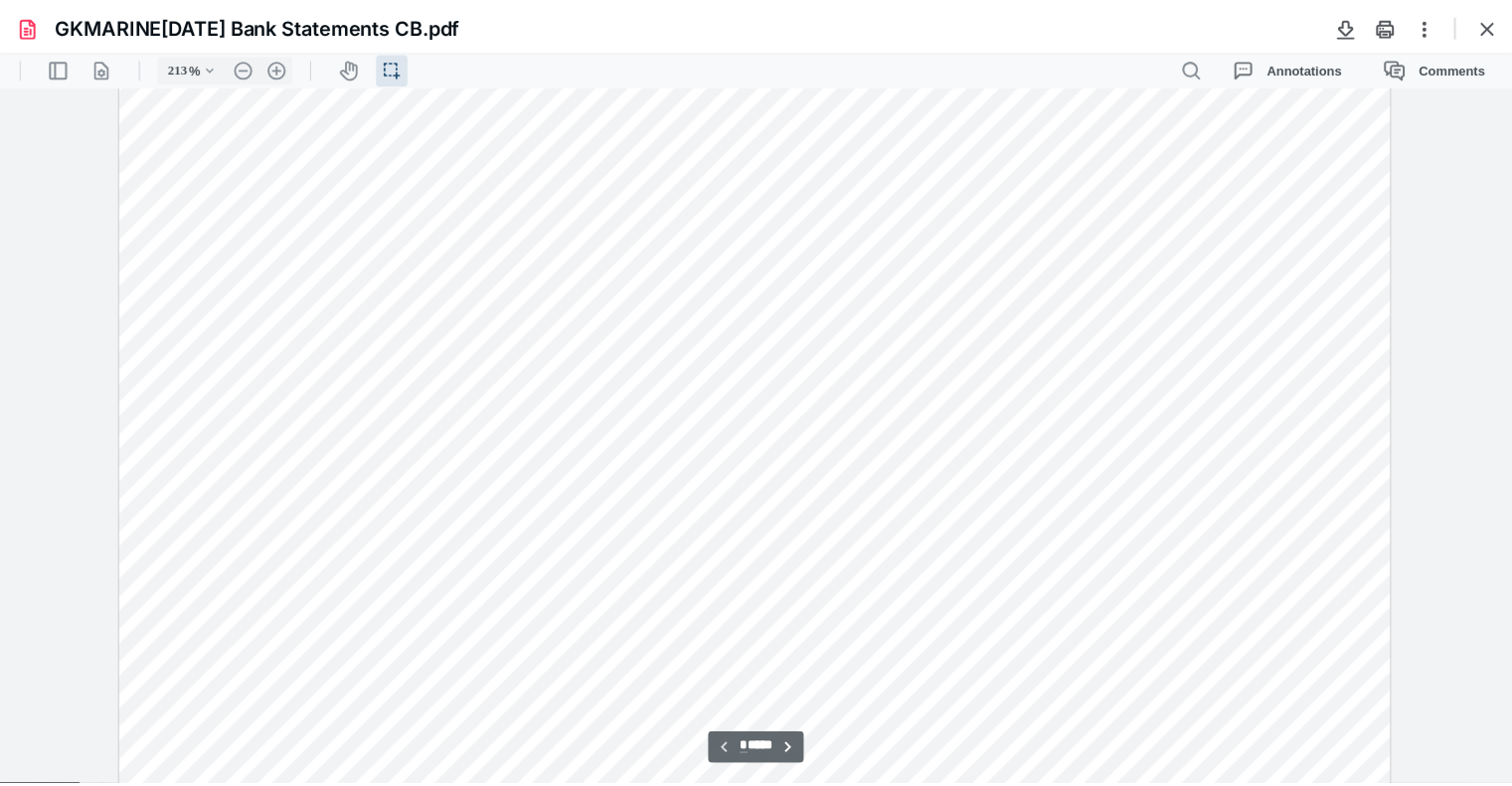 scroll, scrollTop: 270, scrollLeft: 0, axis: vertical 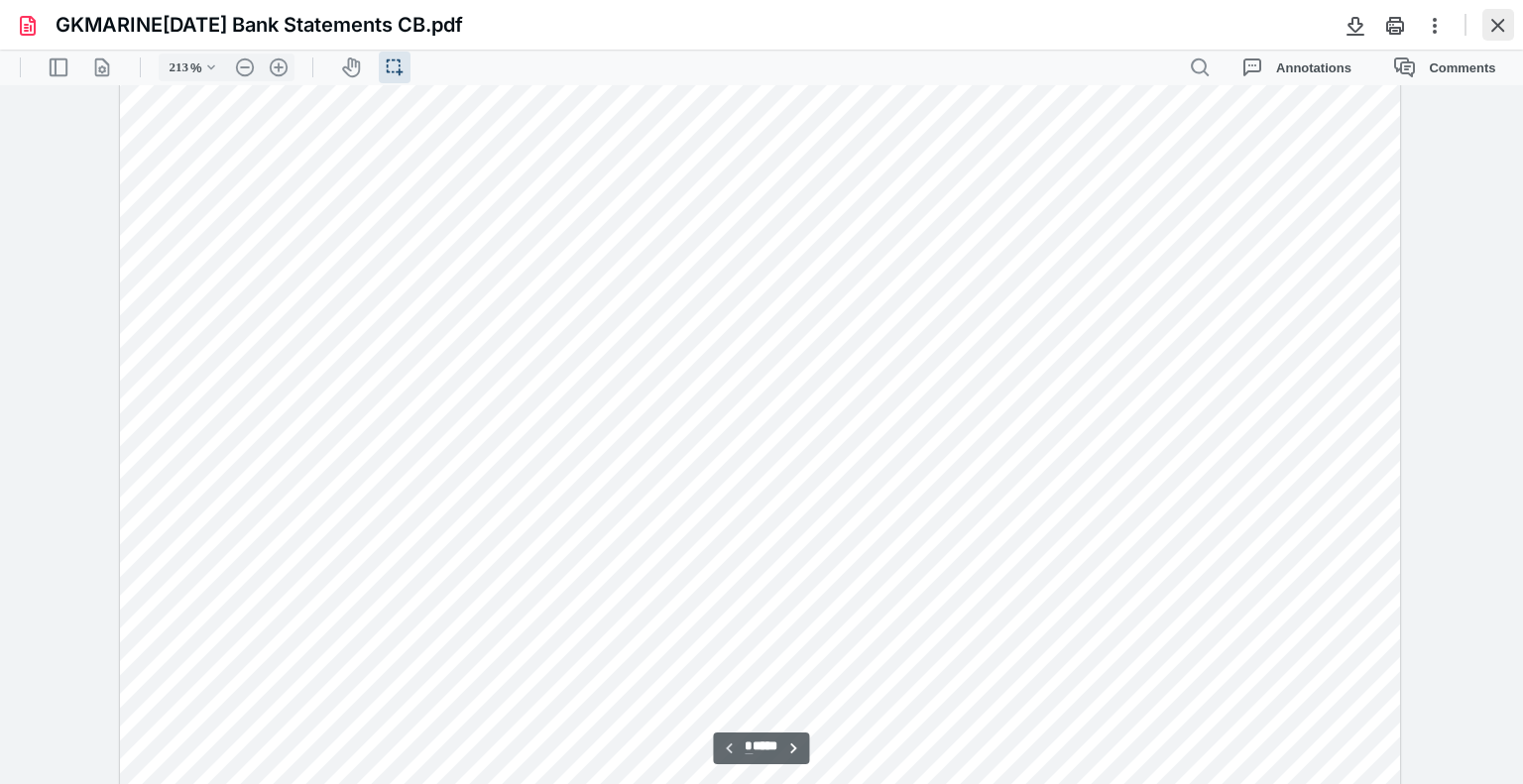 click at bounding box center [1498, 25] 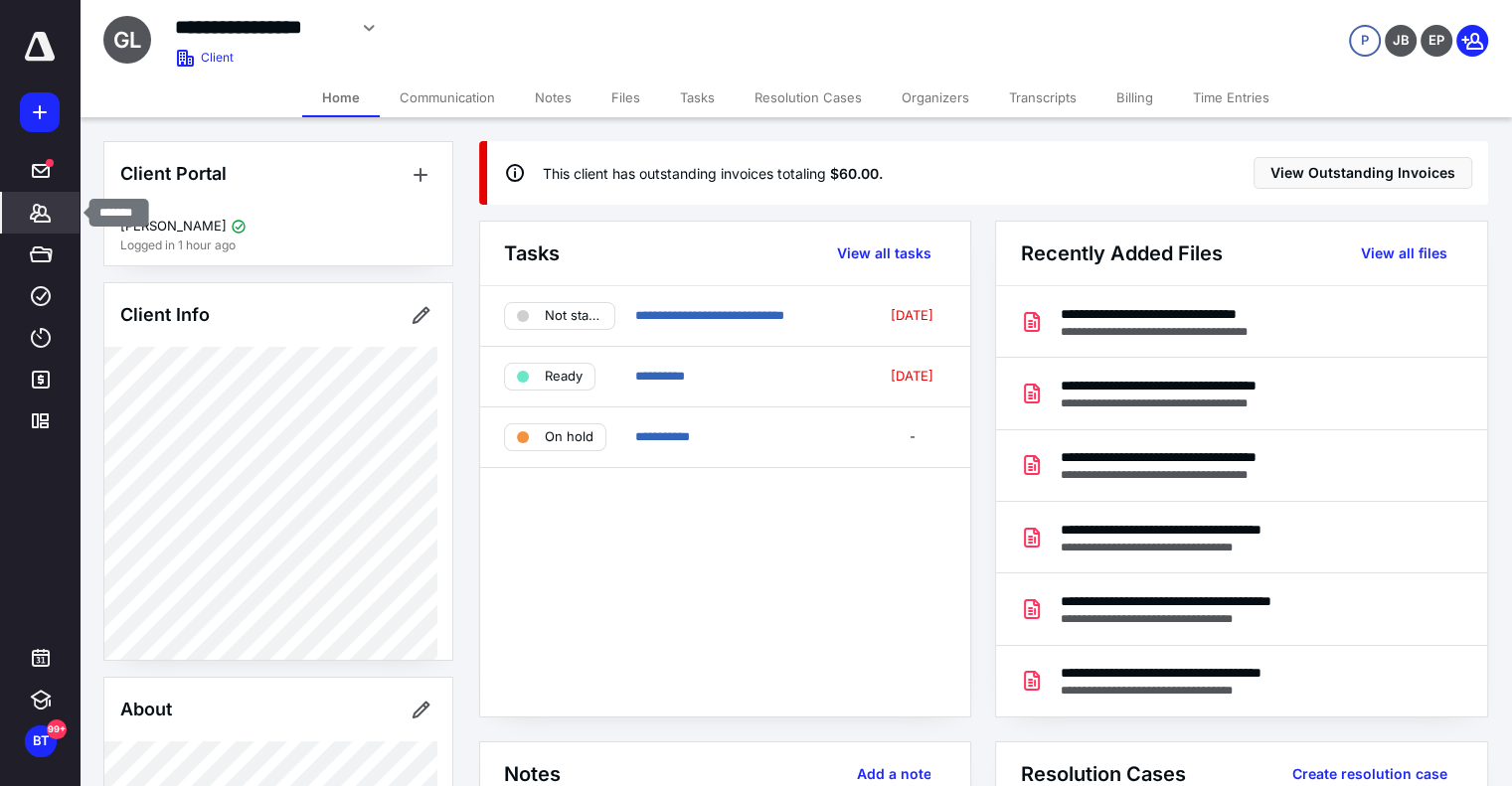 click 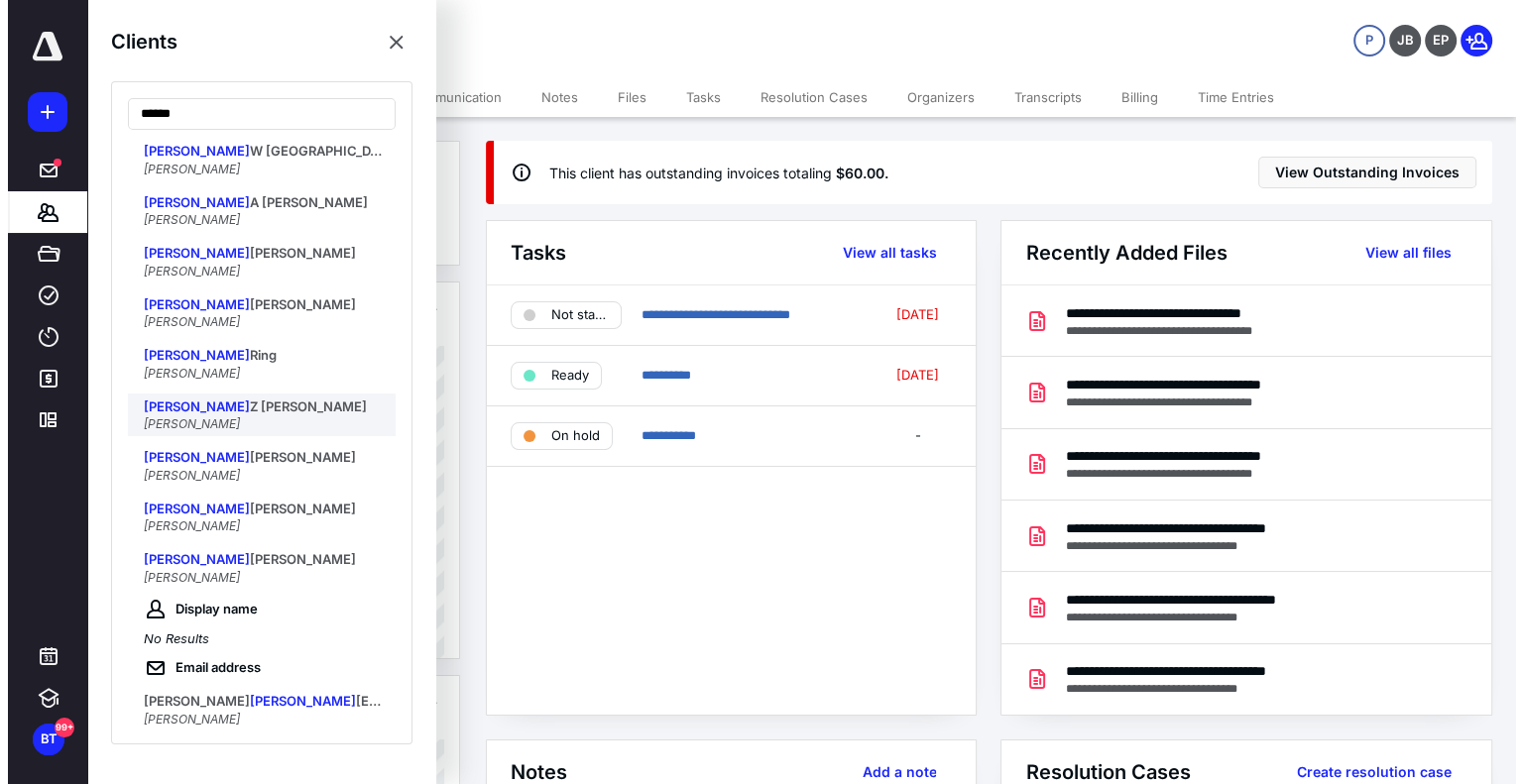 scroll, scrollTop: 496, scrollLeft: 0, axis: vertical 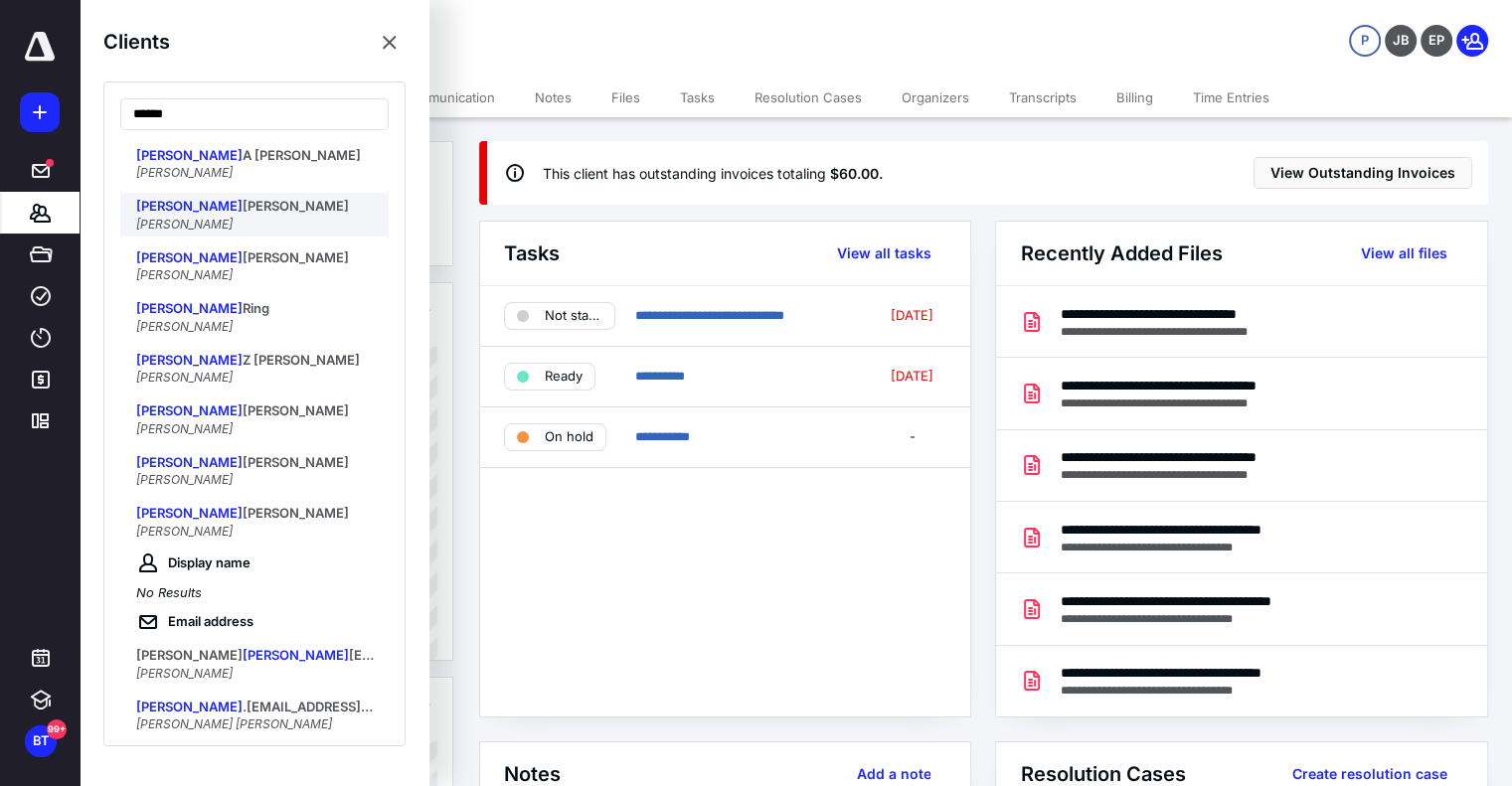 type on "******" 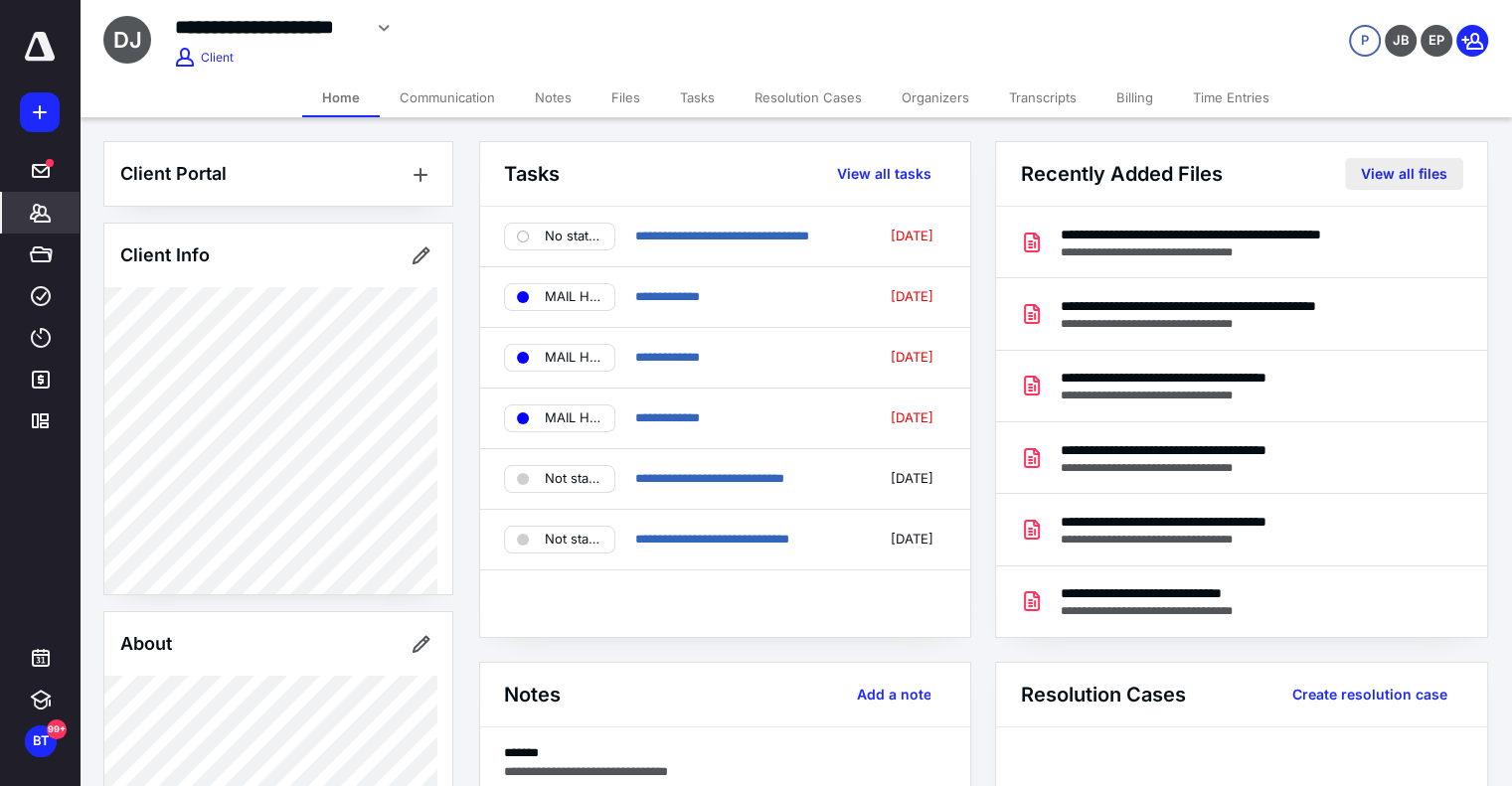 click on "View all files" at bounding box center (1404, 174) 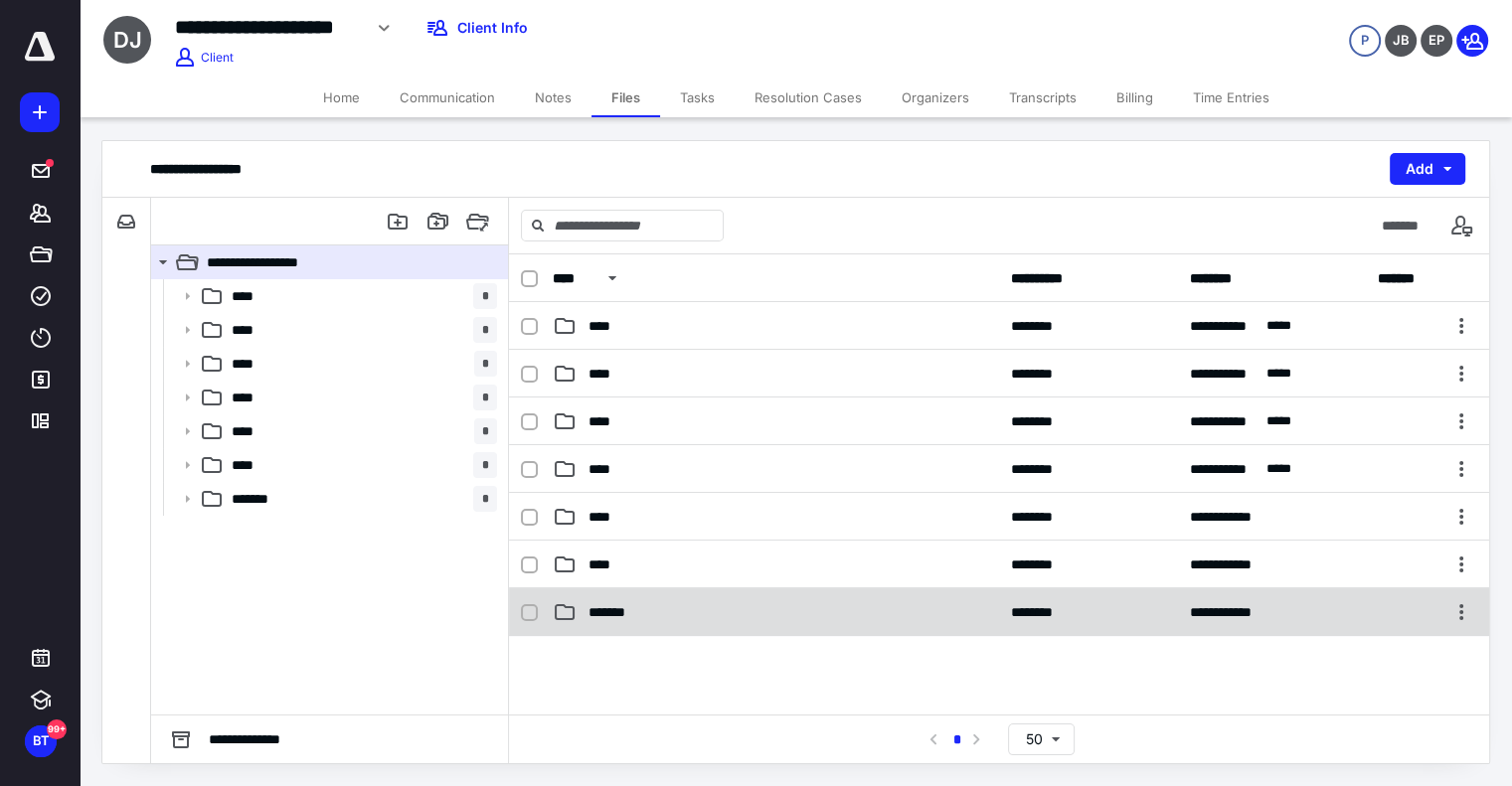 click on "*******" at bounding box center (613, 612) 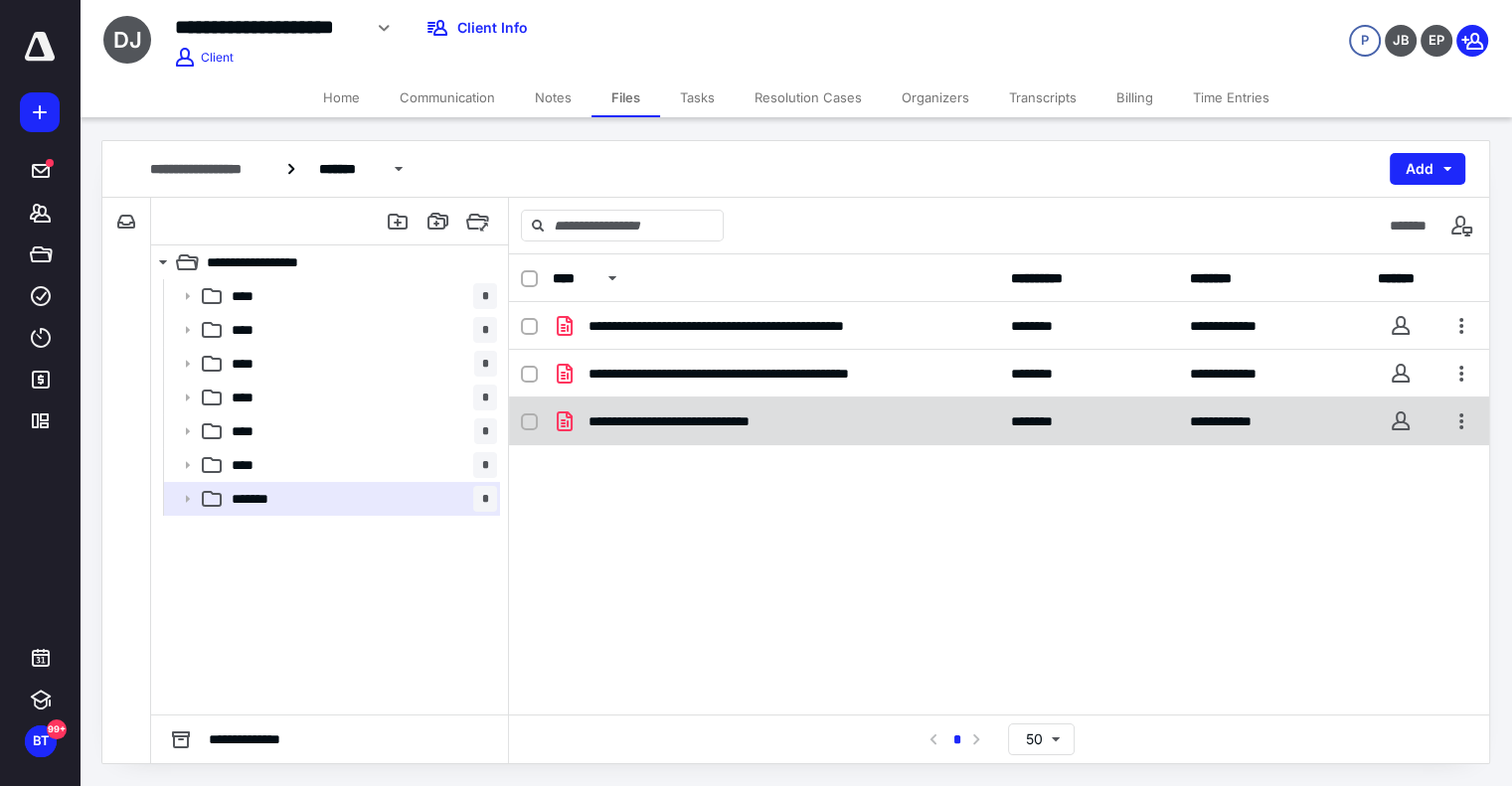 click on "**********" at bounding box center [702, 421] 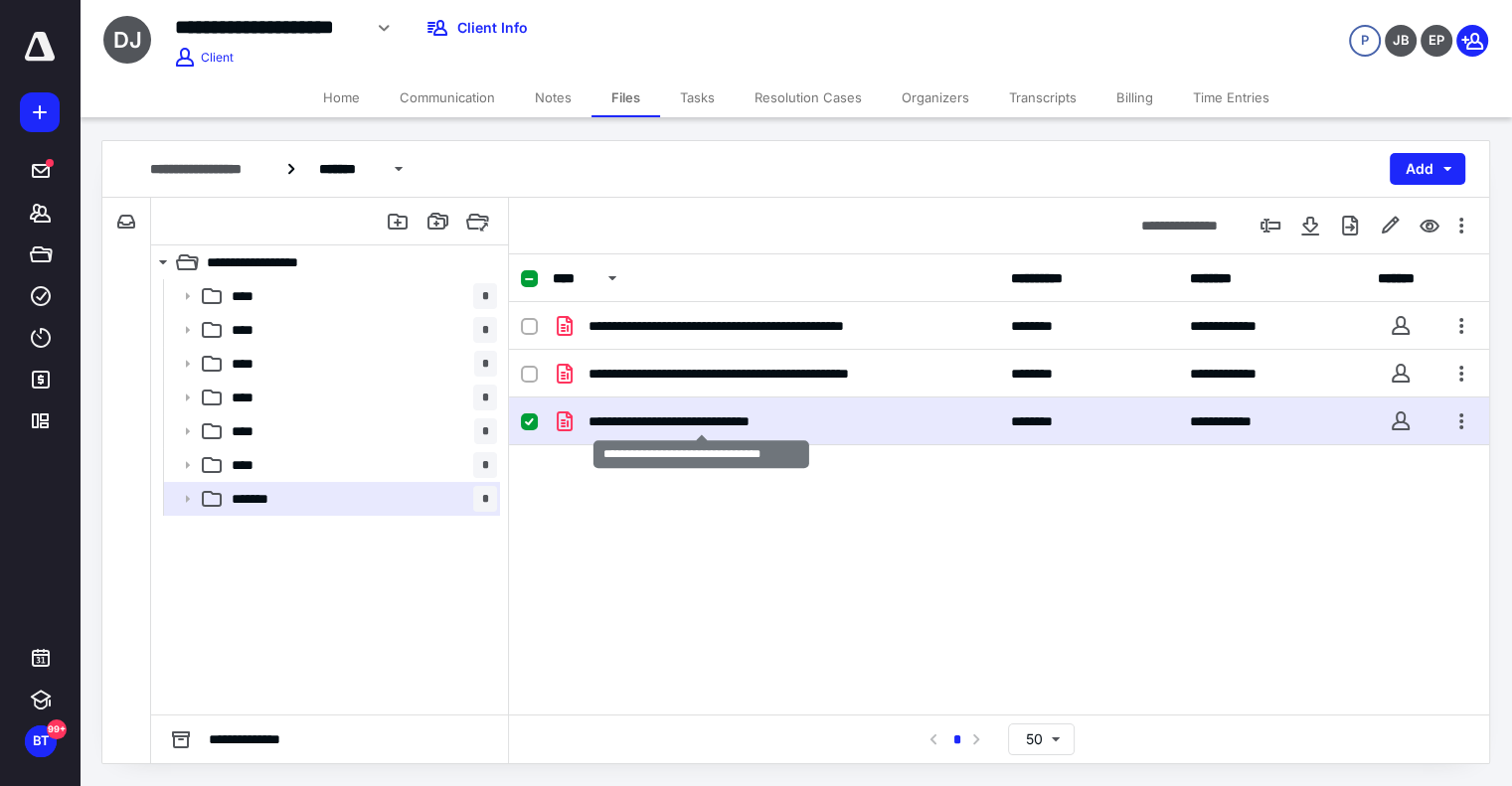 click on "**********" at bounding box center (702, 421) 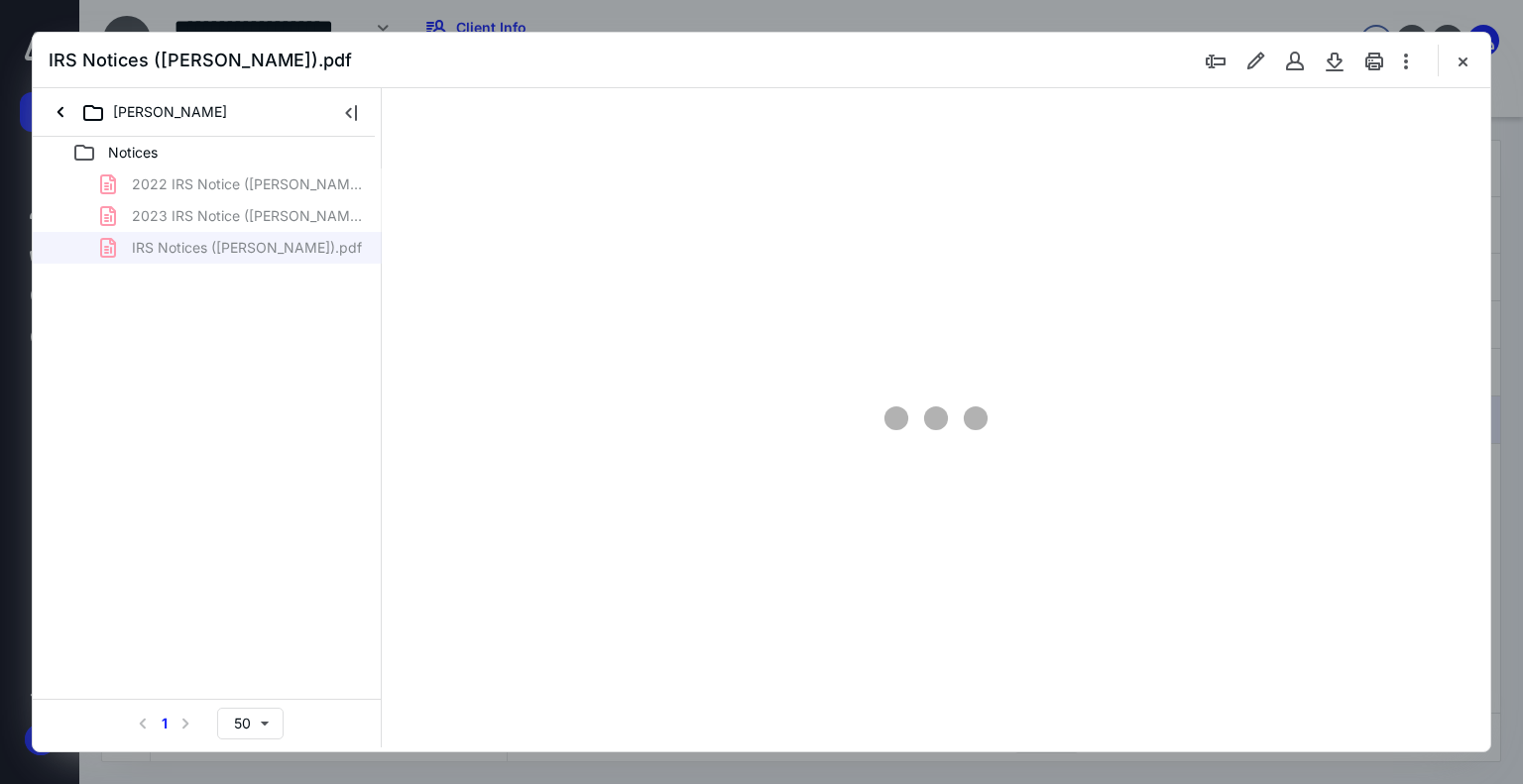 scroll, scrollTop: 0, scrollLeft: 0, axis: both 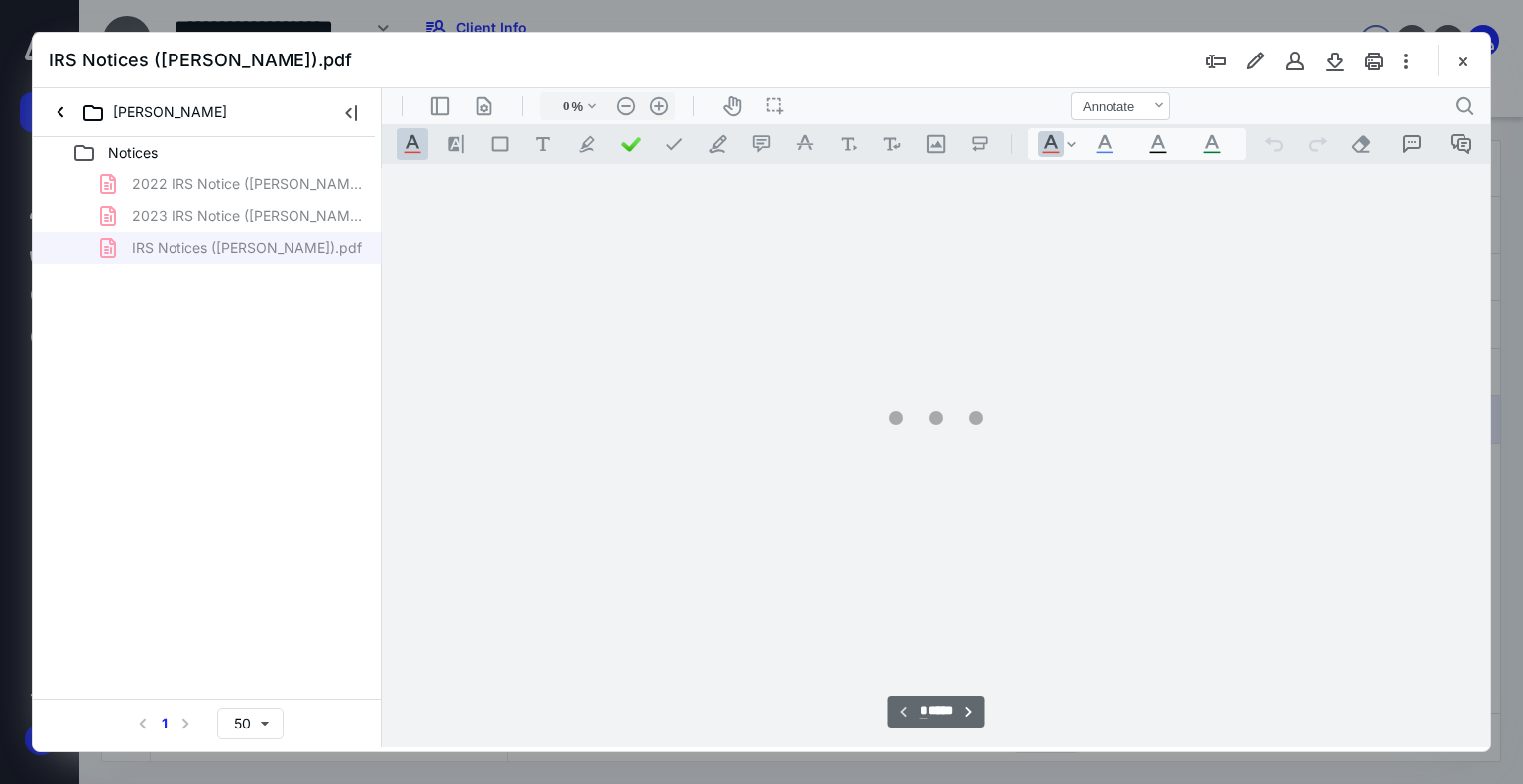 type on "73" 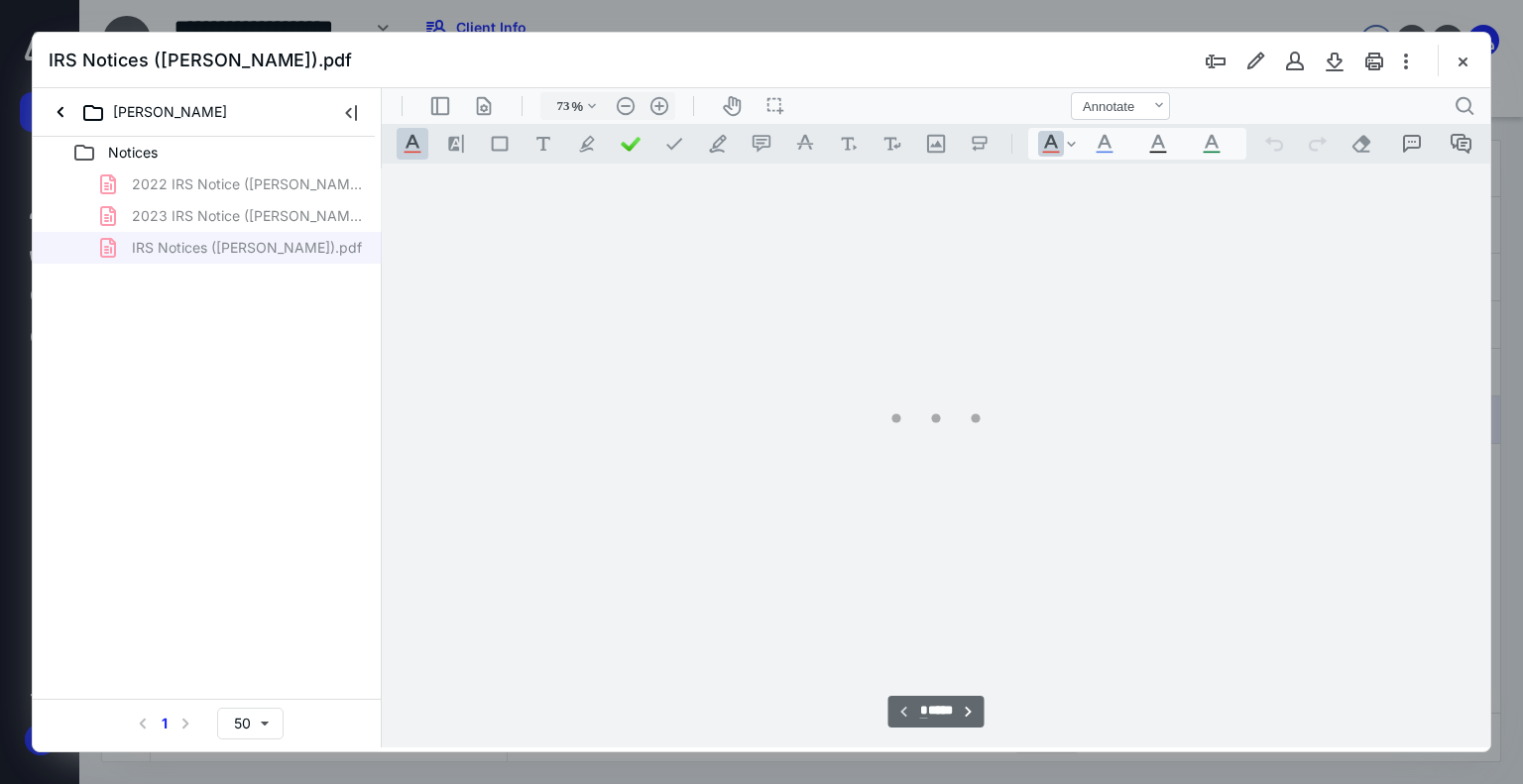 scroll, scrollTop: 78, scrollLeft: 0, axis: vertical 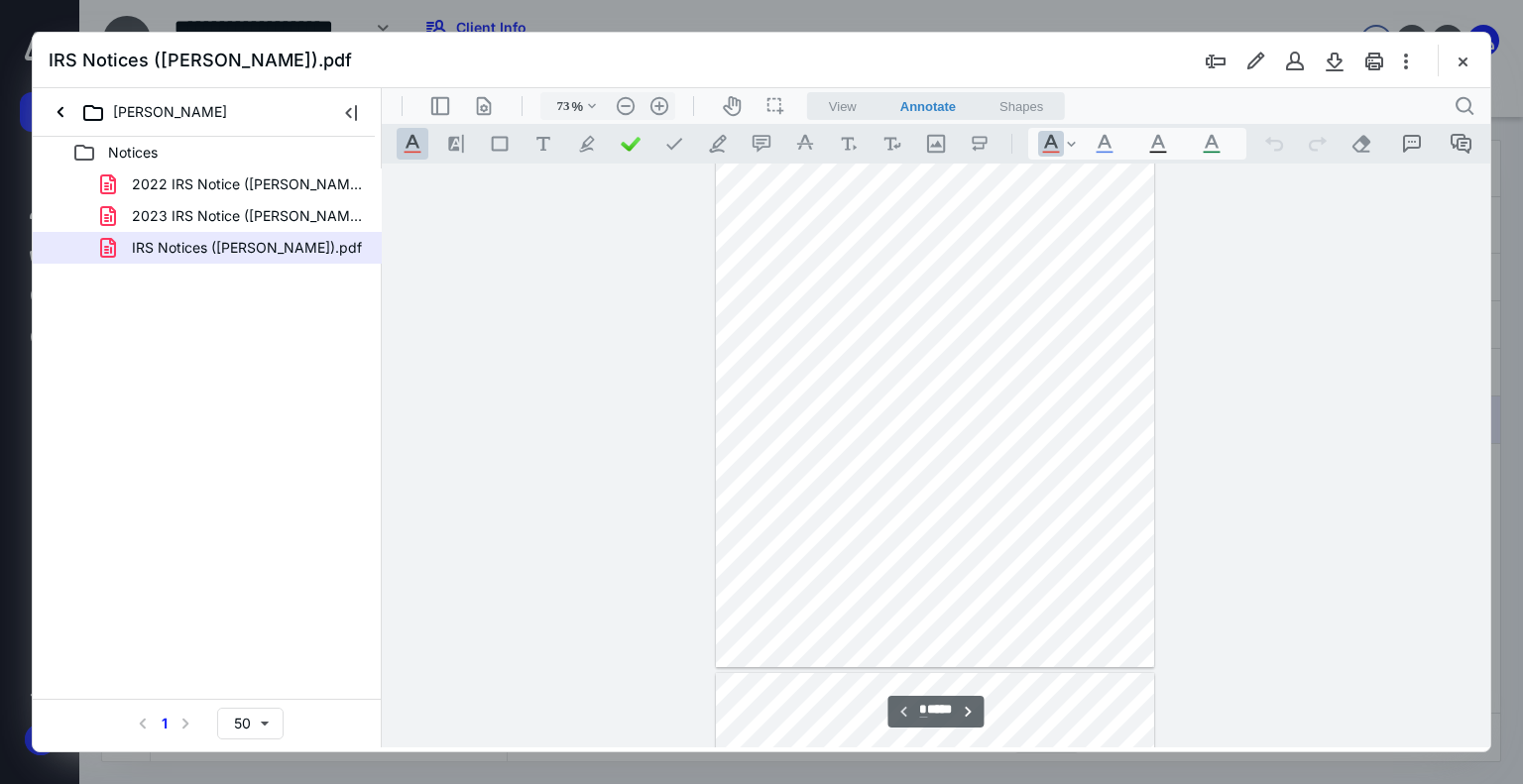 type on "*" 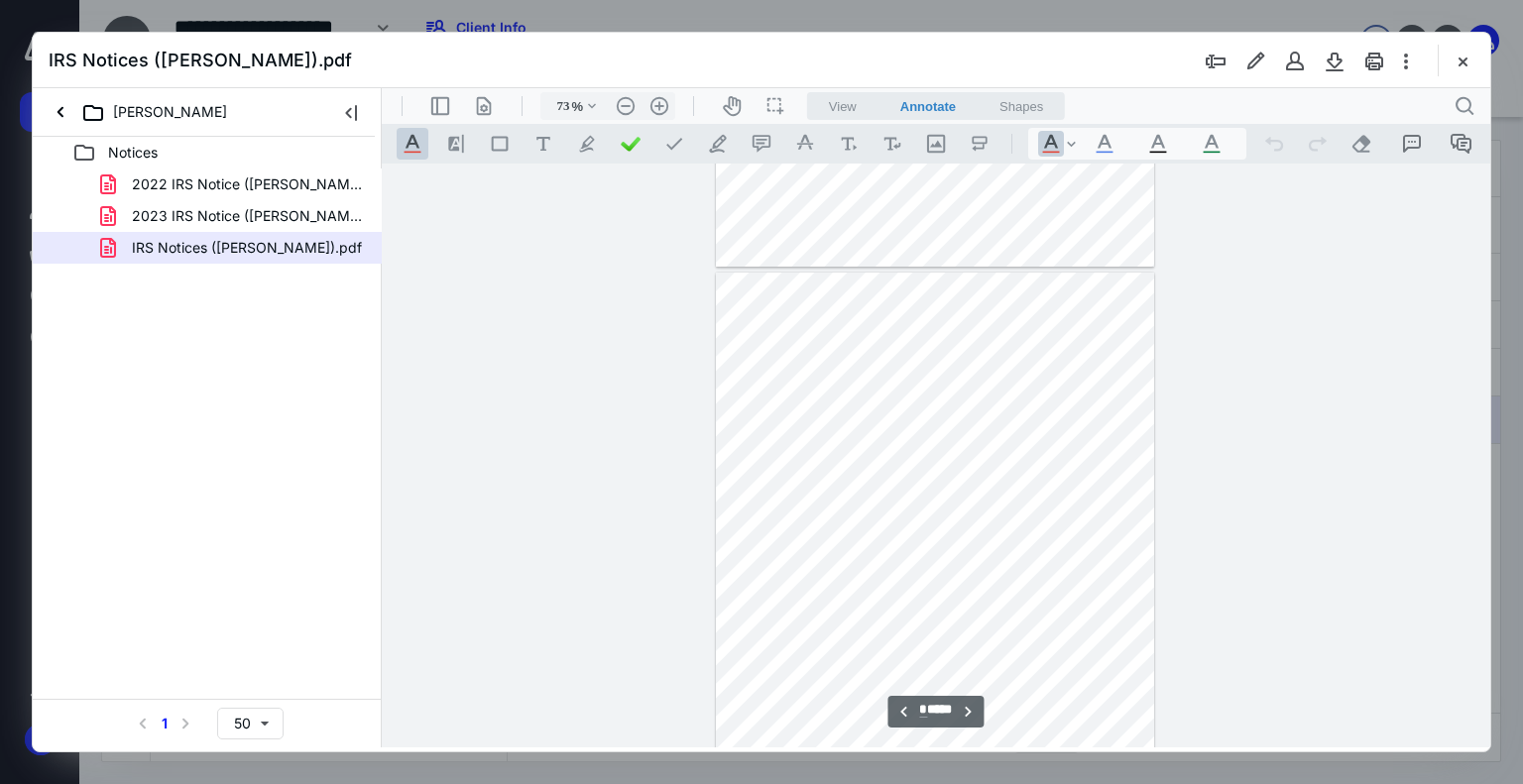 scroll, scrollTop: 574, scrollLeft: 0, axis: vertical 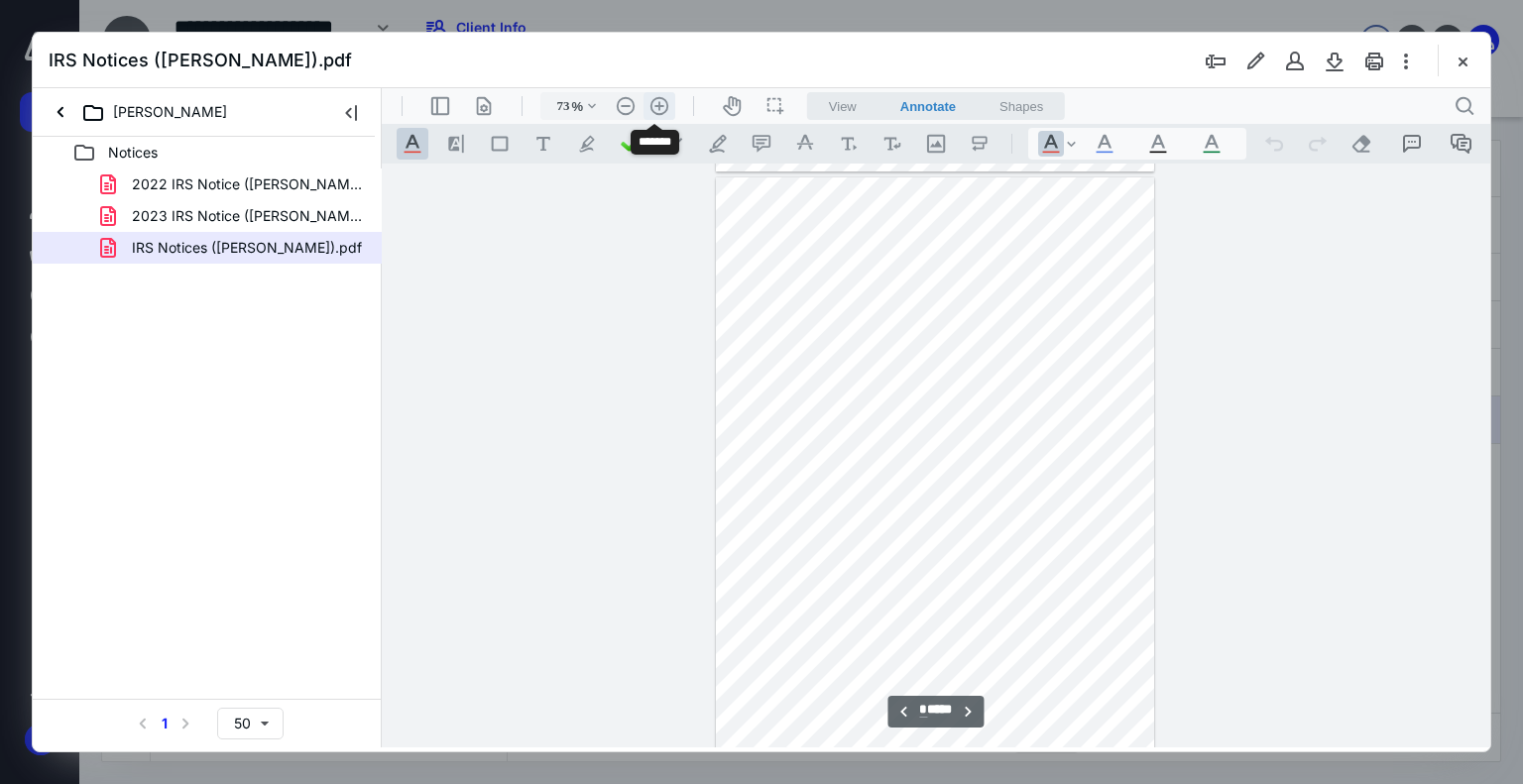 click on ".cls-1{fill:#abb0c4;} icon - header - zoom - in - line" at bounding box center [659, 106] 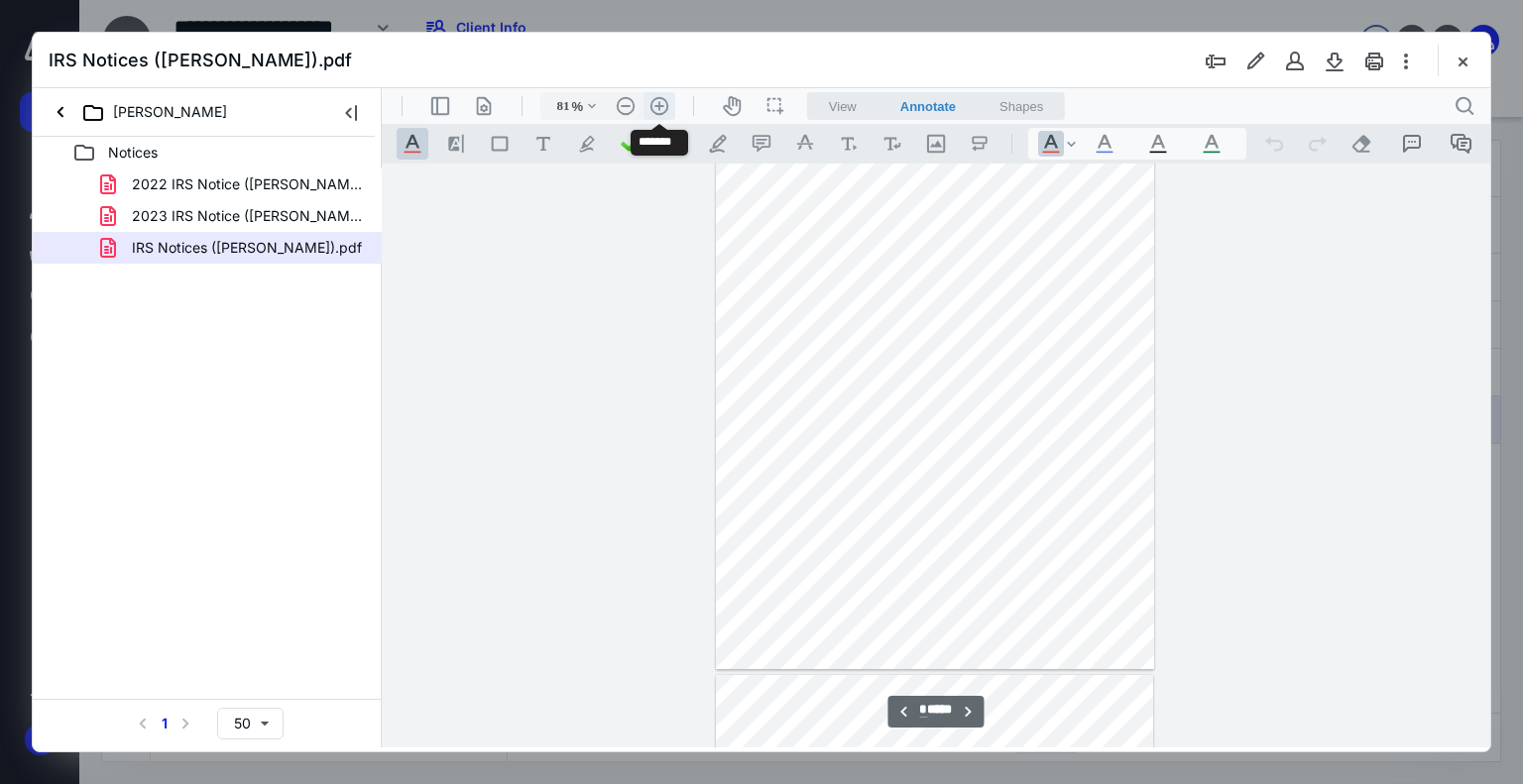 click on ".cls-1{fill:#abb0c4;} icon - header - zoom - in - line" at bounding box center [659, 106] 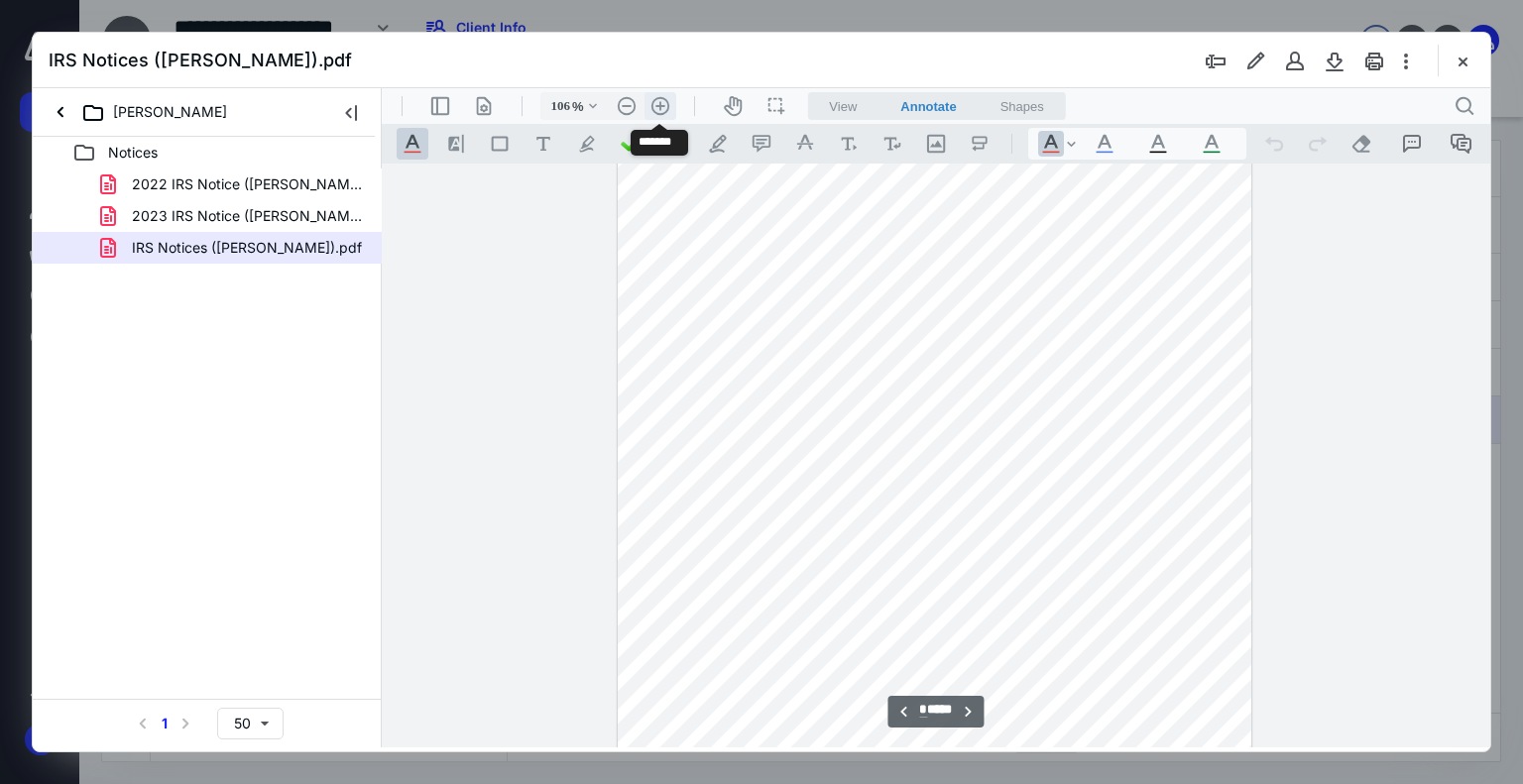 click on ".cls-1{fill:#abb0c4;} icon - header - zoom - in - line" at bounding box center (660, 106) 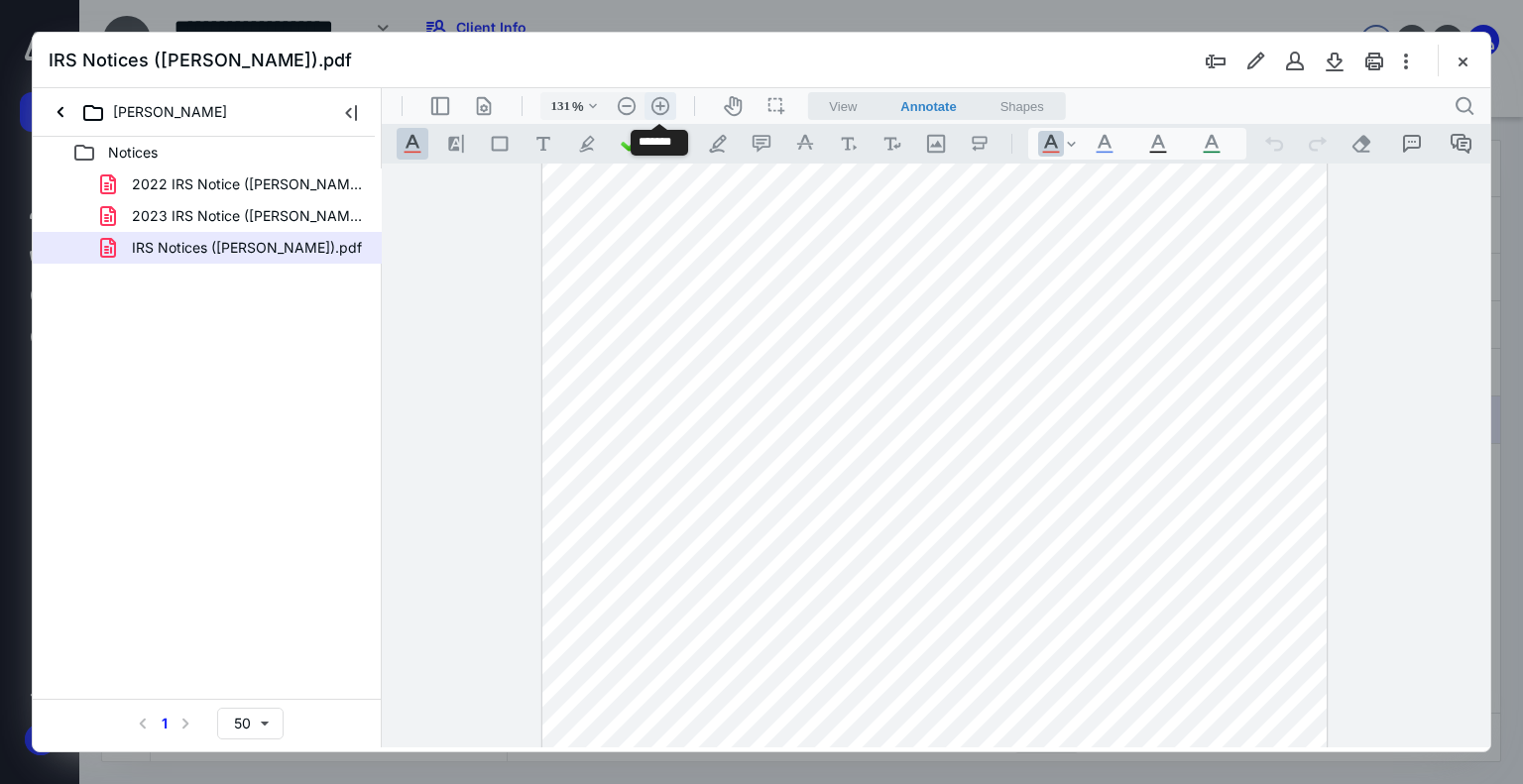 click on ".cls-1{fill:#abb0c4;} icon - header - zoom - in - line" at bounding box center (660, 106) 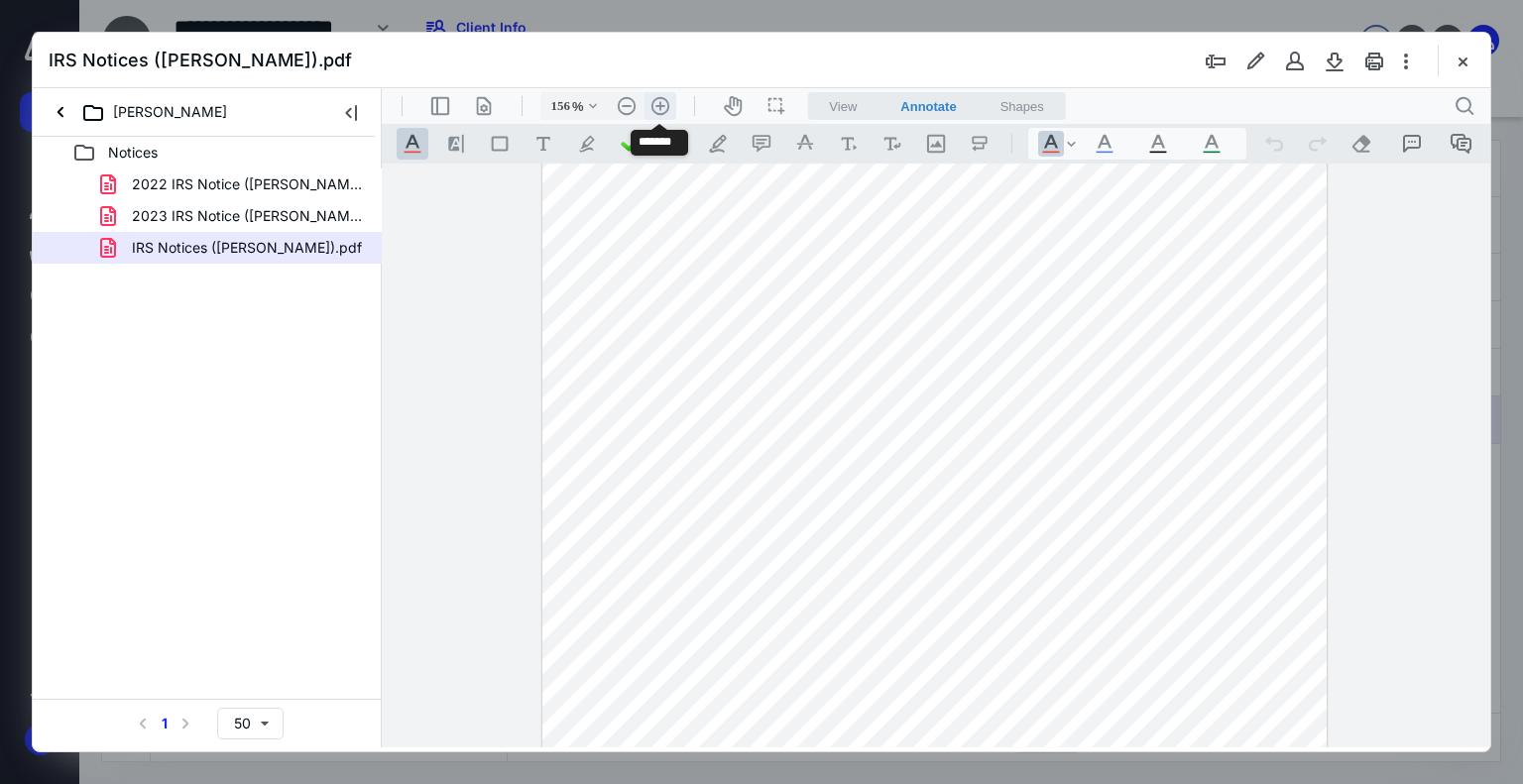 scroll, scrollTop: 1511, scrollLeft: 0, axis: vertical 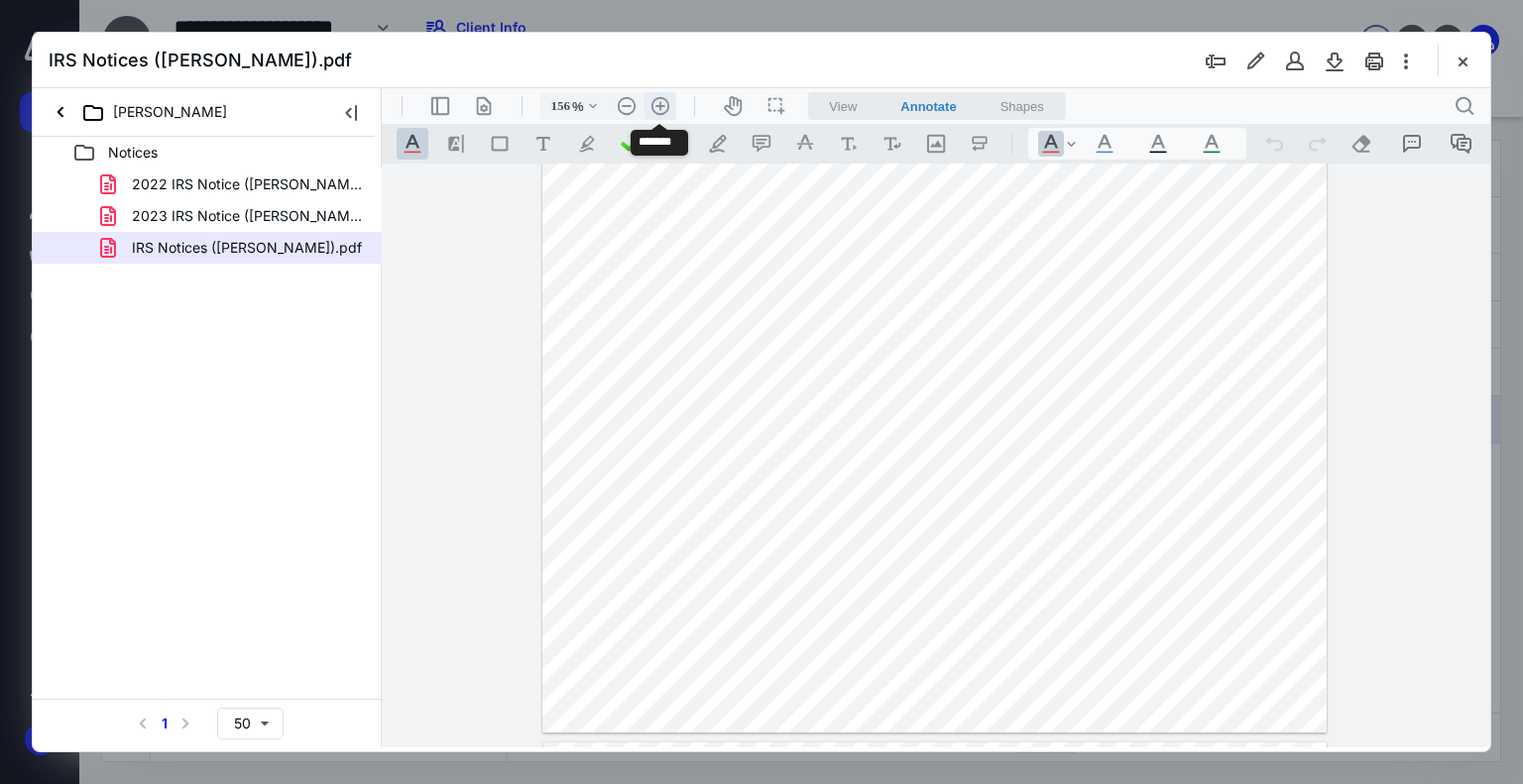click on ".cls-1{fill:#abb0c4;} icon - header - zoom - in - line" at bounding box center [660, 106] 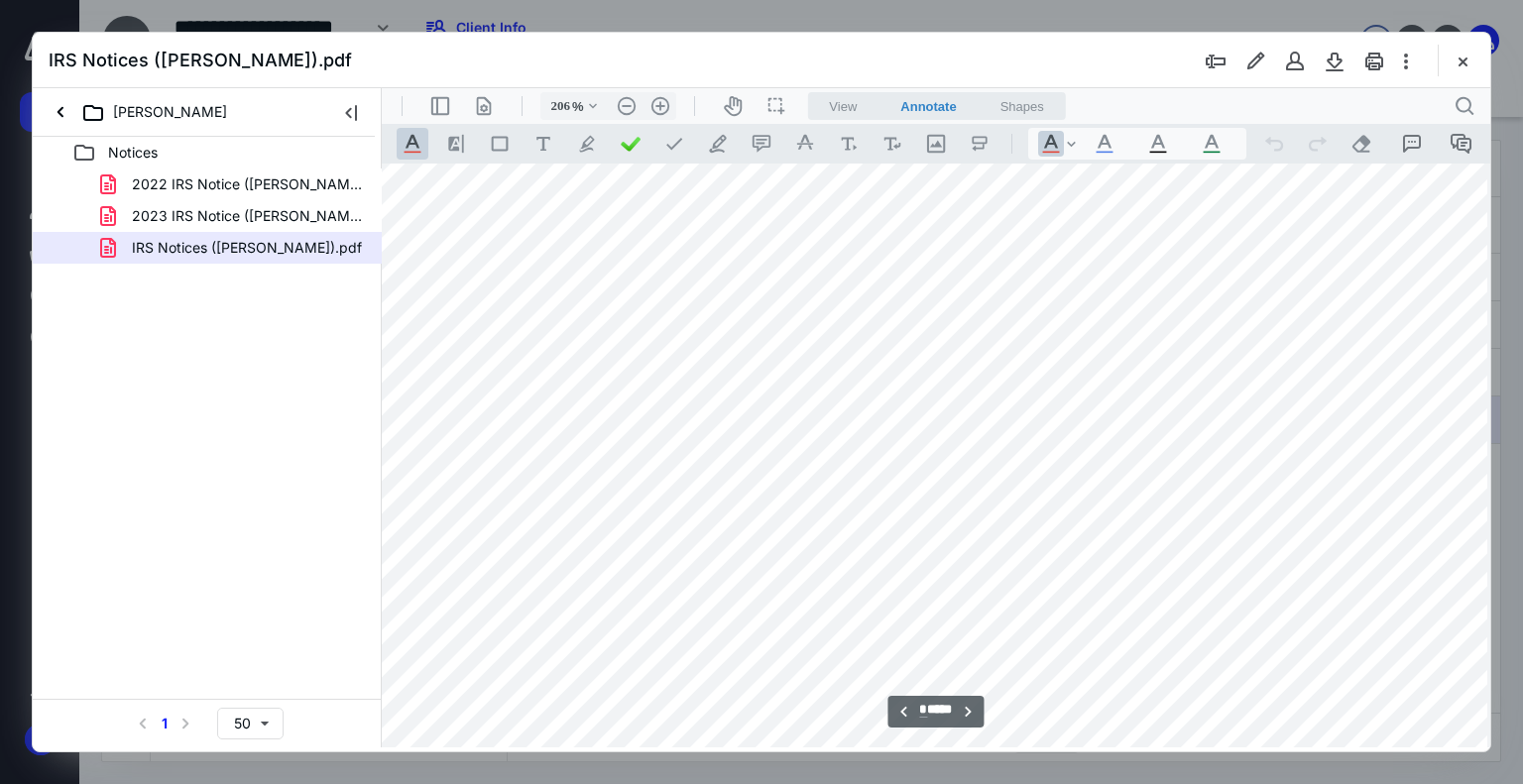 scroll, scrollTop: 2474, scrollLeft: 78, axis: both 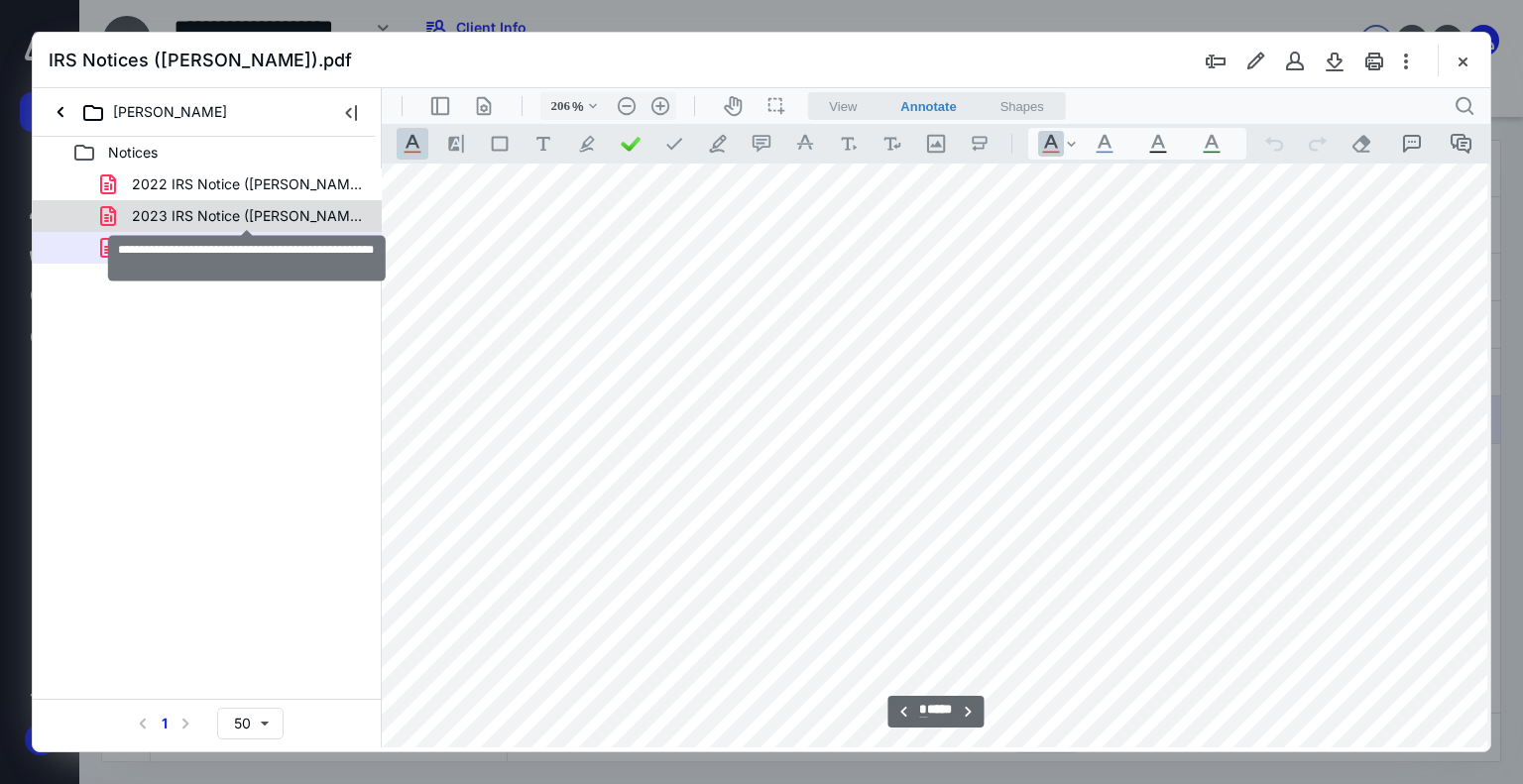 click on "2023 IRS Notice ([PERSON_NAME]) CP503 ([DATE]).pdf" at bounding box center [247, 216] 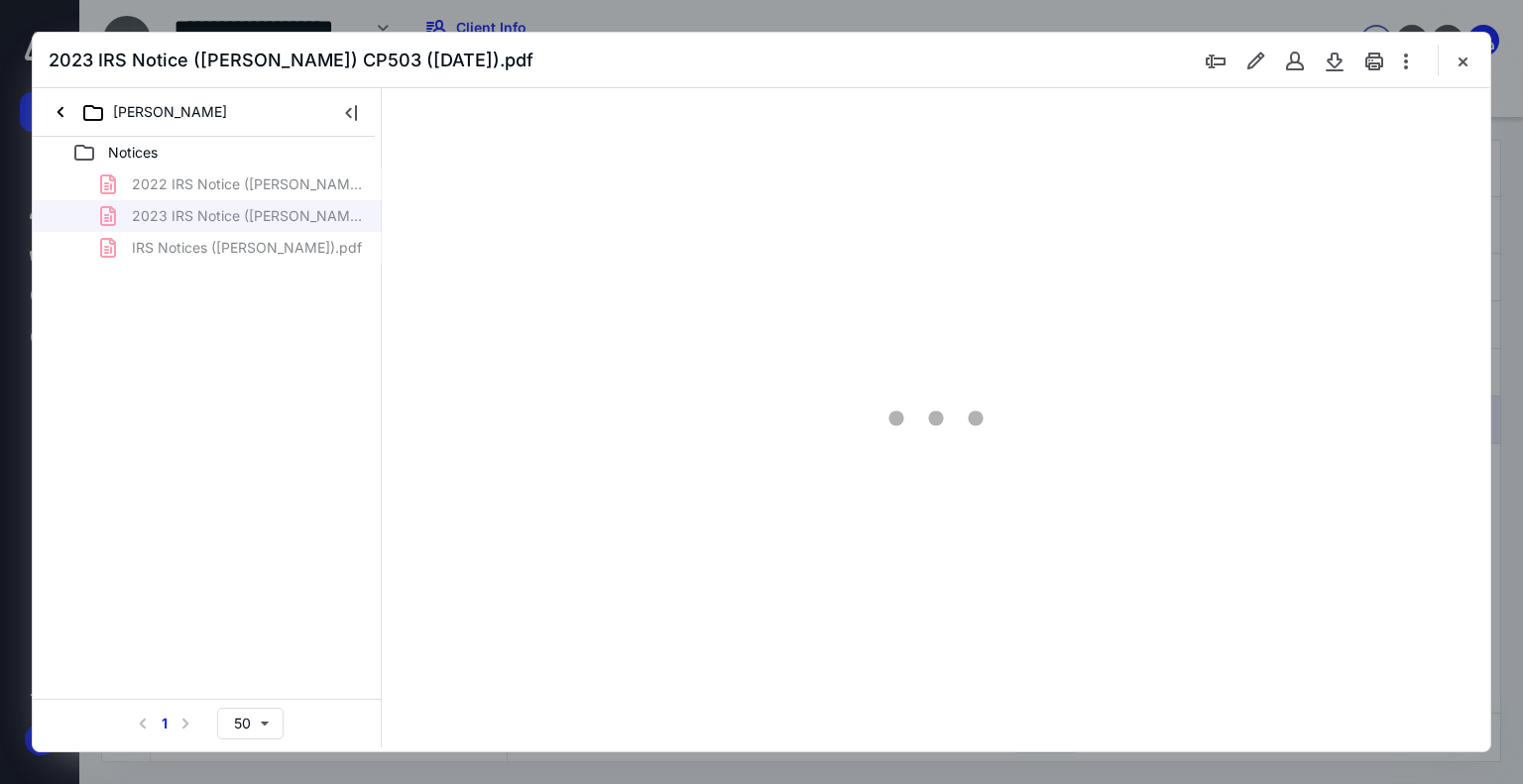 scroll, scrollTop: 78, scrollLeft: 0, axis: vertical 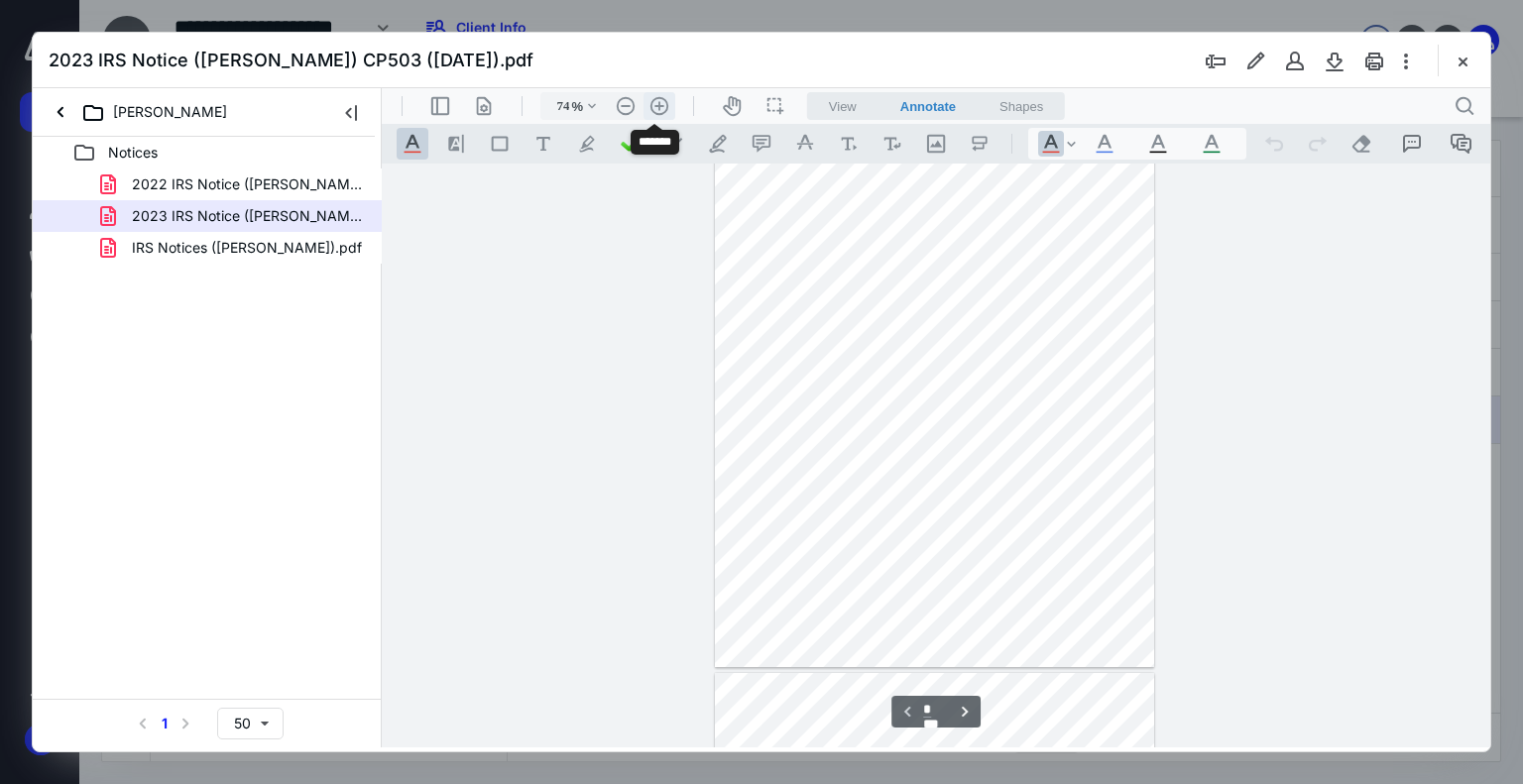 click on ".cls-1{fill:#abb0c4;} icon - header - zoom - in - line" at bounding box center (659, 106) 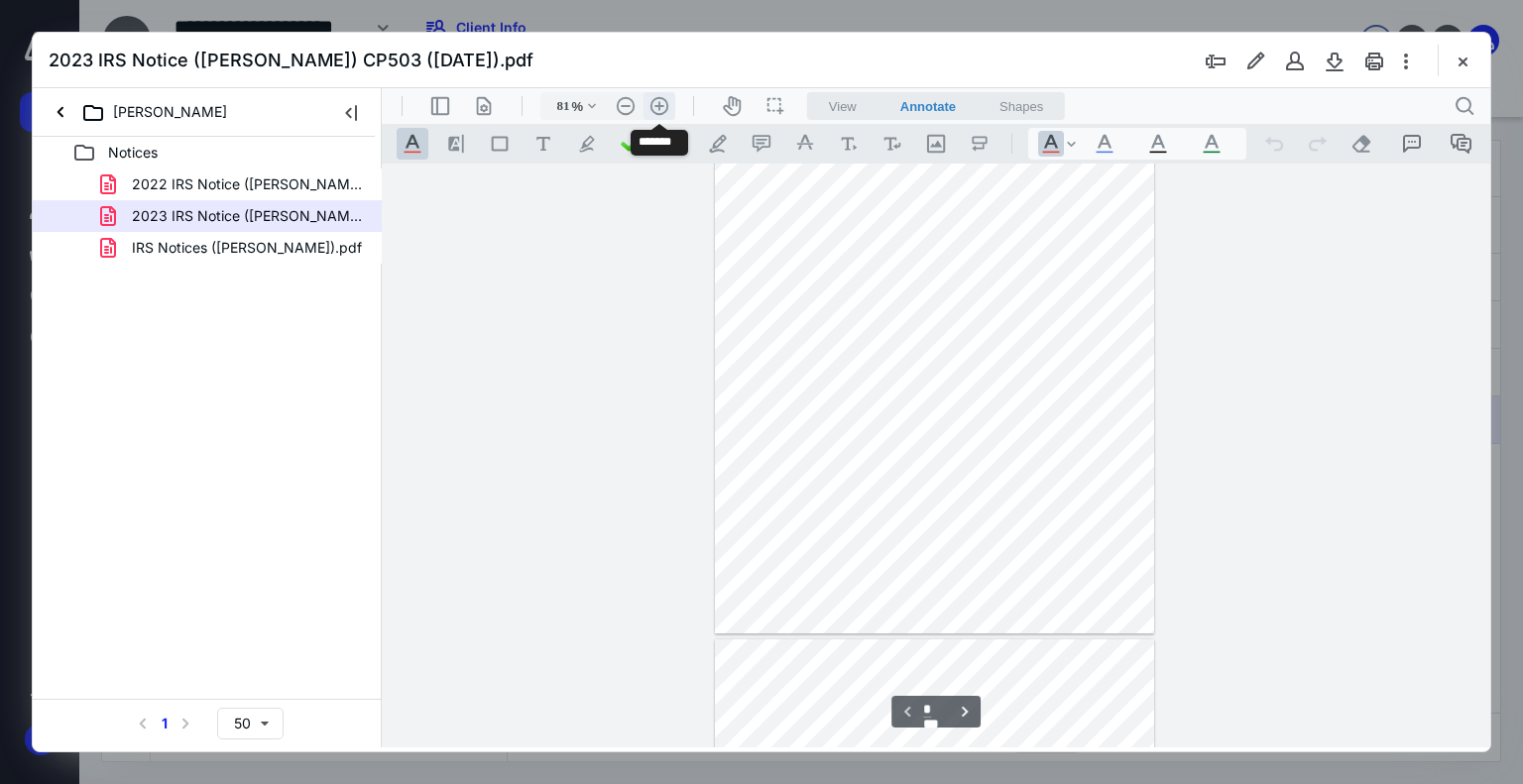 click on ".cls-1{fill:#abb0c4;} icon - header - zoom - in - line" at bounding box center (659, 106) 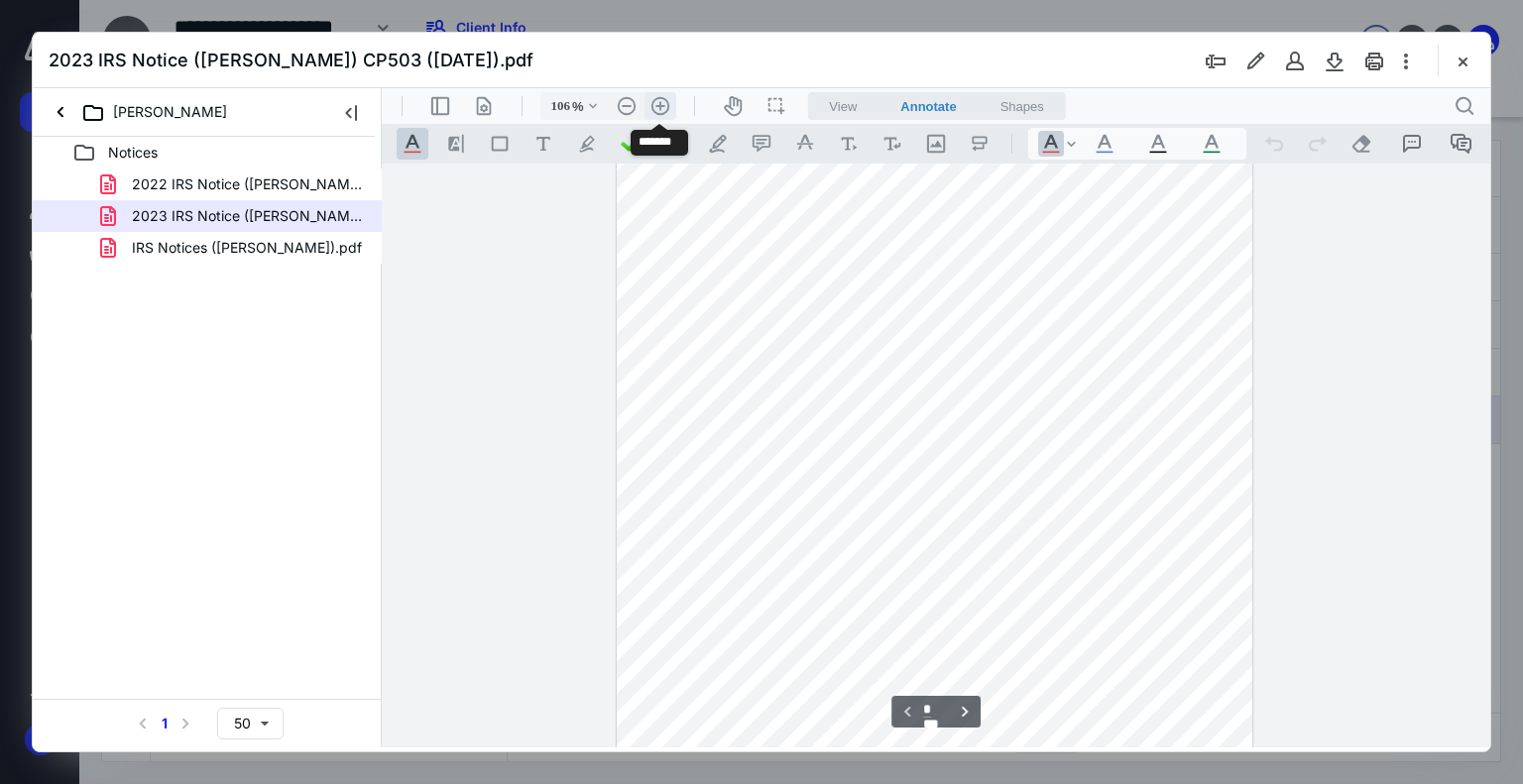click on ".cls-1{fill:#abb0c4;} icon - header - zoom - in - line" at bounding box center (660, 106) 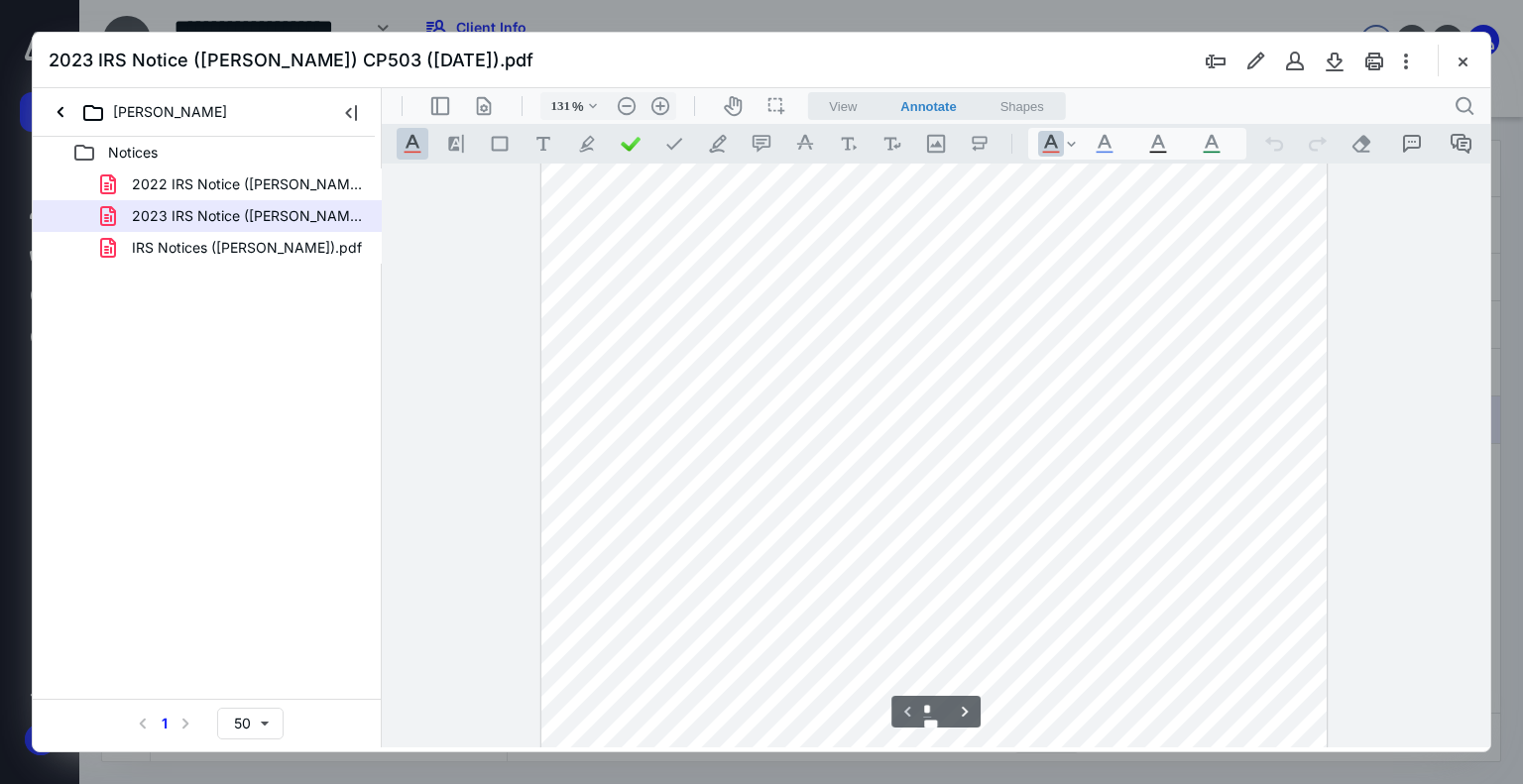 scroll, scrollTop: 242, scrollLeft: 0, axis: vertical 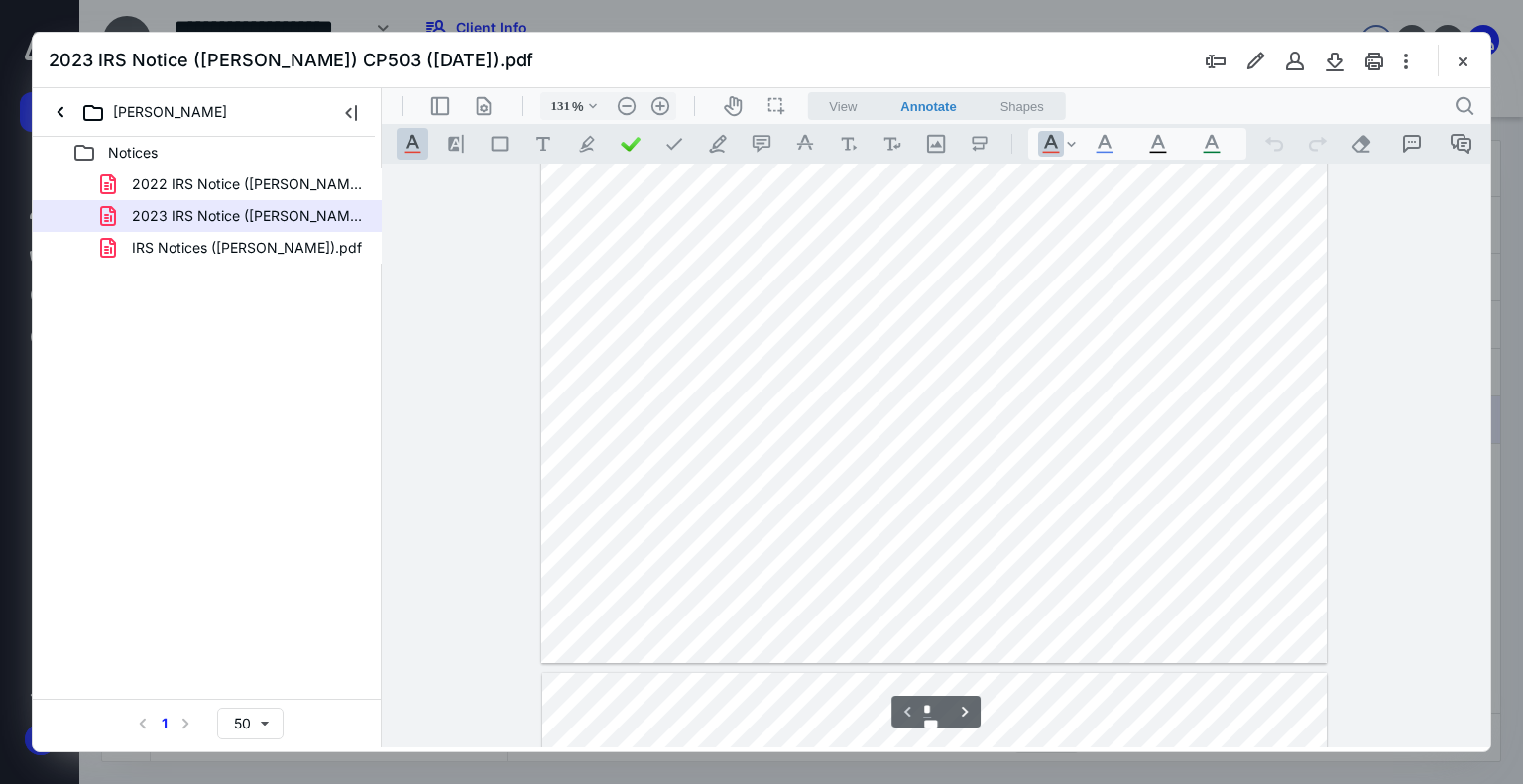type on "*" 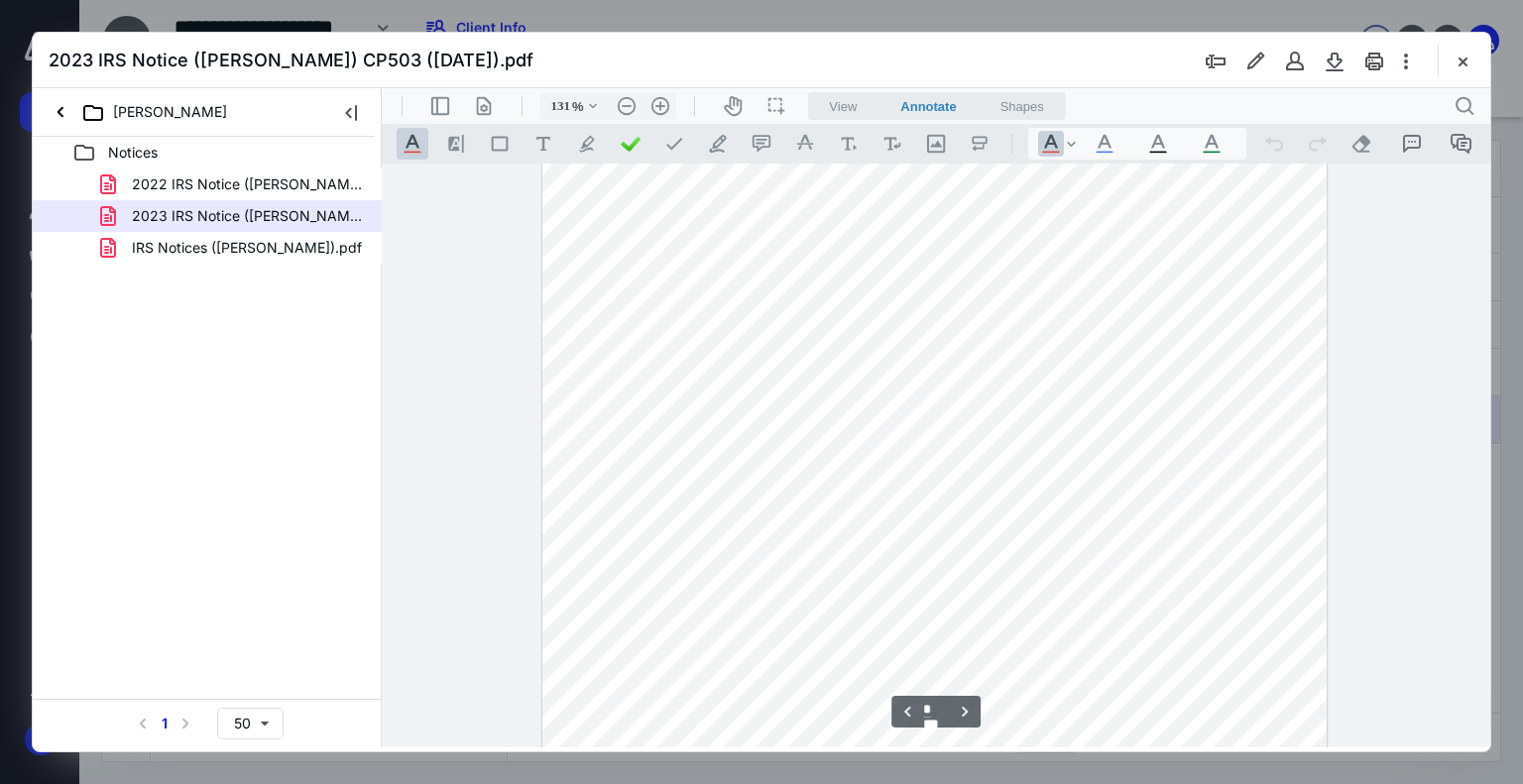 scroll, scrollTop: 1431, scrollLeft: 0, axis: vertical 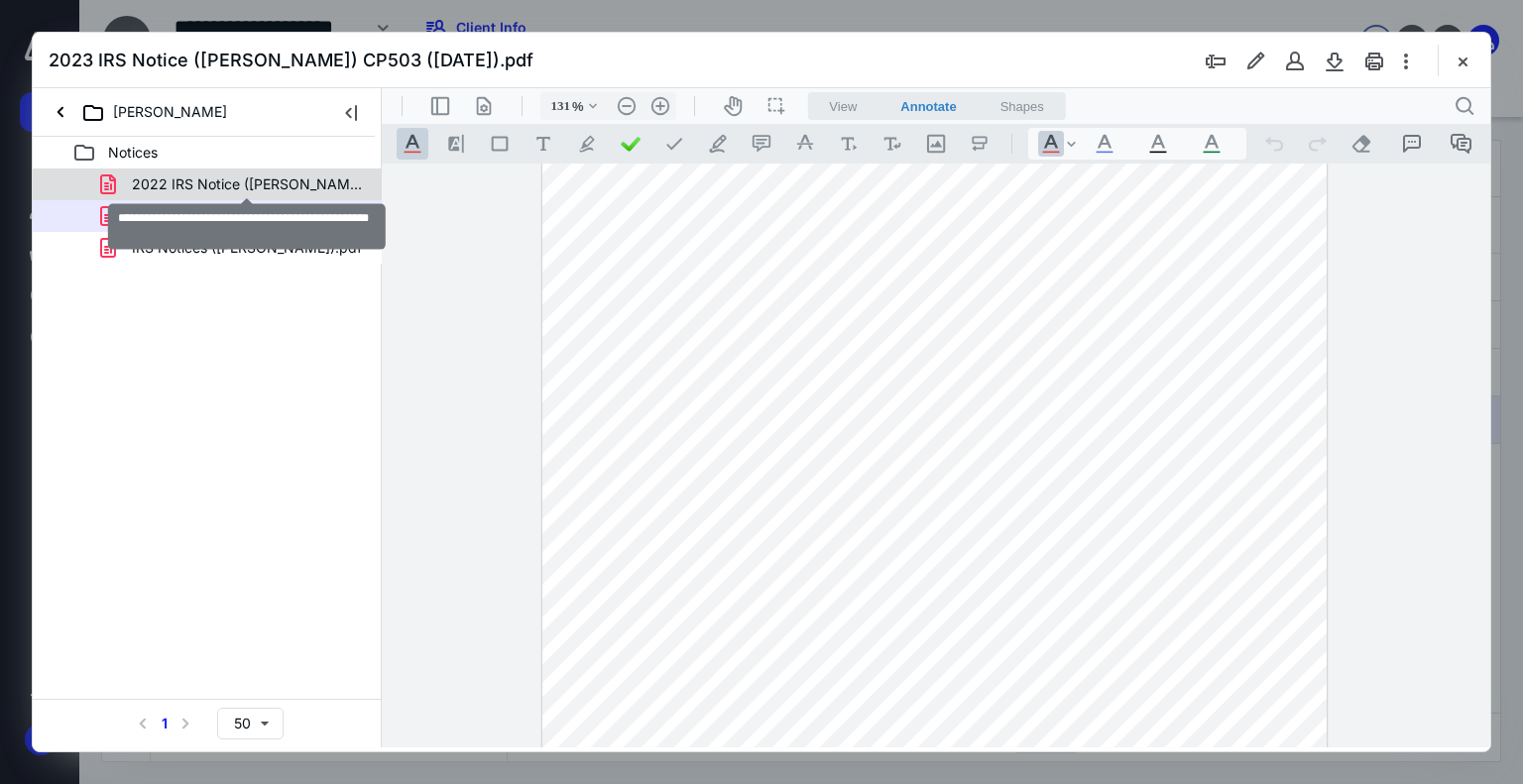 click on "2022 IRS Notice ([PERSON_NAME]) CP14 ([DATE]).pdf" at bounding box center (247, 184) 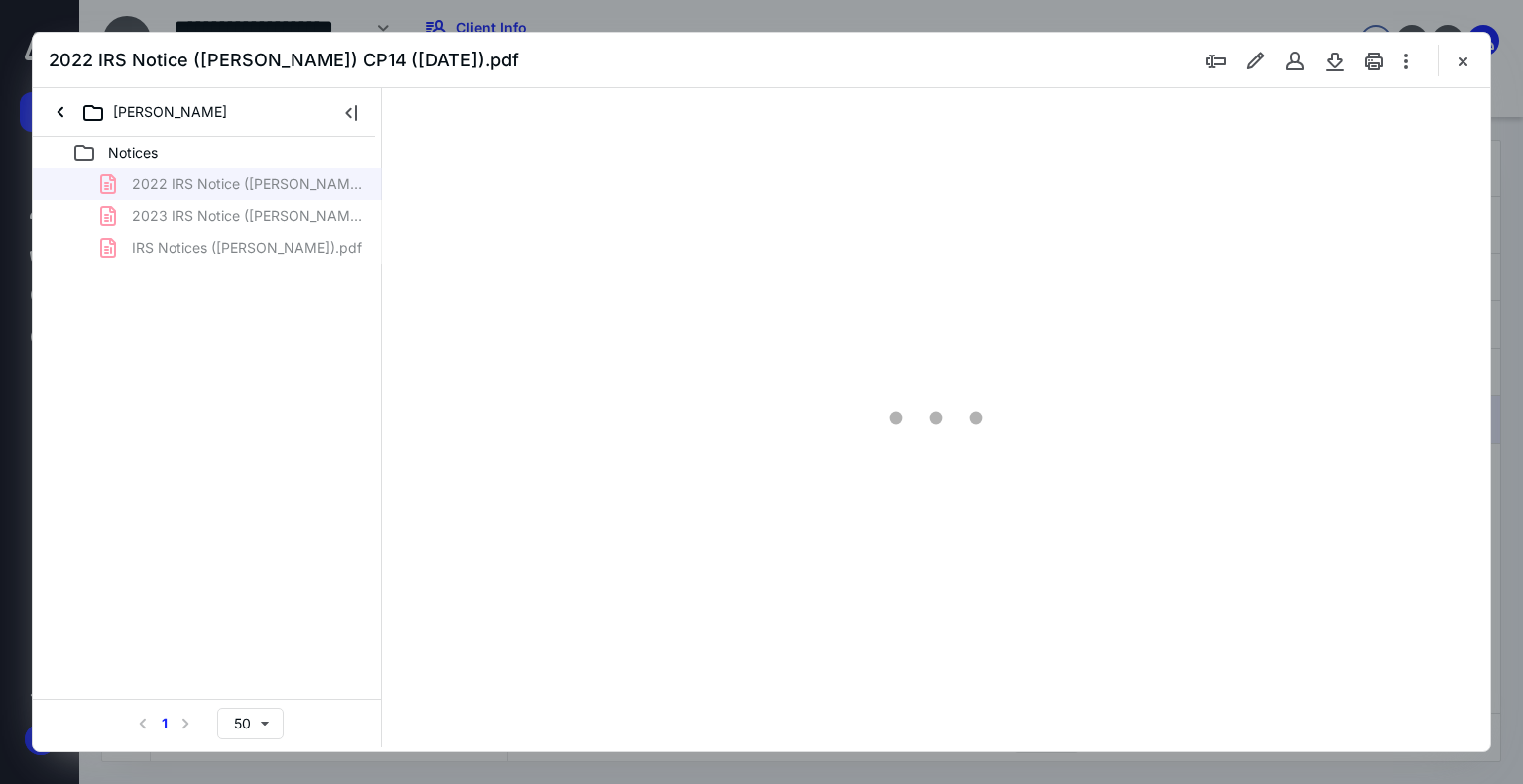 scroll, scrollTop: 78, scrollLeft: 0, axis: vertical 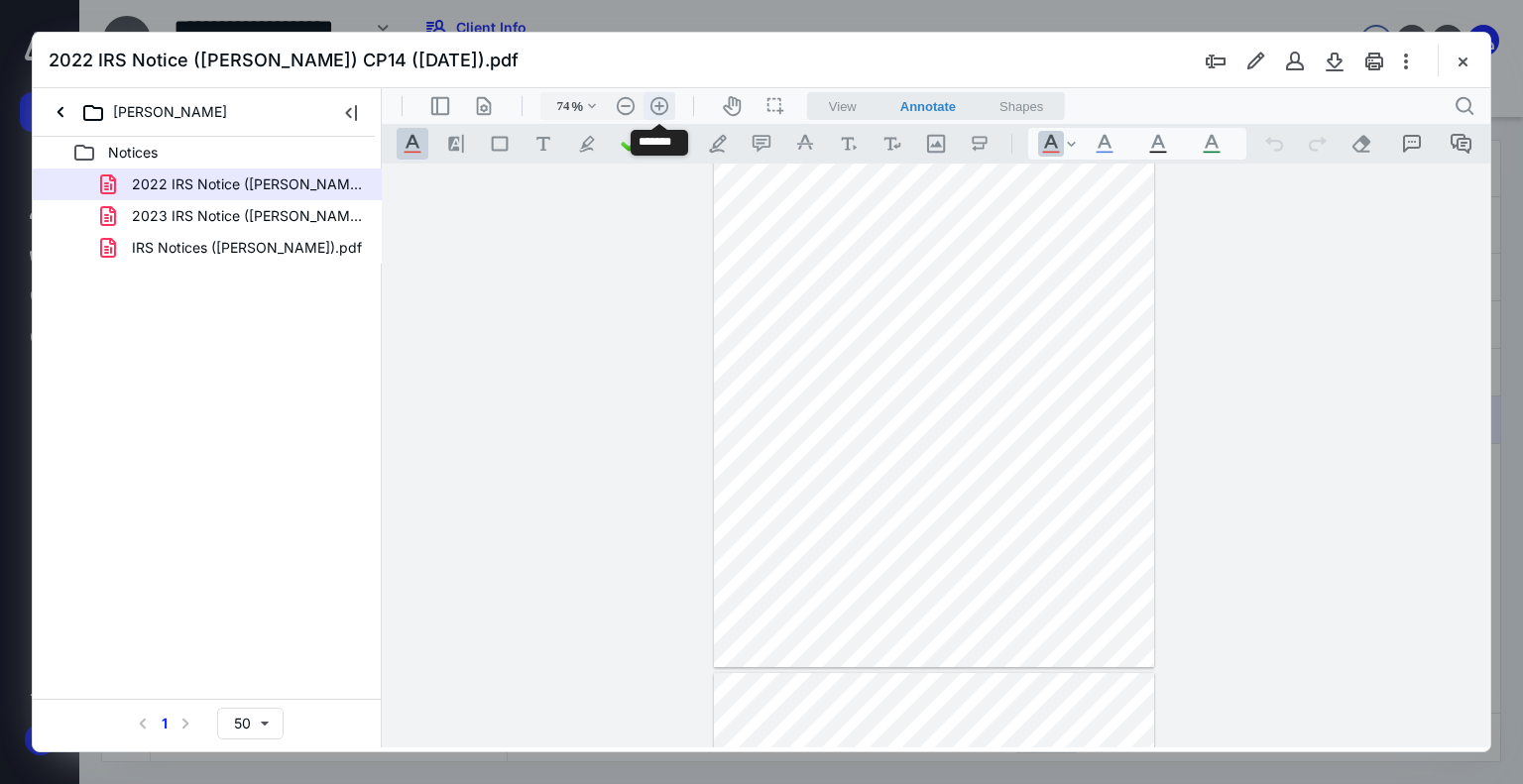 click on ".cls-1{fill:#abb0c4;} icon - header - zoom - in - line" at bounding box center [659, 106] 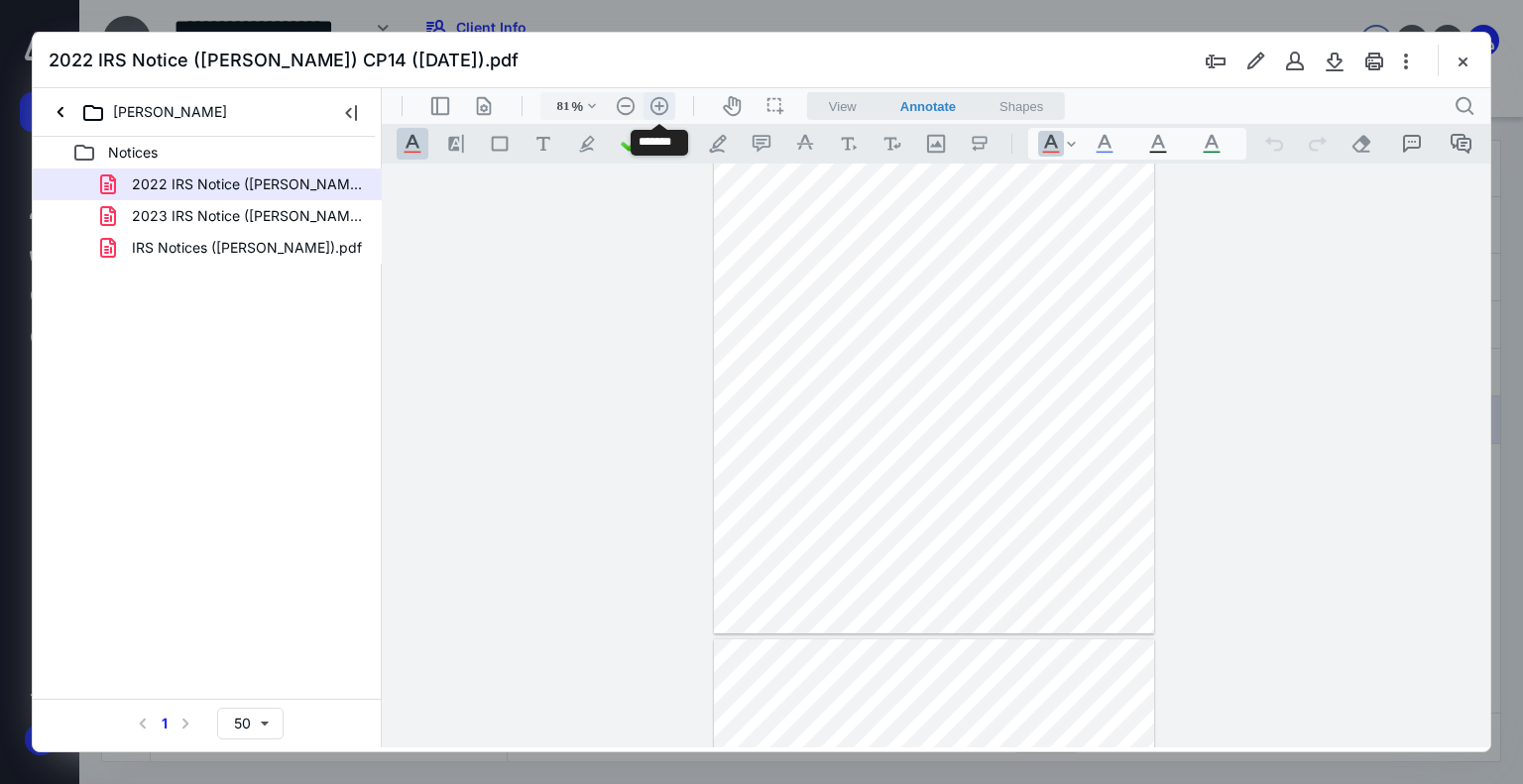click on ".cls-1{fill:#abb0c4;} icon - header - zoom - in - line" at bounding box center [659, 106] 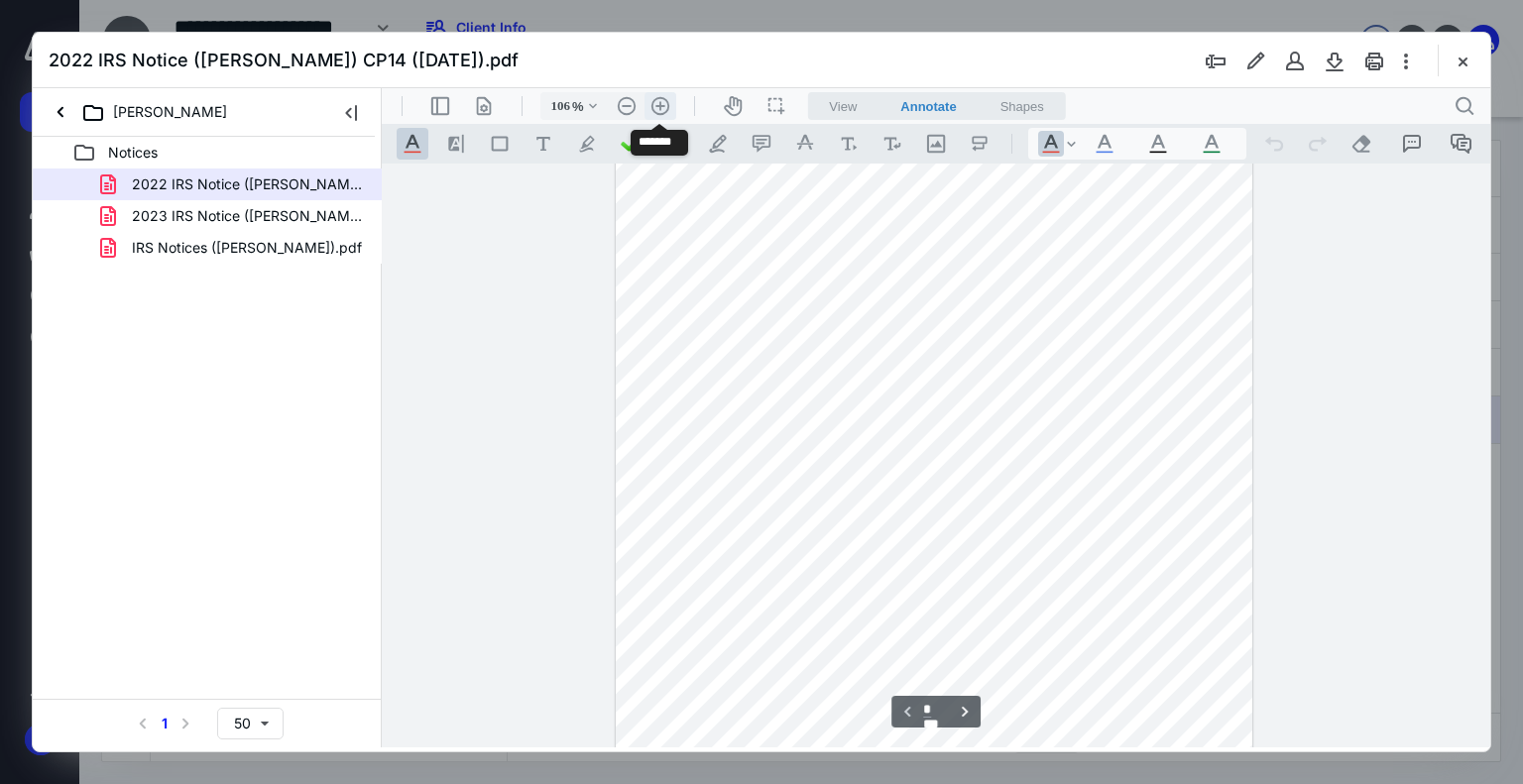 click on ".cls-1{fill:#abb0c4;} icon - header - zoom - in - line" at bounding box center [660, 106] 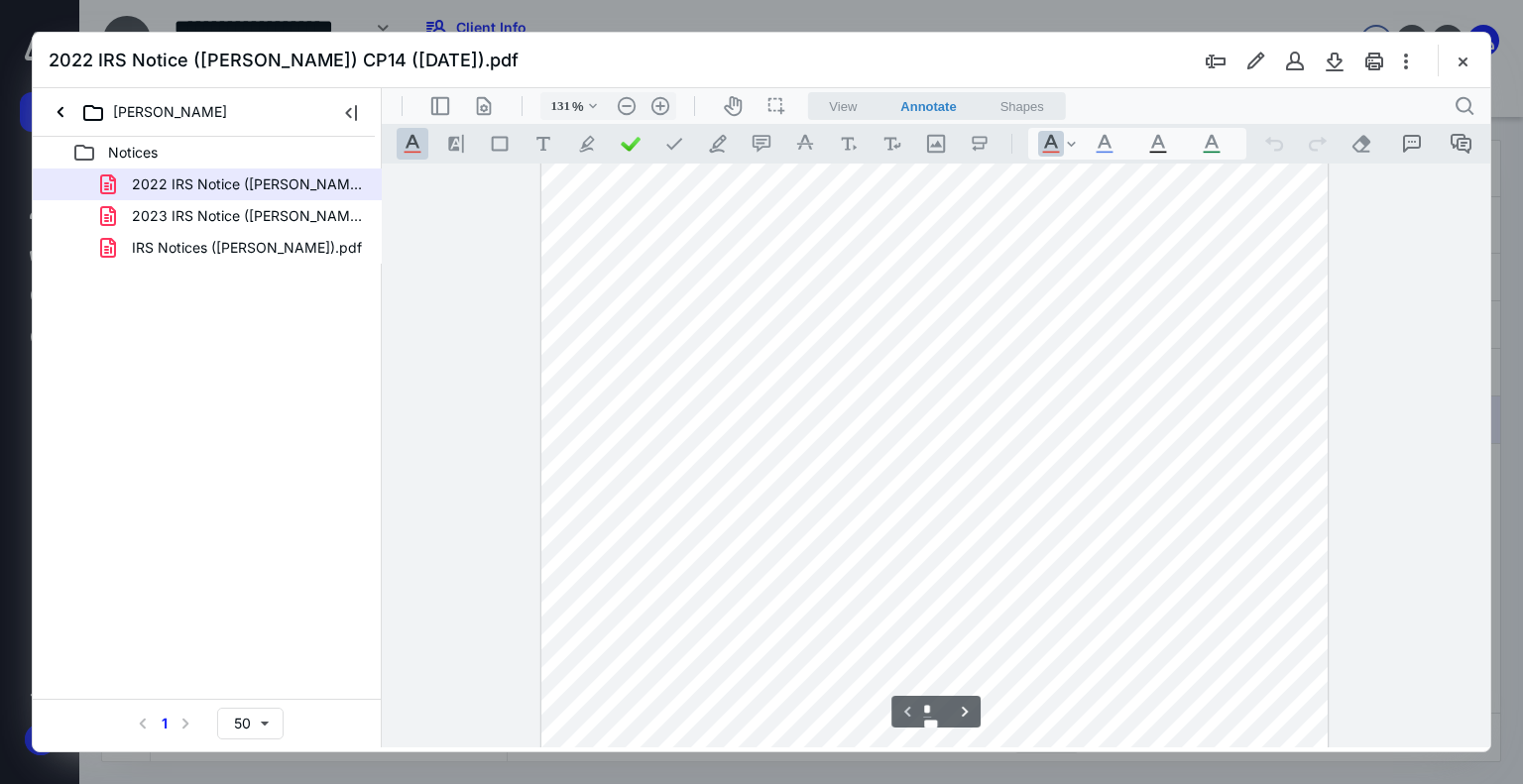 scroll, scrollTop: 240, scrollLeft: 0, axis: vertical 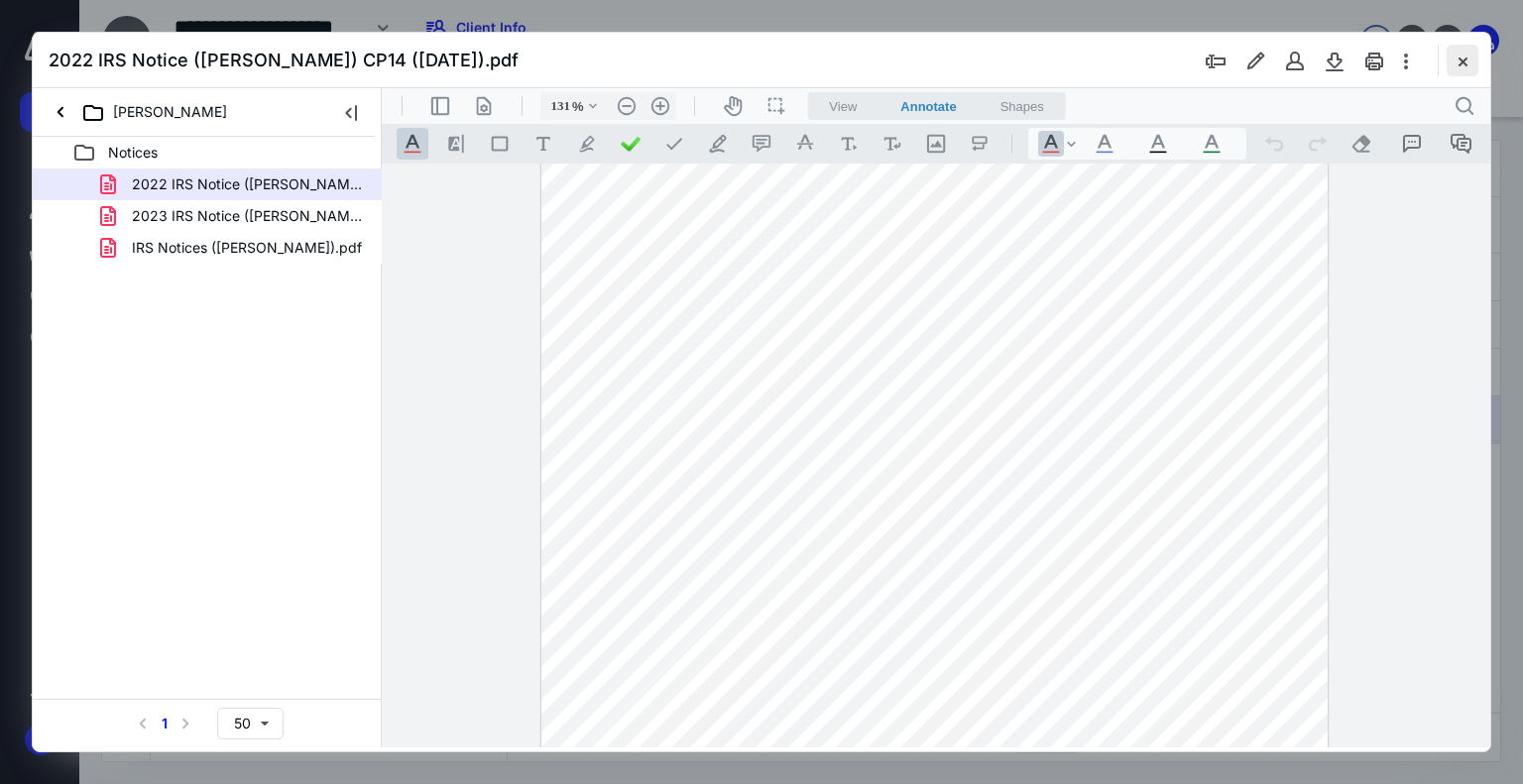 click at bounding box center (1463, 60) 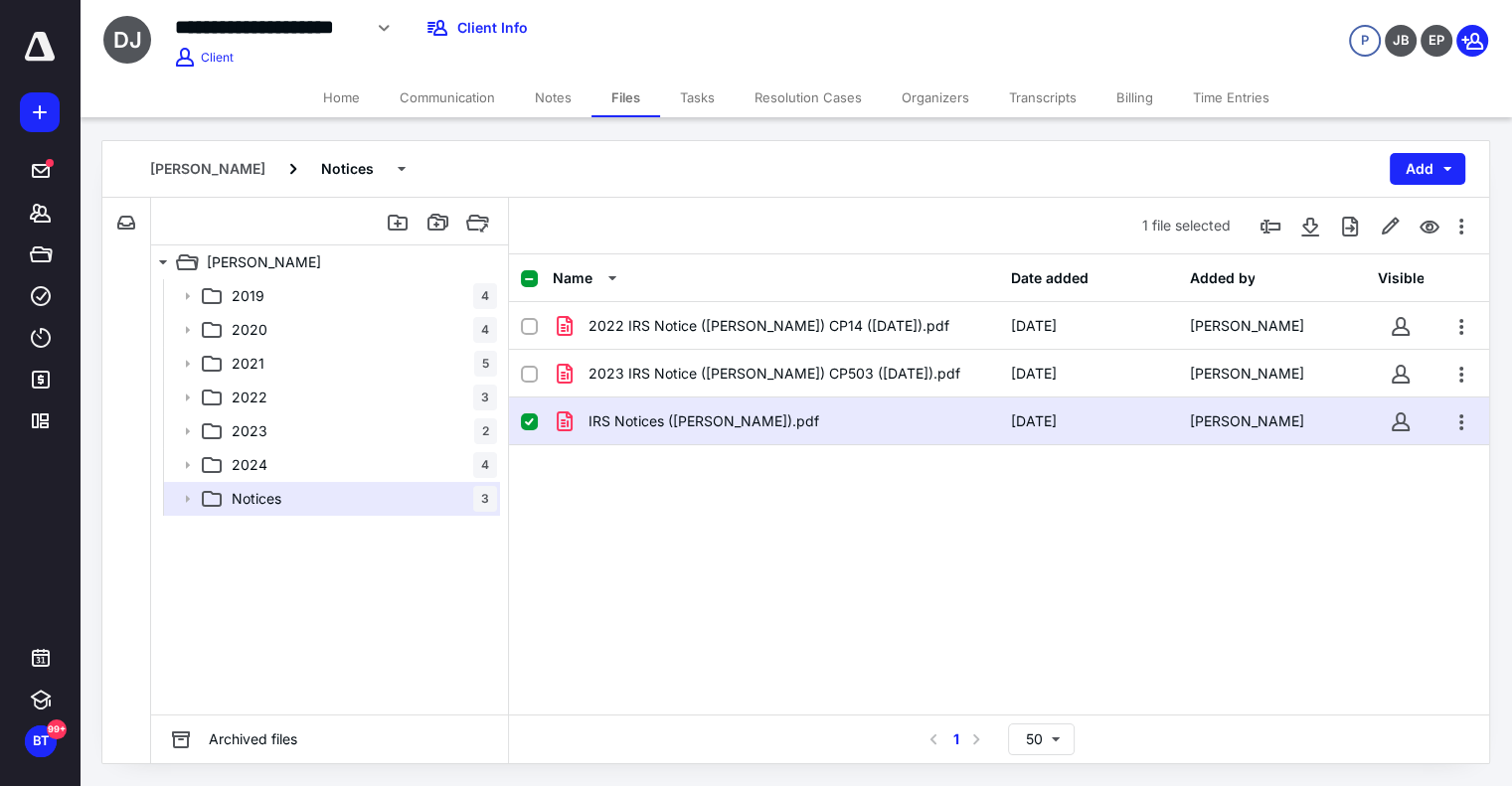click on "Tasks" at bounding box center (697, 97) 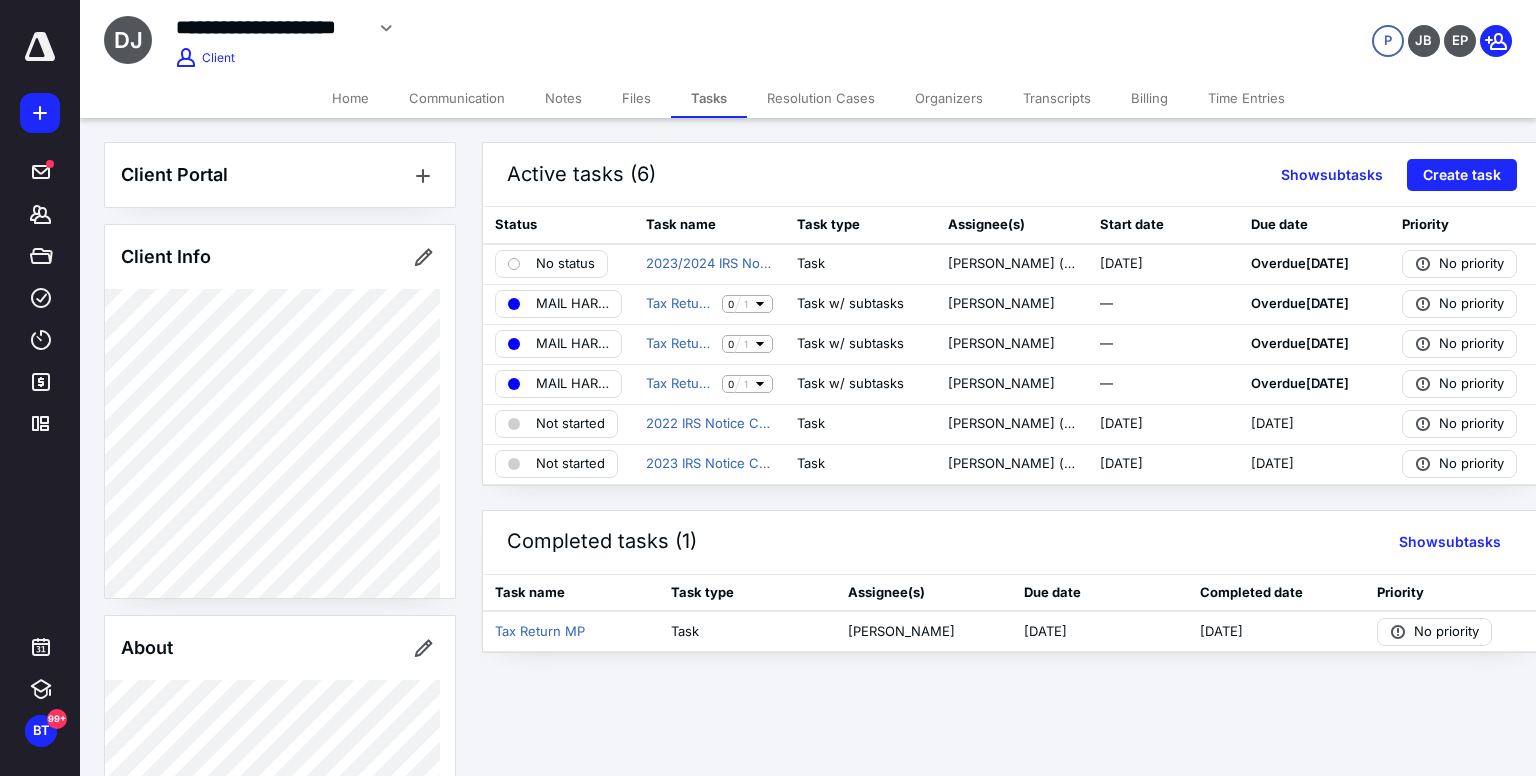 click on "Files" at bounding box center (636, 98) 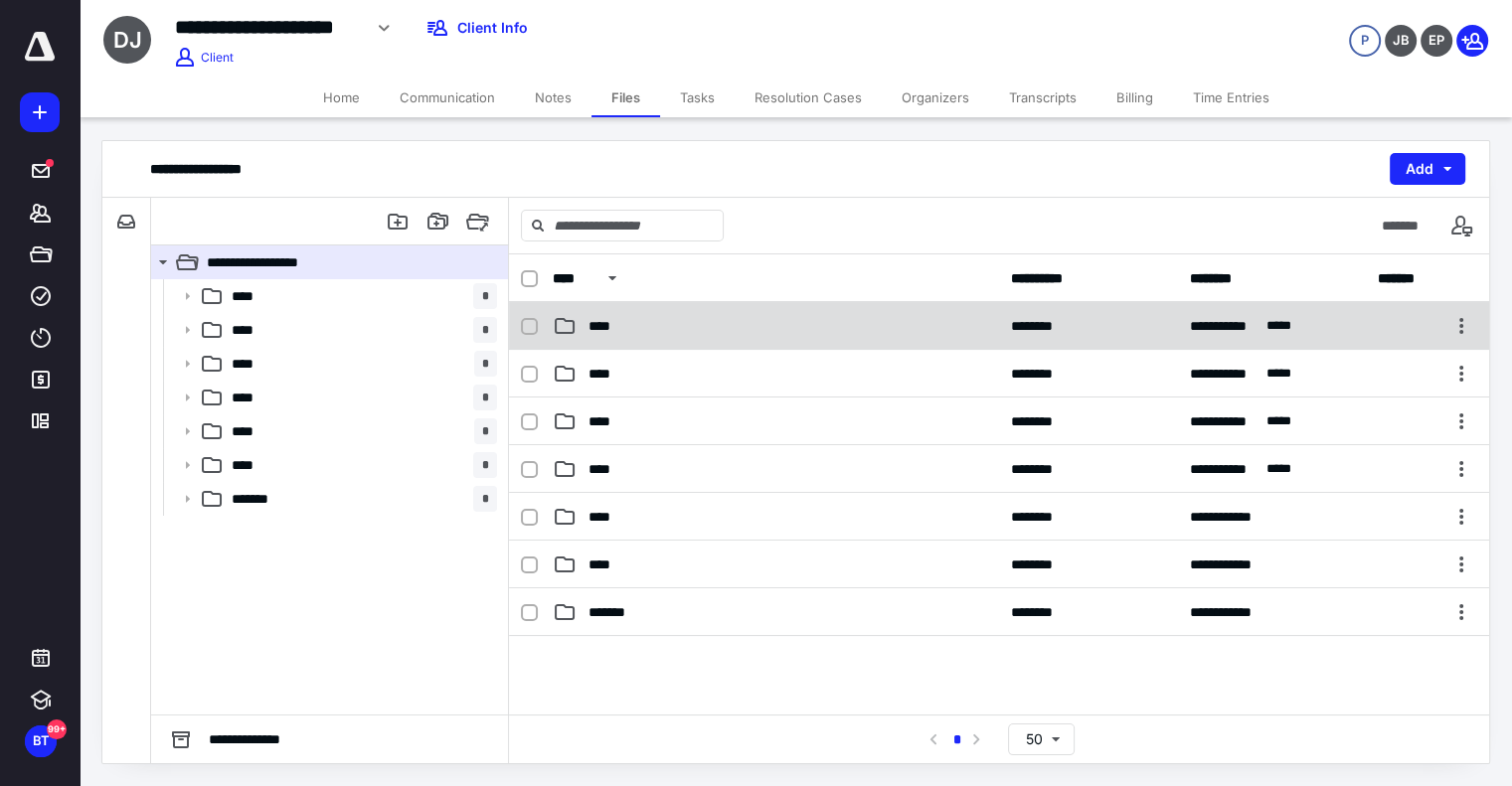 click on "****" at bounding box center (775, 326) 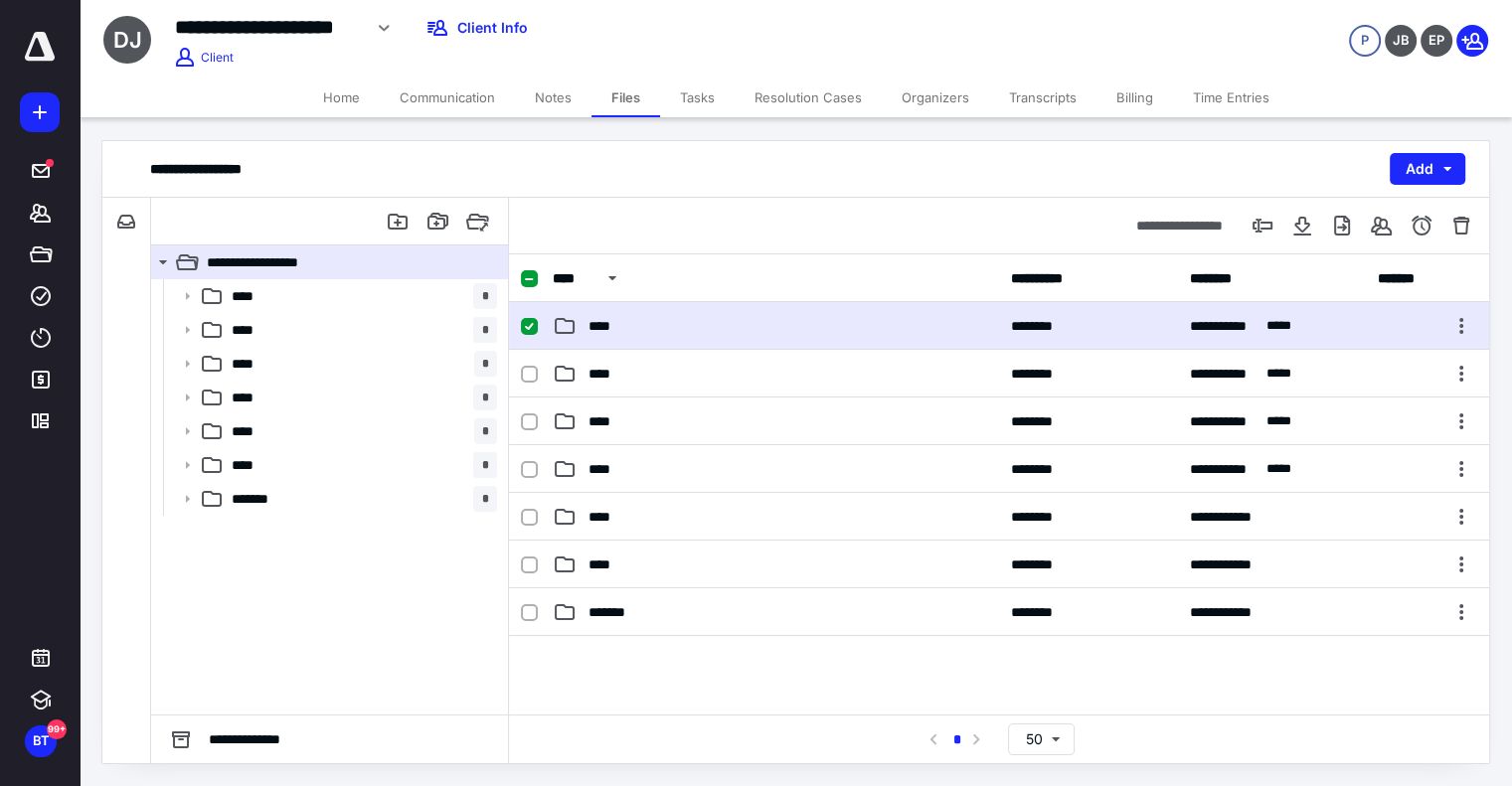 click on "****" at bounding box center [775, 326] 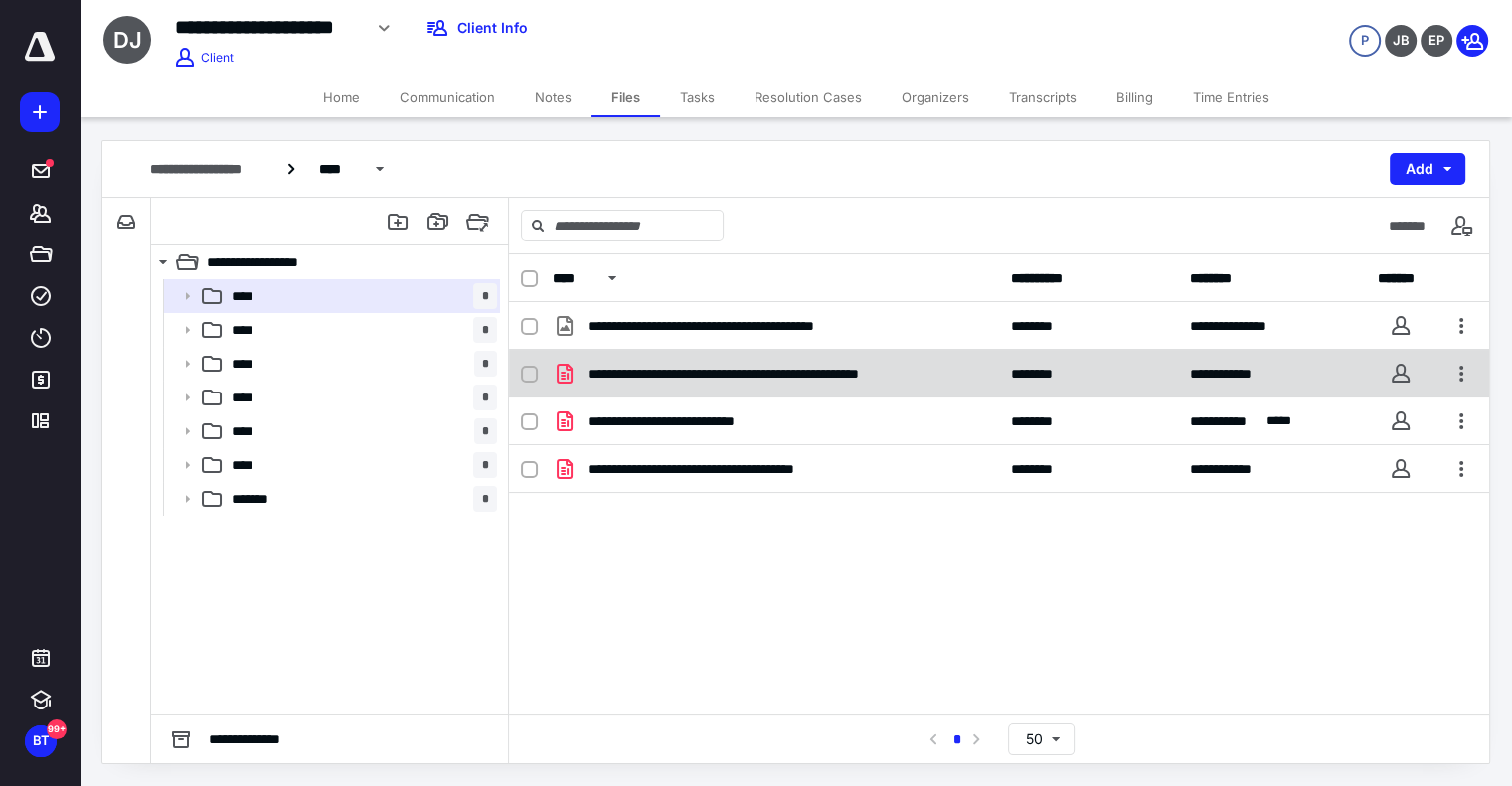 click on "**********" at bounding box center [775, 374] 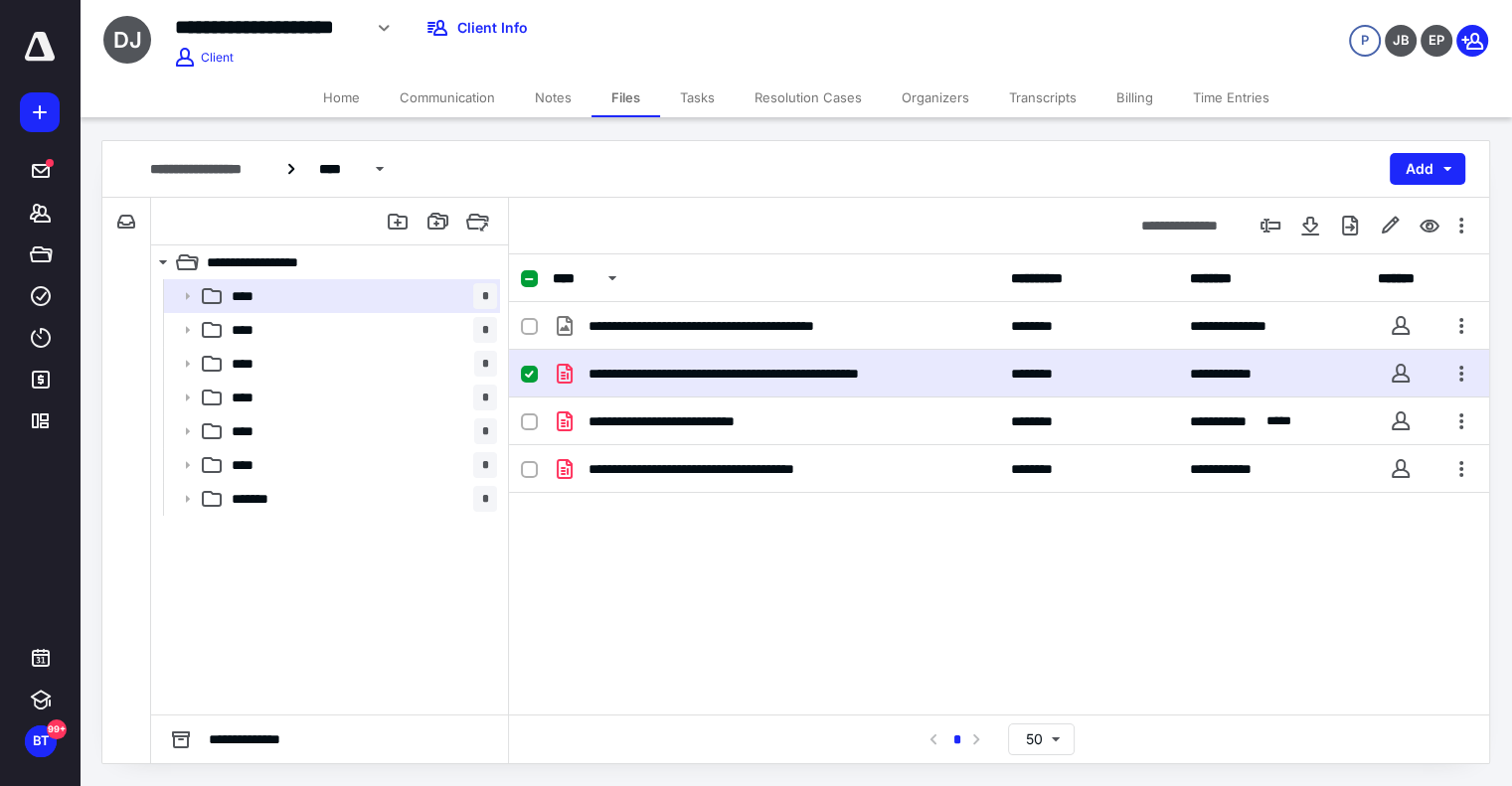 click on "**********" at bounding box center (775, 374) 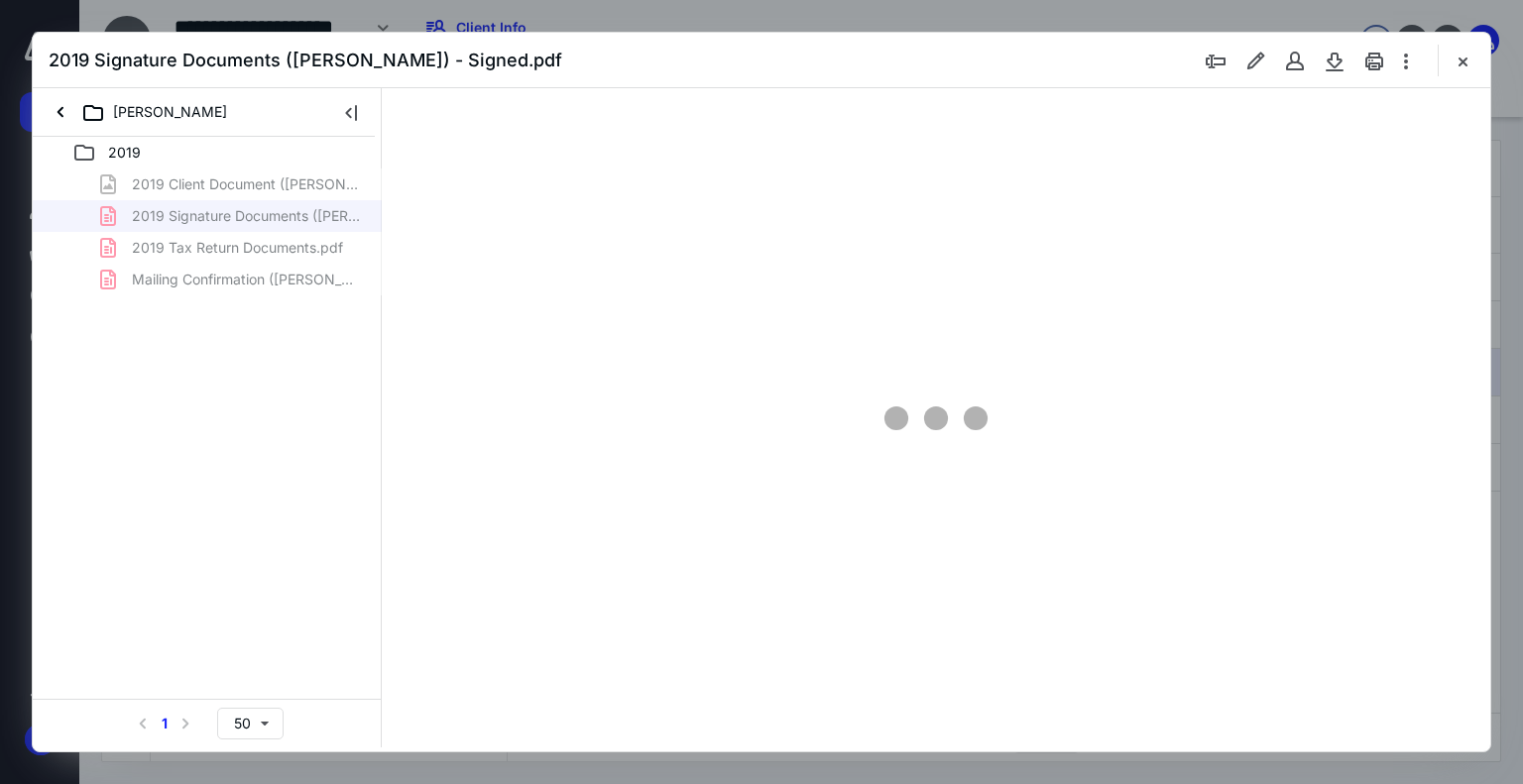 scroll, scrollTop: 0, scrollLeft: 0, axis: both 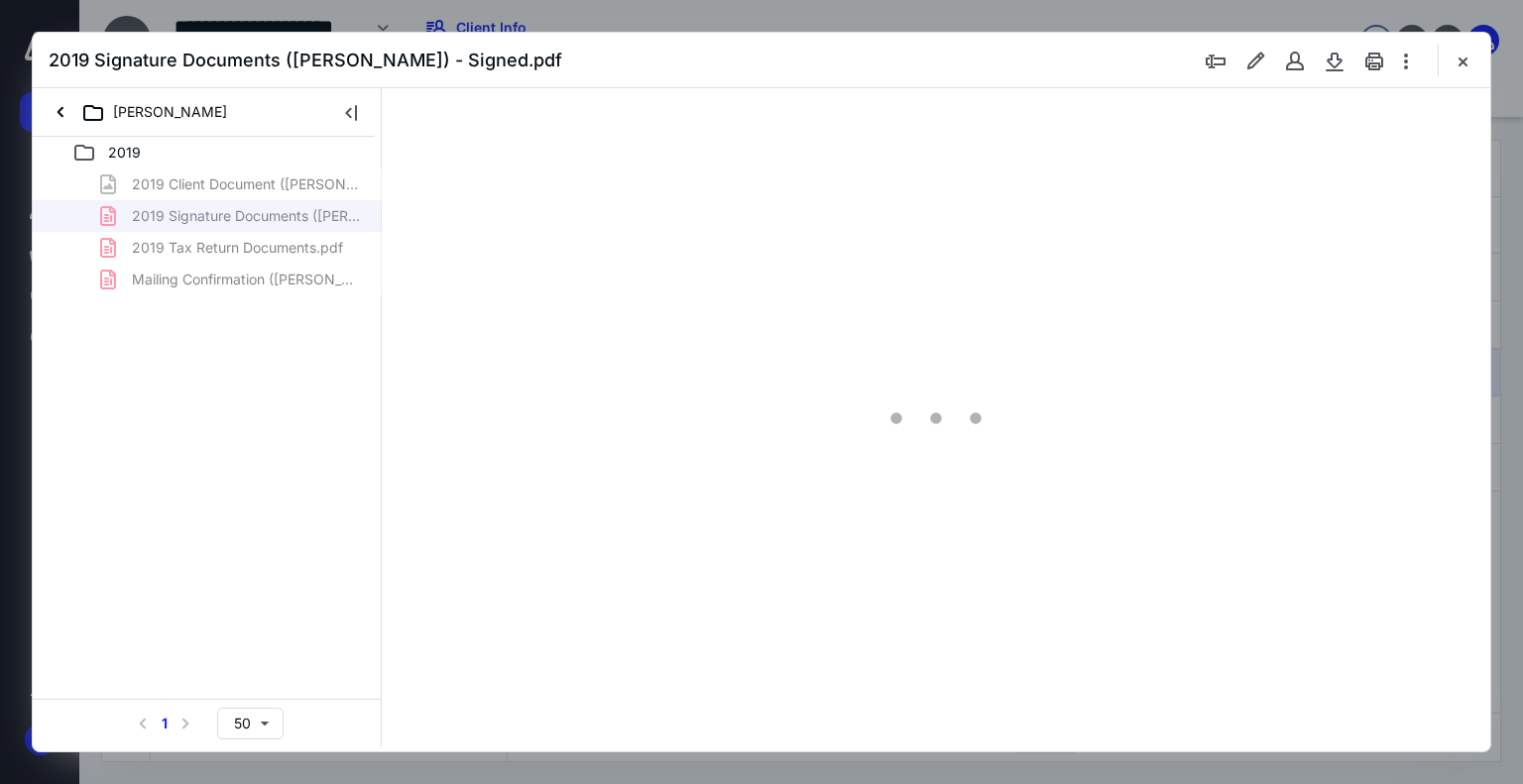 type on "74" 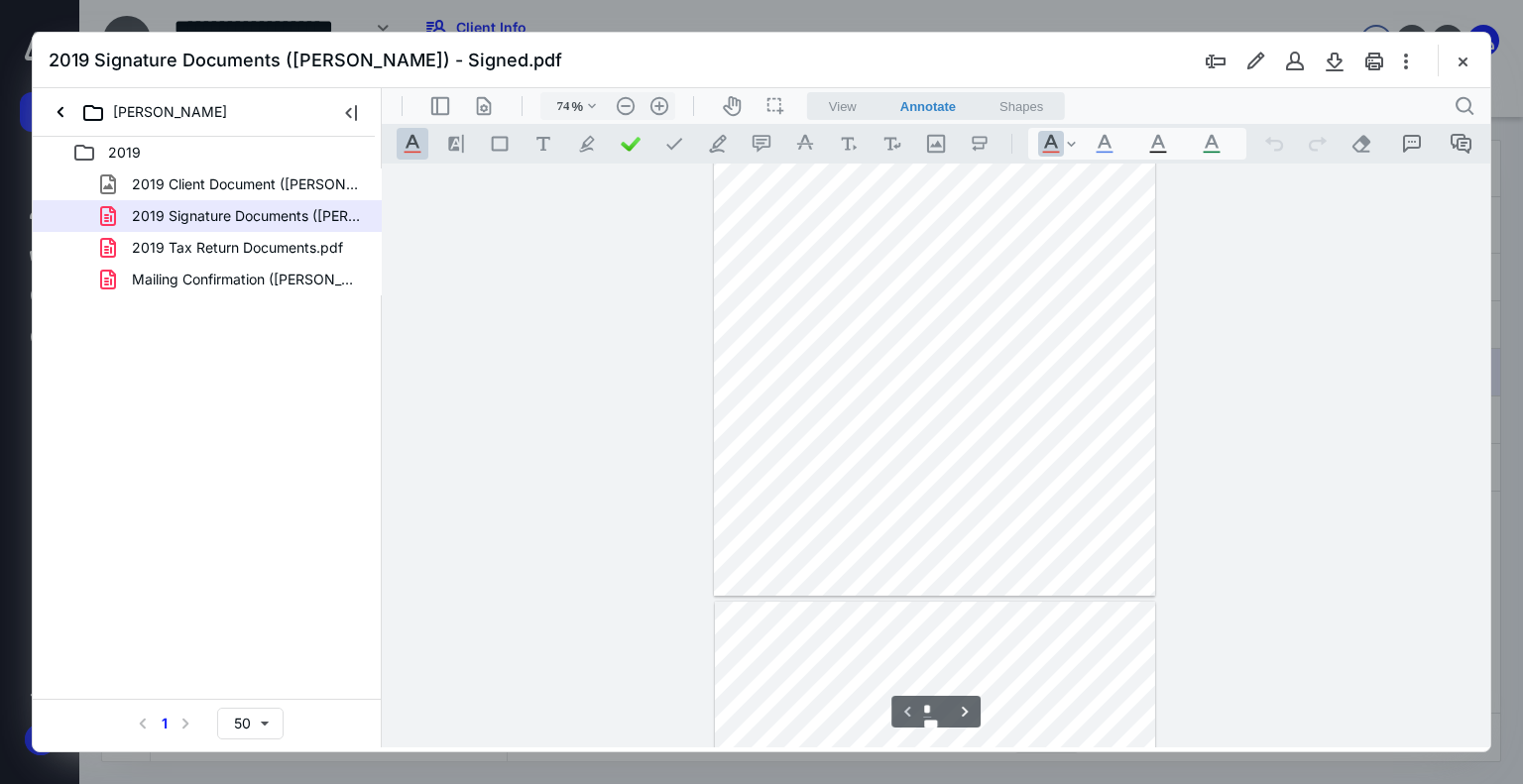 type on "*" 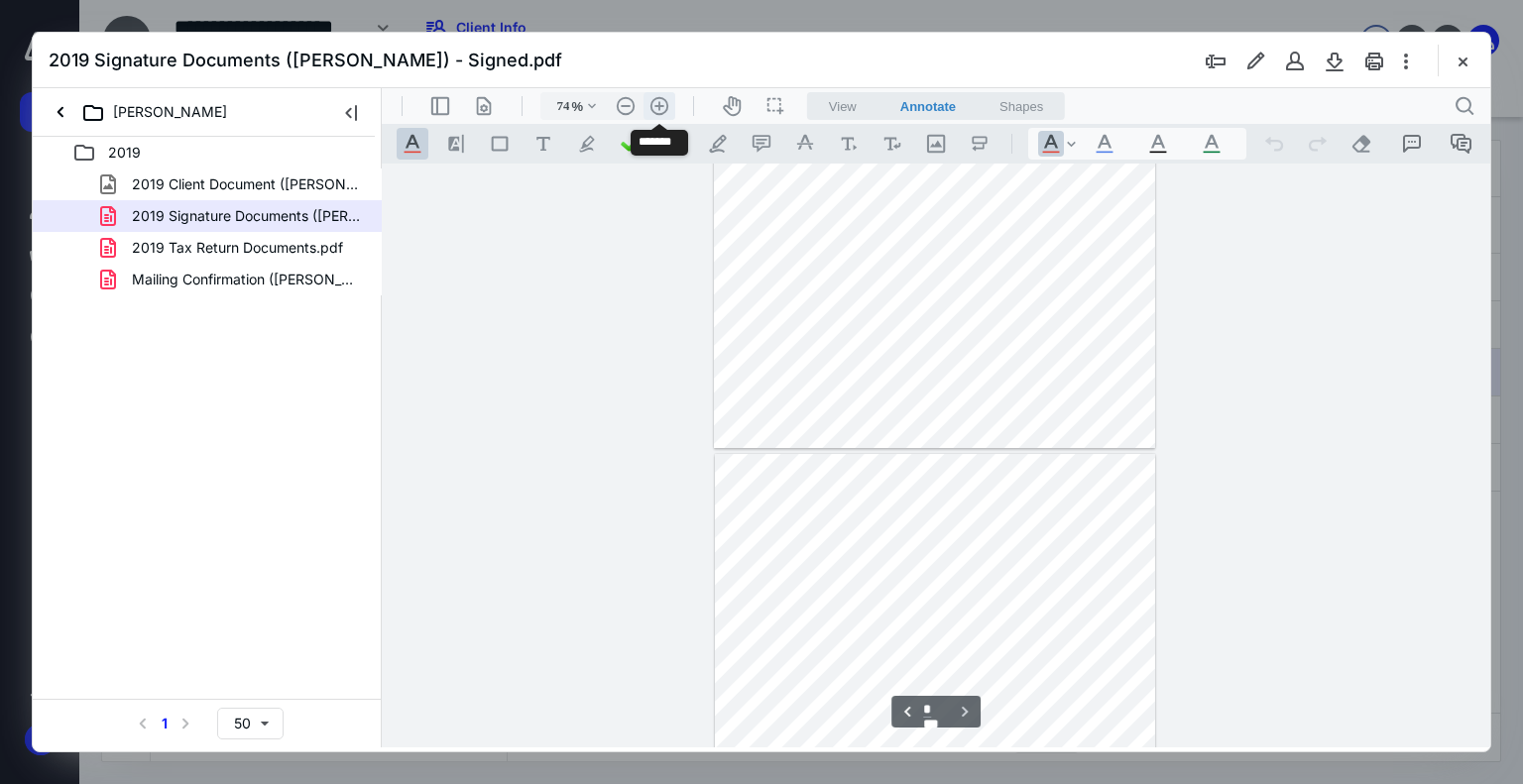 click on ".cls-1{fill:#abb0c4;} icon - header - zoom - in - line" at bounding box center (659, 106) 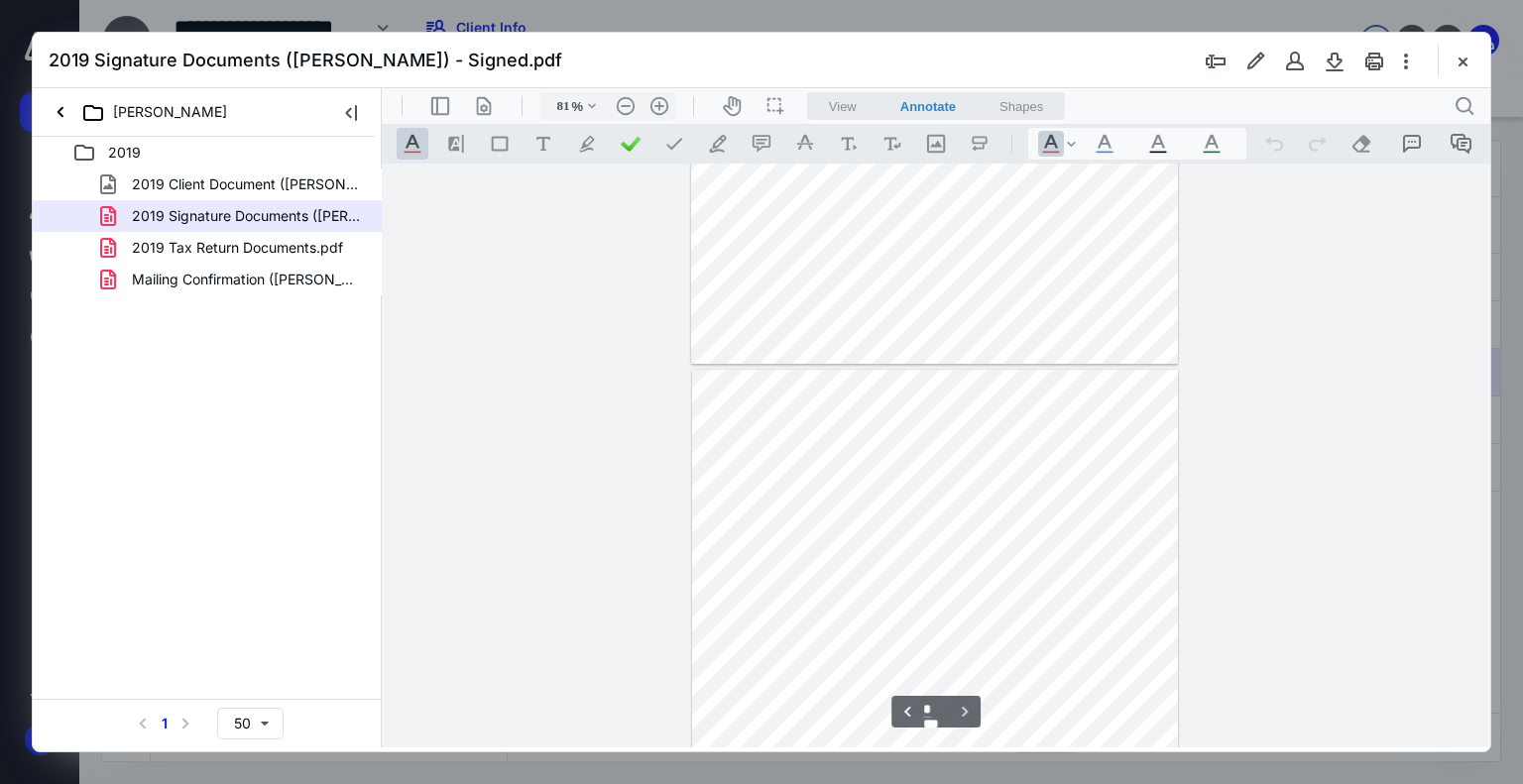 scroll, scrollTop: 702, scrollLeft: 0, axis: vertical 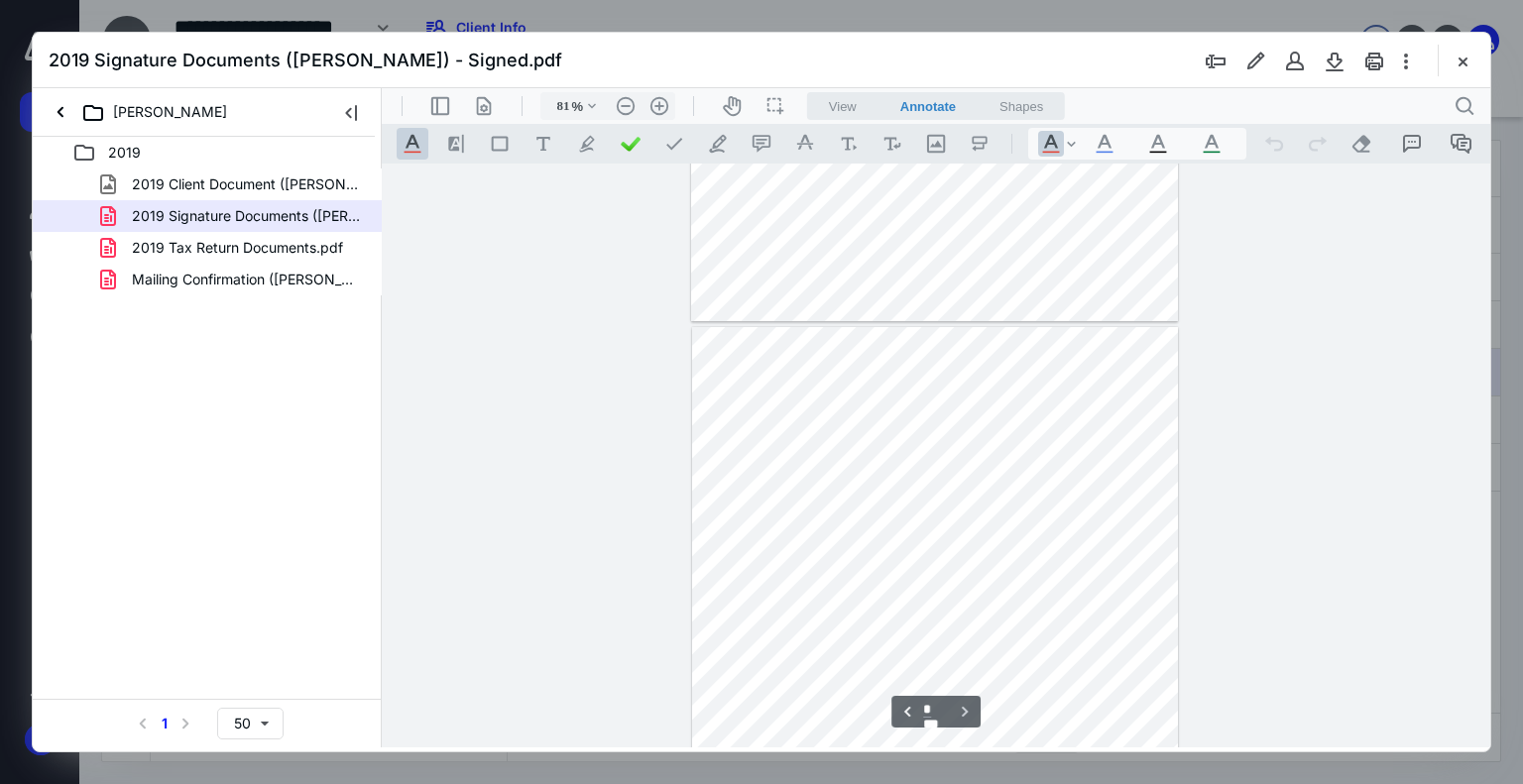 type on "*" 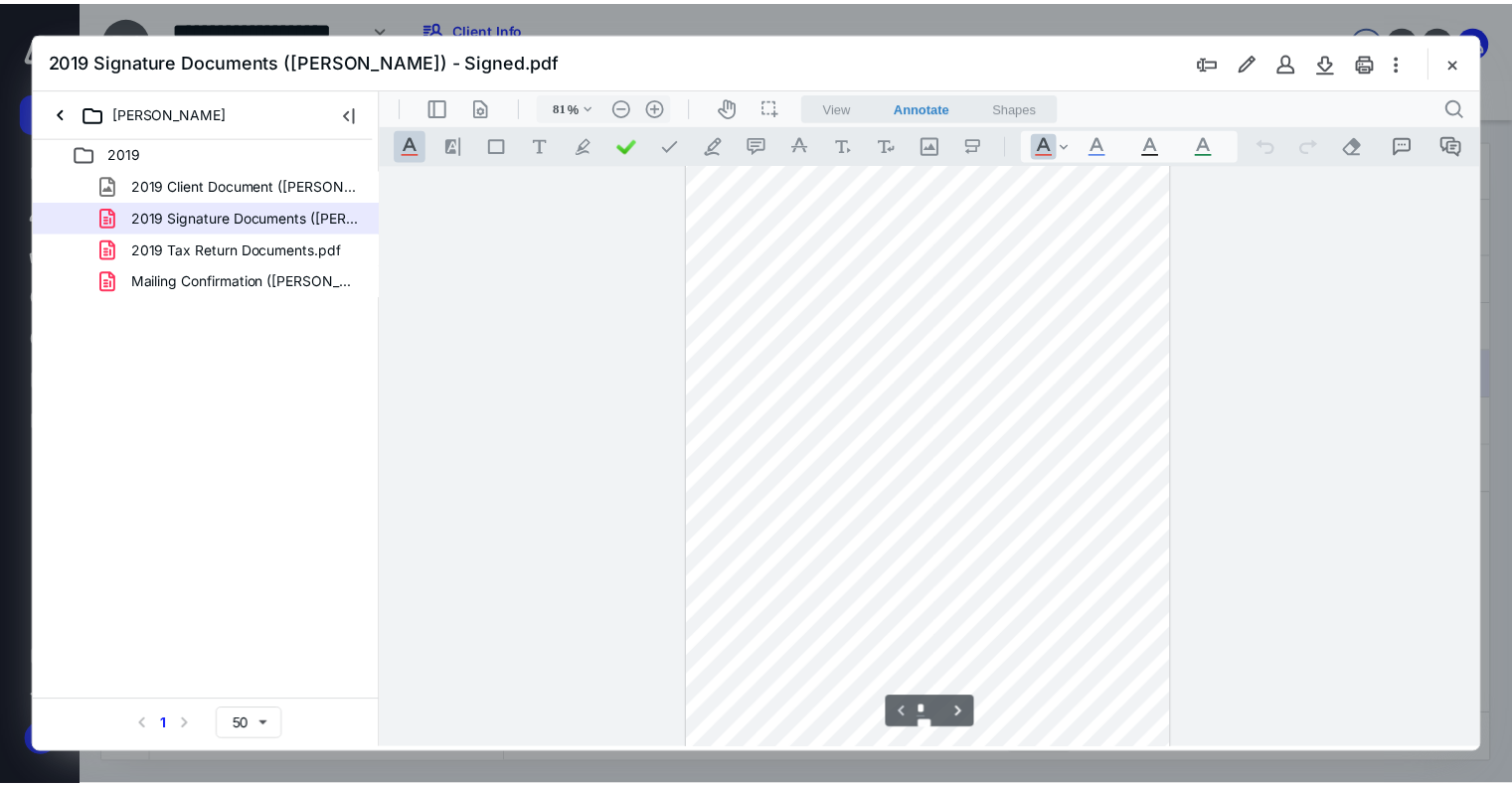 scroll, scrollTop: 0, scrollLeft: 0, axis: both 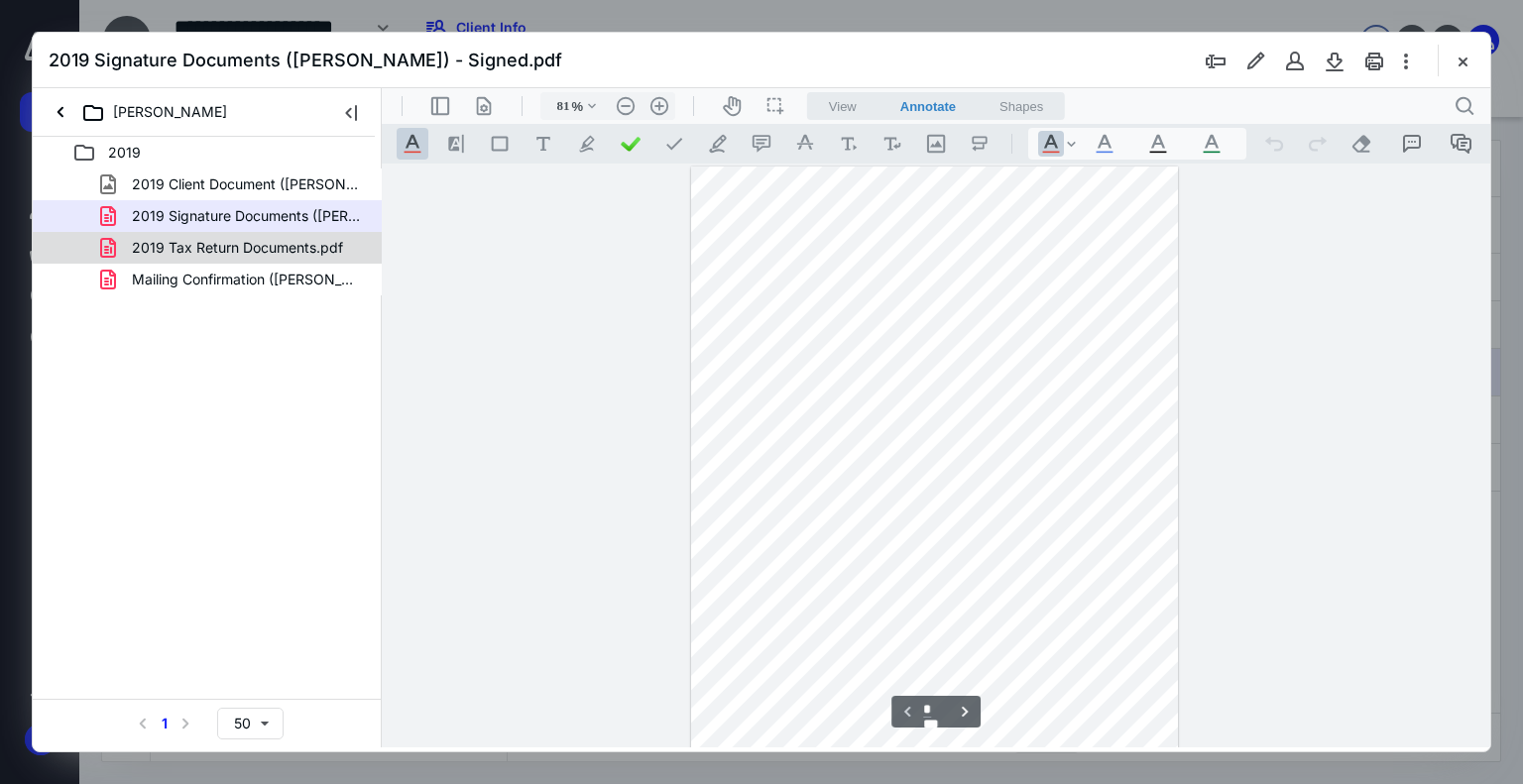 click on "2019 Tax Return Documents.pdf" at bounding box center [237, 248] 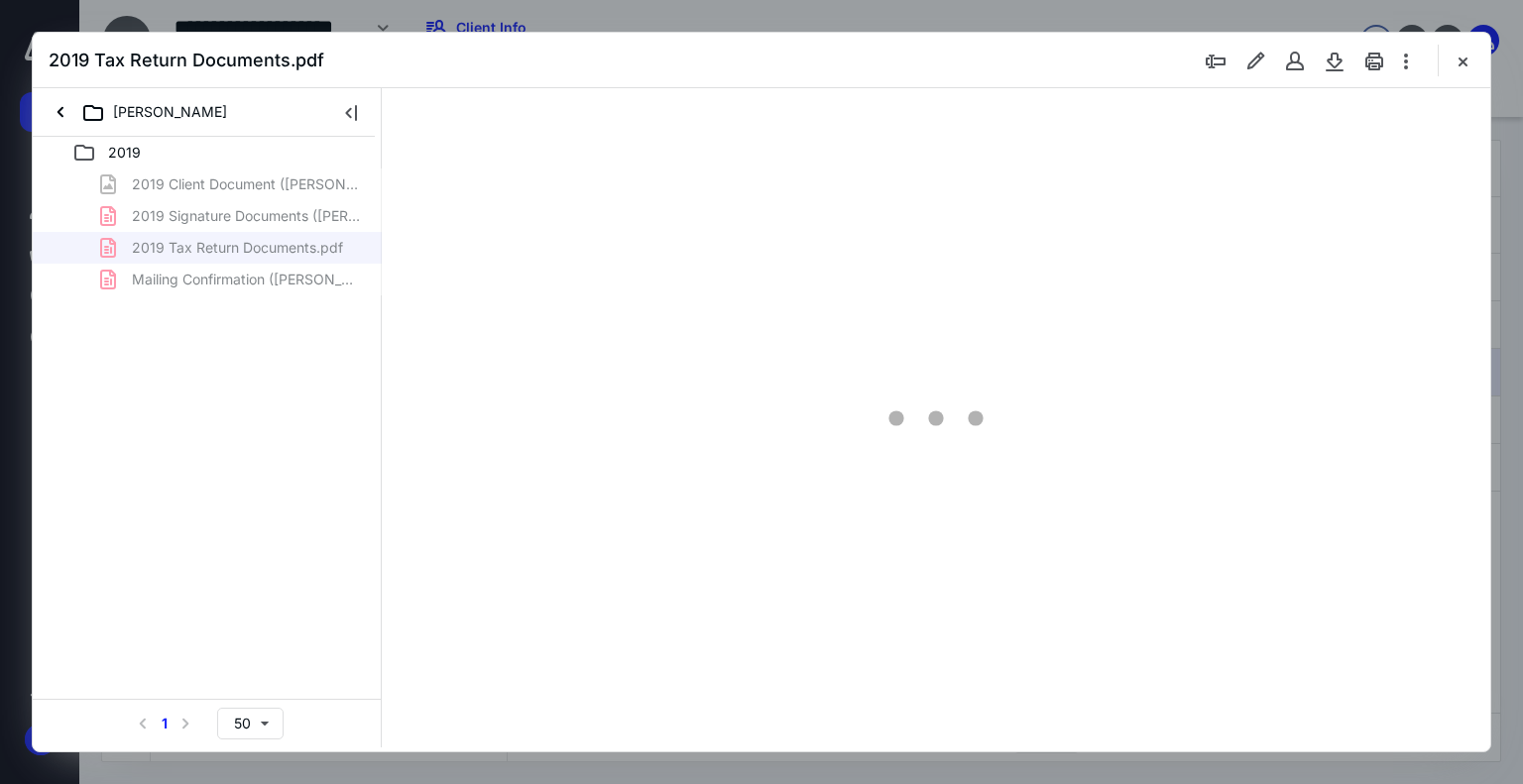 type on "75" 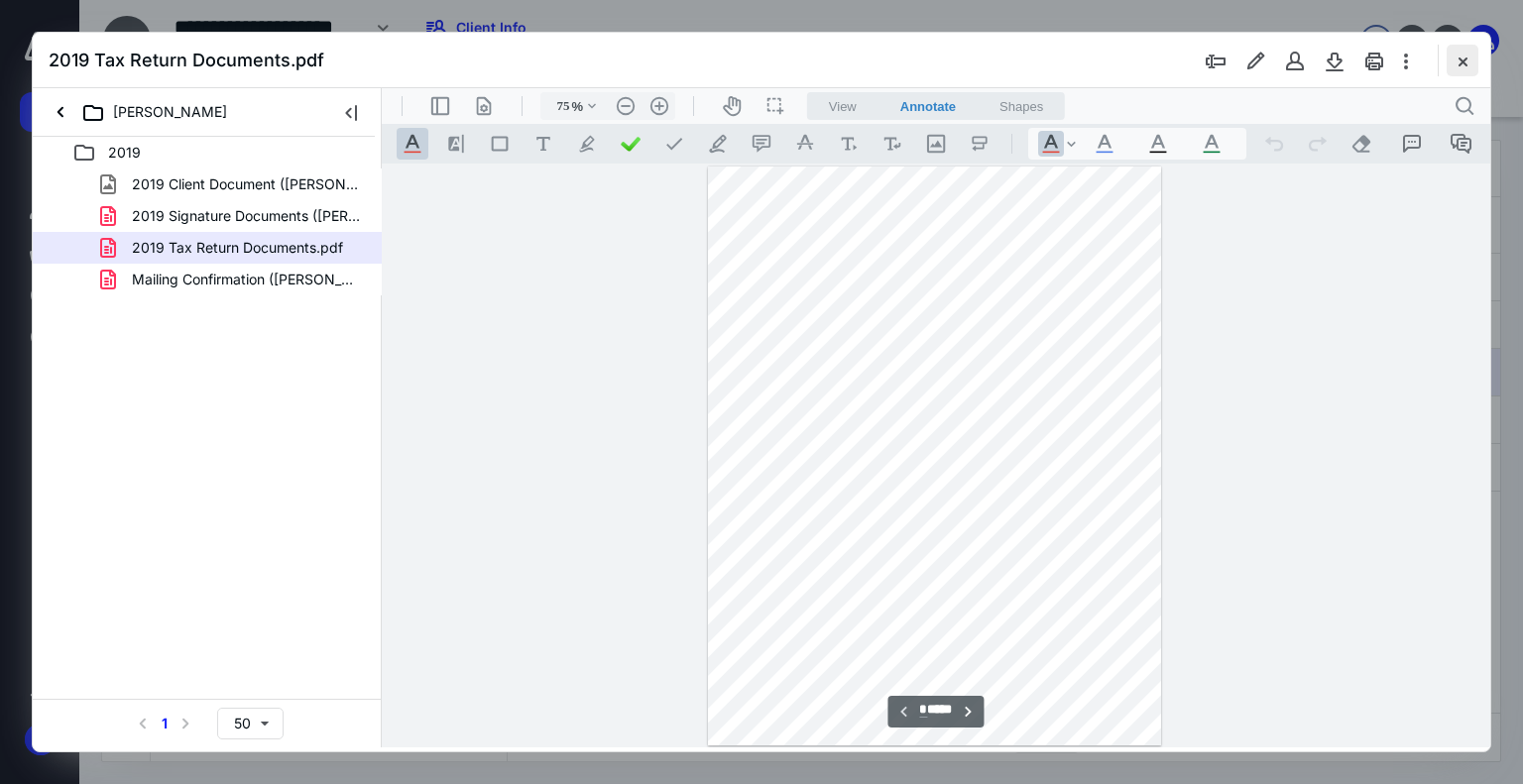 click at bounding box center (1463, 60) 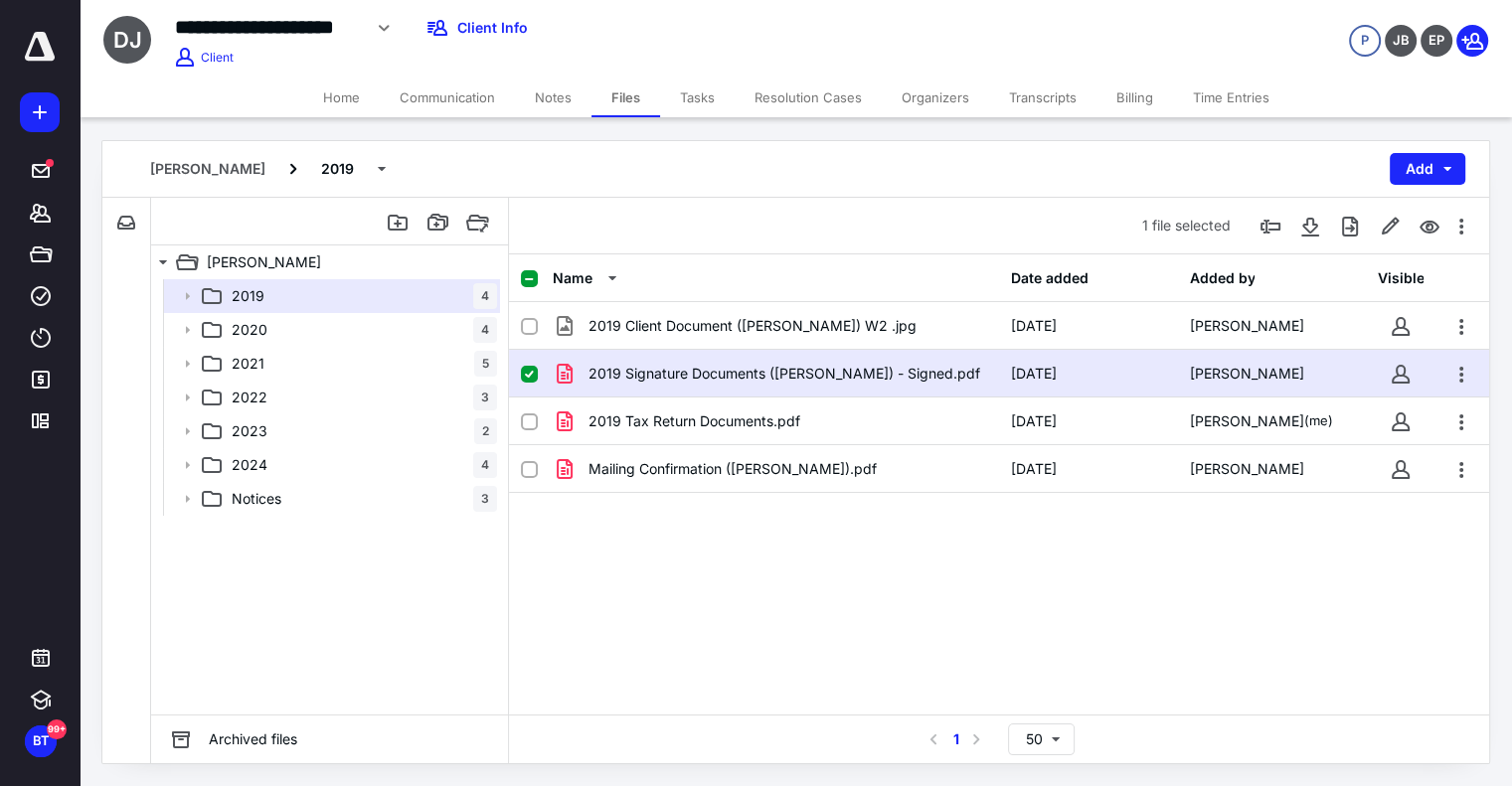 click on "Home" at bounding box center [341, 97] 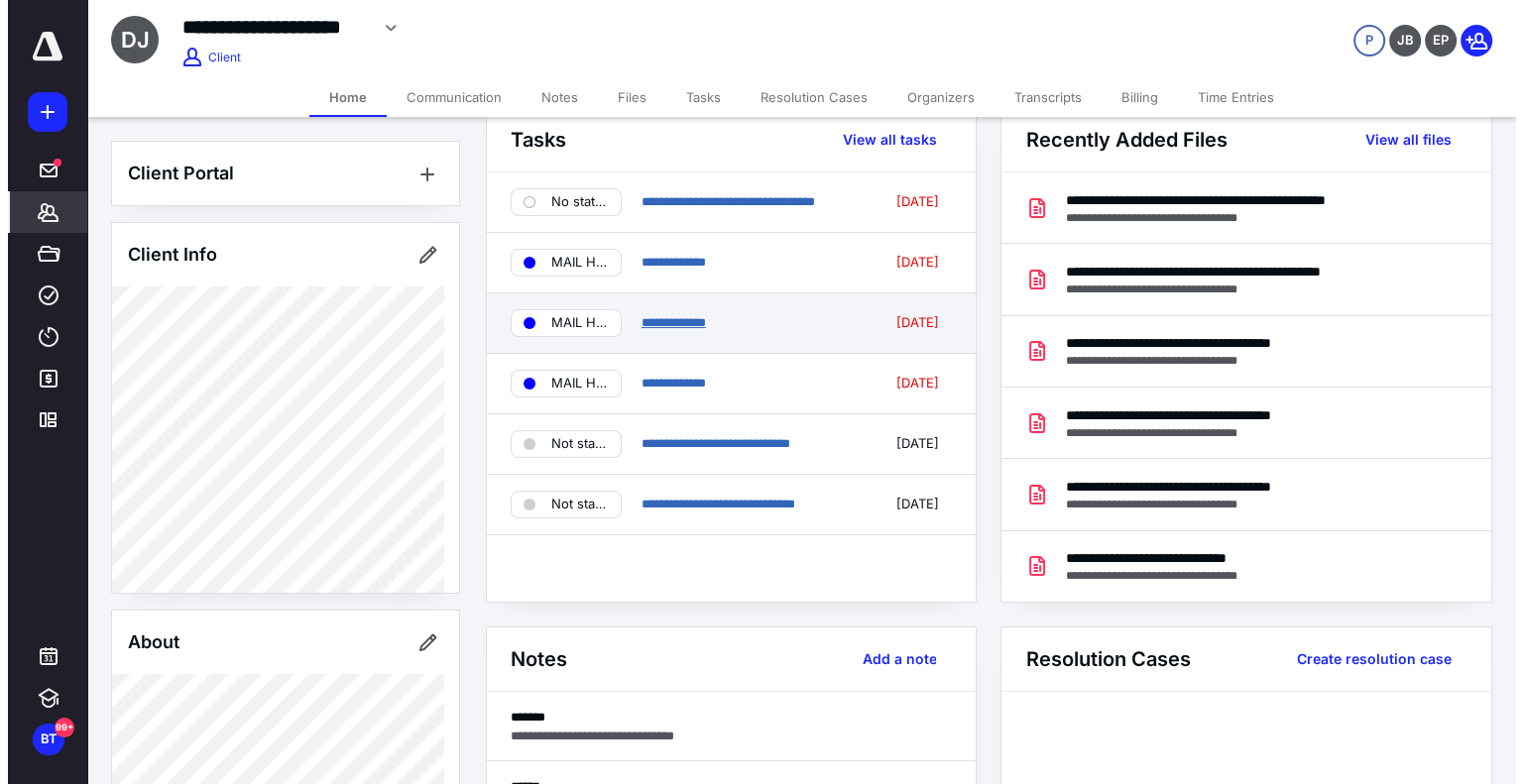 scroll, scrollTop: 0, scrollLeft: 0, axis: both 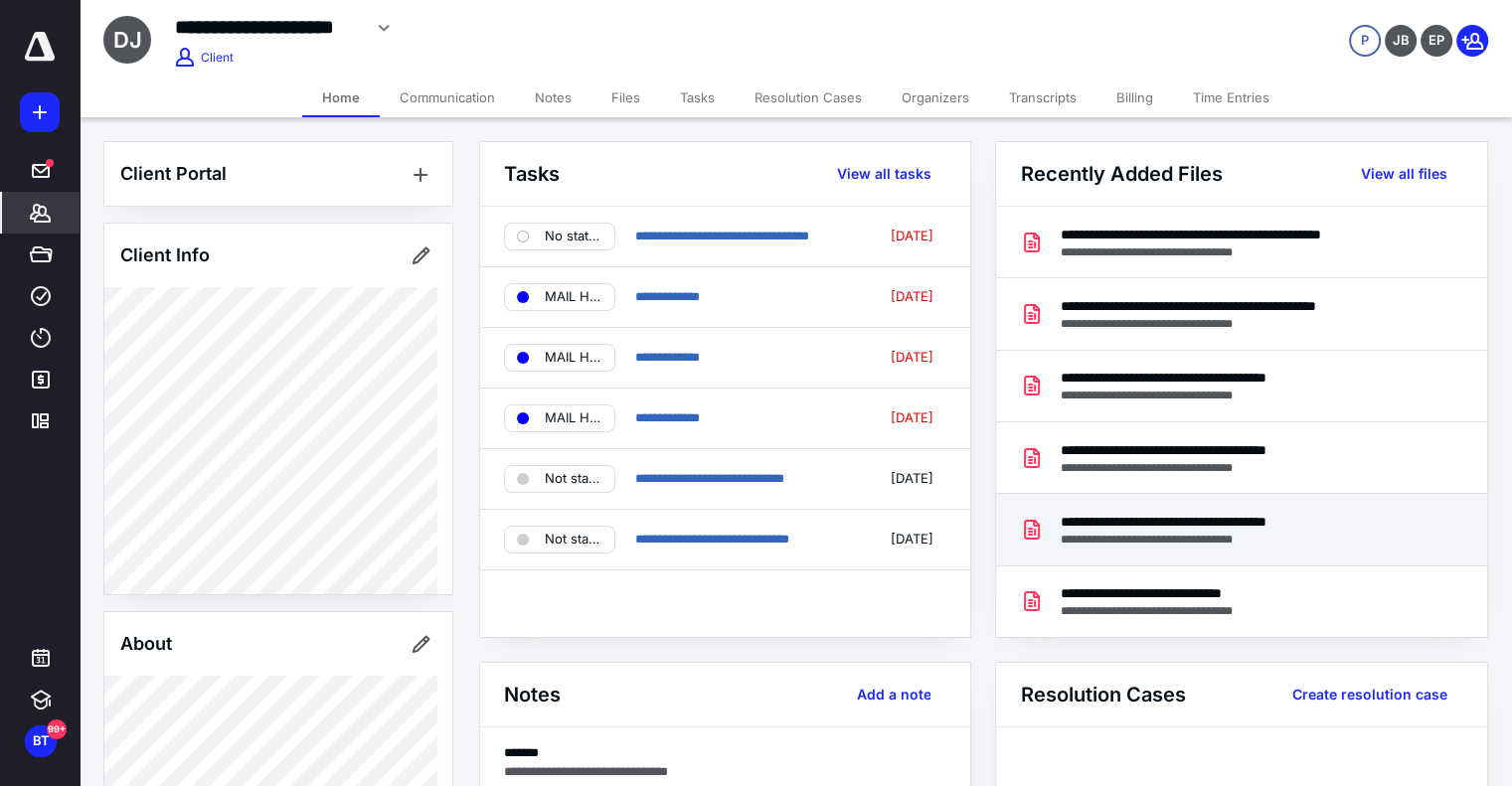 click on "**********" at bounding box center (1203, 540) 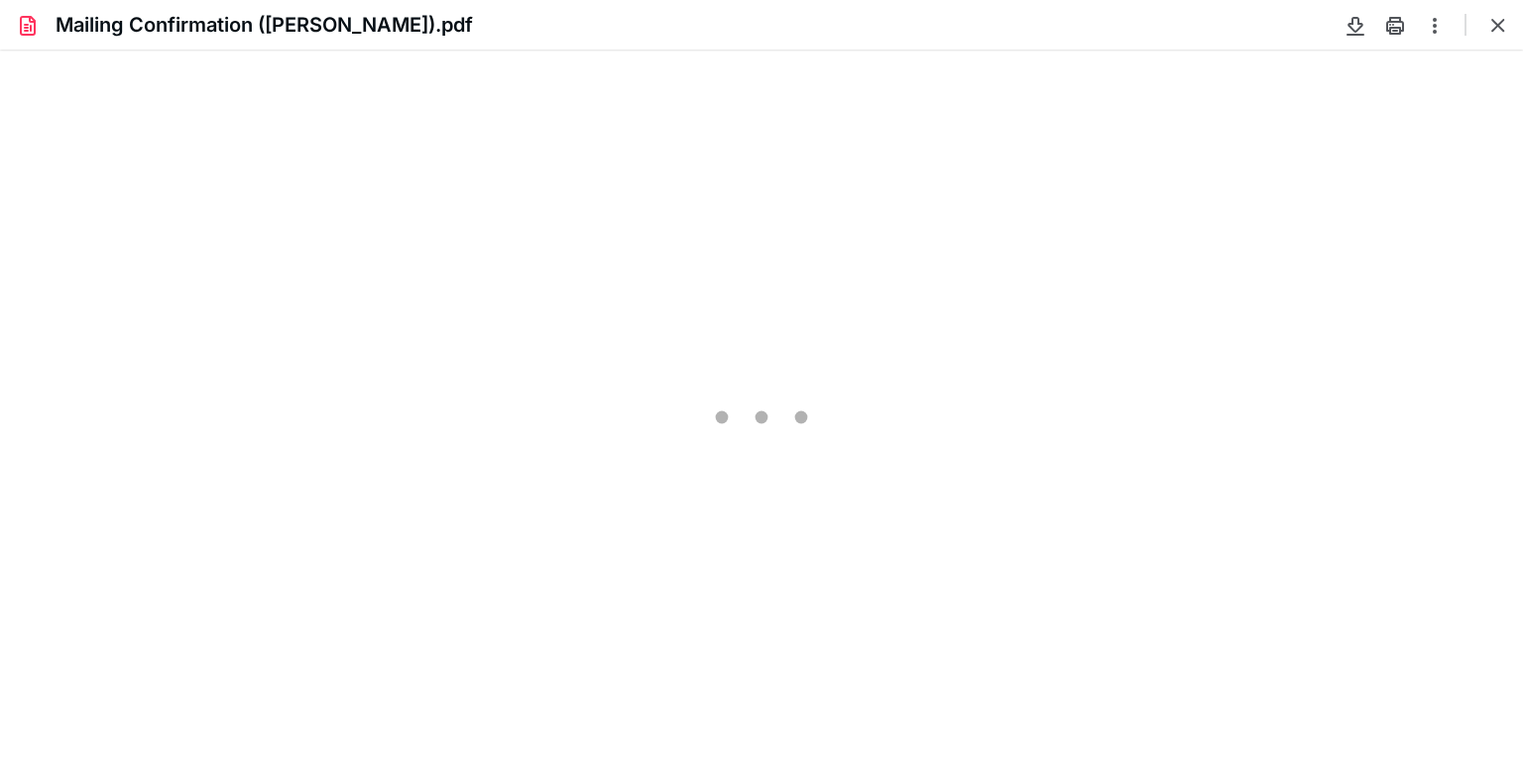 scroll, scrollTop: 0, scrollLeft: 0, axis: both 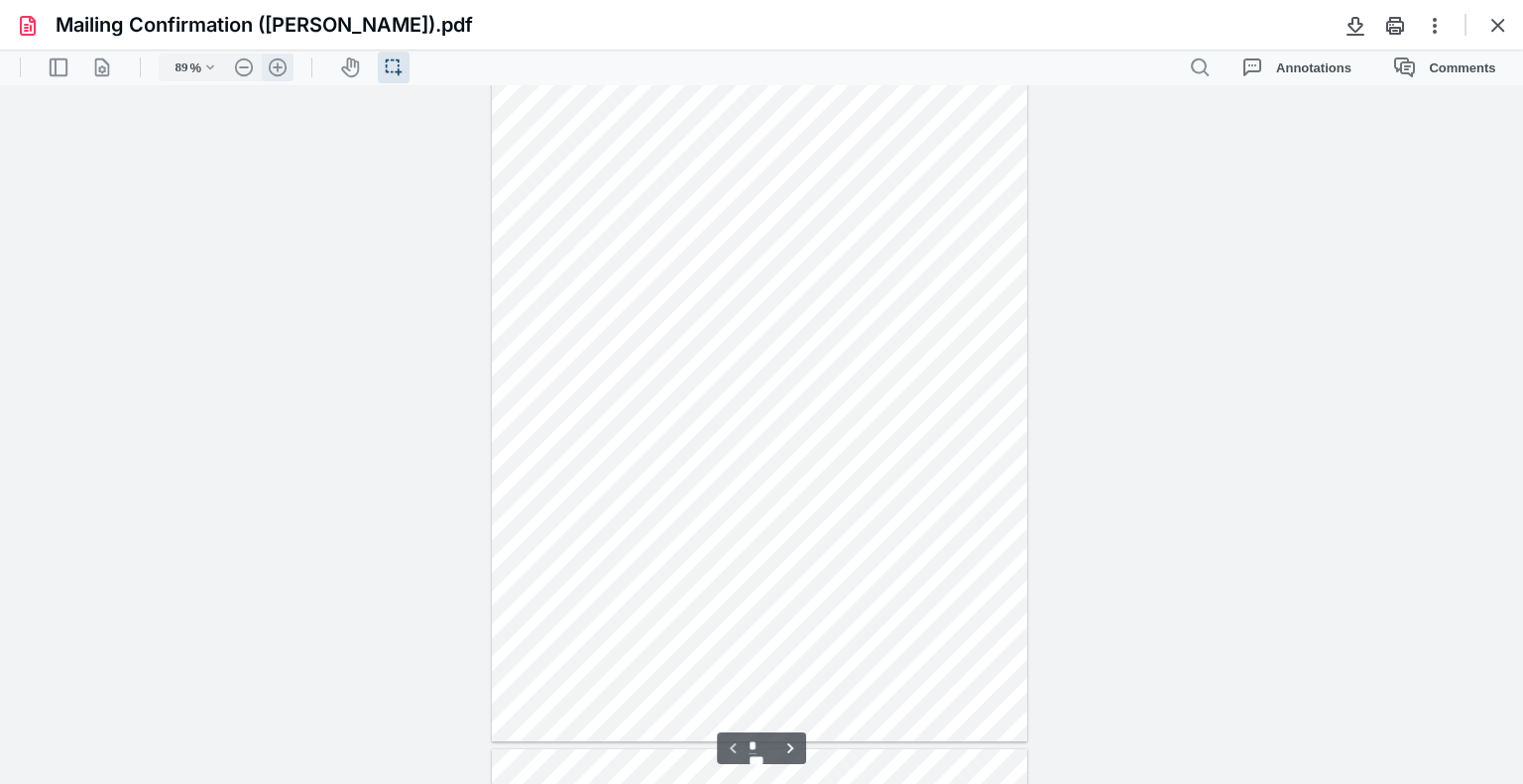 click on ".cls-1{fill:#abb0c4;} icon - header - zoom - in - line" at bounding box center (278, 67) 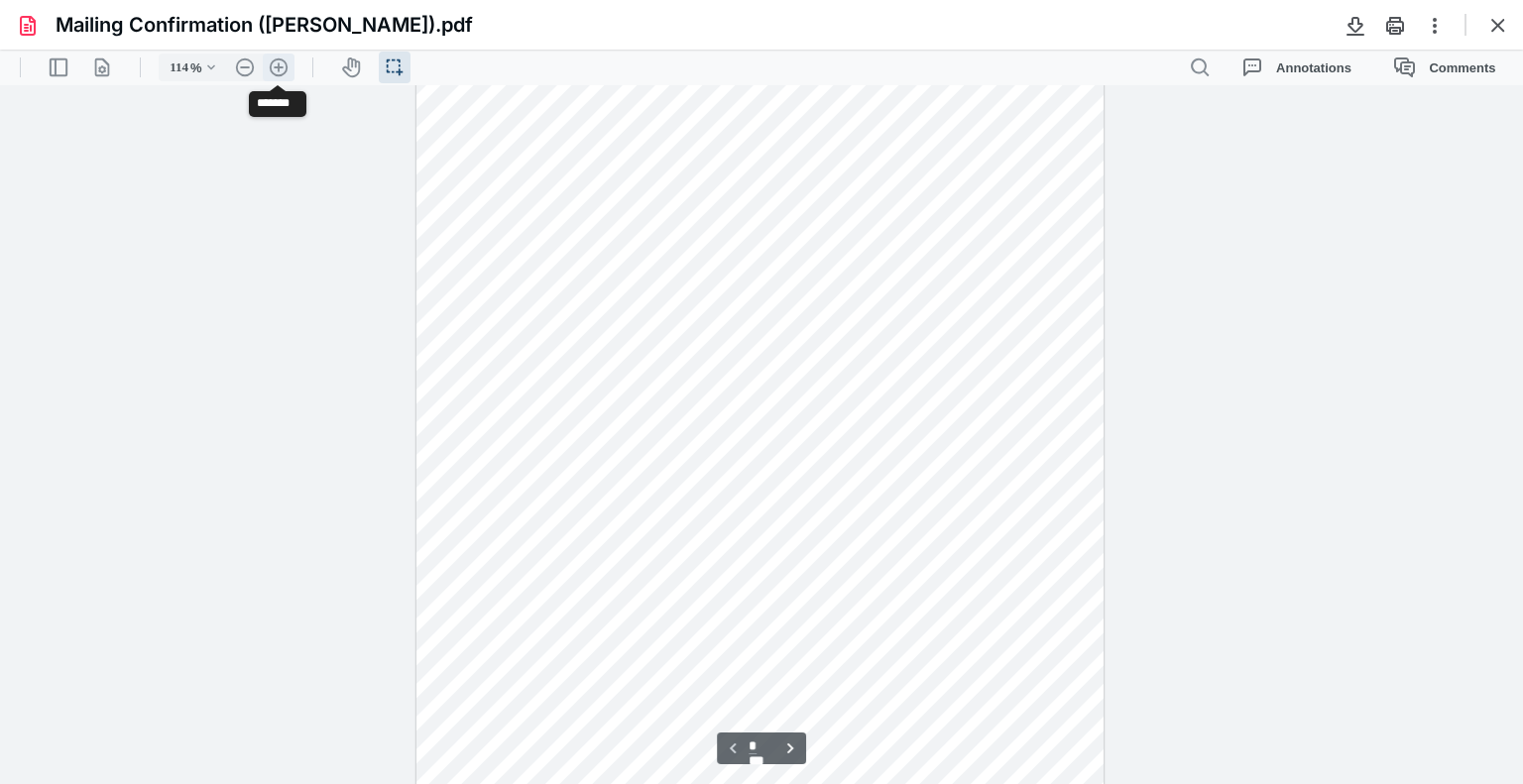 click on ".cls-1{fill:#abb0c4;} icon - header - zoom - in - line" at bounding box center [279, 67] 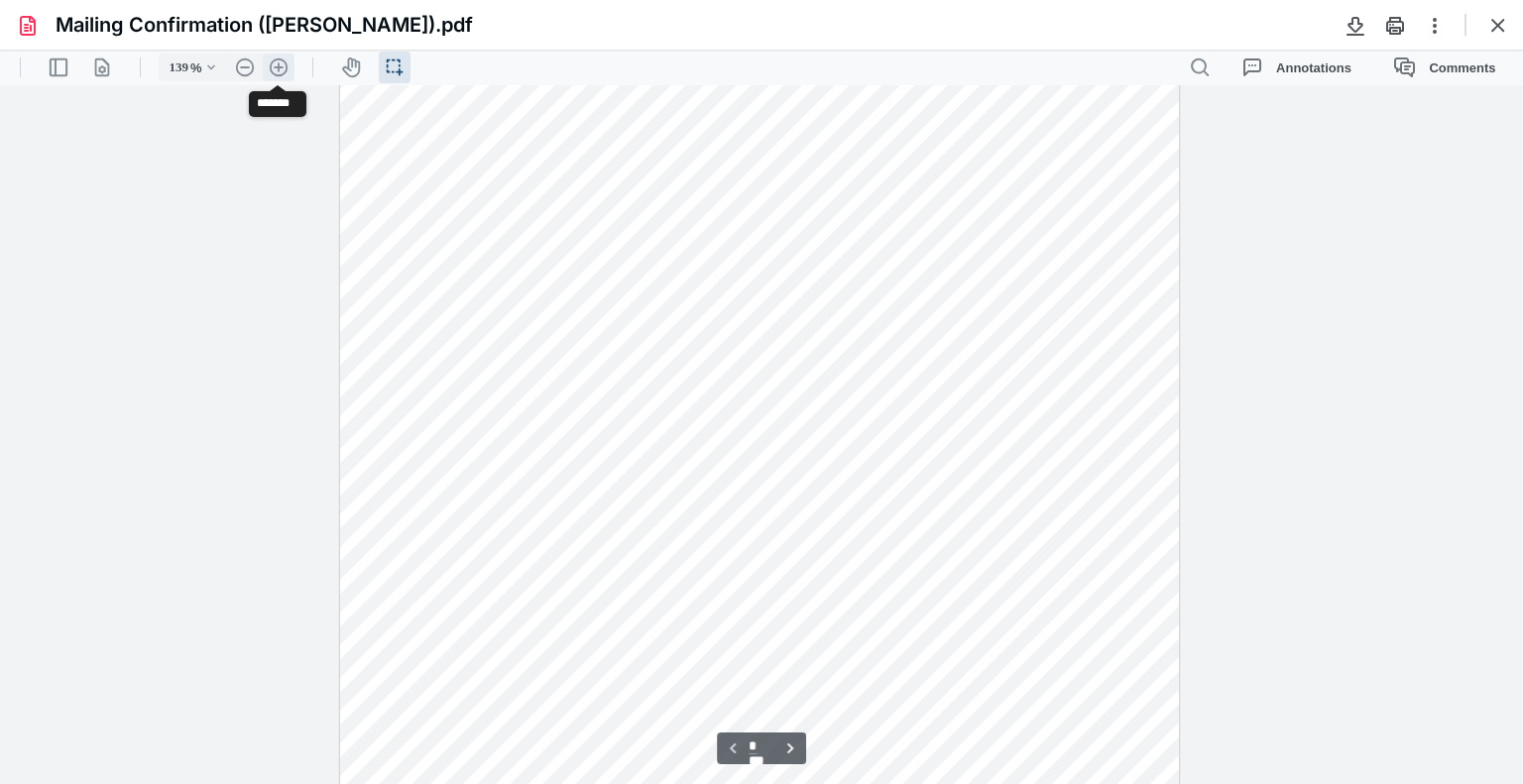 click on ".cls-1{fill:#abb0c4;} icon - header - zoom - in - line" at bounding box center [279, 67] 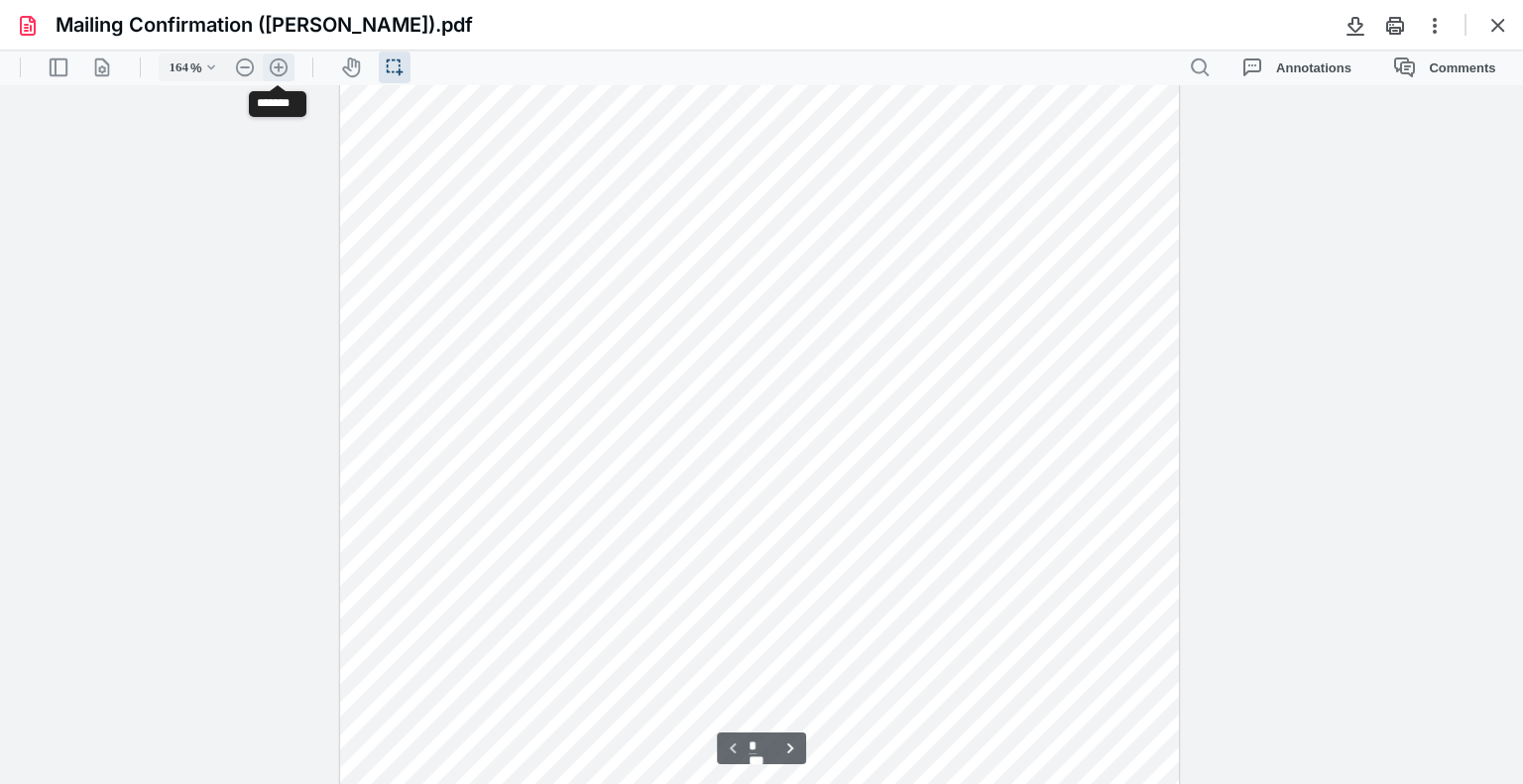 click on ".cls-1{fill:#abb0c4;} icon - header - zoom - in - line" at bounding box center (279, 67) 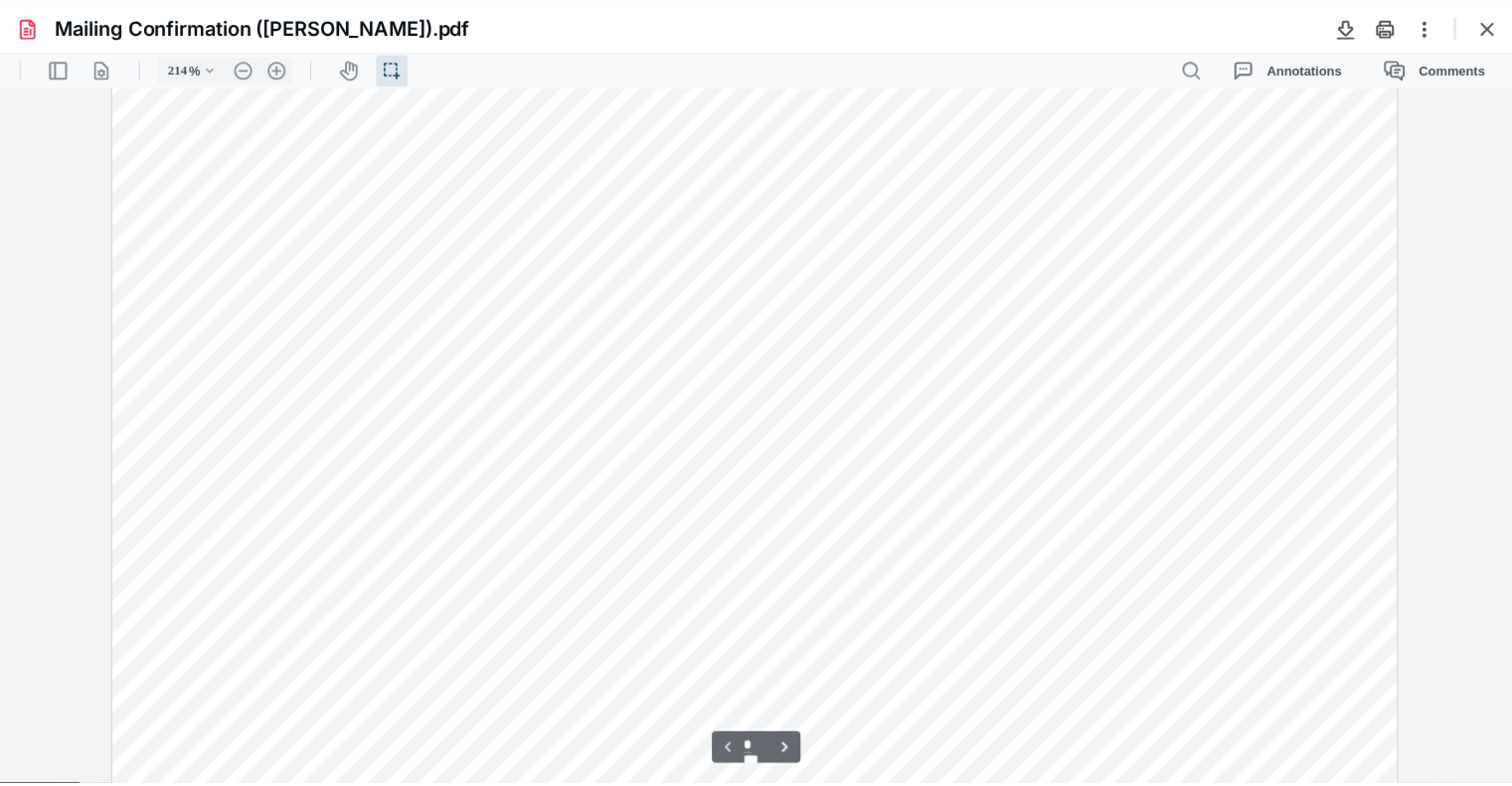 scroll, scrollTop: 0, scrollLeft: 0, axis: both 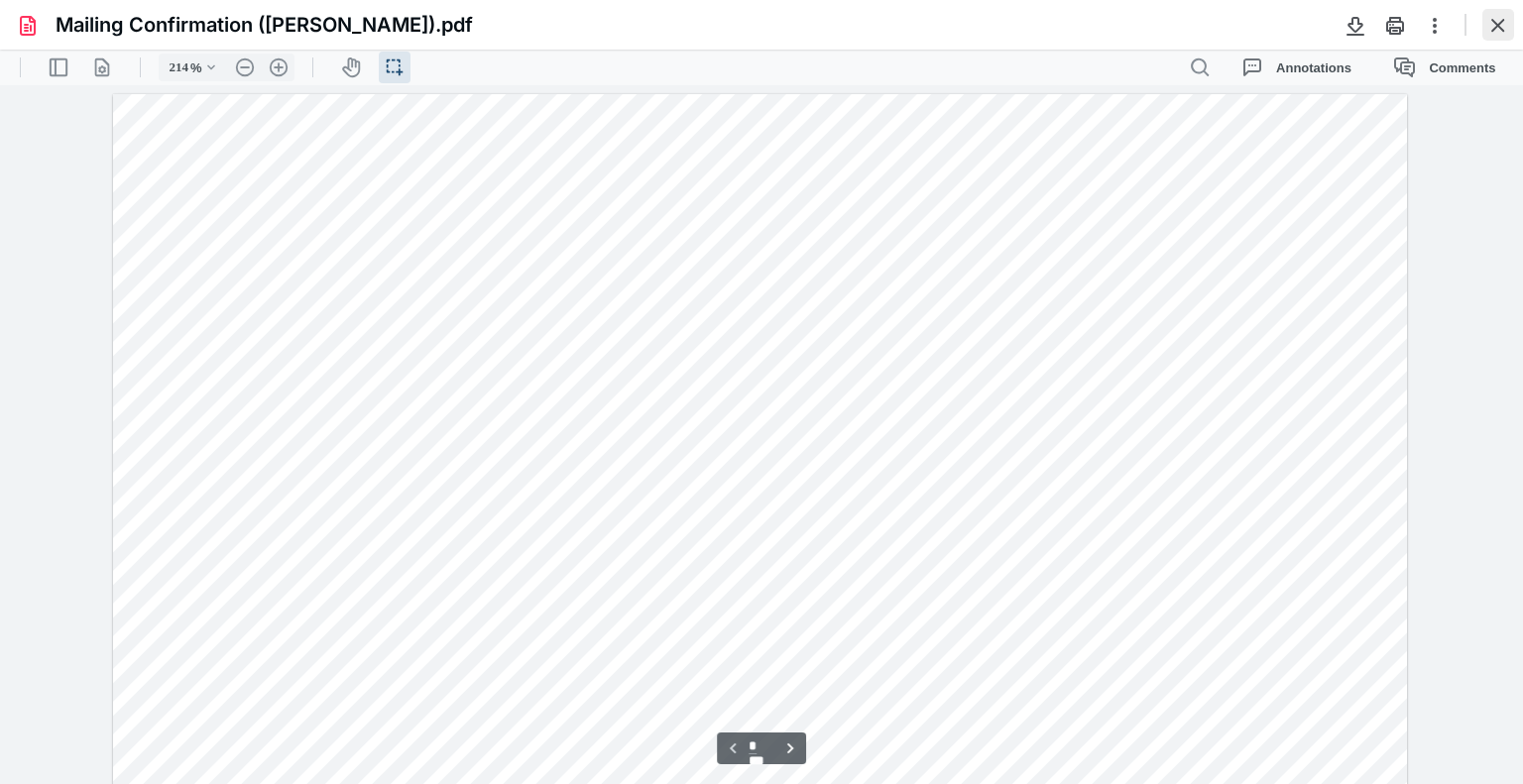 click at bounding box center [1498, 25] 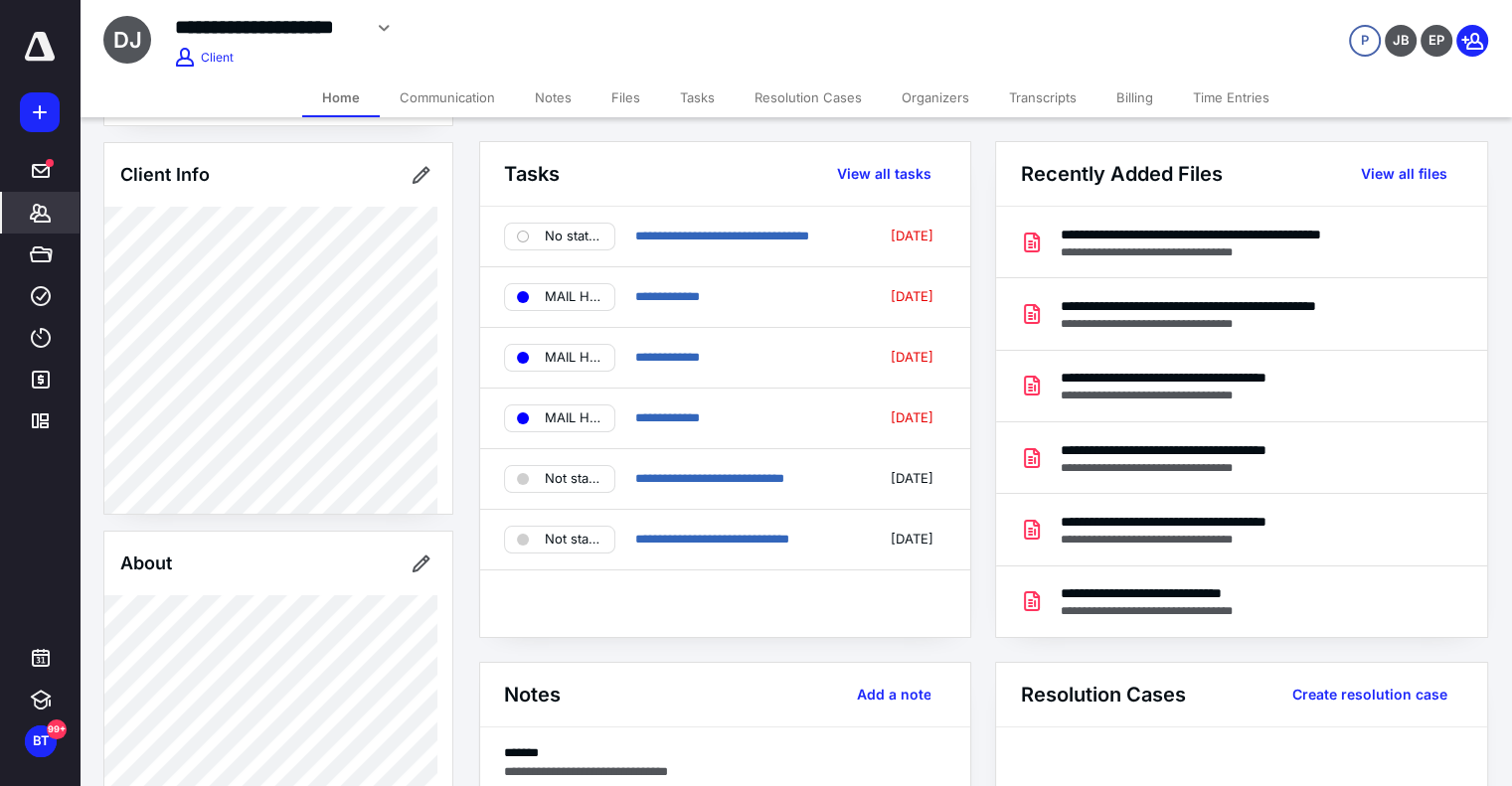 scroll, scrollTop: 397, scrollLeft: 0, axis: vertical 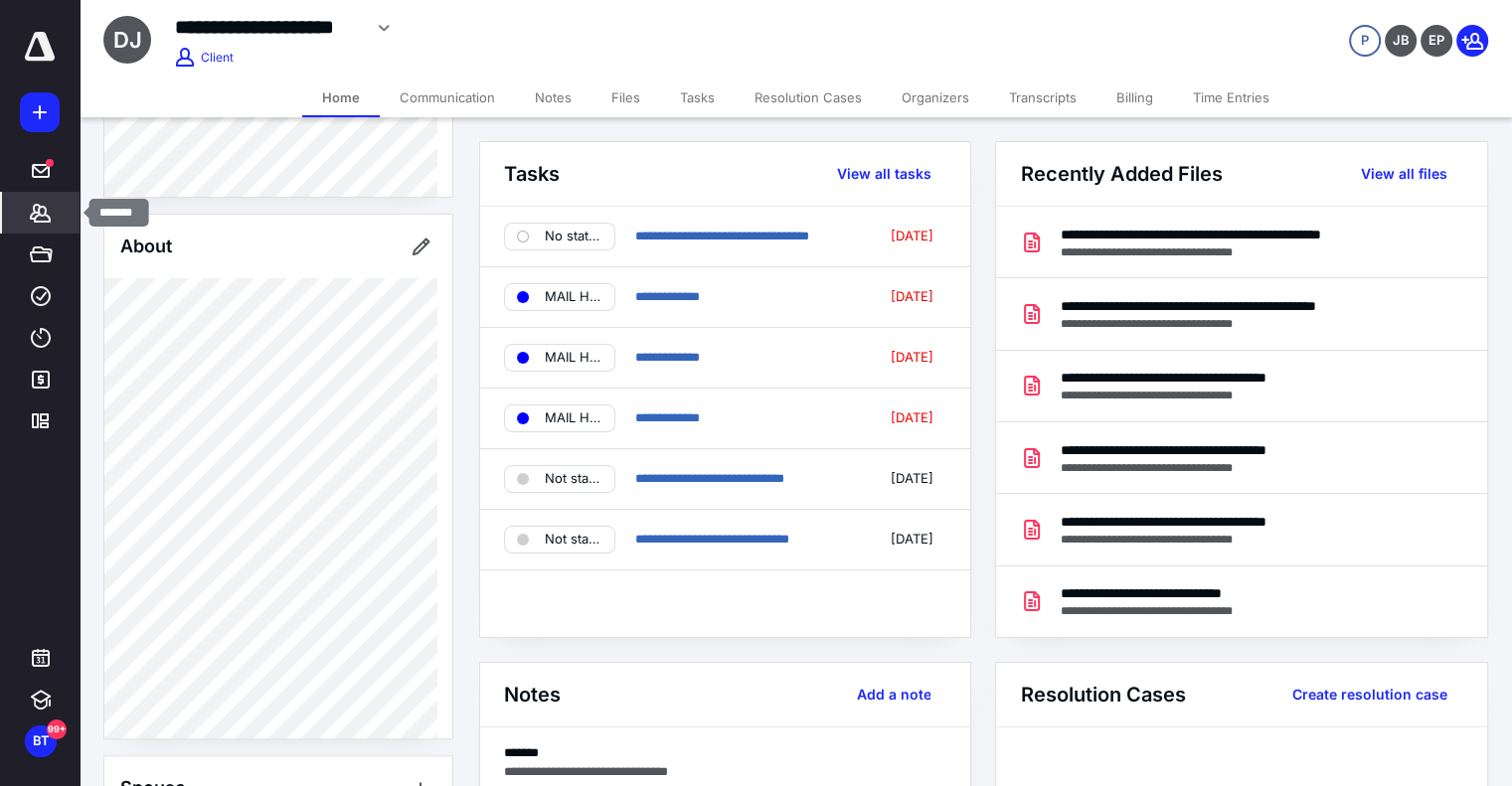 click 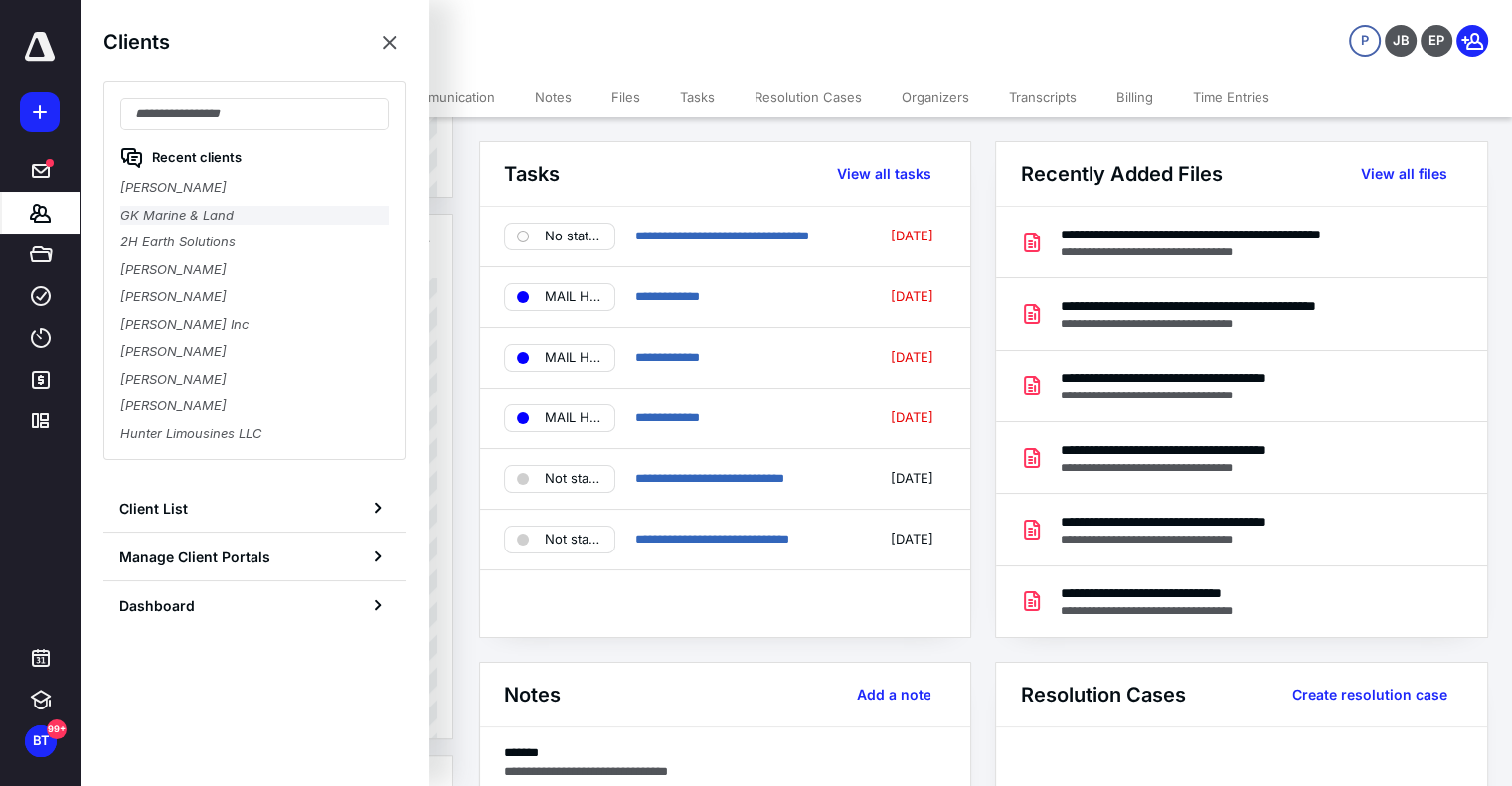 click on "GK Marine & Land" at bounding box center (254, 216) 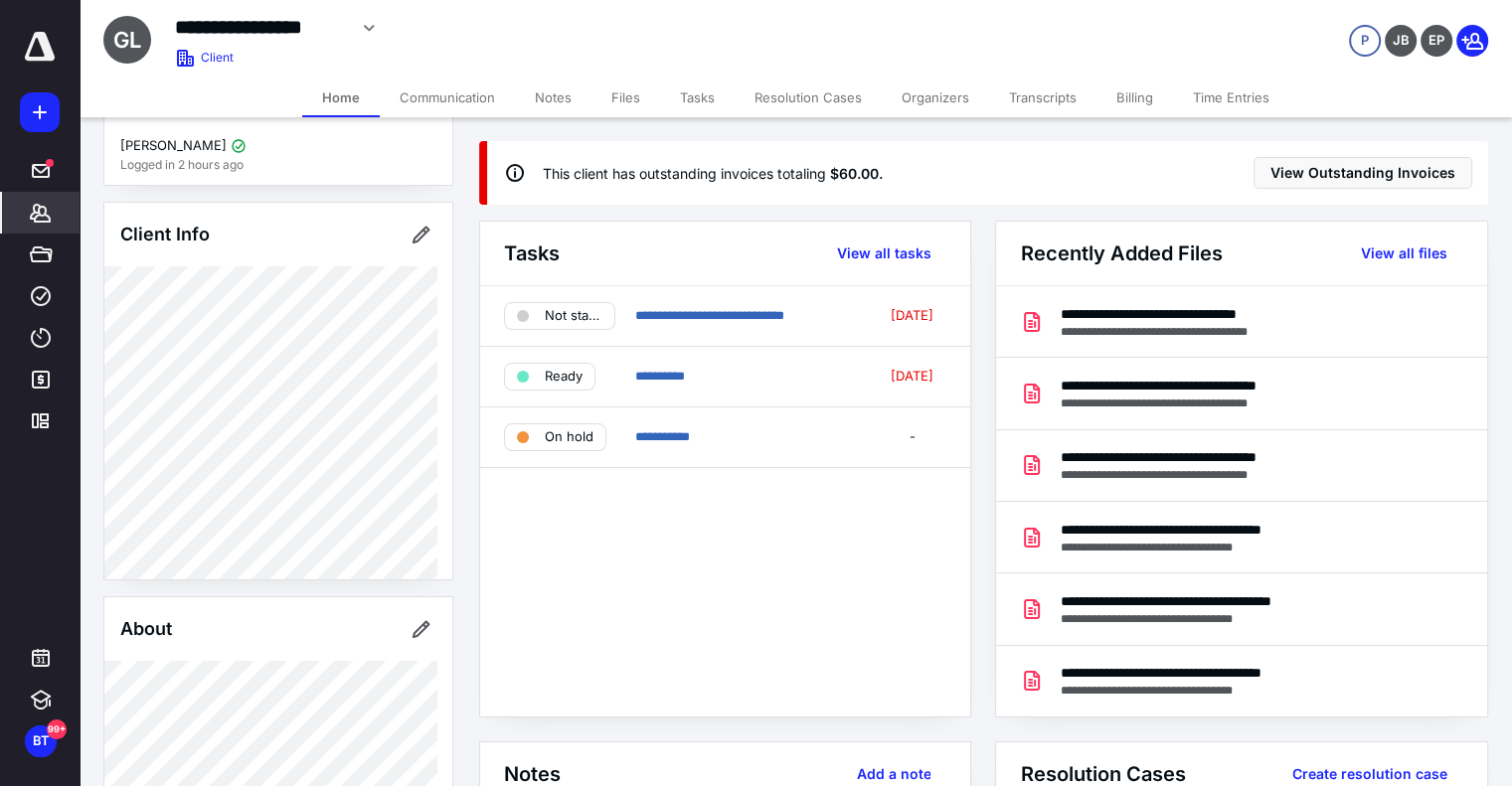 scroll, scrollTop: 0, scrollLeft: 0, axis: both 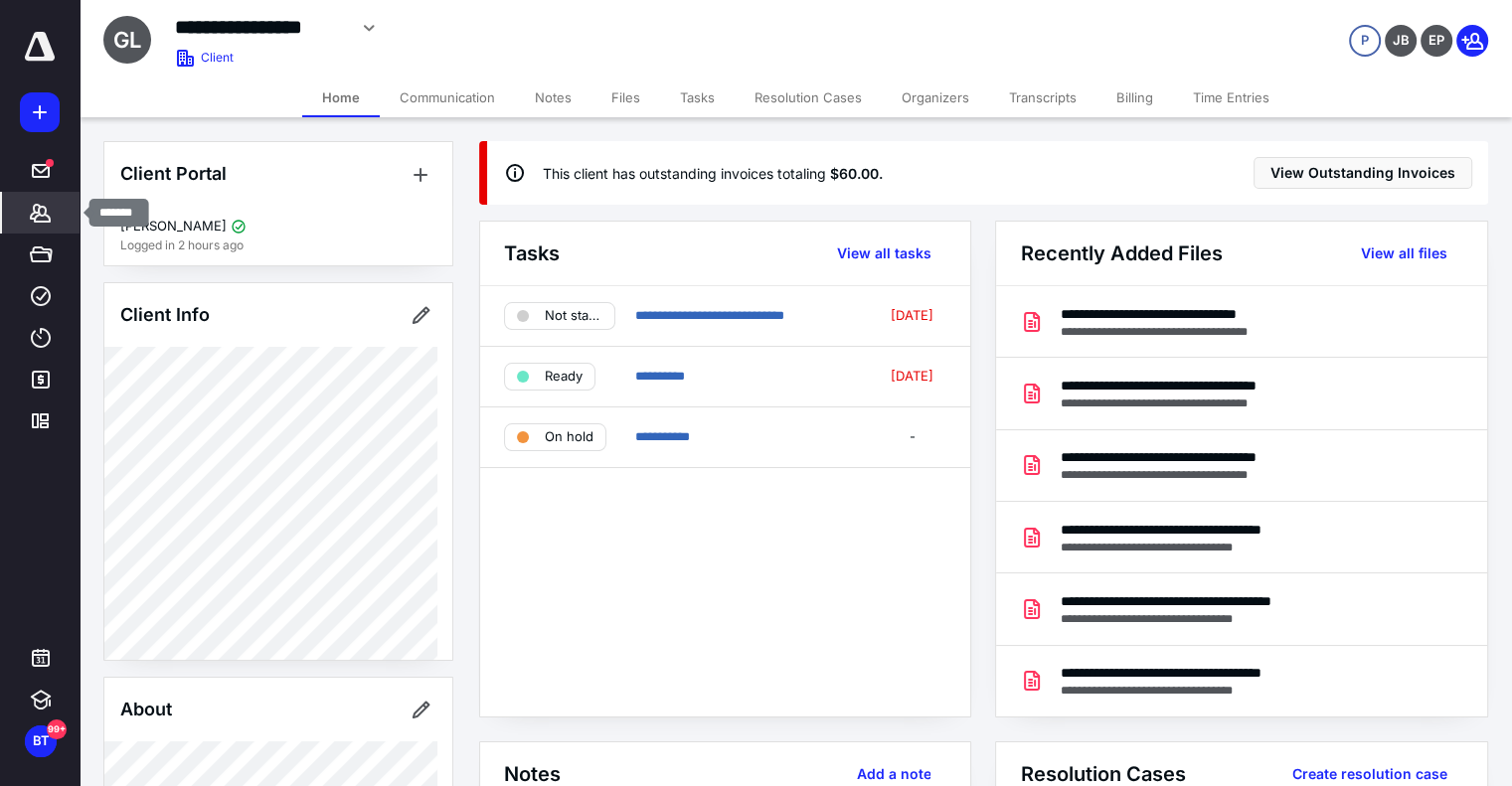 click 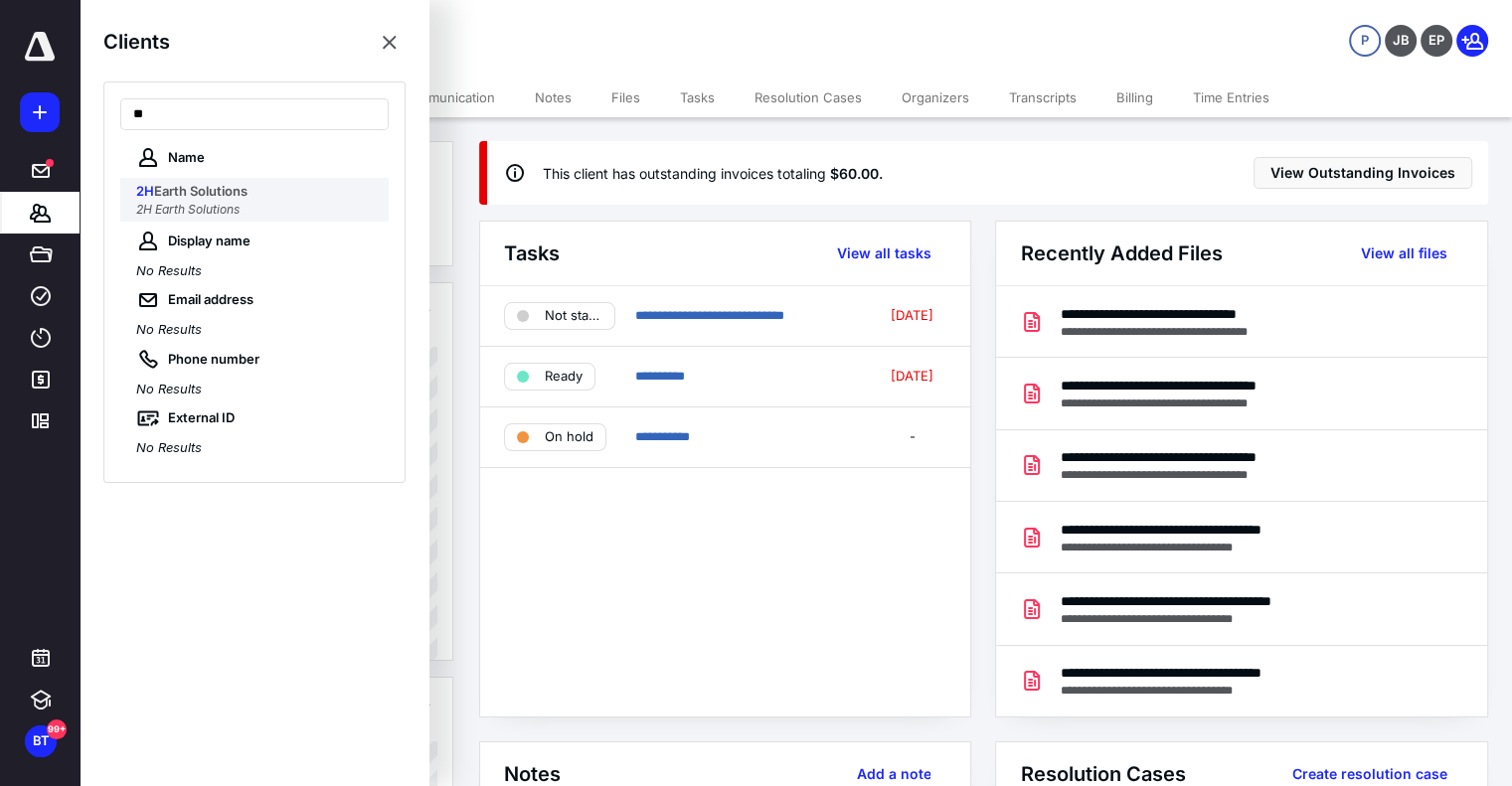 type on "**" 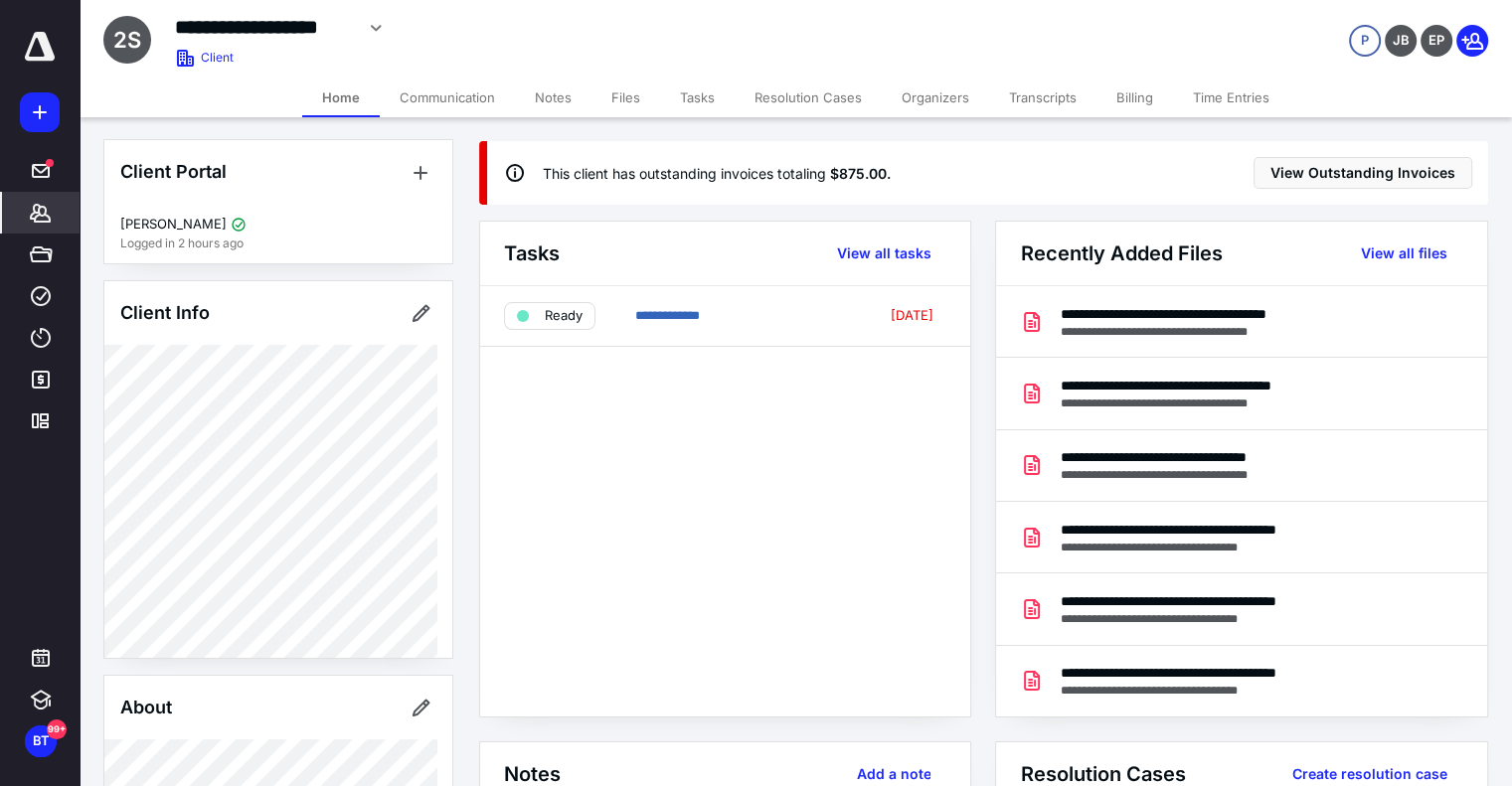 scroll, scrollTop: 0, scrollLeft: 0, axis: both 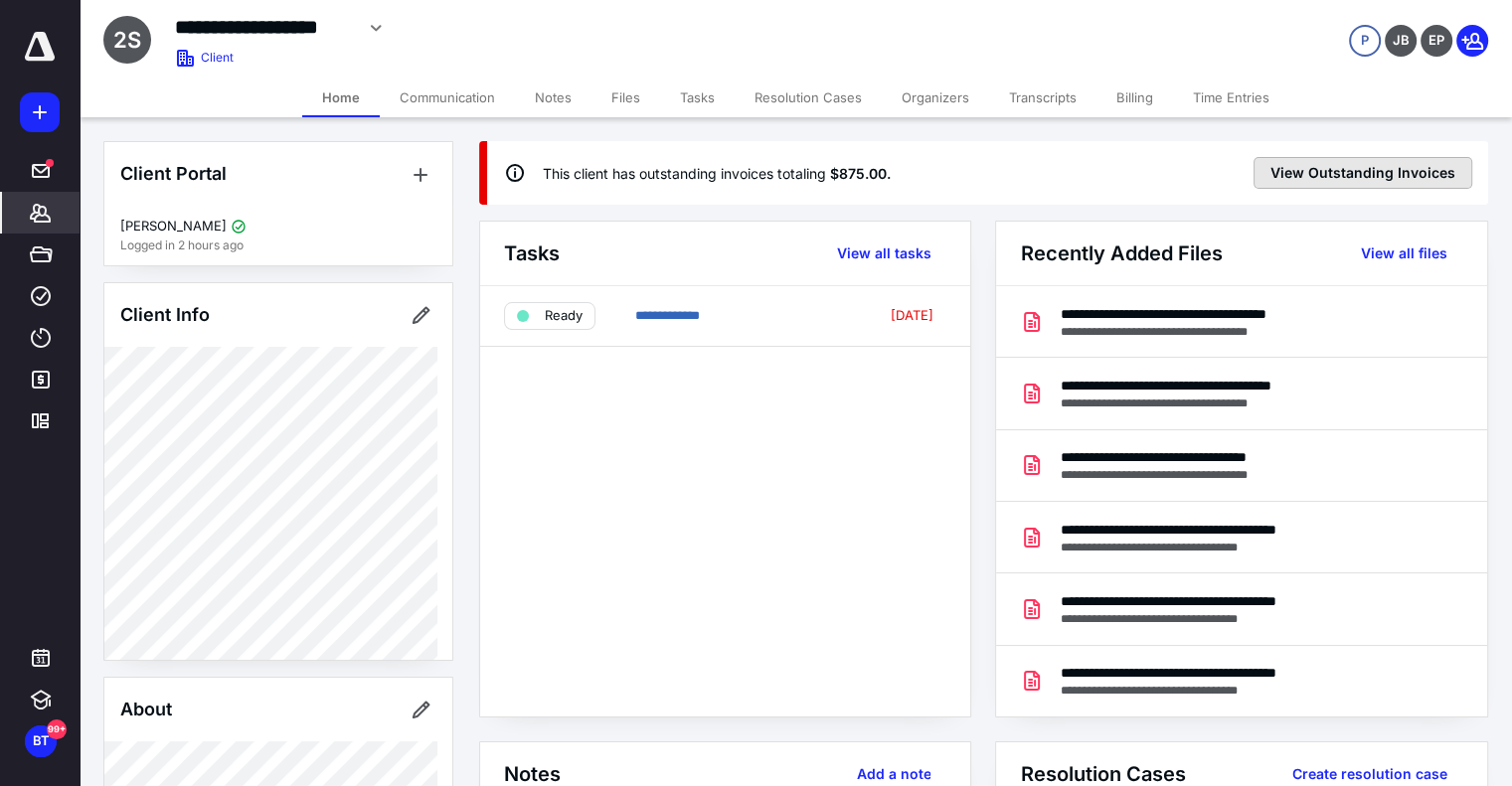 click on "View Outstanding Invoices" at bounding box center [1363, 173] 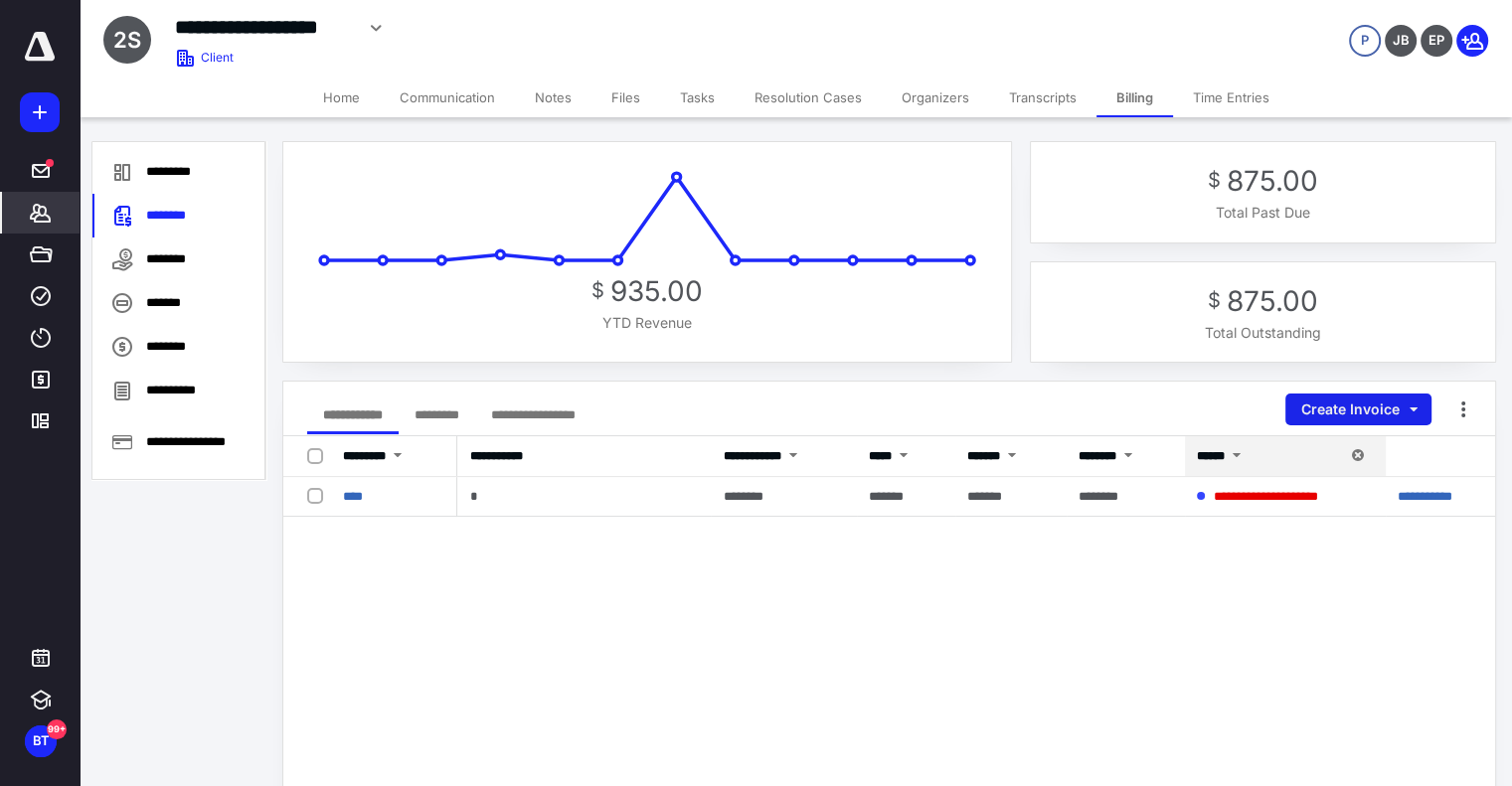 click on "Create Invoice" at bounding box center [1358, 409] 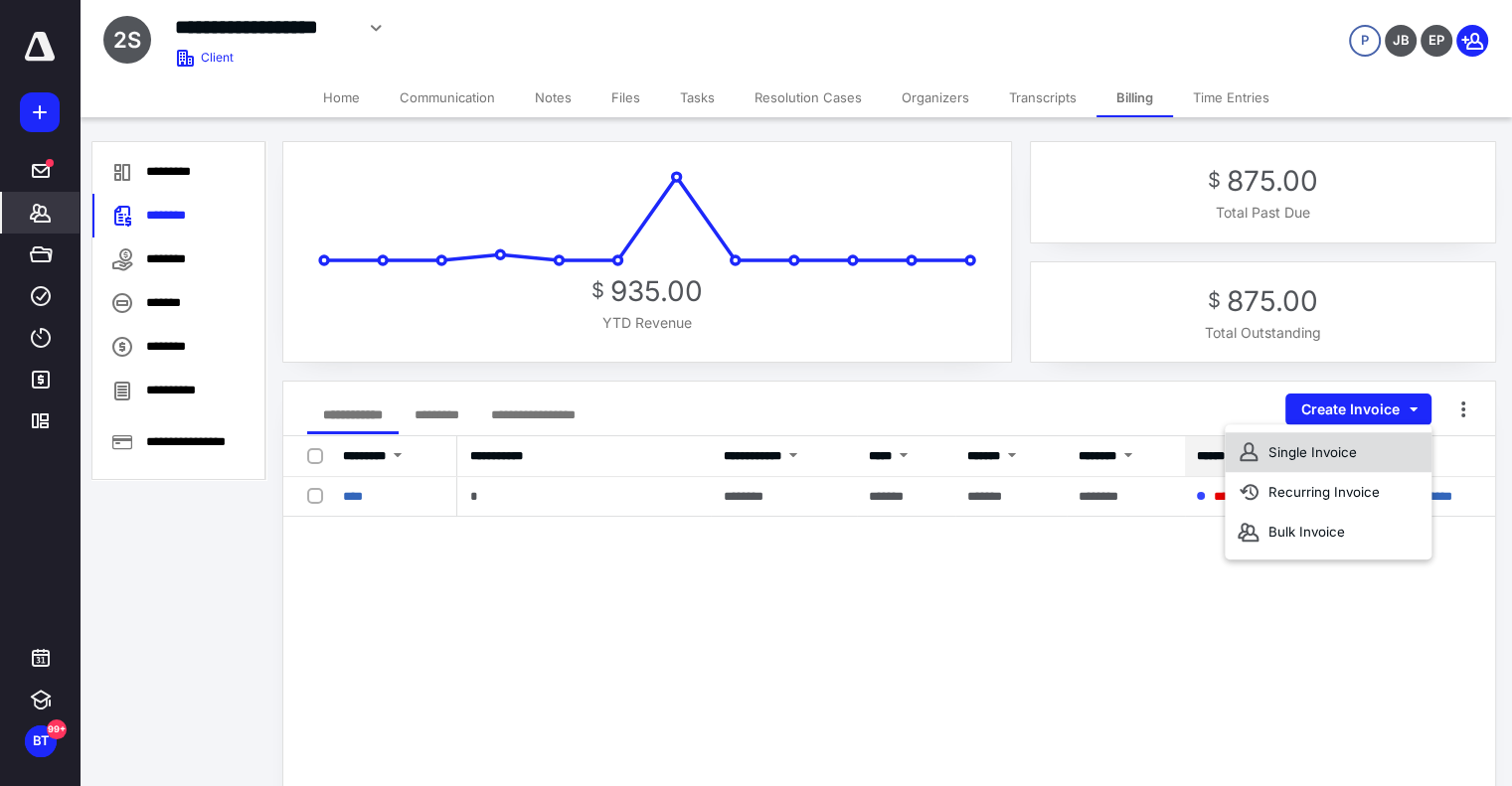 click on "Single Invoice" at bounding box center (1328, 452) 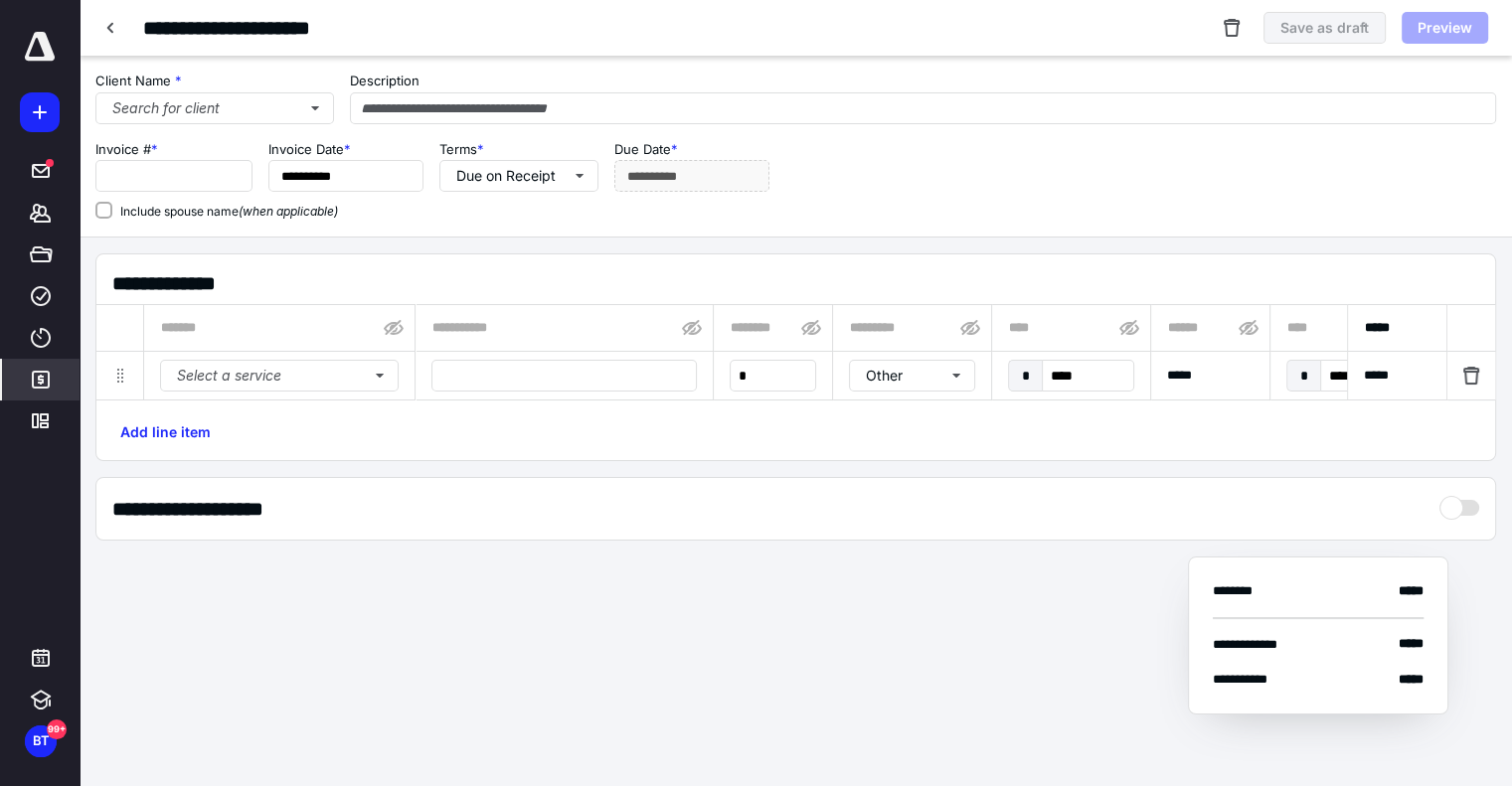 type on "****" 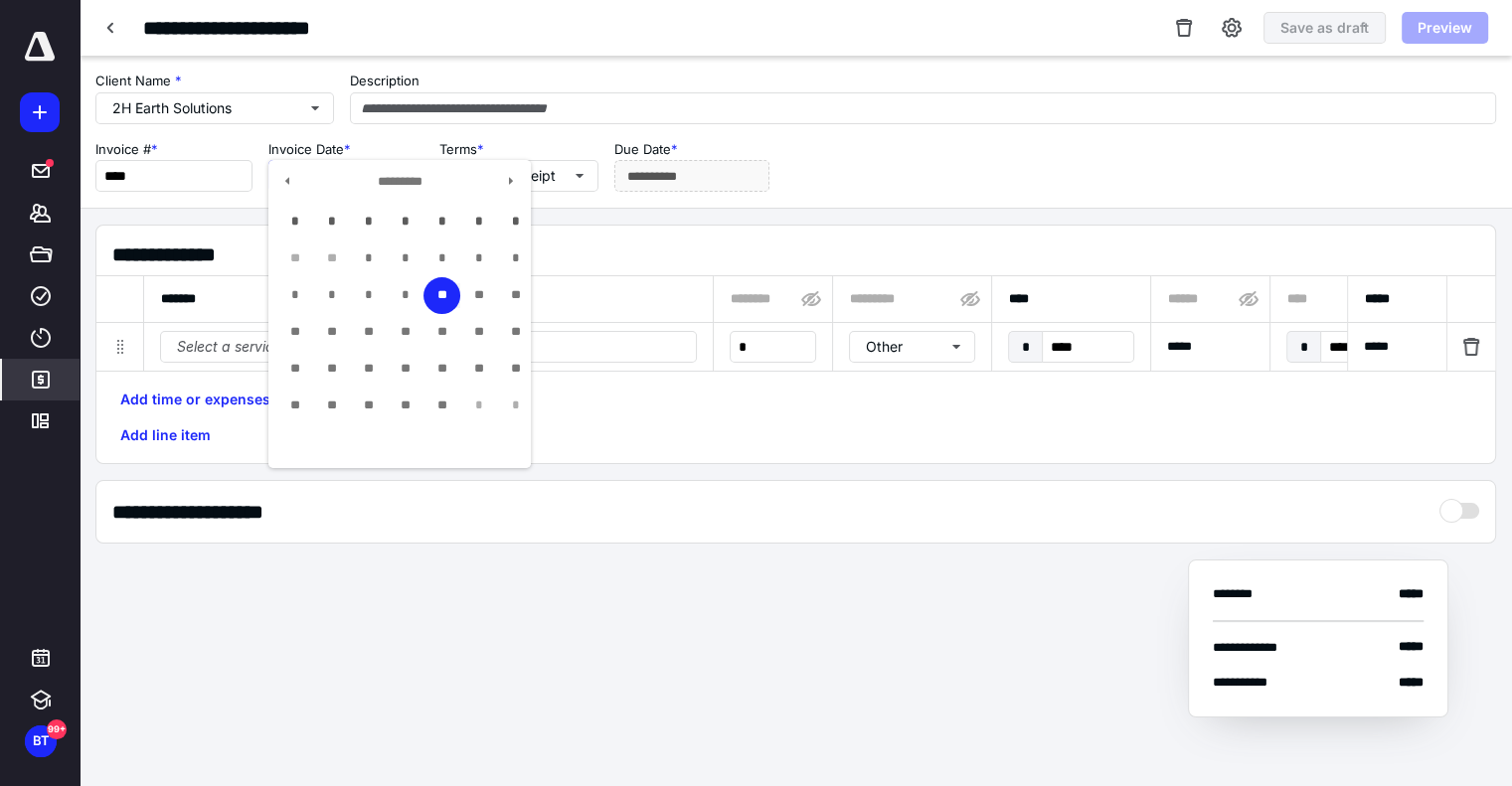 click on "**********" at bounding box center [346, 176] 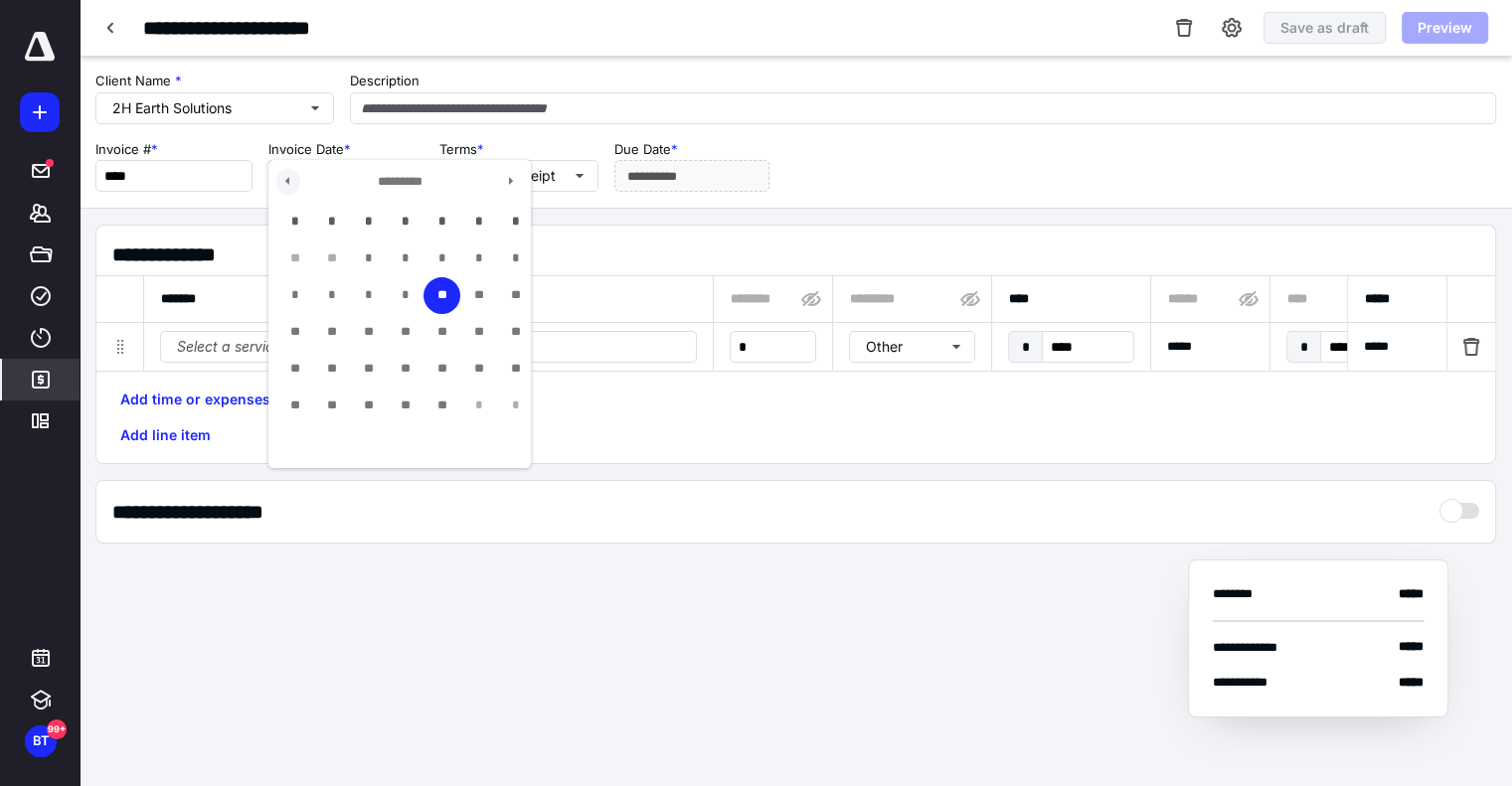 click at bounding box center (288, 182) 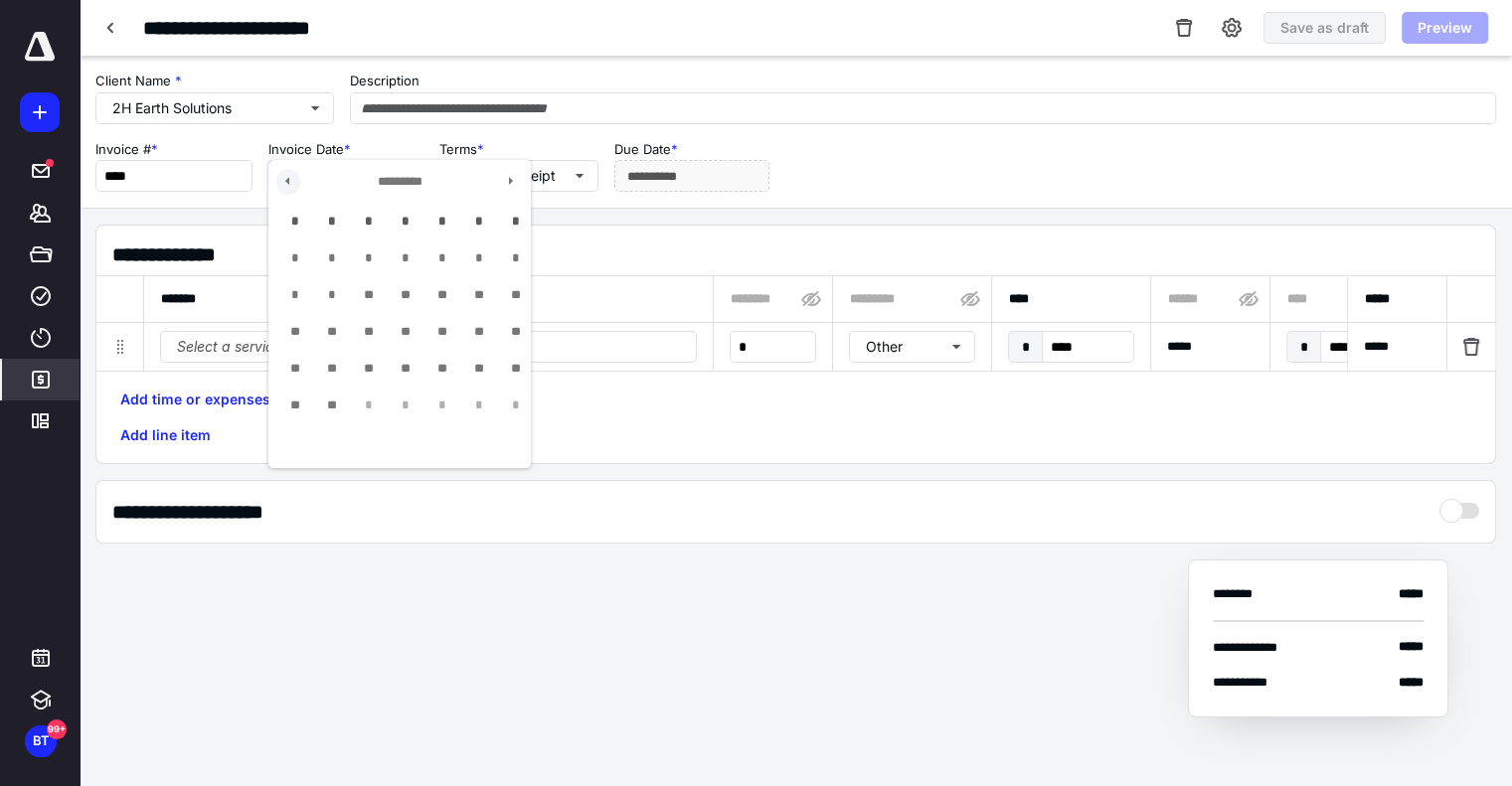 click at bounding box center (288, 182) 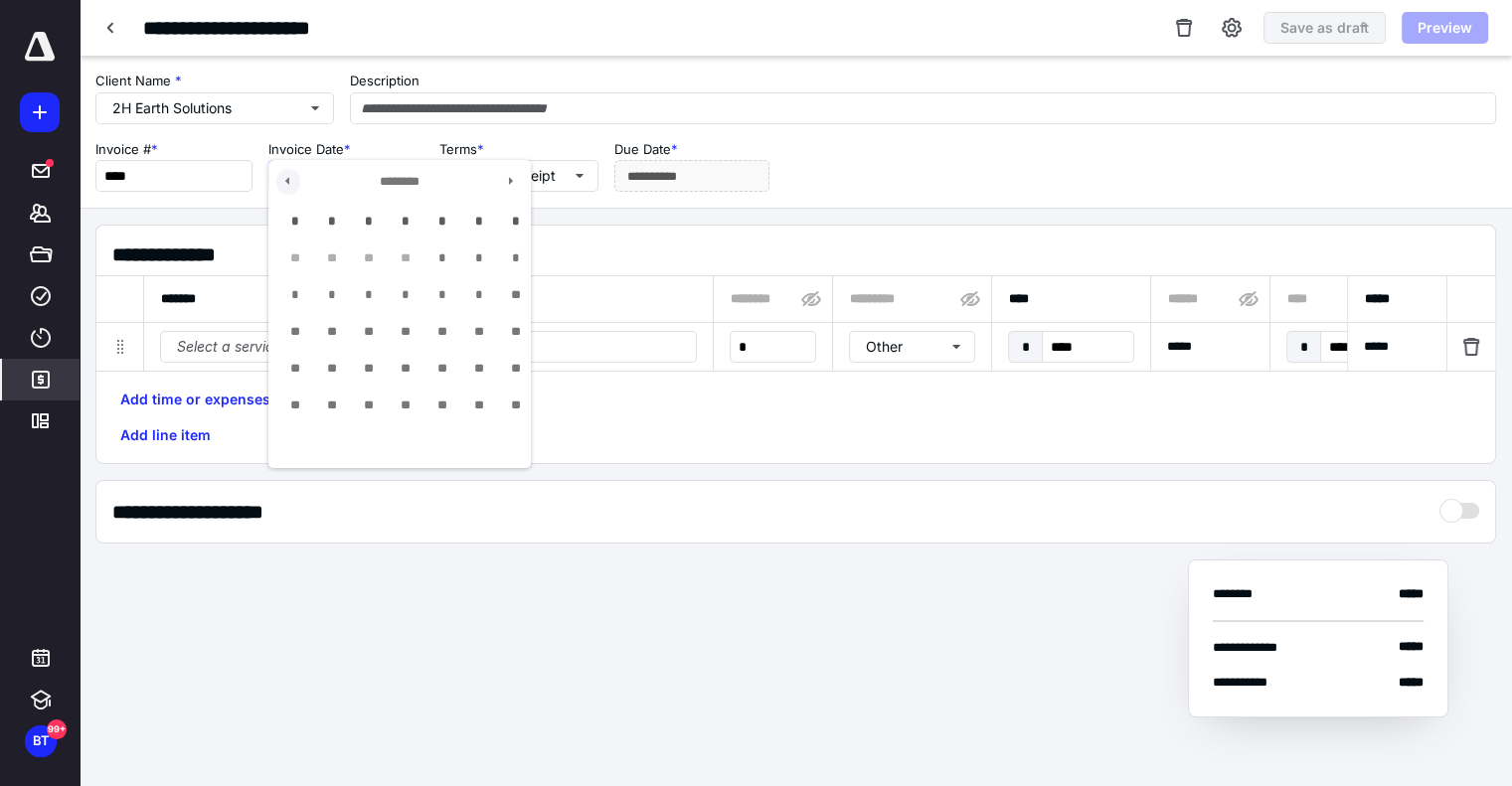 click at bounding box center (288, 182) 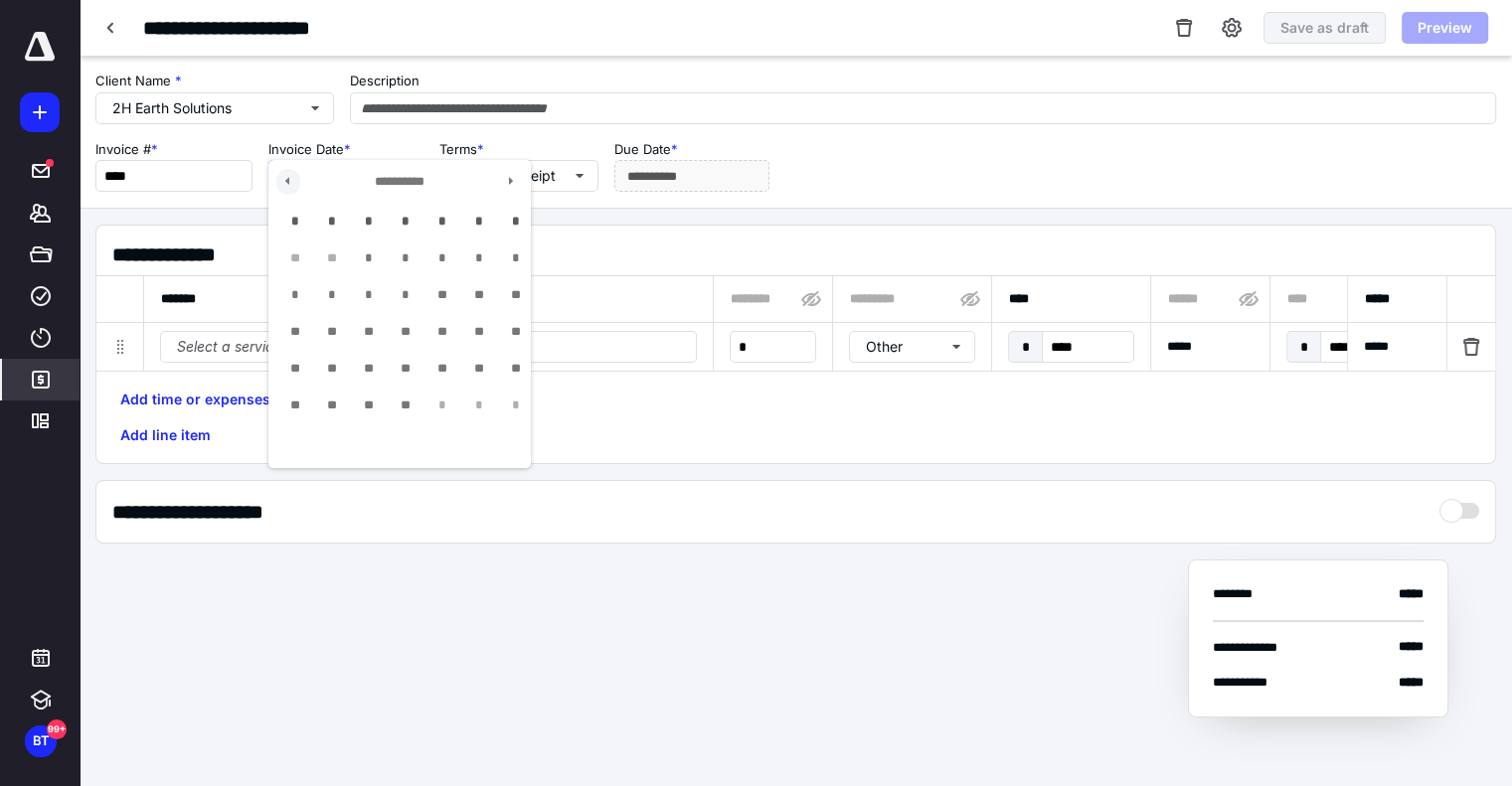 click at bounding box center [288, 182] 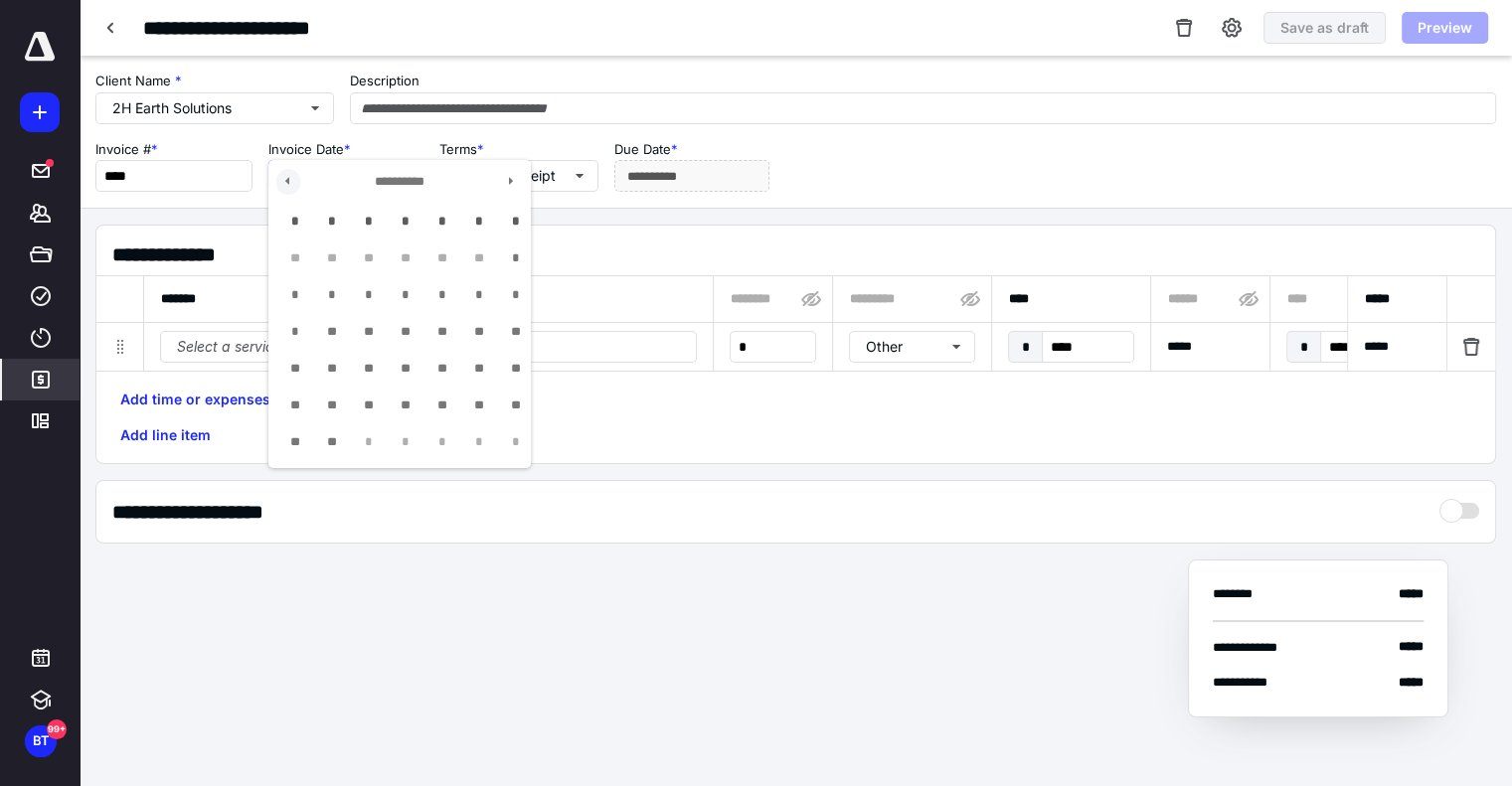 click at bounding box center (288, 182) 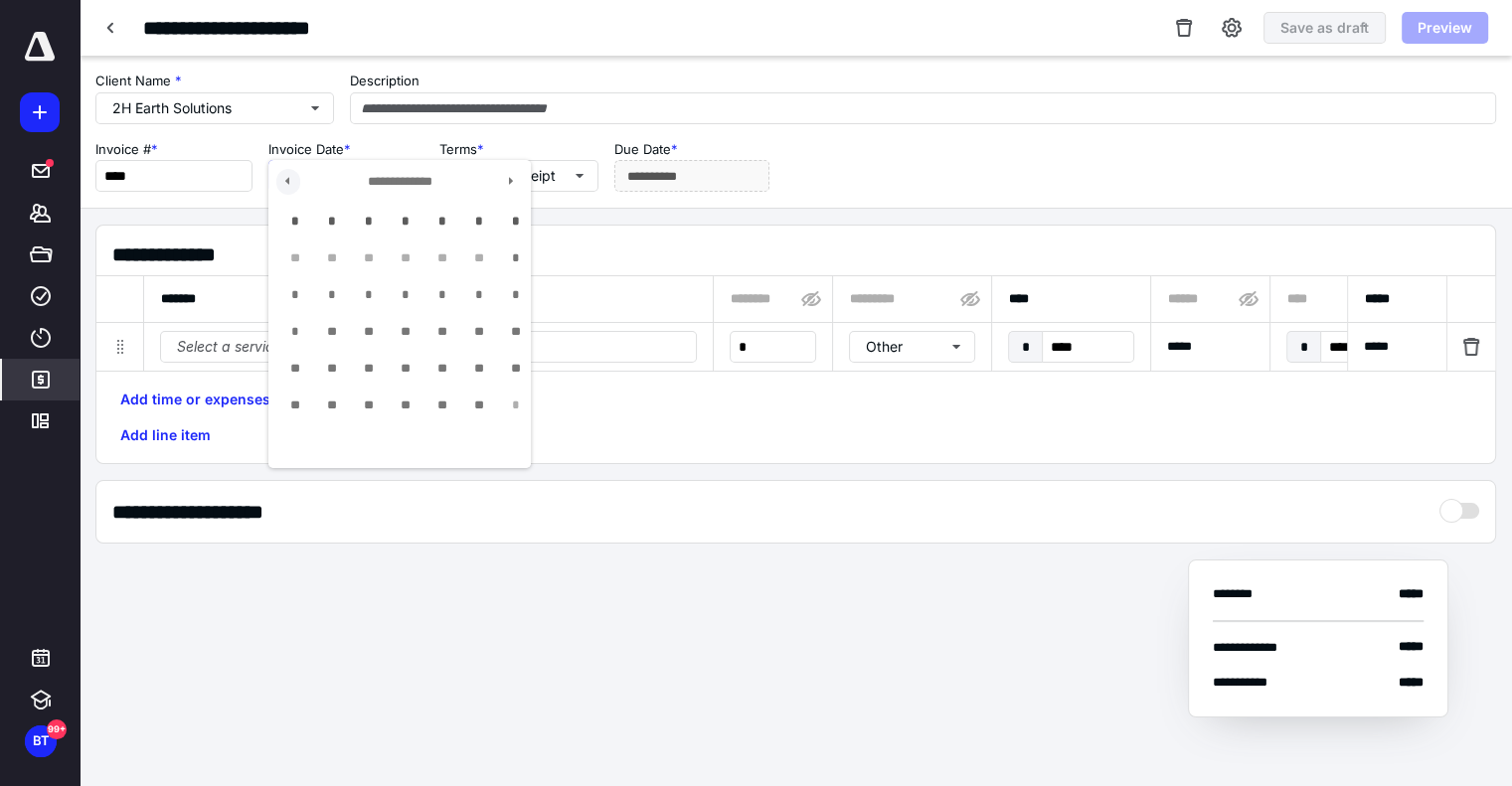 click at bounding box center [288, 182] 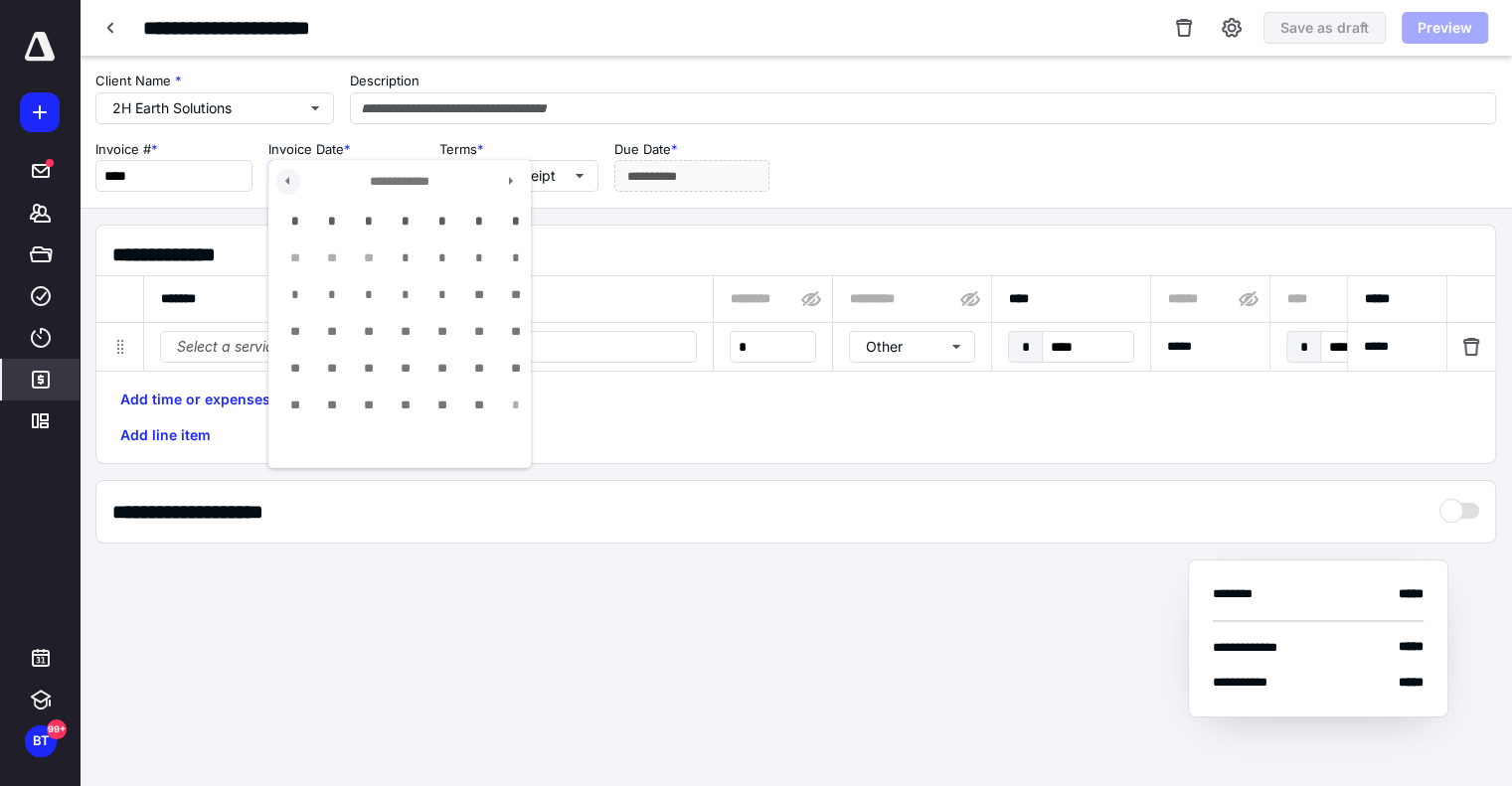 click at bounding box center (288, 182) 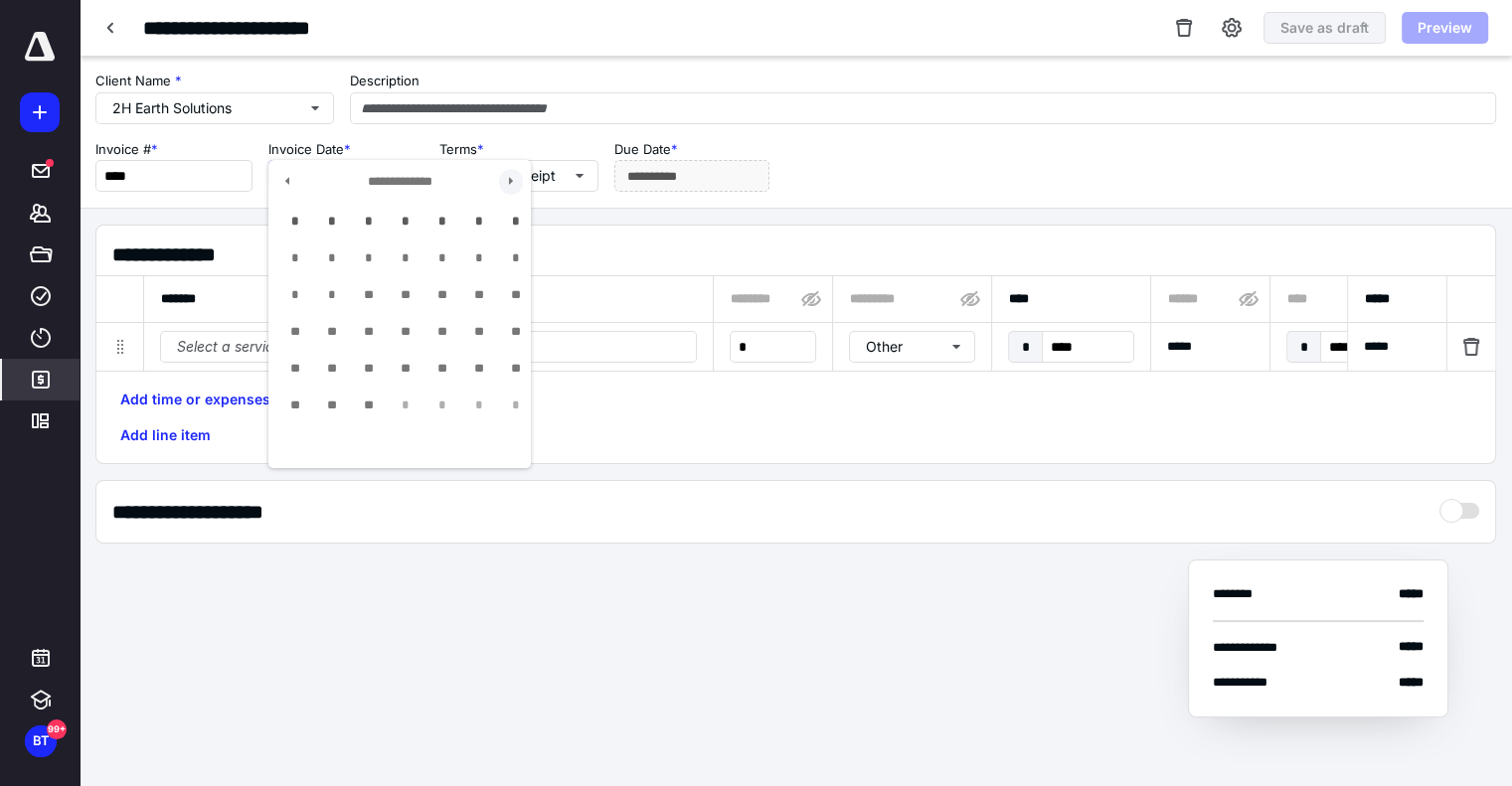 click at bounding box center [511, 182] 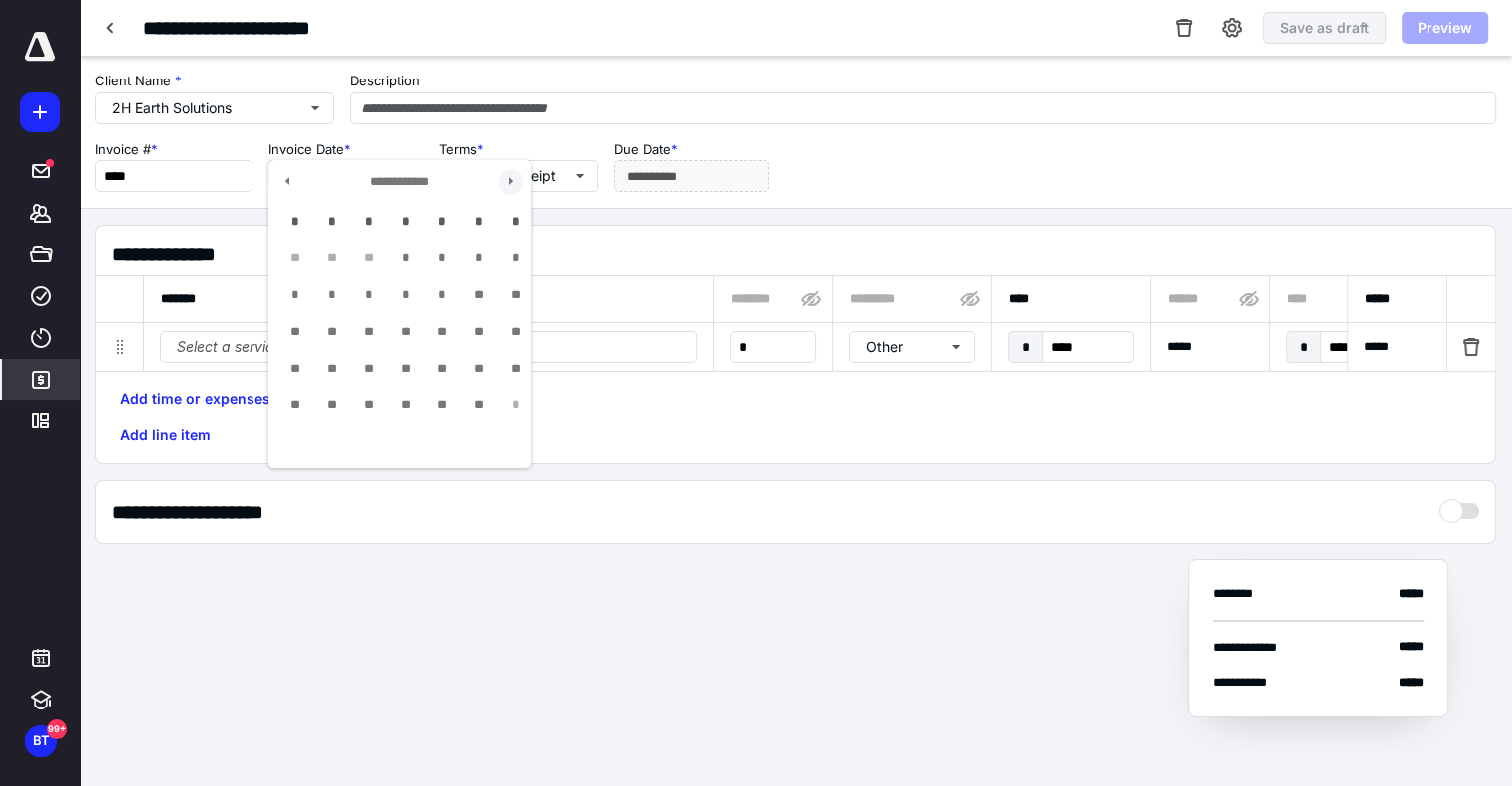 click at bounding box center [511, 182] 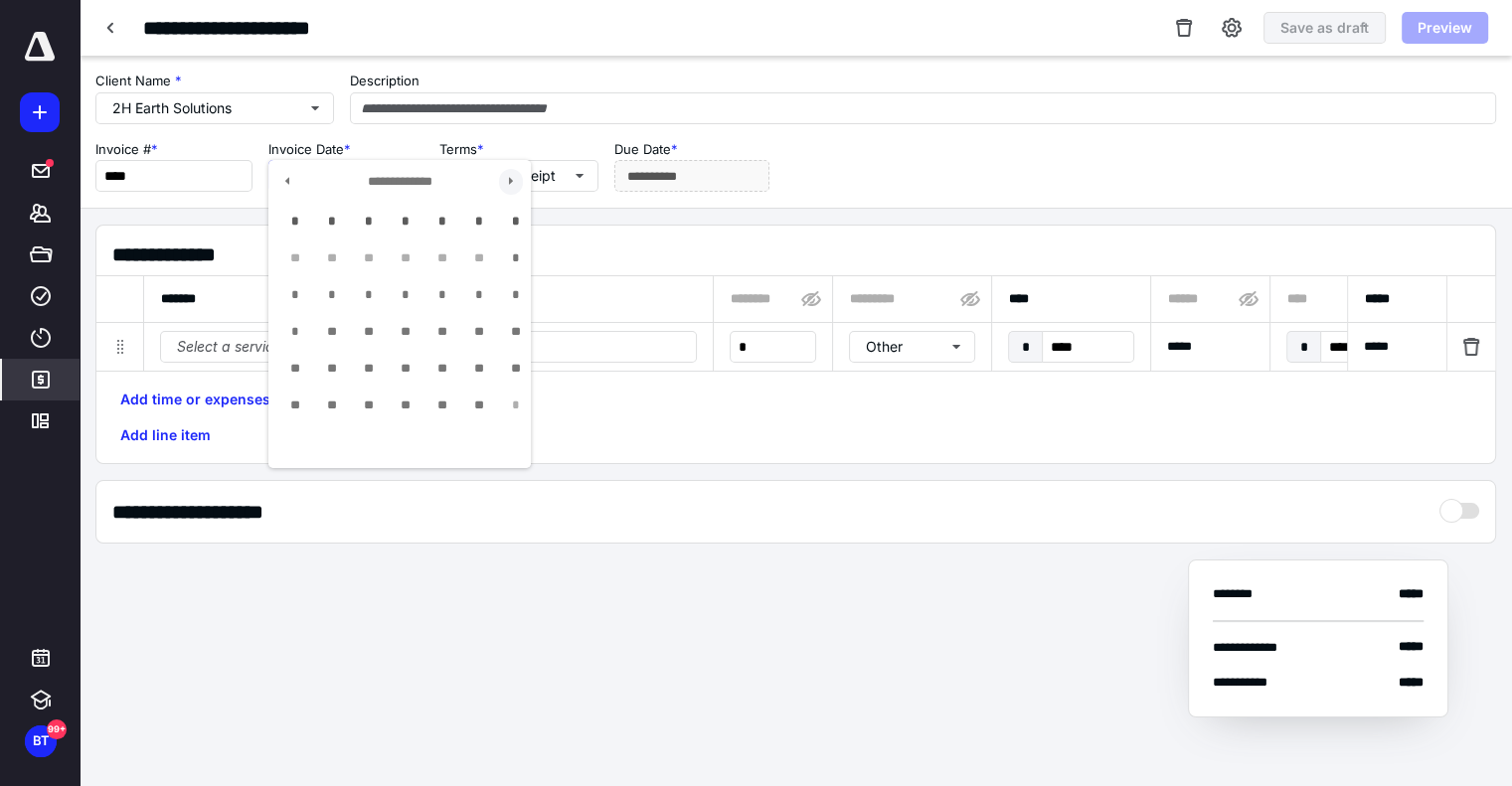 click at bounding box center (511, 182) 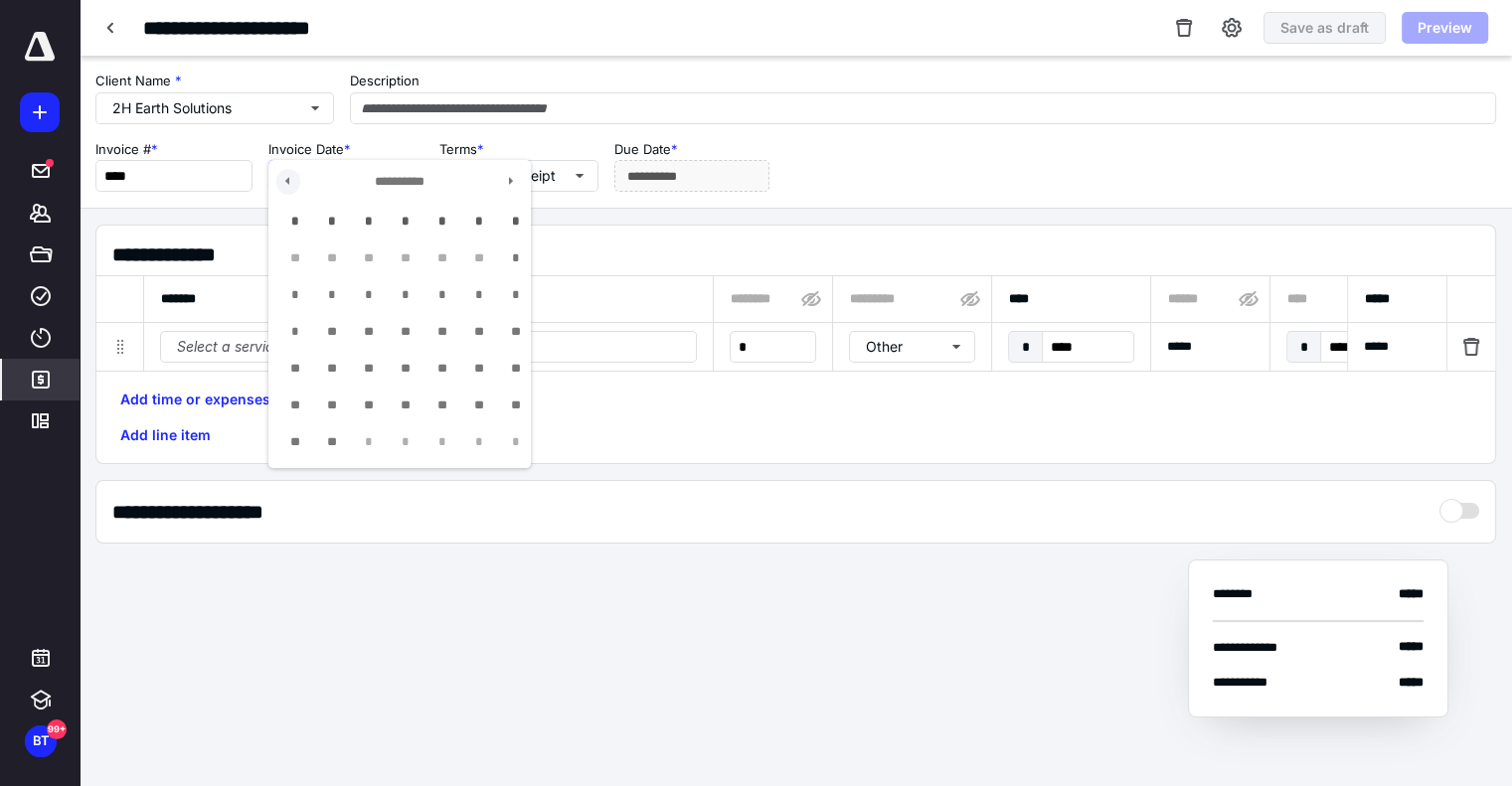 click at bounding box center (288, 182) 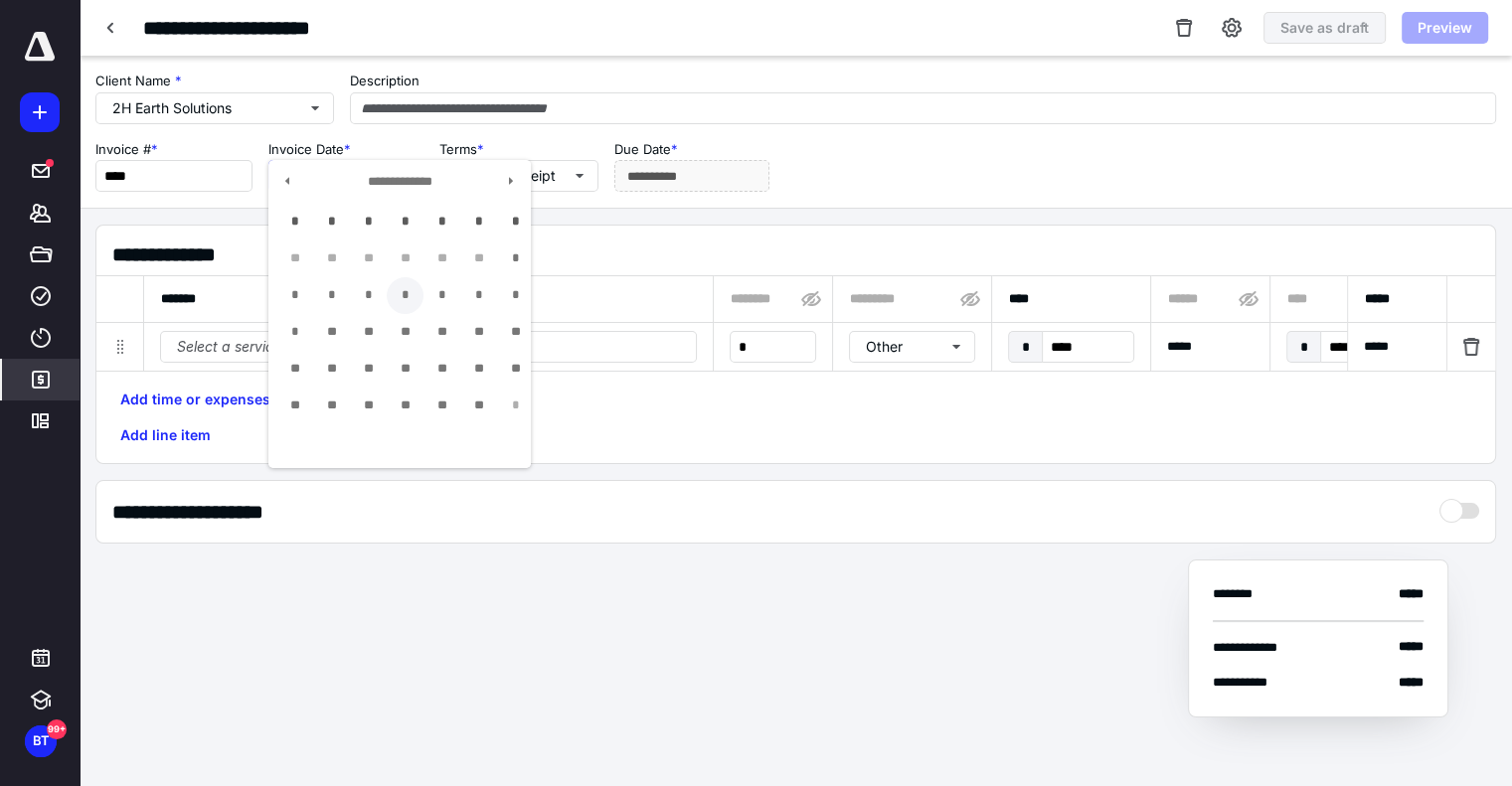 click on "*" at bounding box center [405, 295] 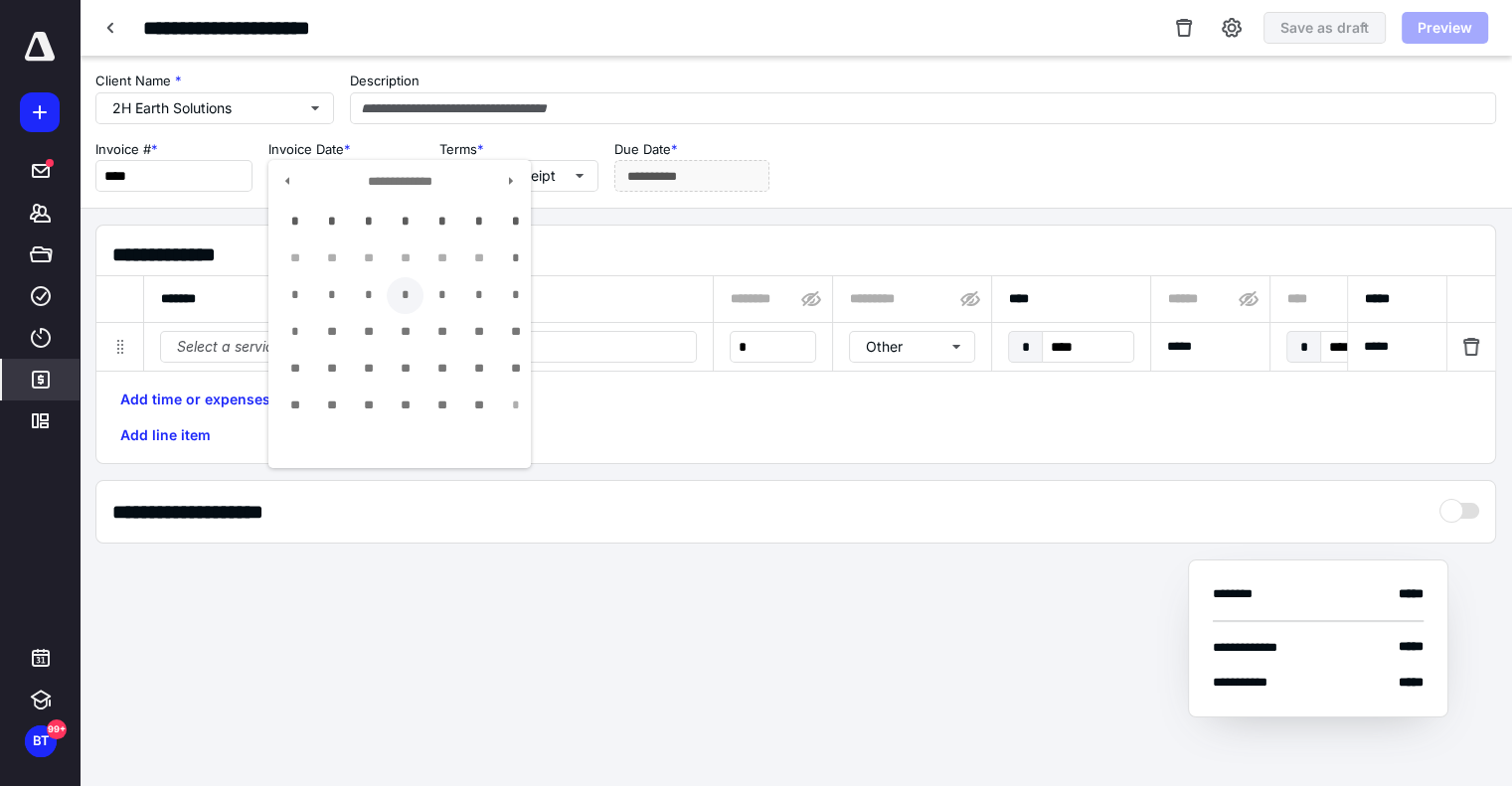 type on "**********" 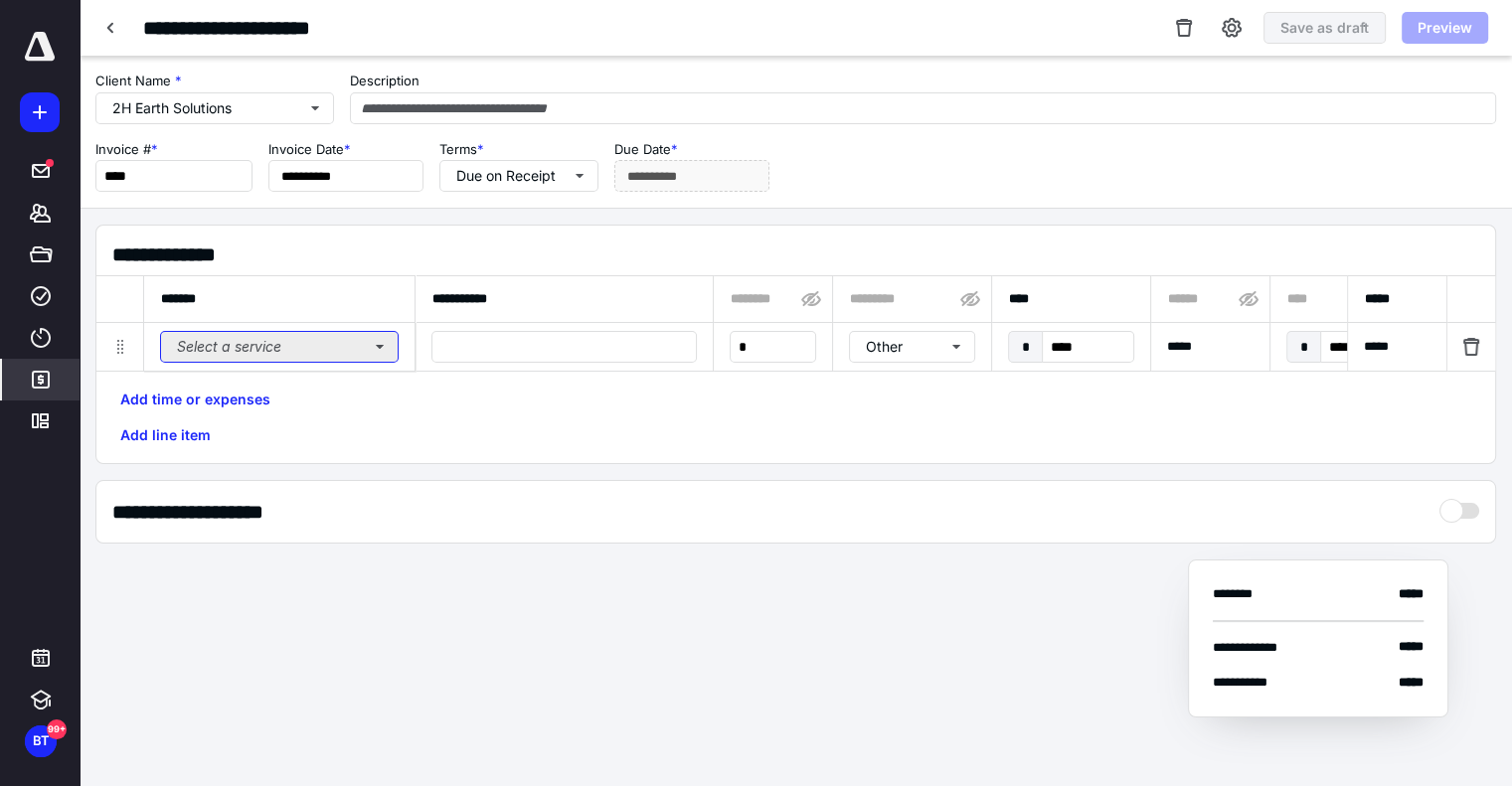 click on "Select a service" at bounding box center (279, 347) 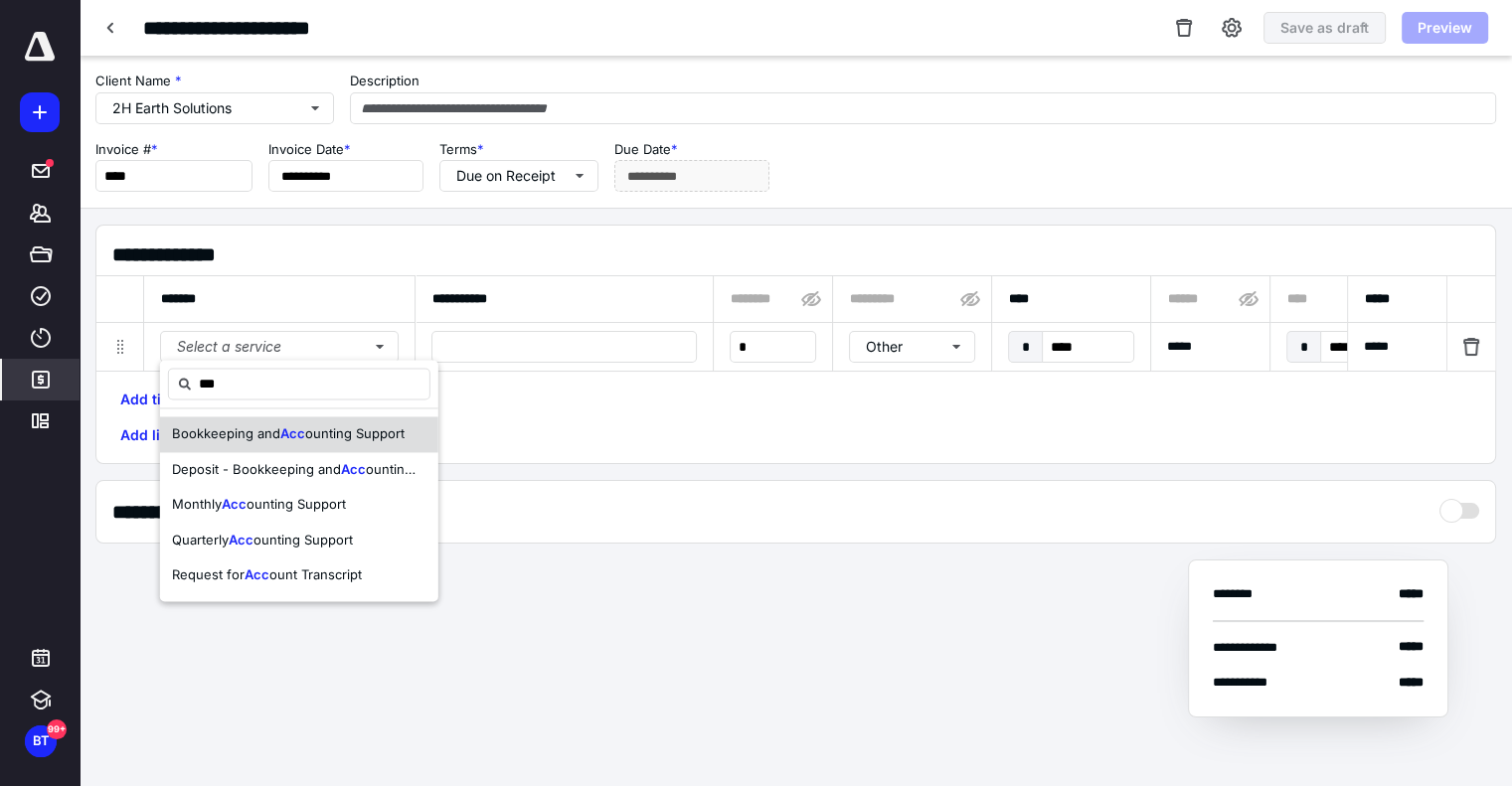 click on "Bookkeeping and" at bounding box center [226, 433] 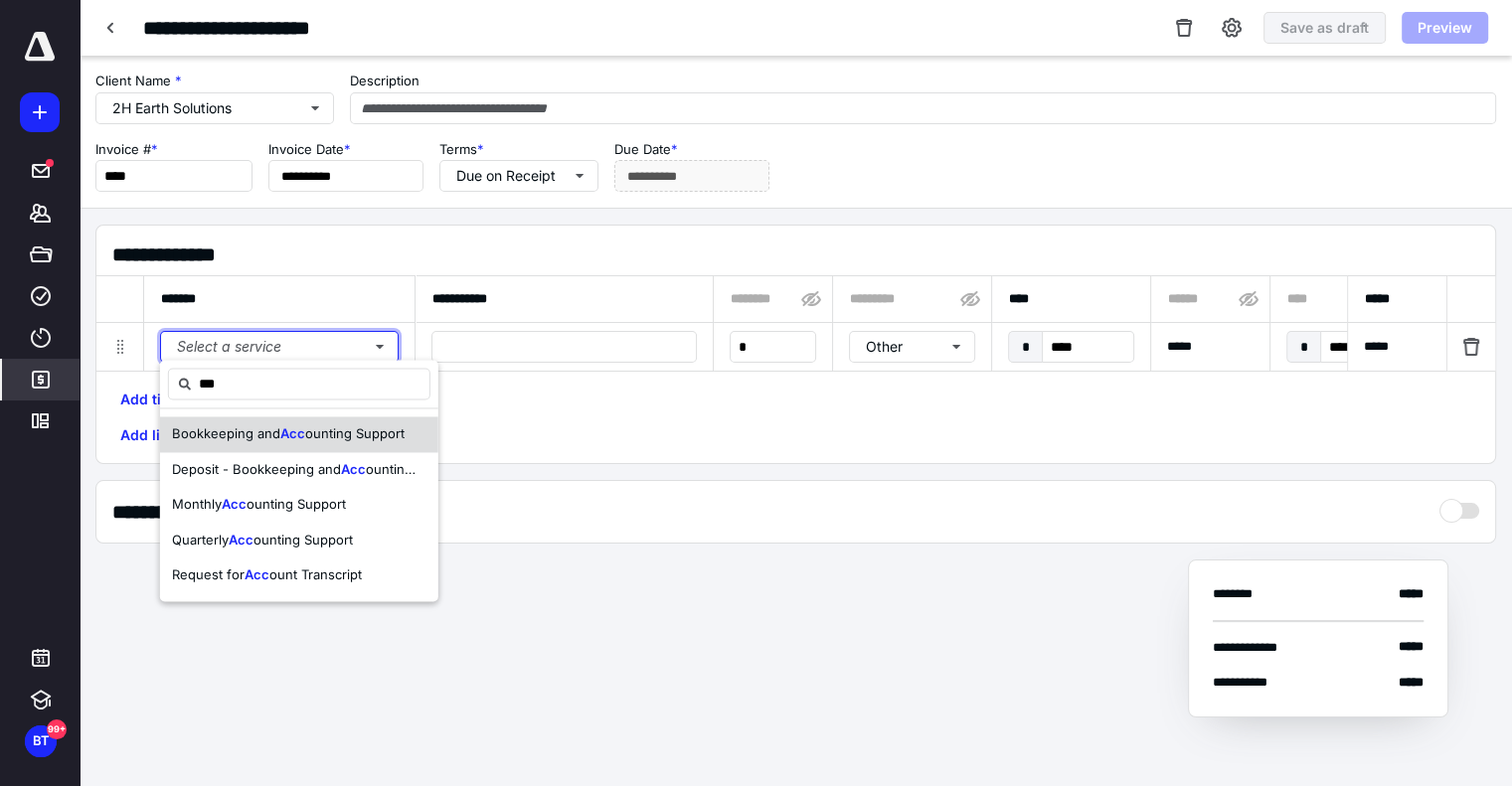 type 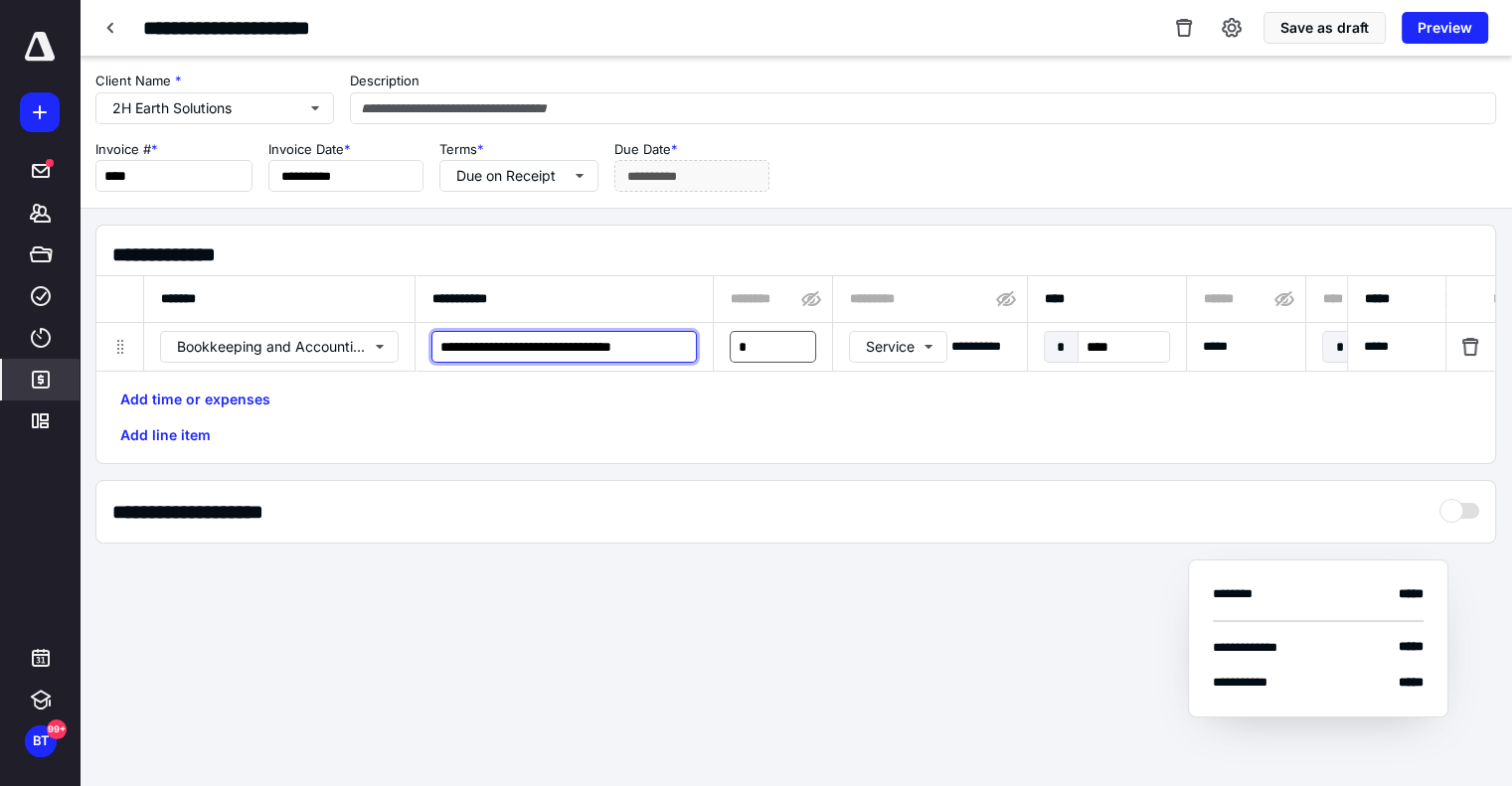 scroll, scrollTop: 0, scrollLeft: 1, axis: horizontal 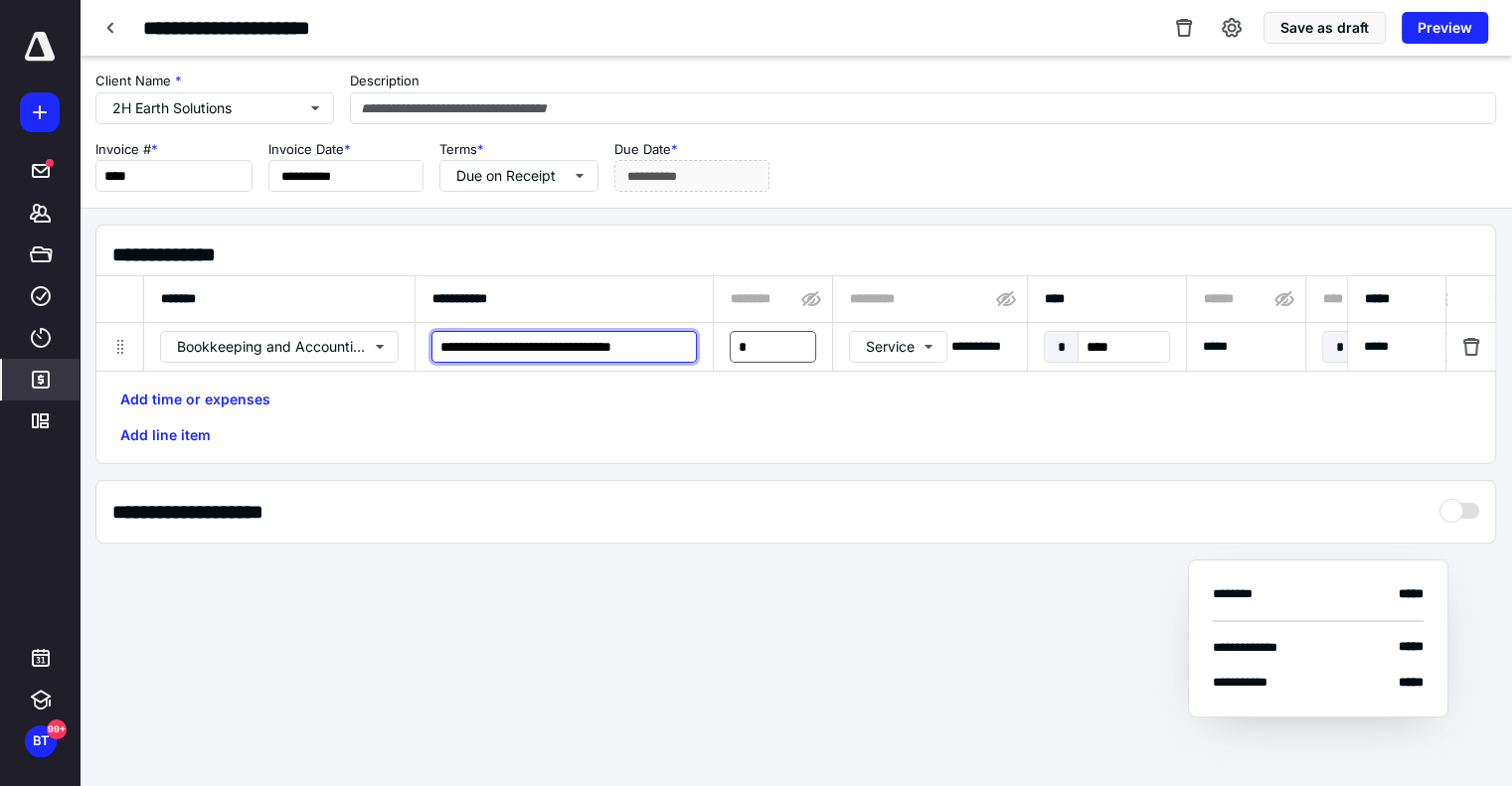 drag, startPoint x: 441, startPoint y: 350, endPoint x: 765, endPoint y: 357, distance: 324.07561 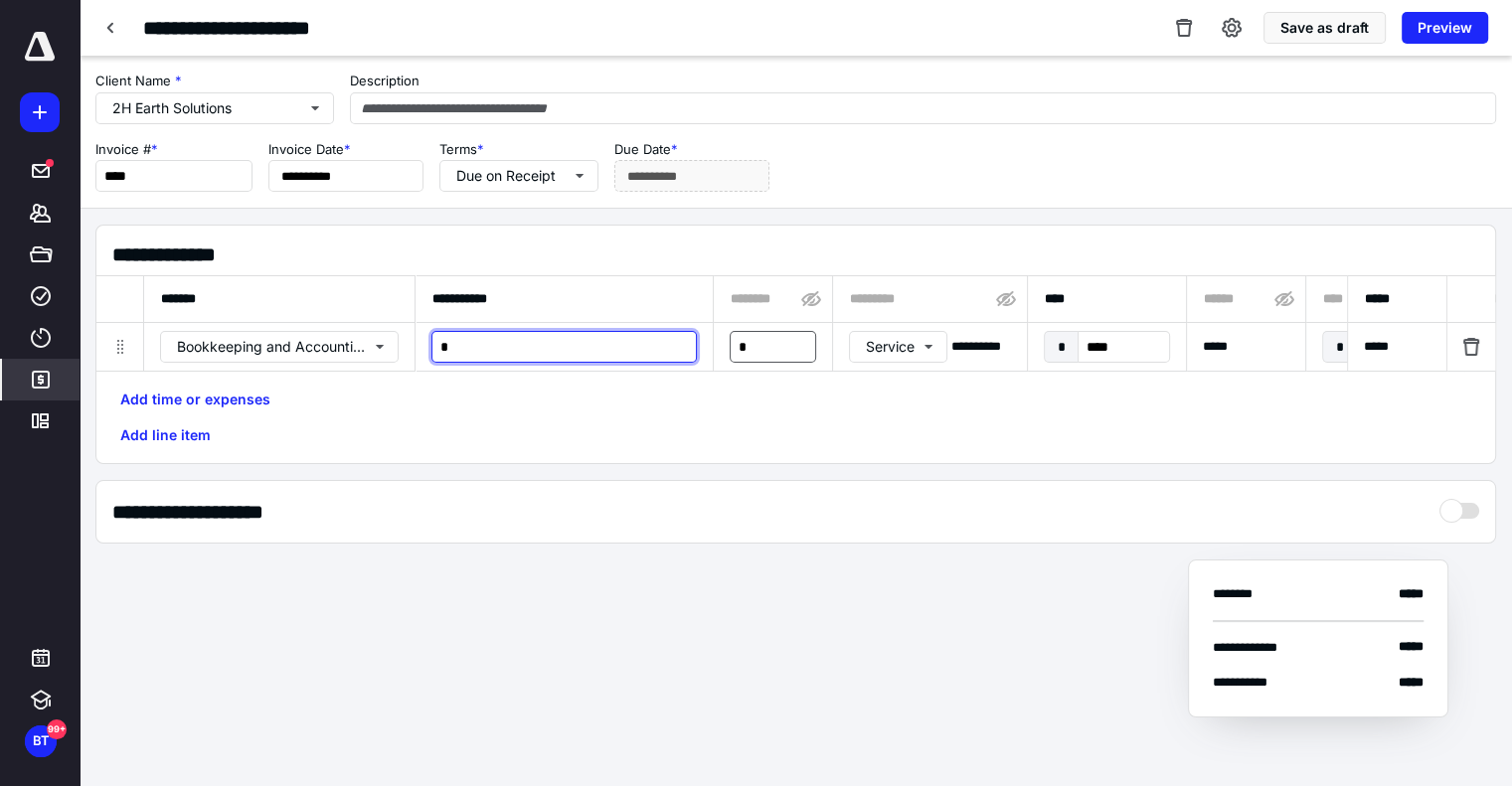 scroll, scrollTop: 0, scrollLeft: 0, axis: both 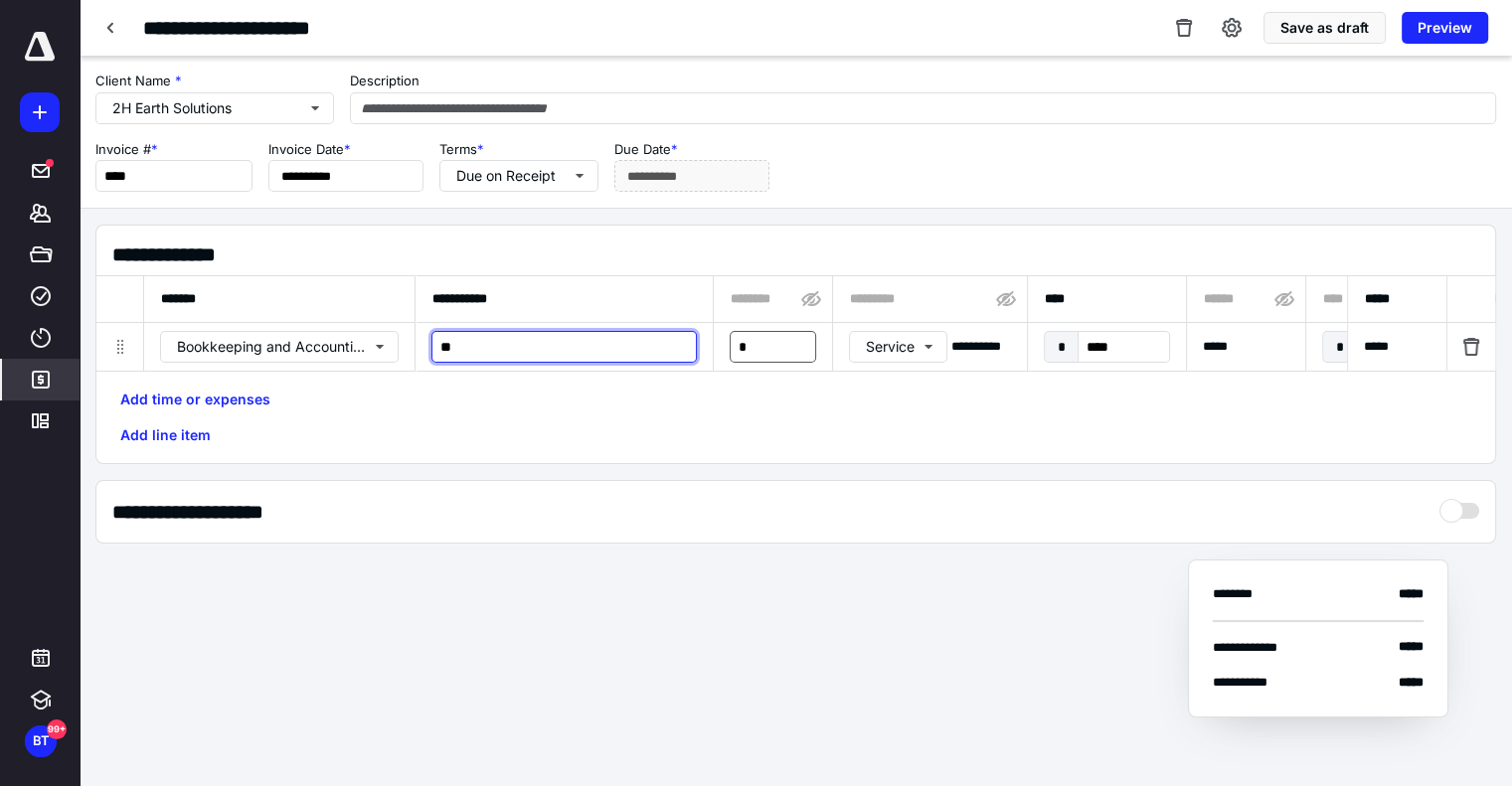 type on "*" 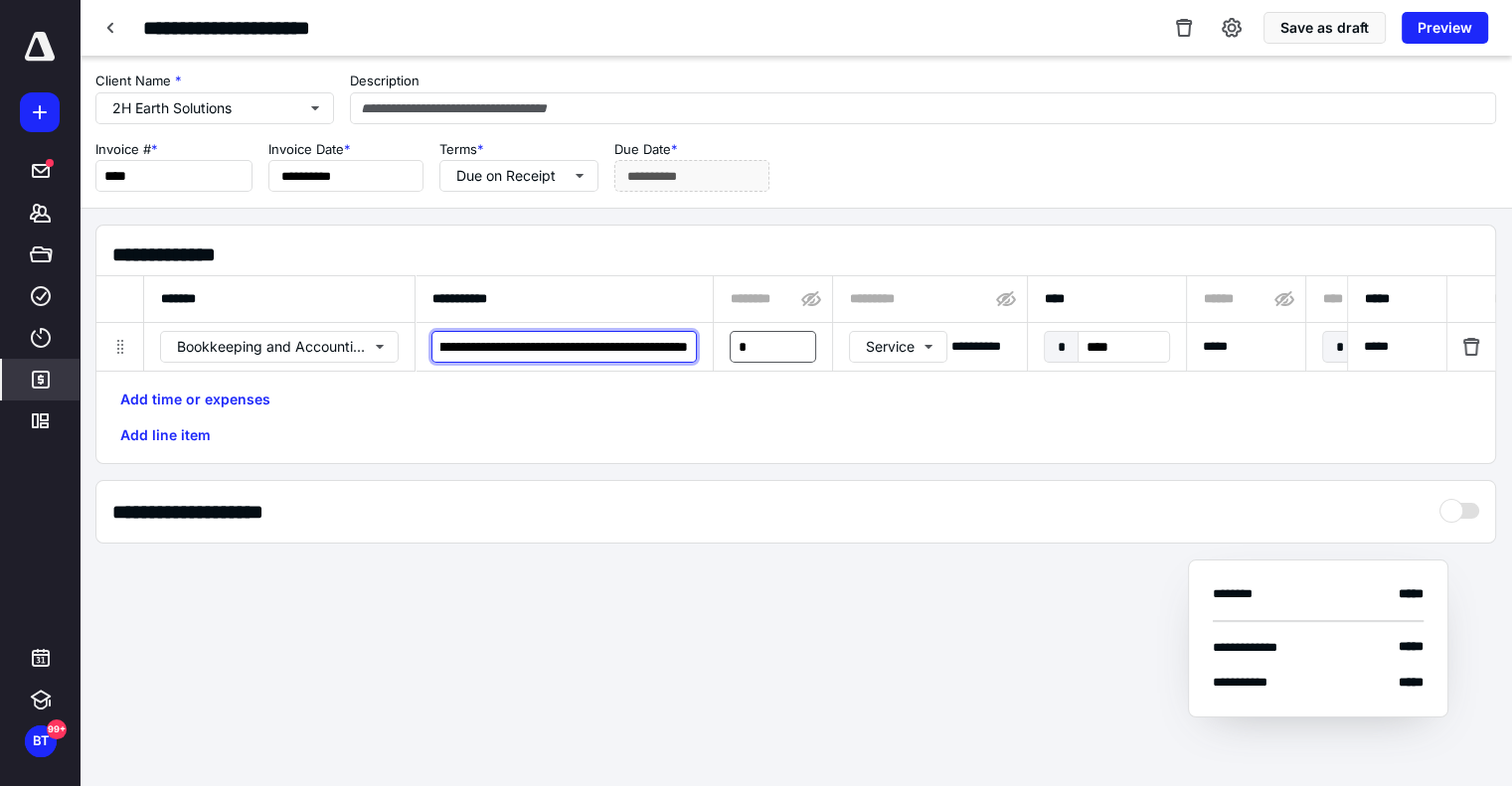 scroll, scrollTop: 0, scrollLeft: 312, axis: horizontal 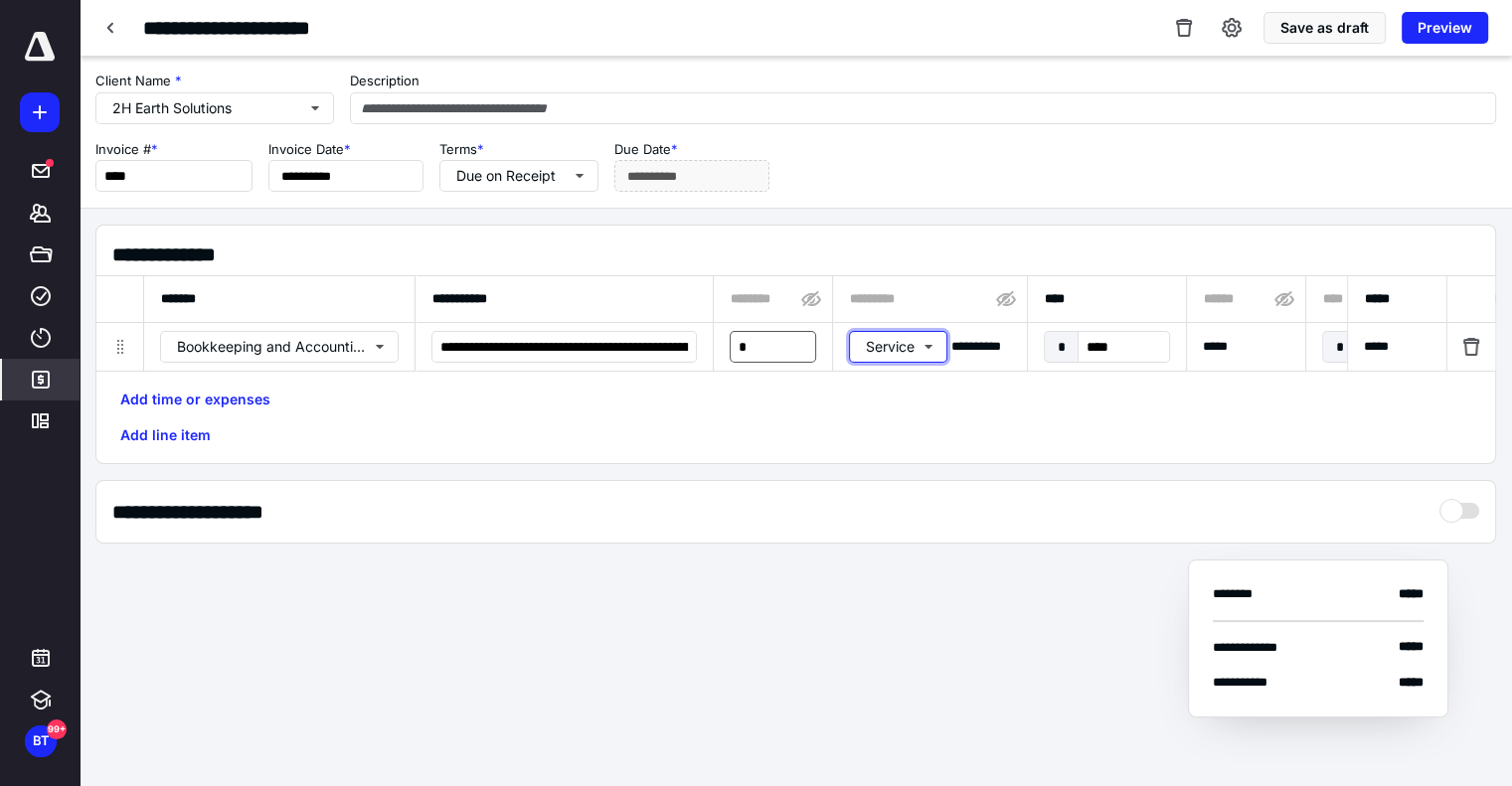 type 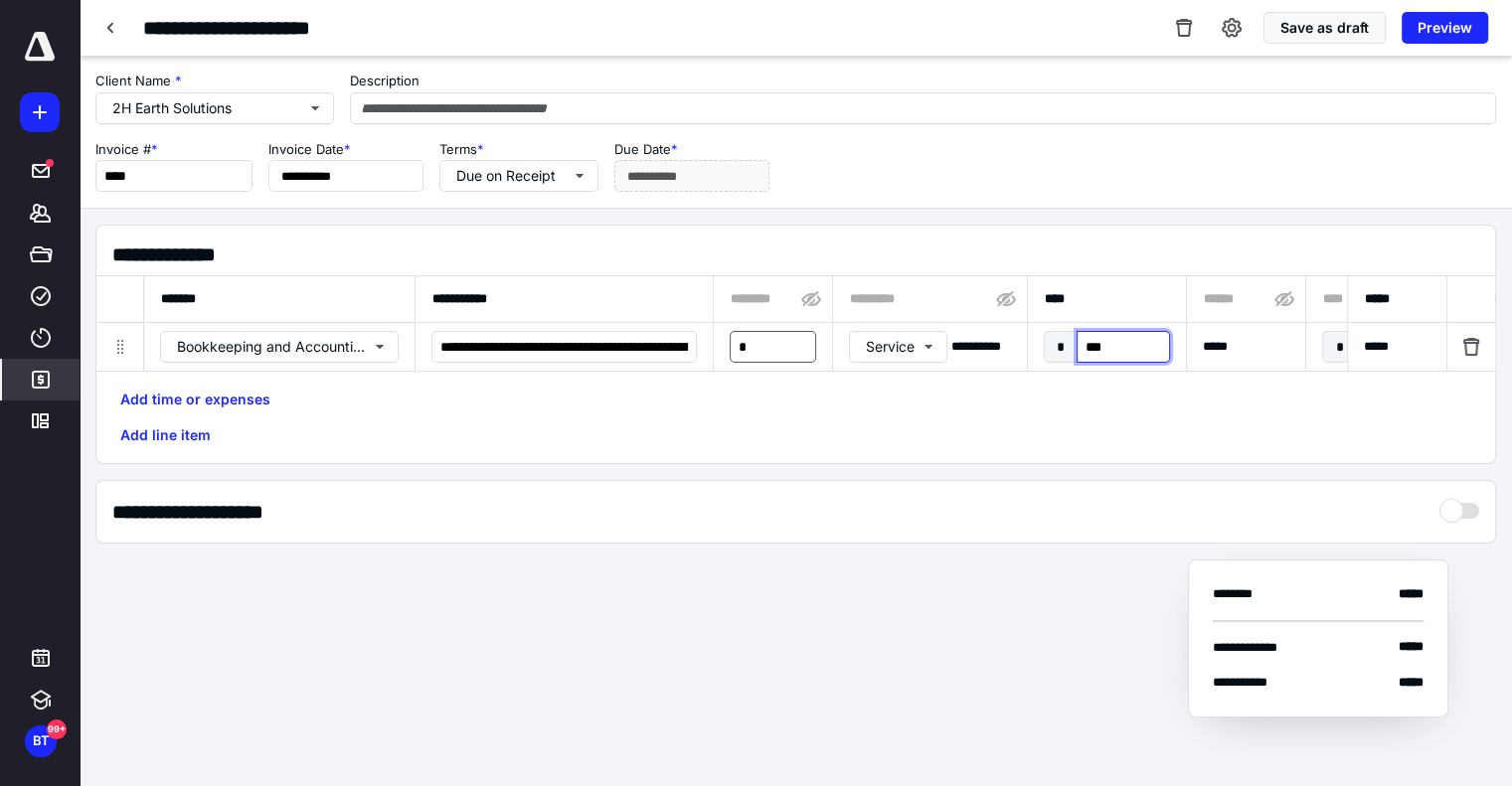 type on "****" 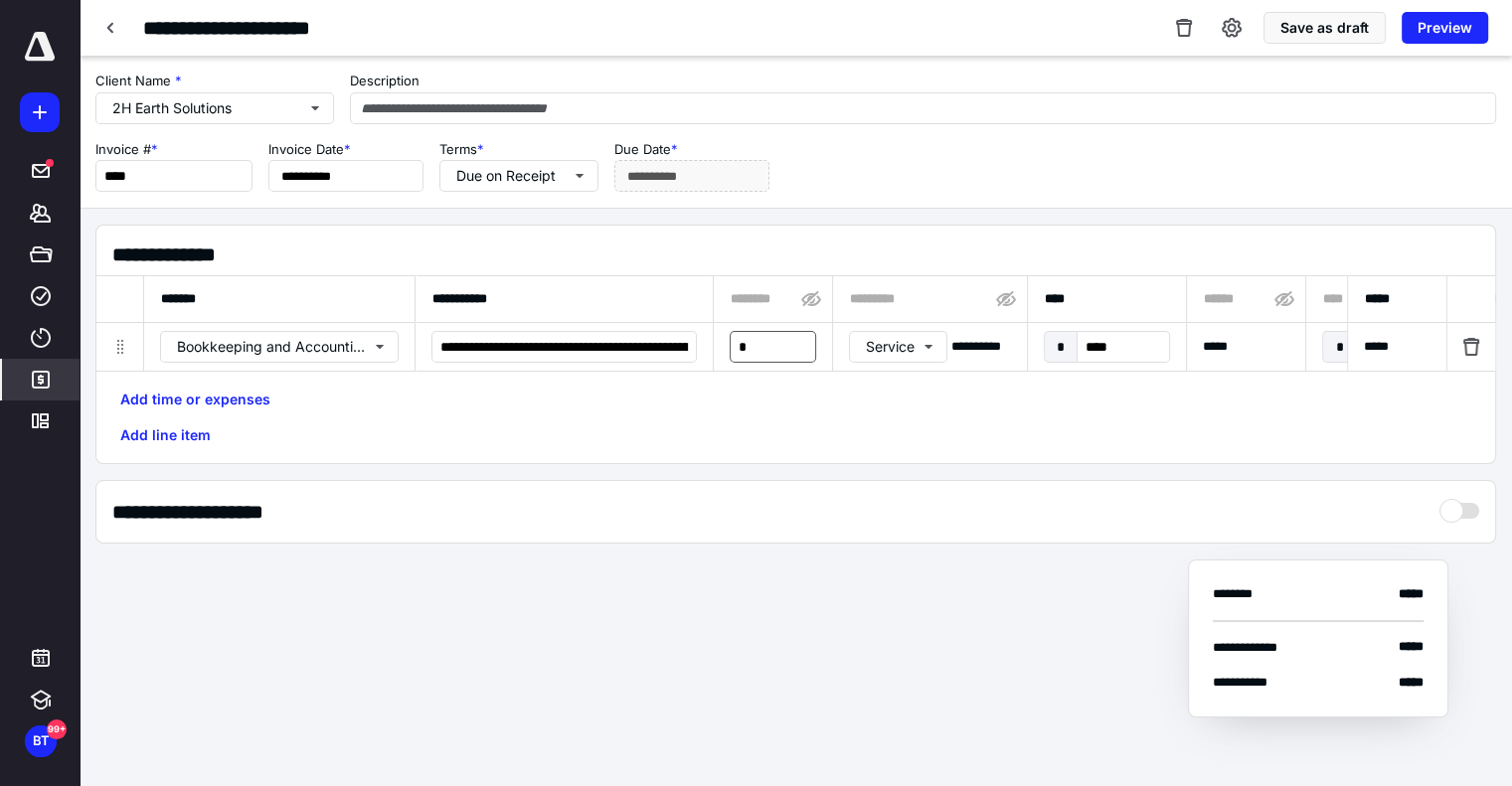 scroll, scrollTop: 0, scrollLeft: 1035, axis: horizontal 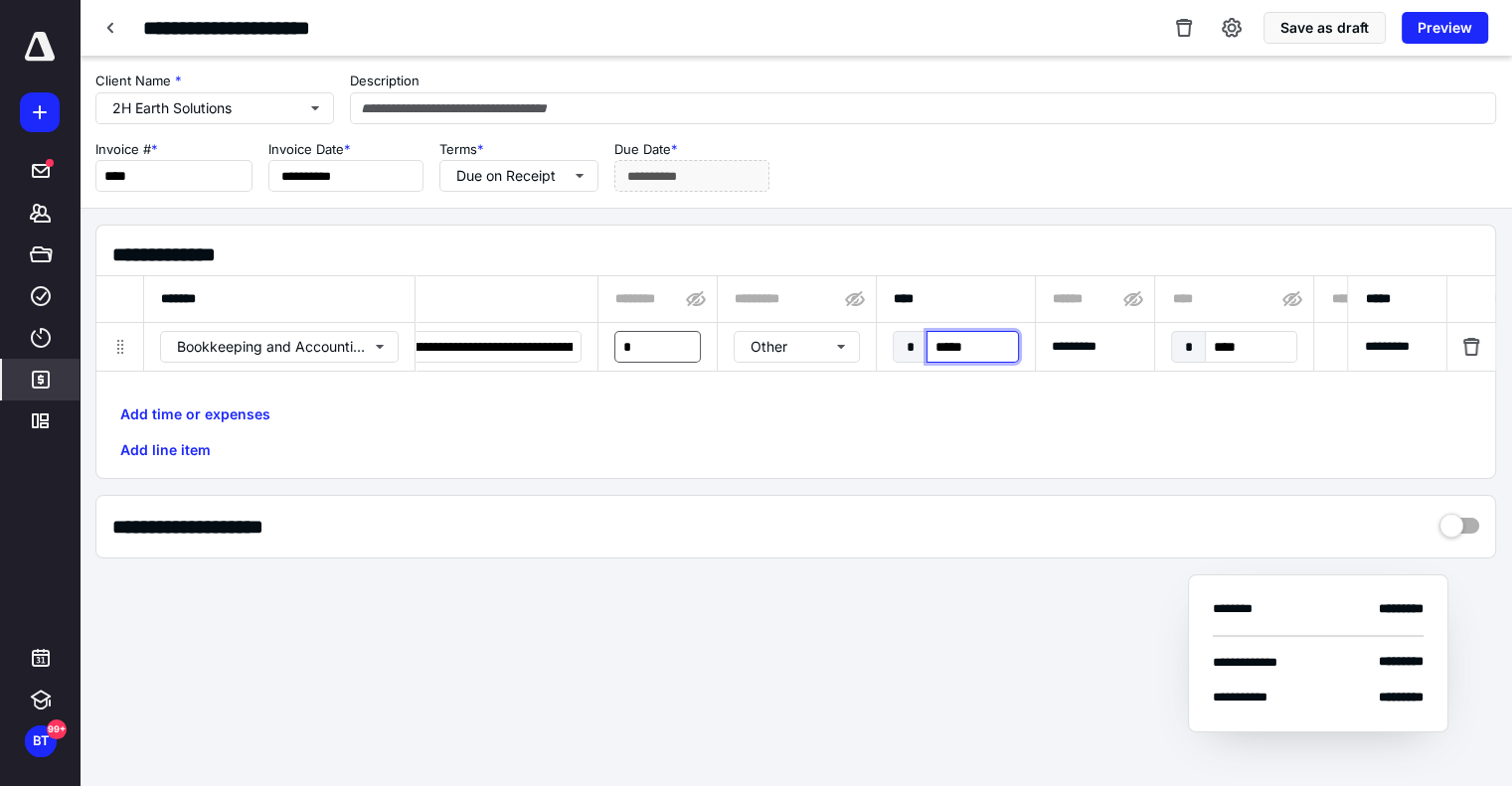 type on "*****" 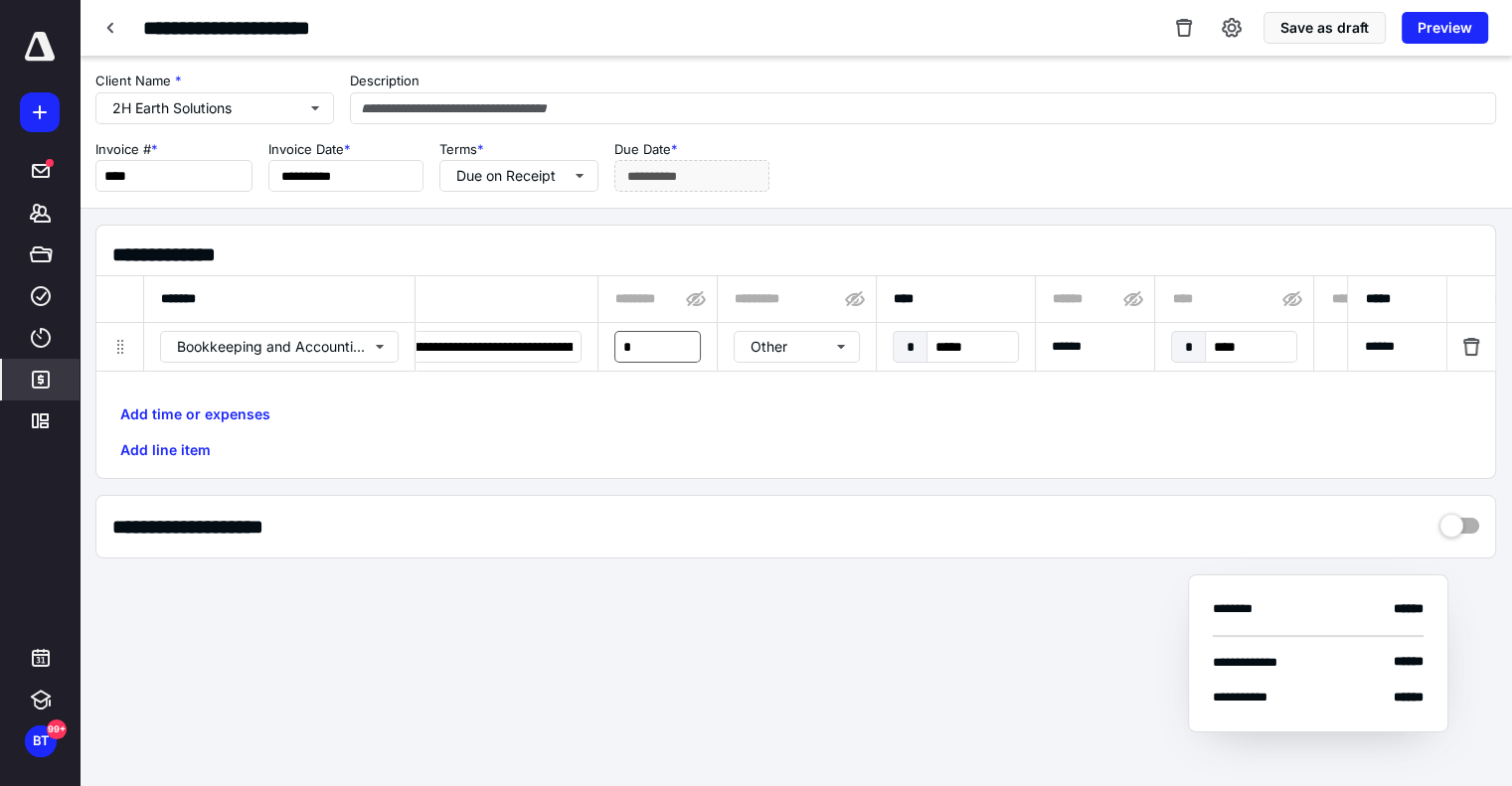 scroll, scrollTop: 0, scrollLeft: 1035, axis: horizontal 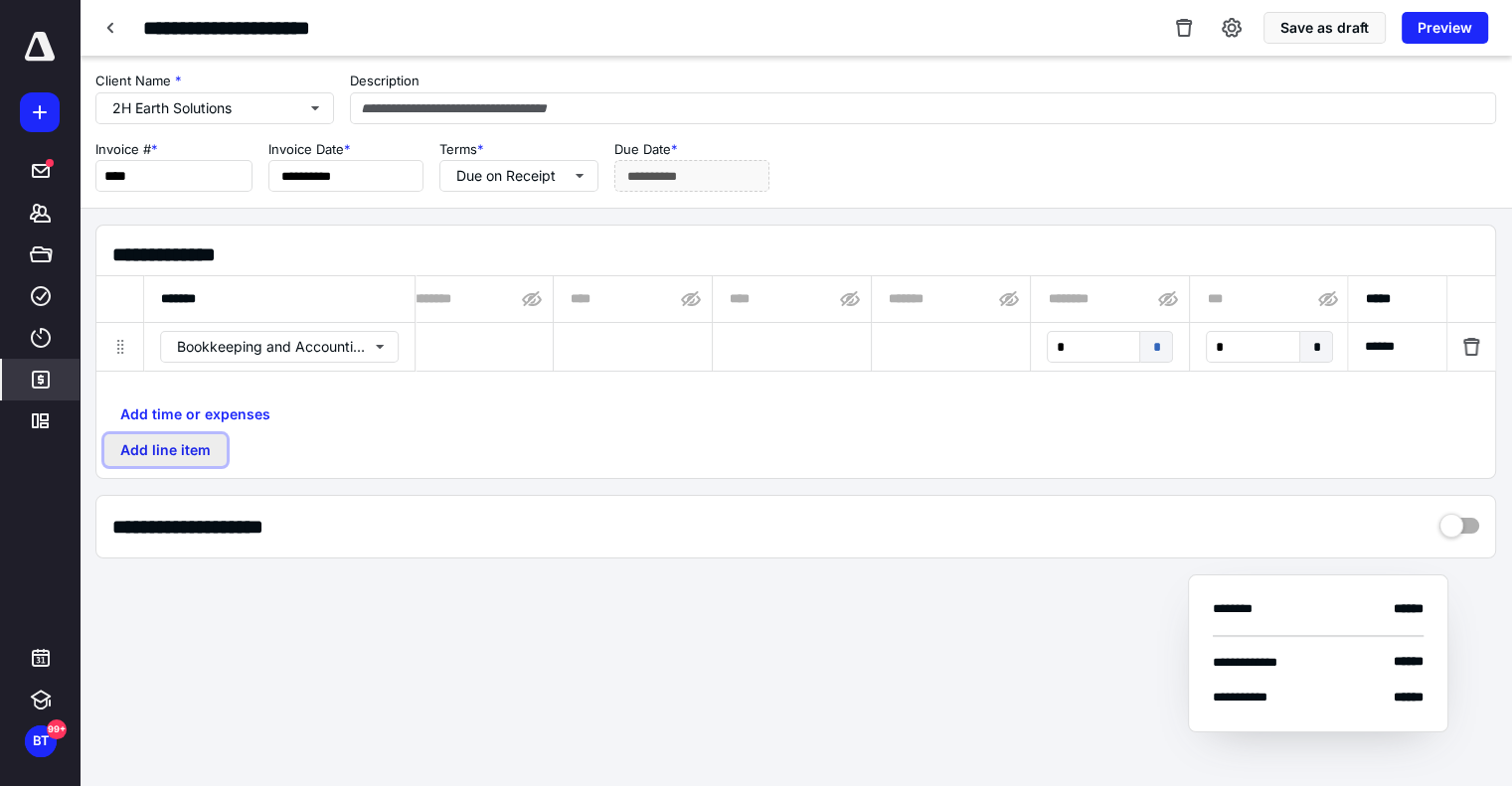 click on "Add line item" at bounding box center (165, 450) 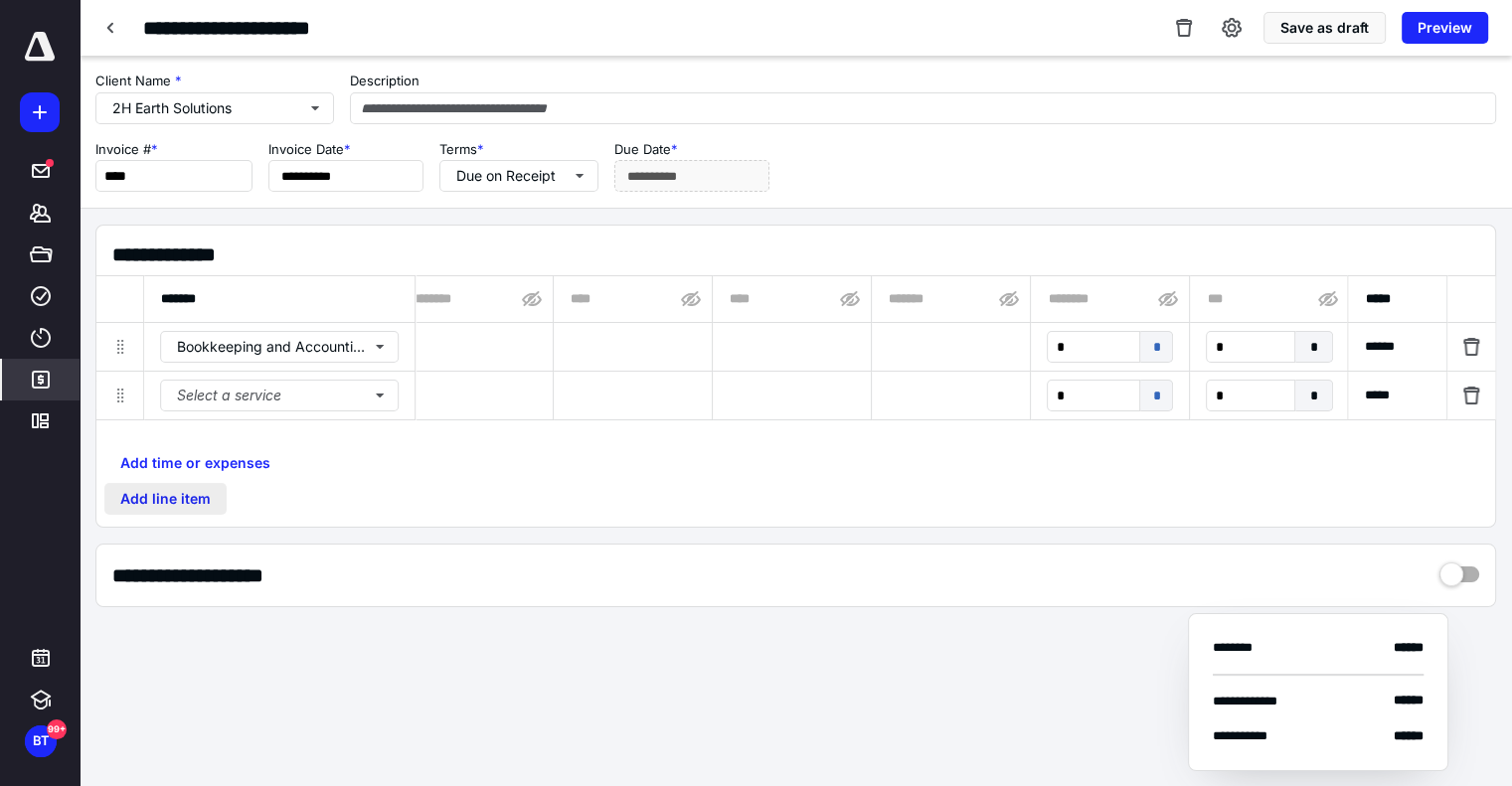 click on "Add line item" at bounding box center (165, 499) 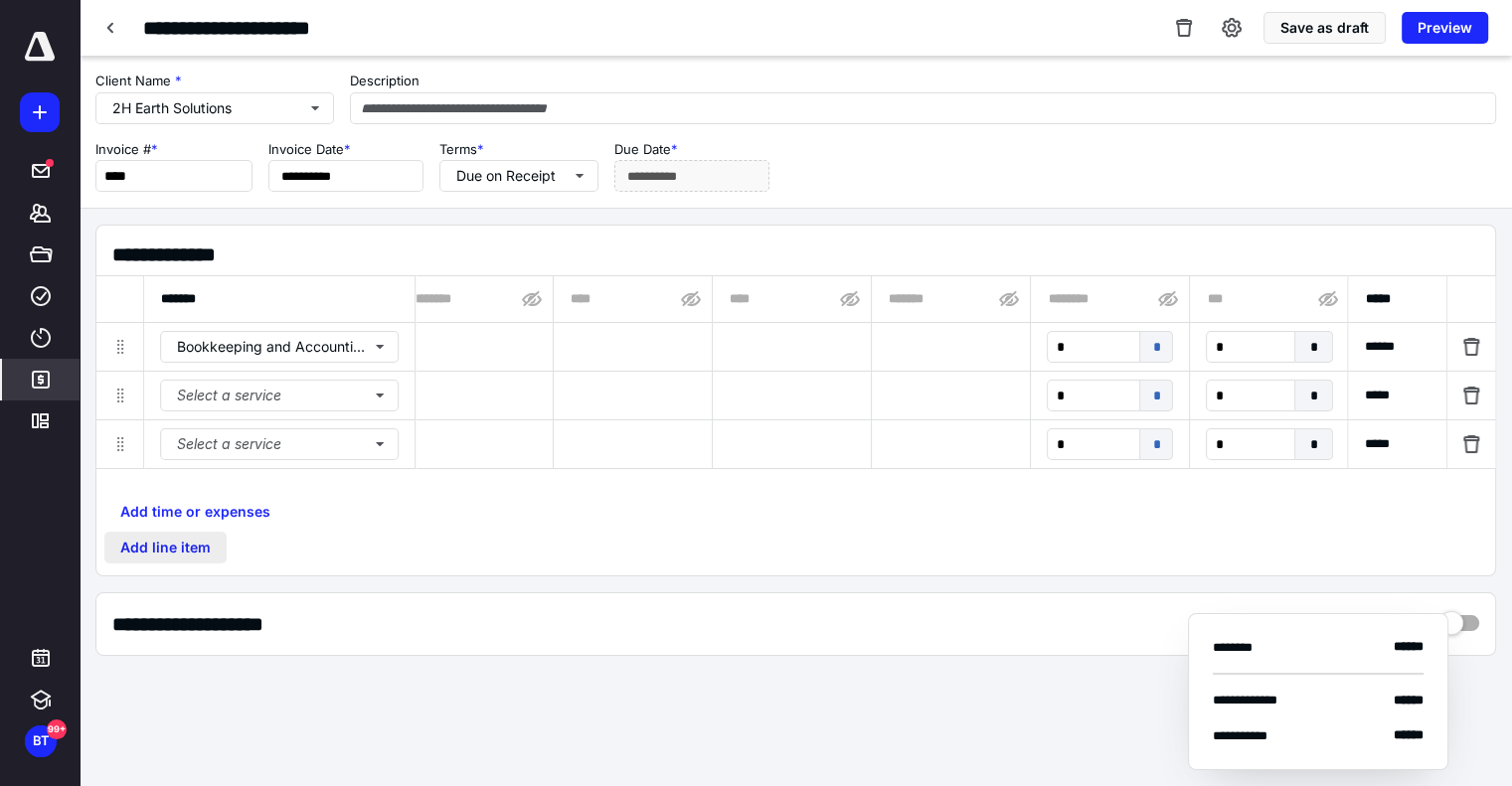 click on "Add line item" at bounding box center (165, 548) 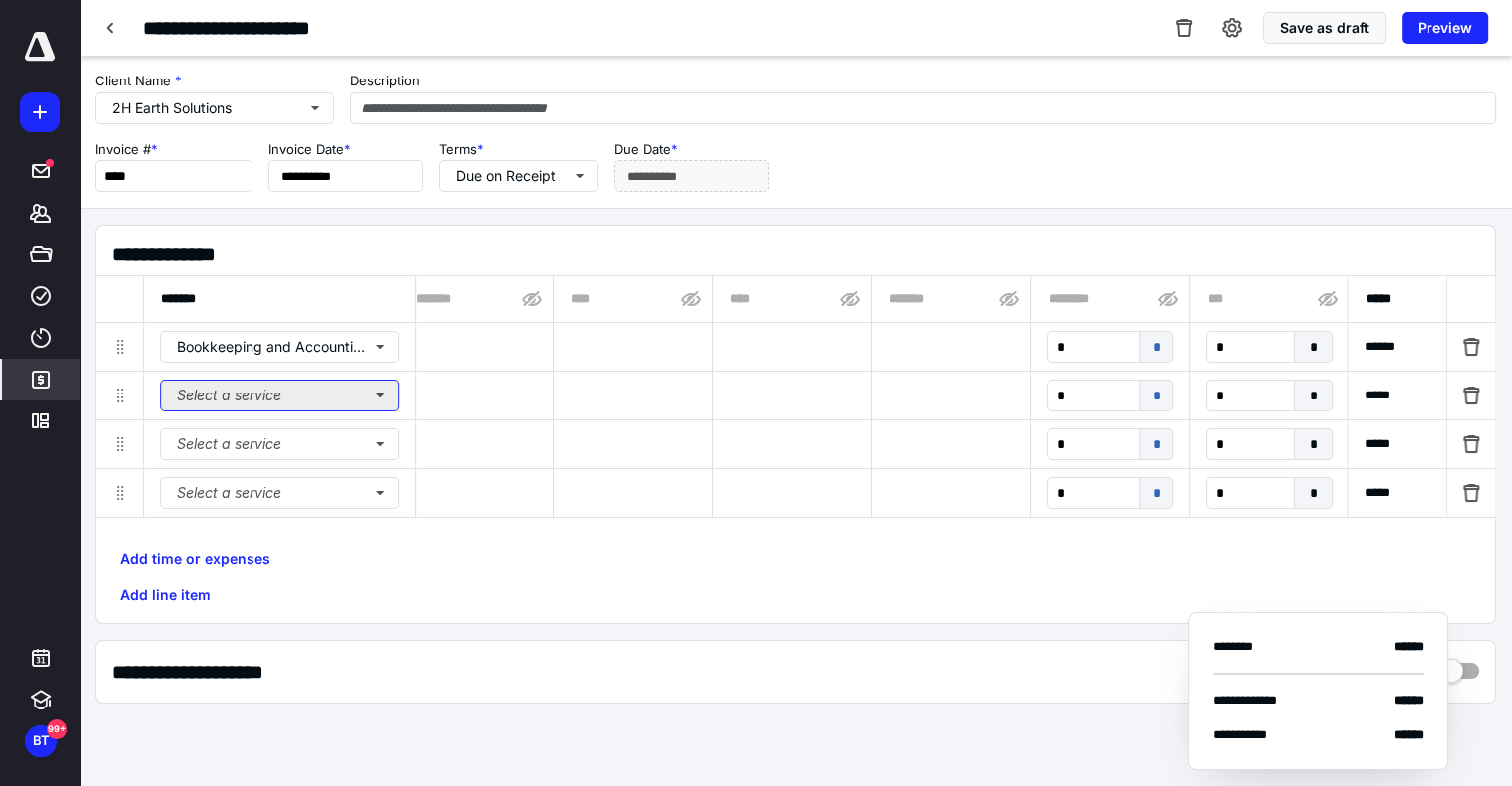 drag, startPoint x: 201, startPoint y: 396, endPoint x: 203, endPoint y: 381, distance: 15.132746 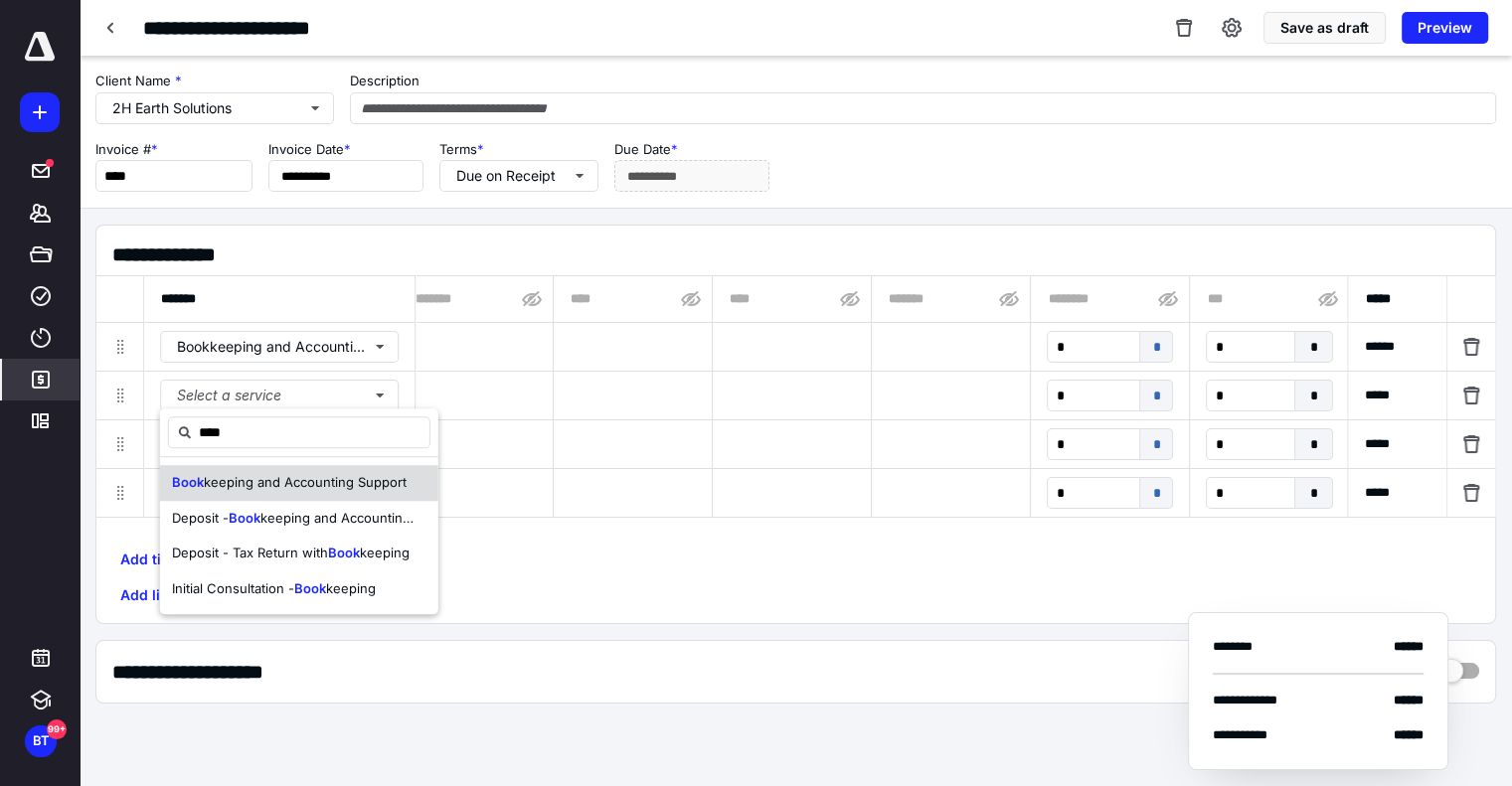click on "keeping and Accounting Support" at bounding box center [305, 482] 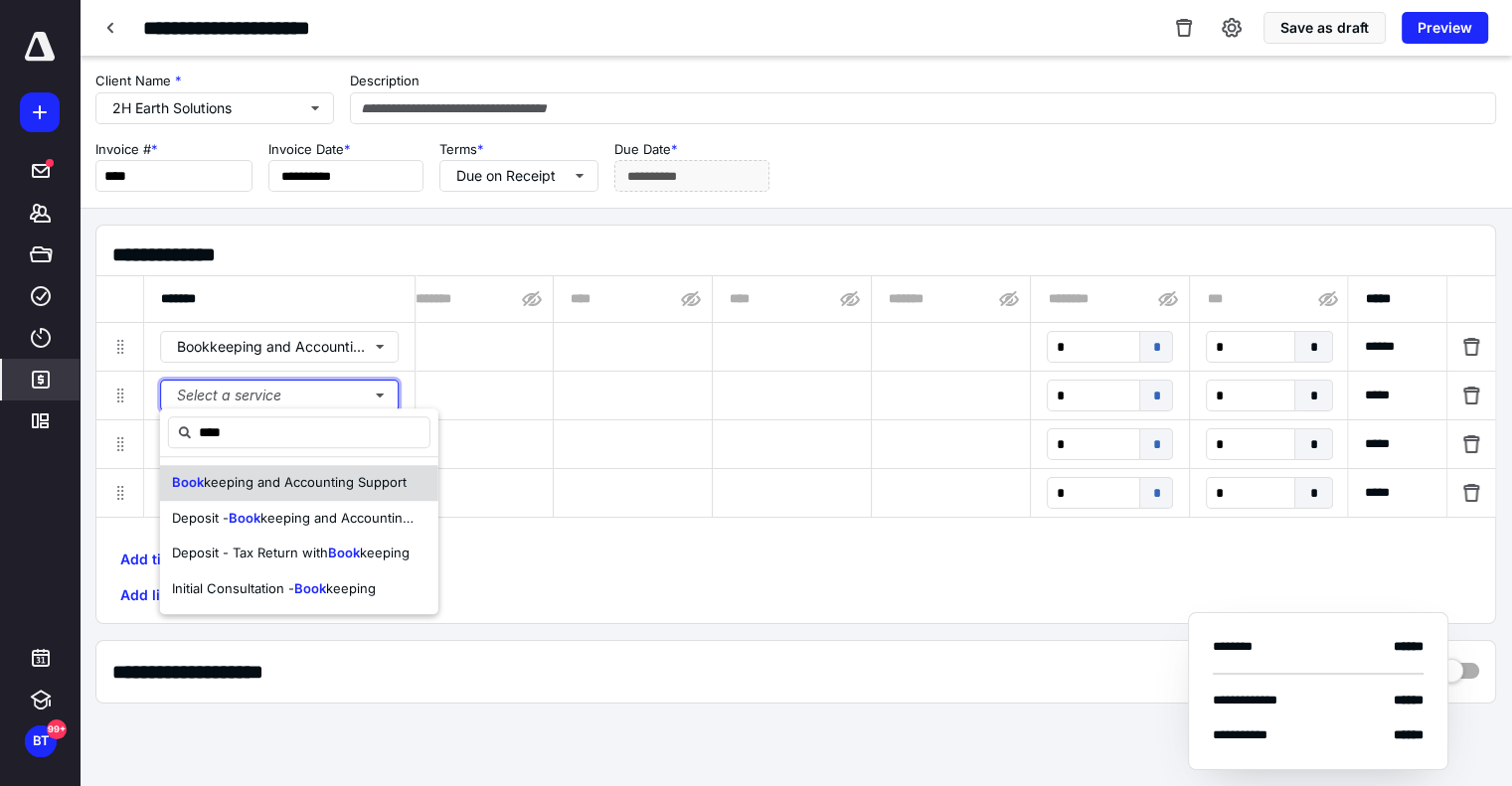 type 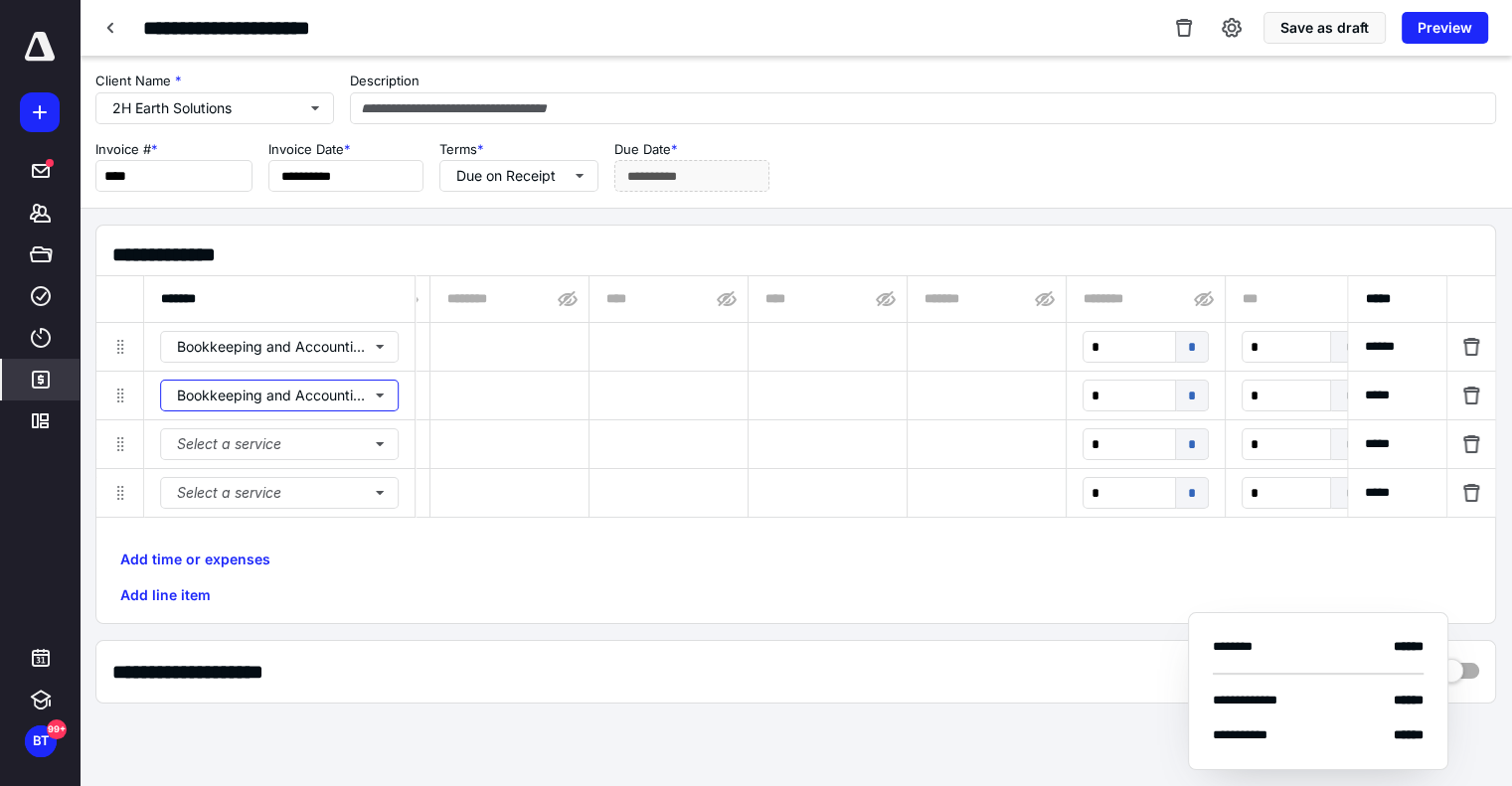 type 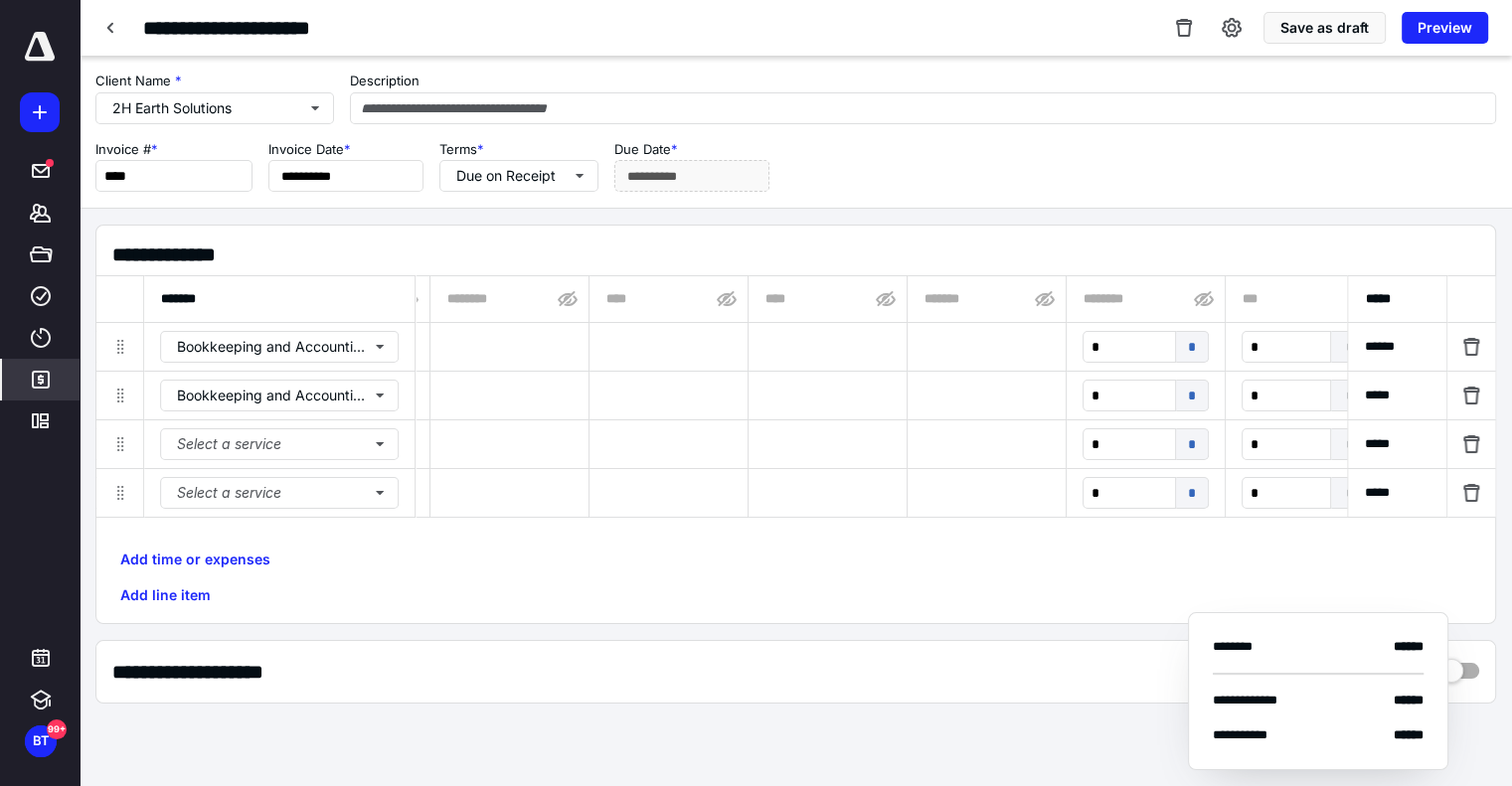 scroll, scrollTop: 0, scrollLeft: 0, axis: both 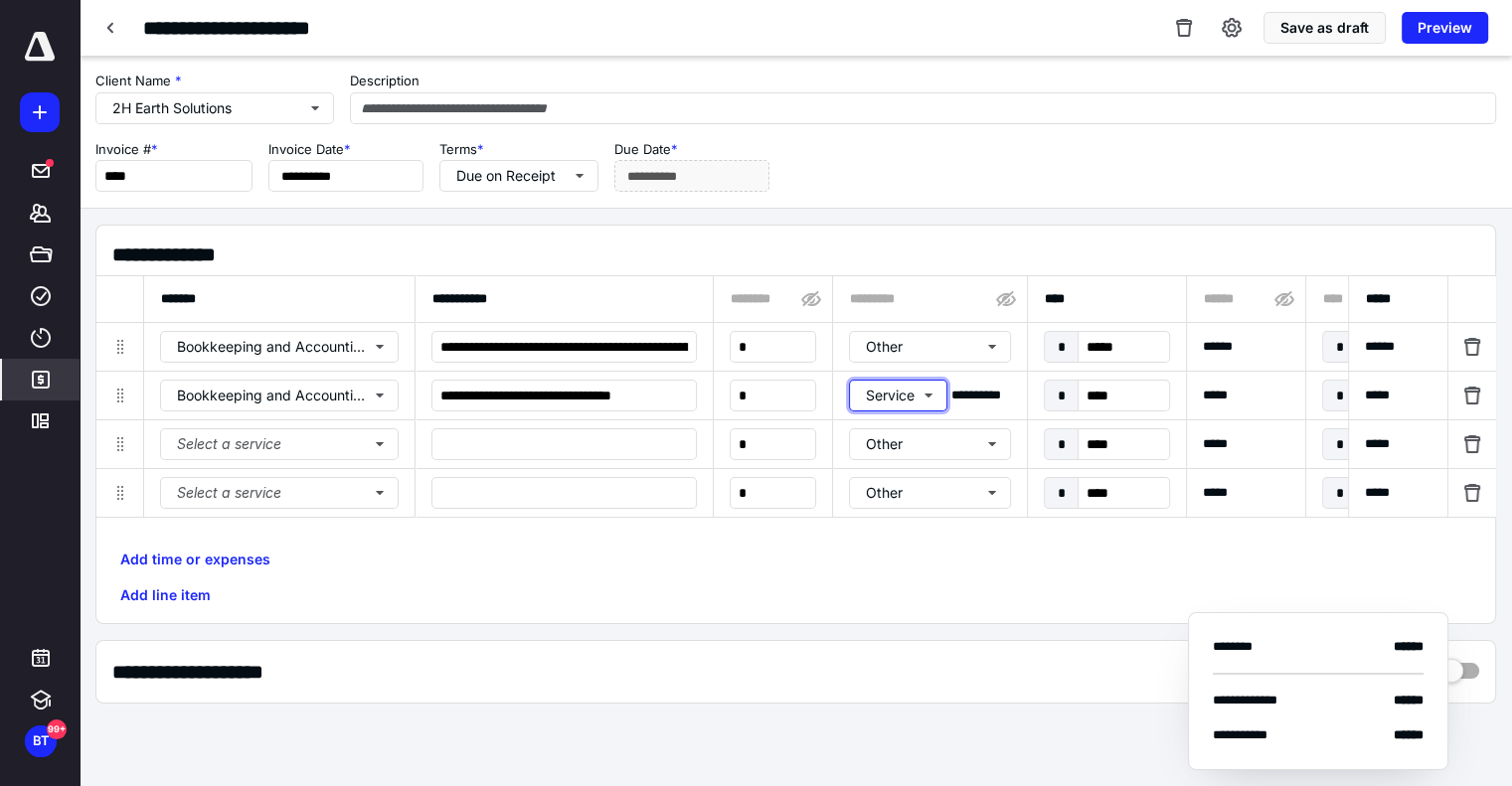 type 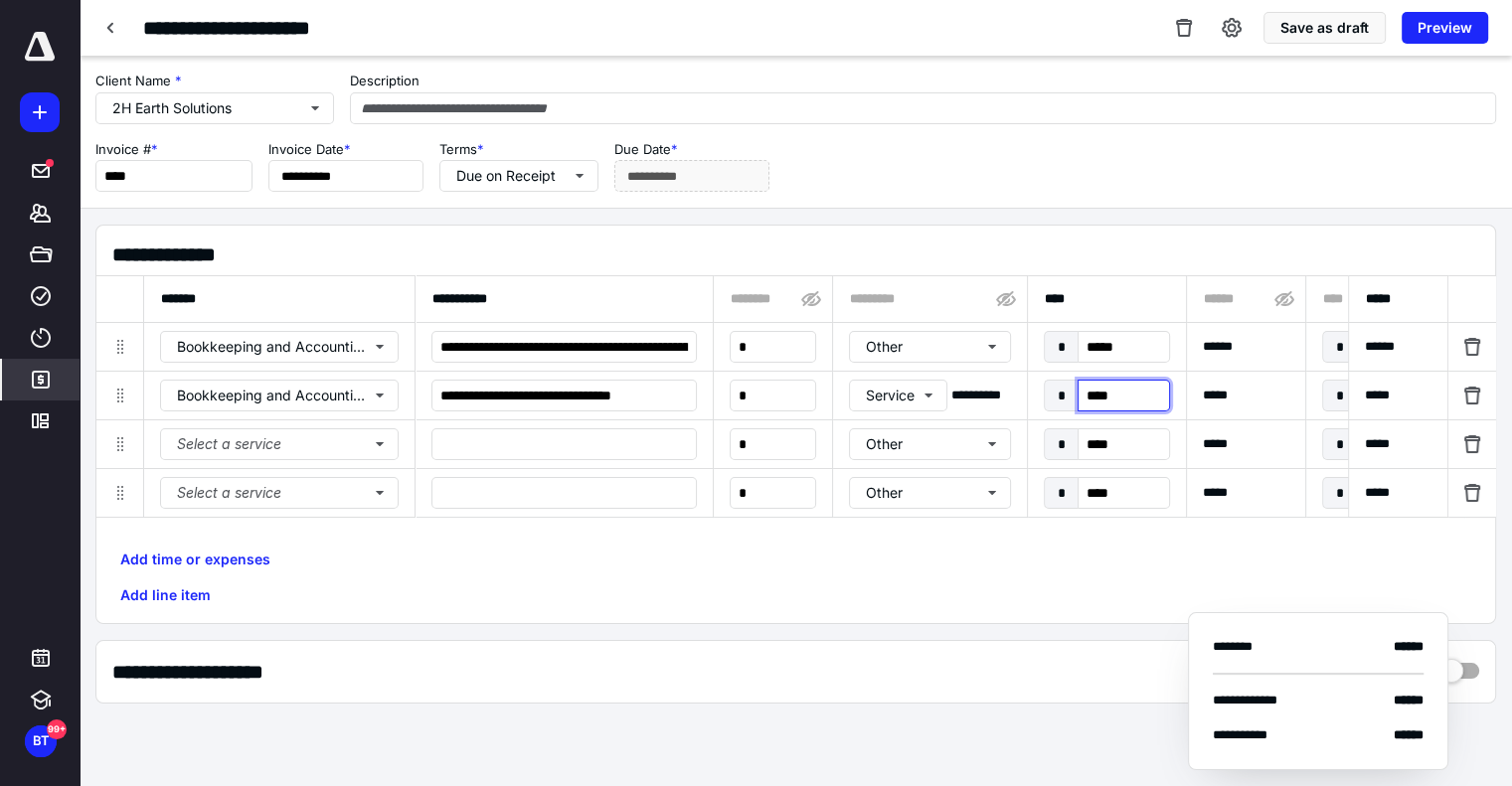 type on "*****" 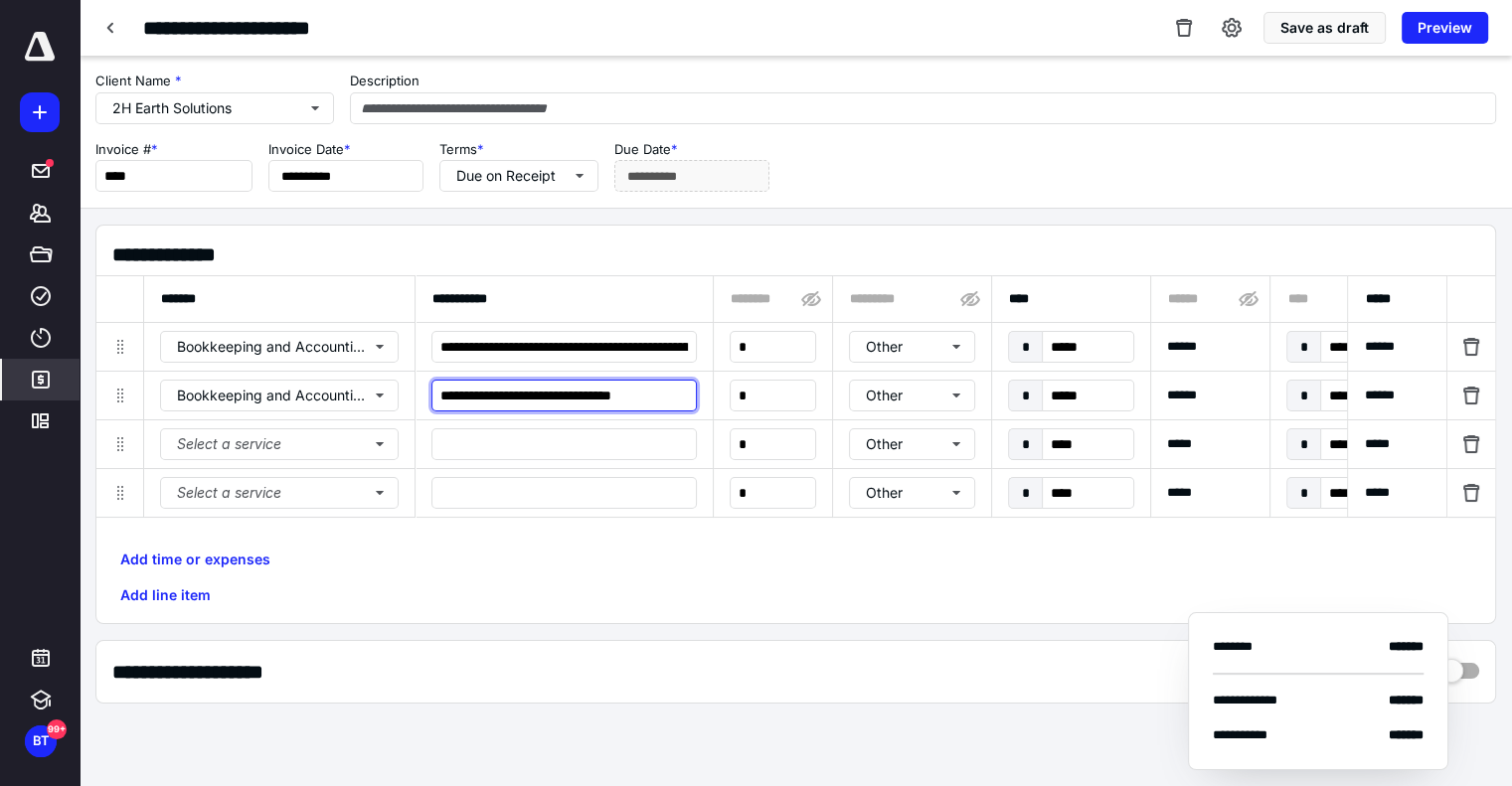 scroll, scrollTop: 0, scrollLeft: 1, axis: horizontal 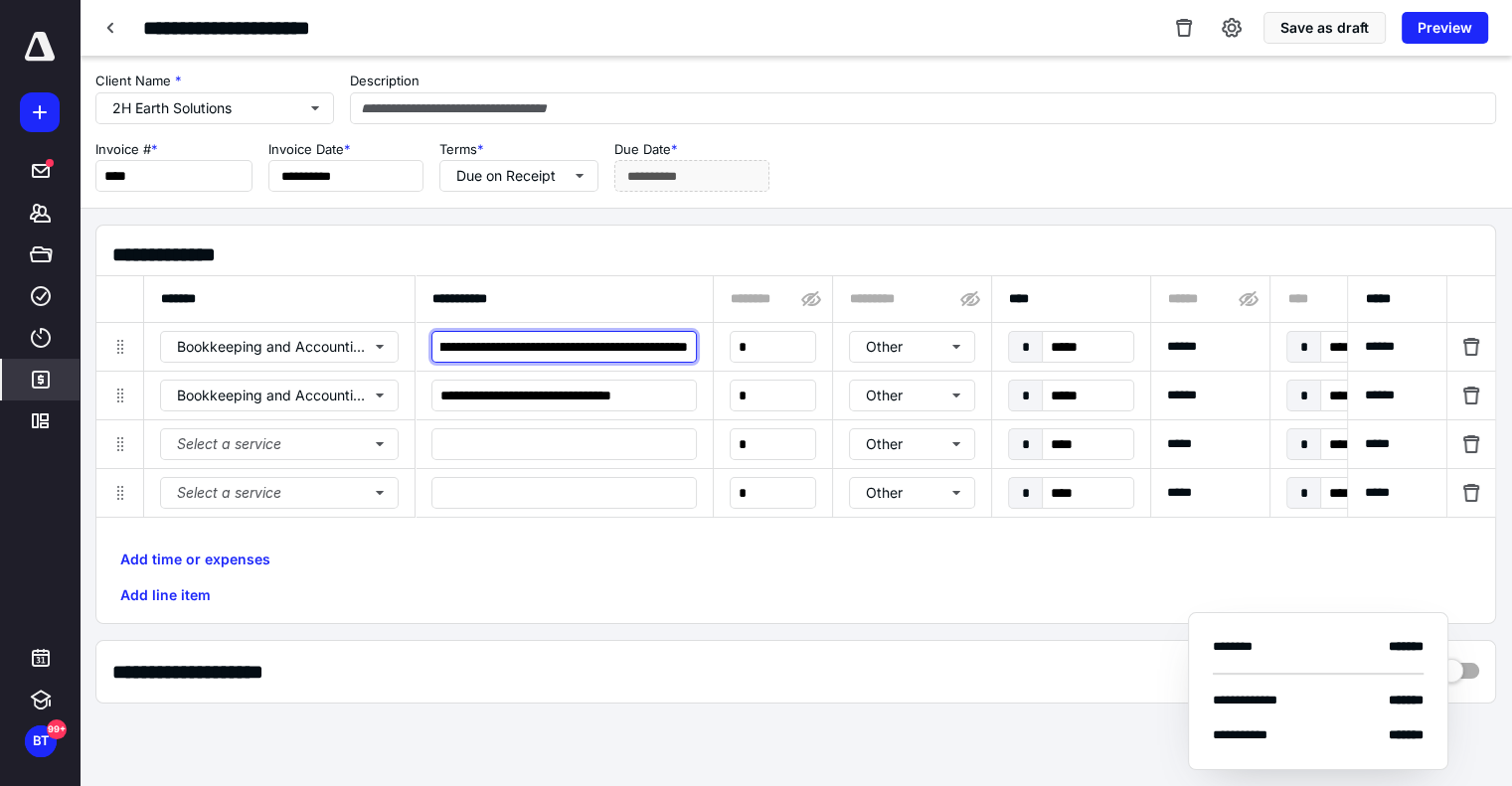 drag, startPoint x: 437, startPoint y: 342, endPoint x: 809, endPoint y: 362, distance: 372.53725 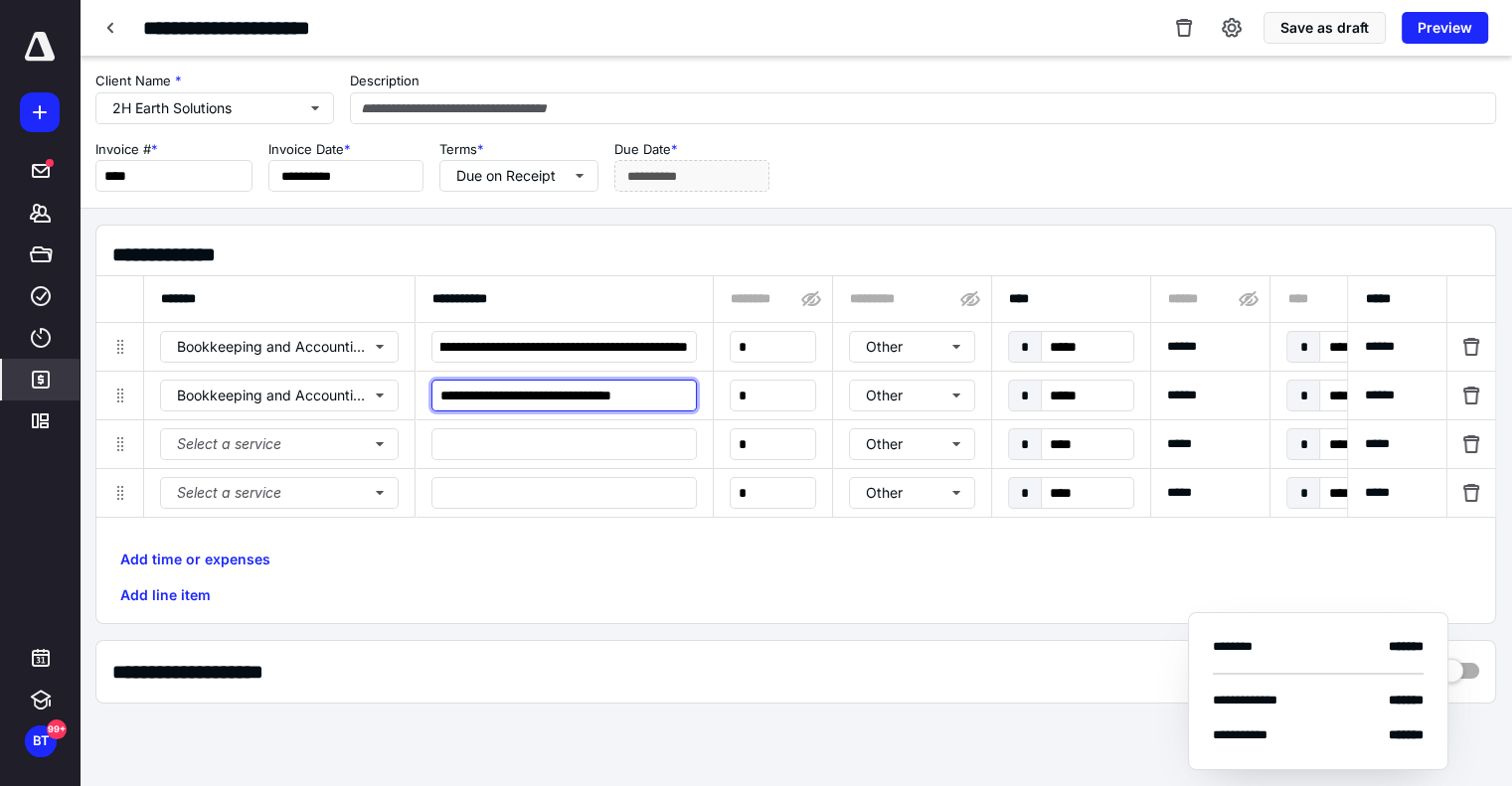 scroll, scrollTop: 0, scrollLeft: 0, axis: both 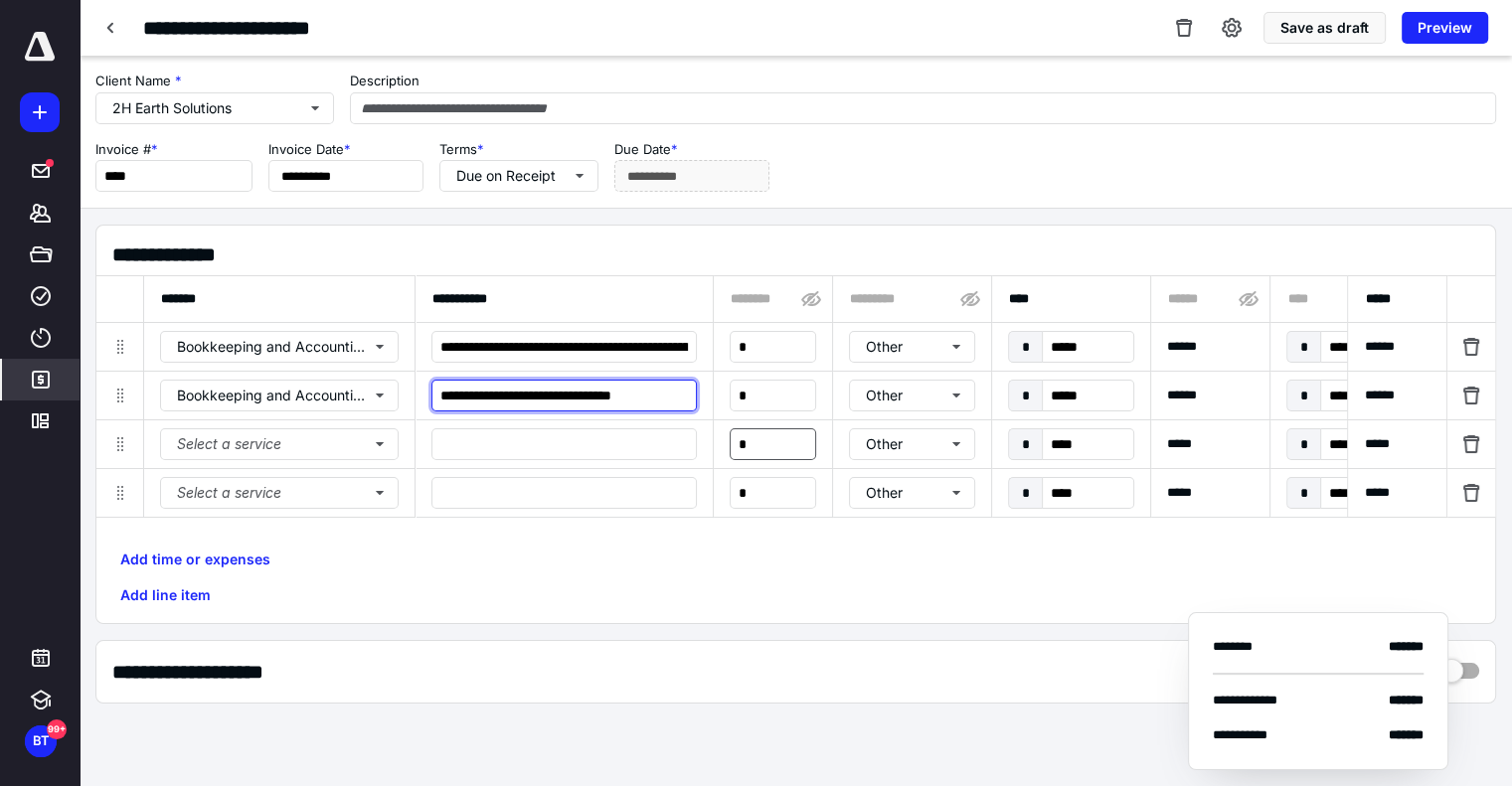 drag, startPoint x: 443, startPoint y: 392, endPoint x: 770, endPoint y: 426, distance: 328.76283 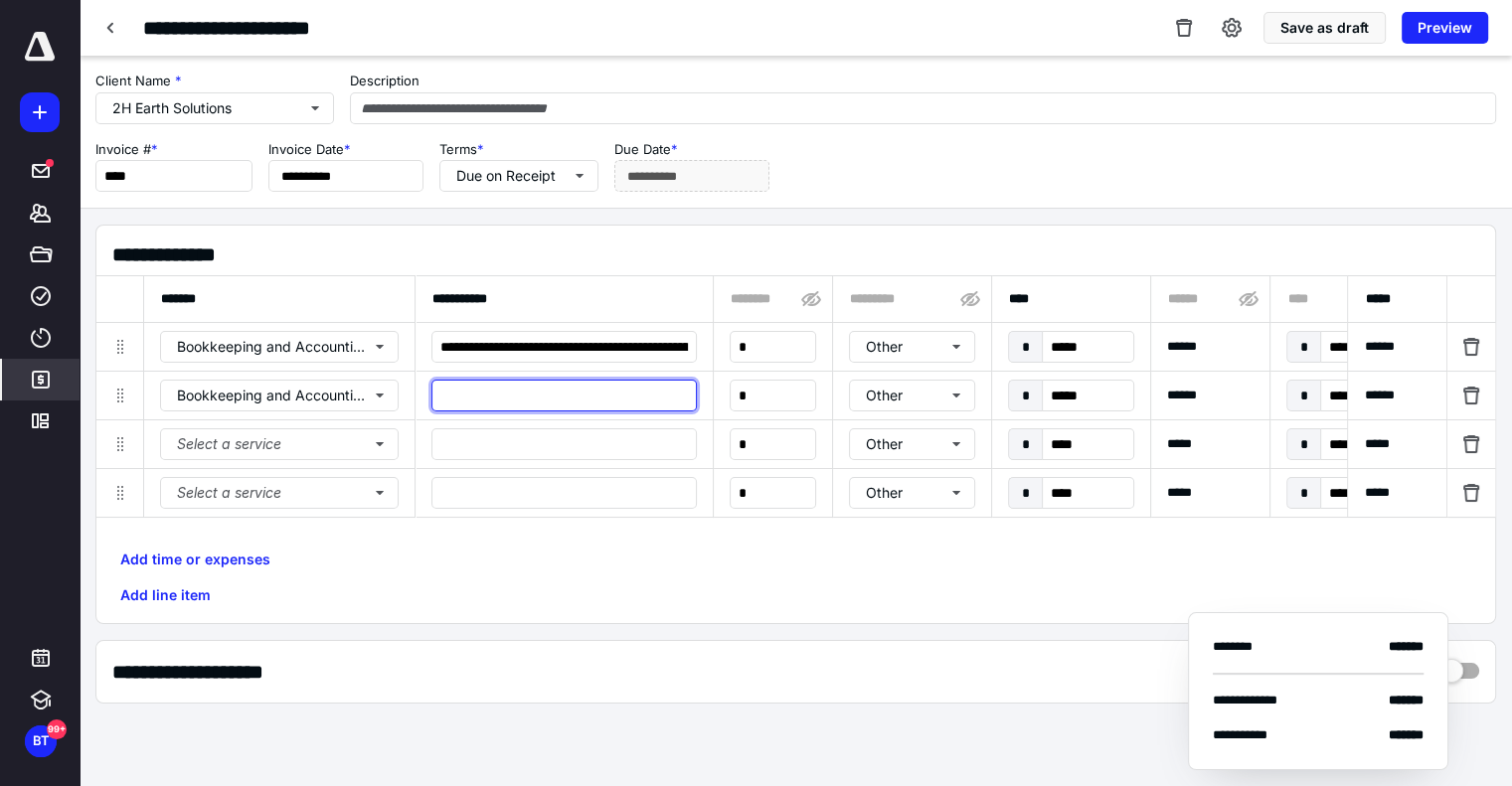 scroll, scrollTop: 0, scrollLeft: 0, axis: both 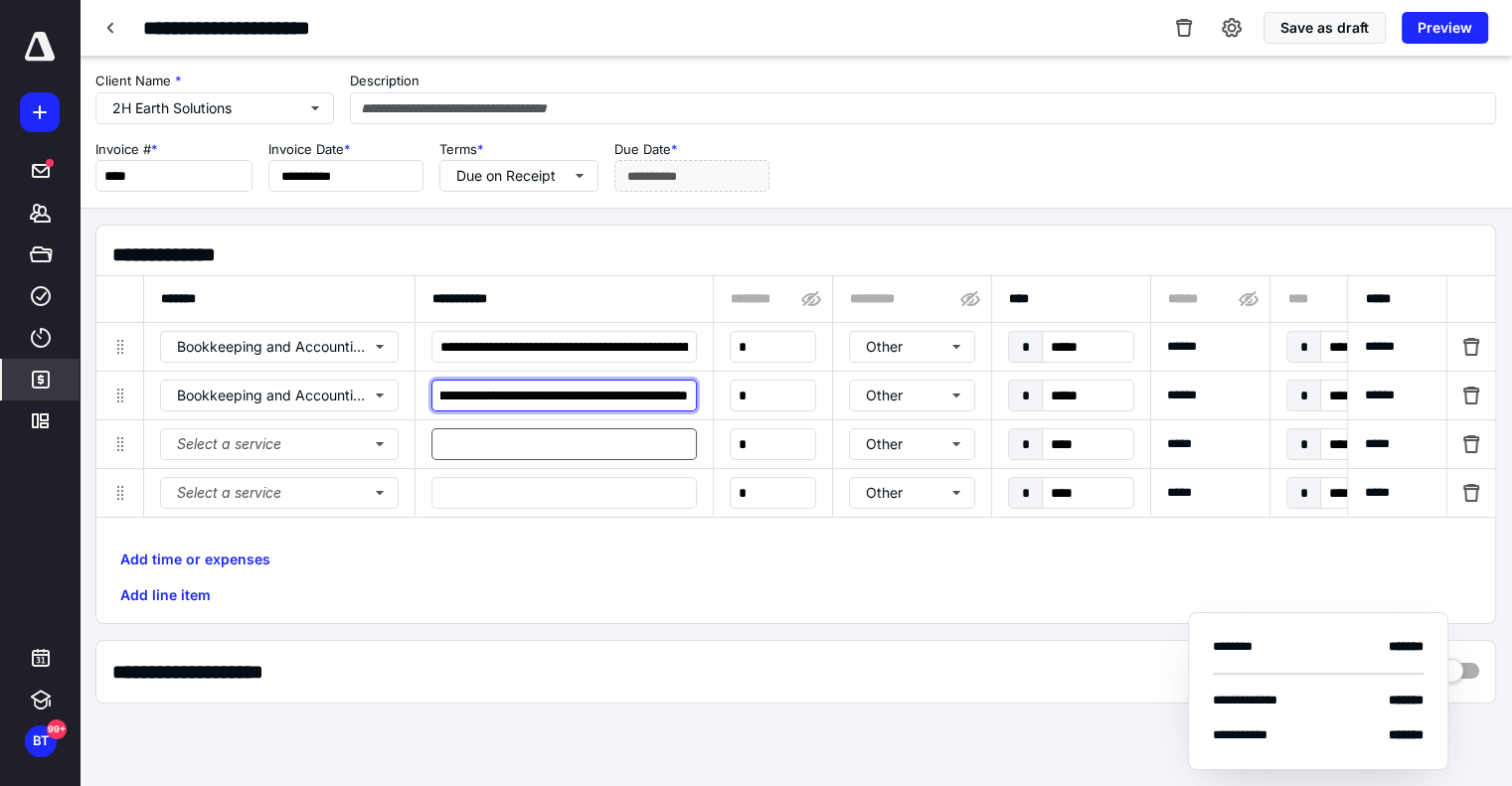 type on "**********" 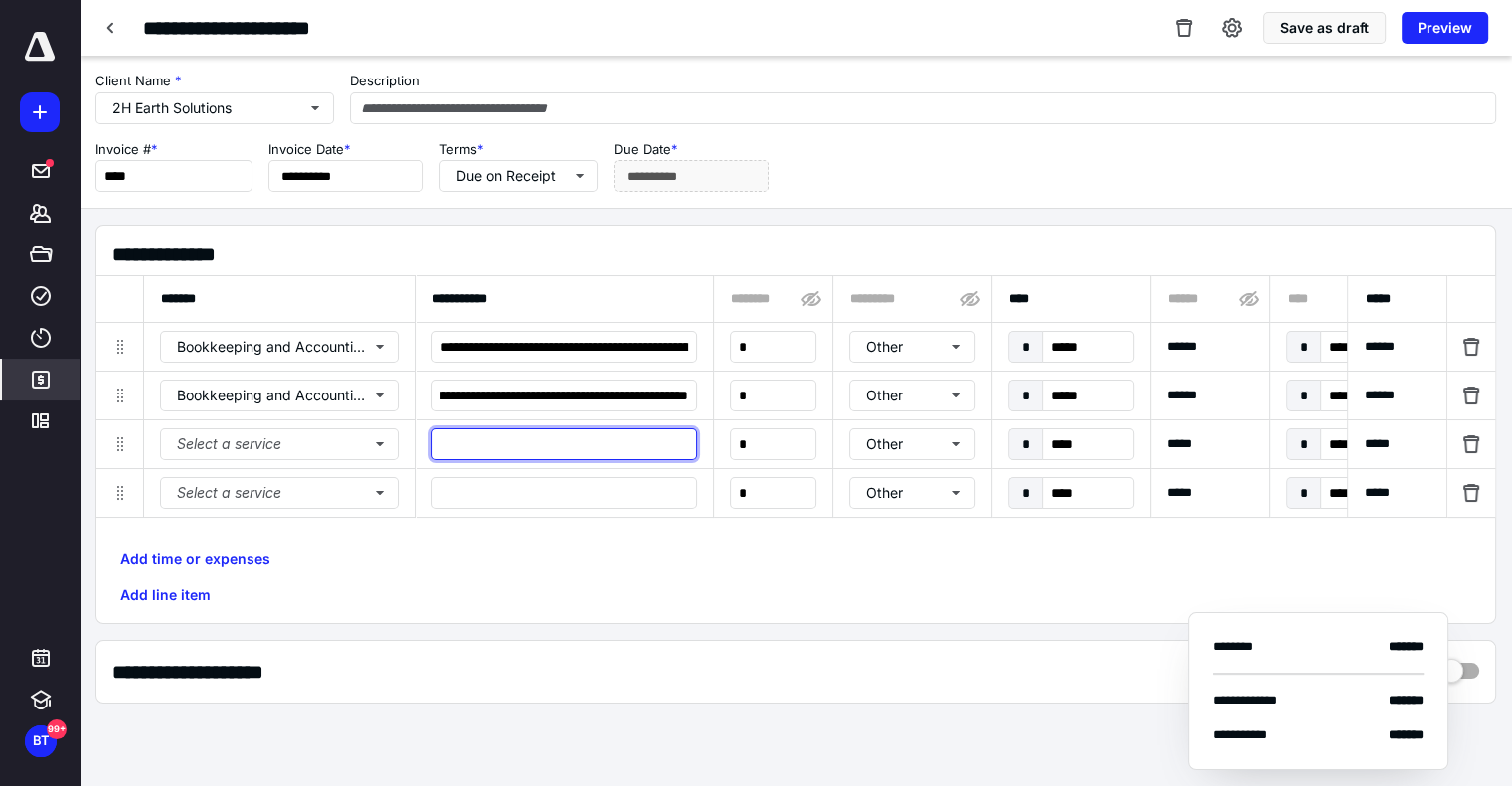 scroll, scrollTop: 0, scrollLeft: 0, axis: both 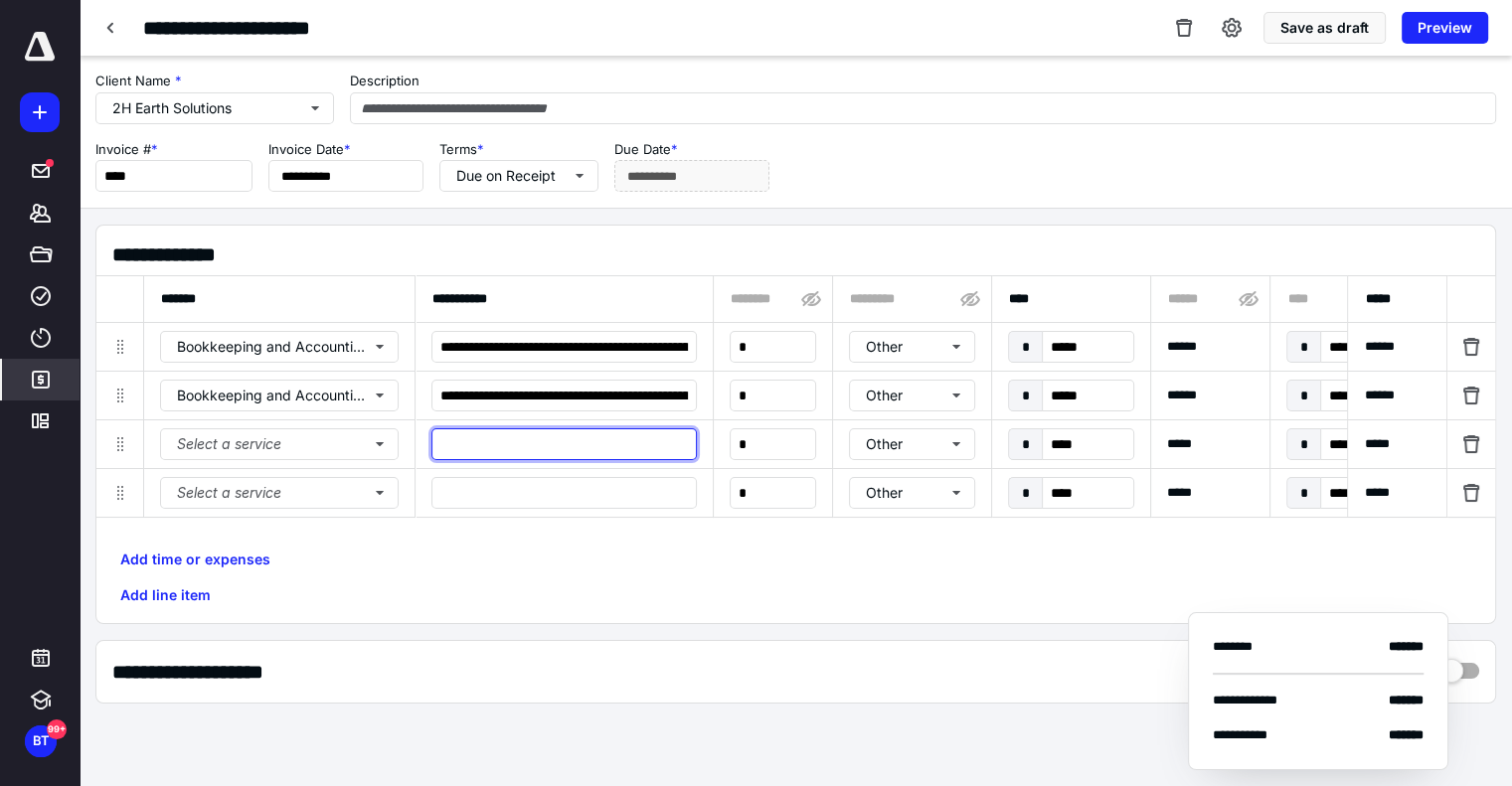 click at bounding box center [564, 444] 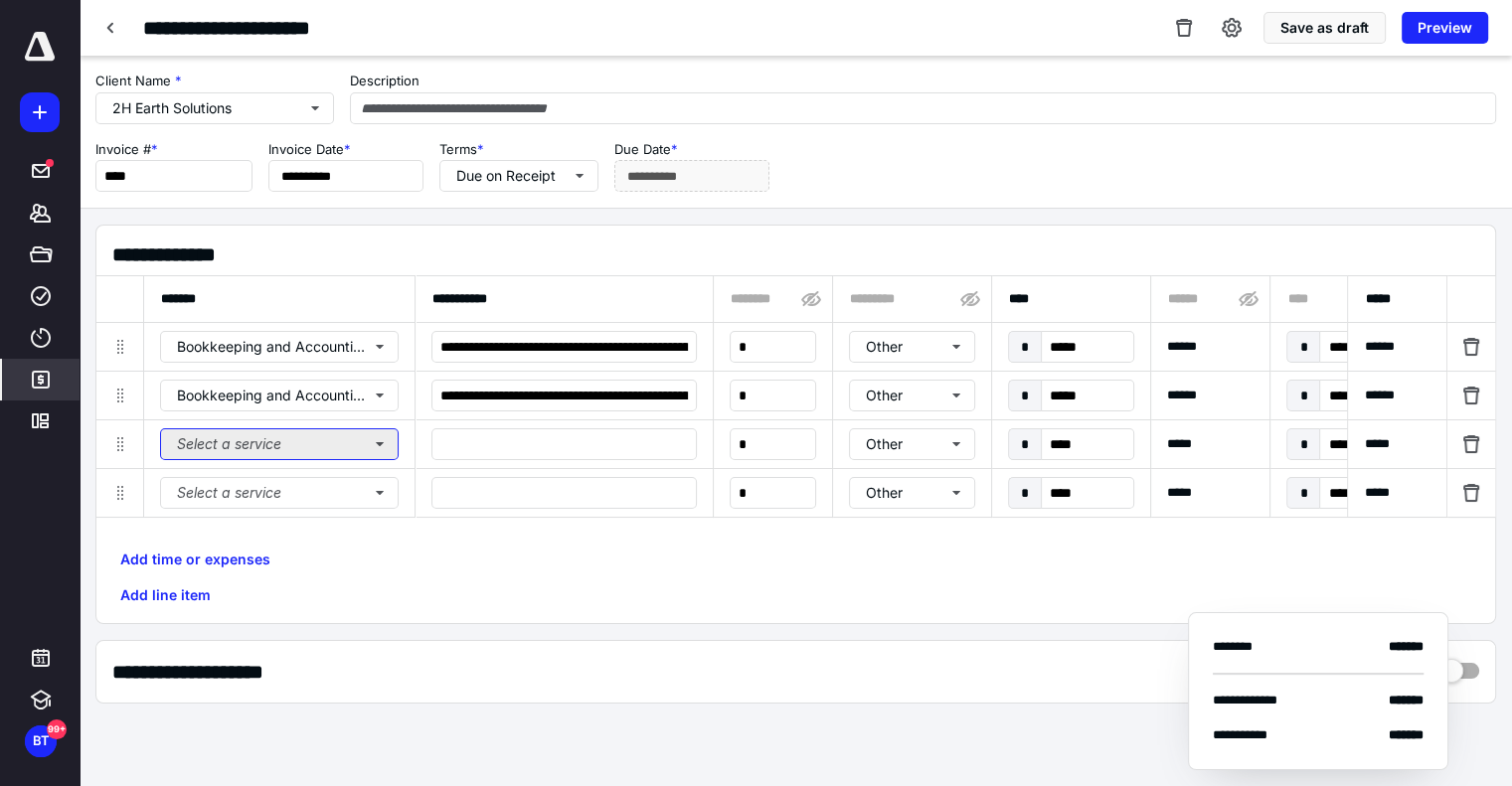 click on "Select a service" at bounding box center (279, 444) 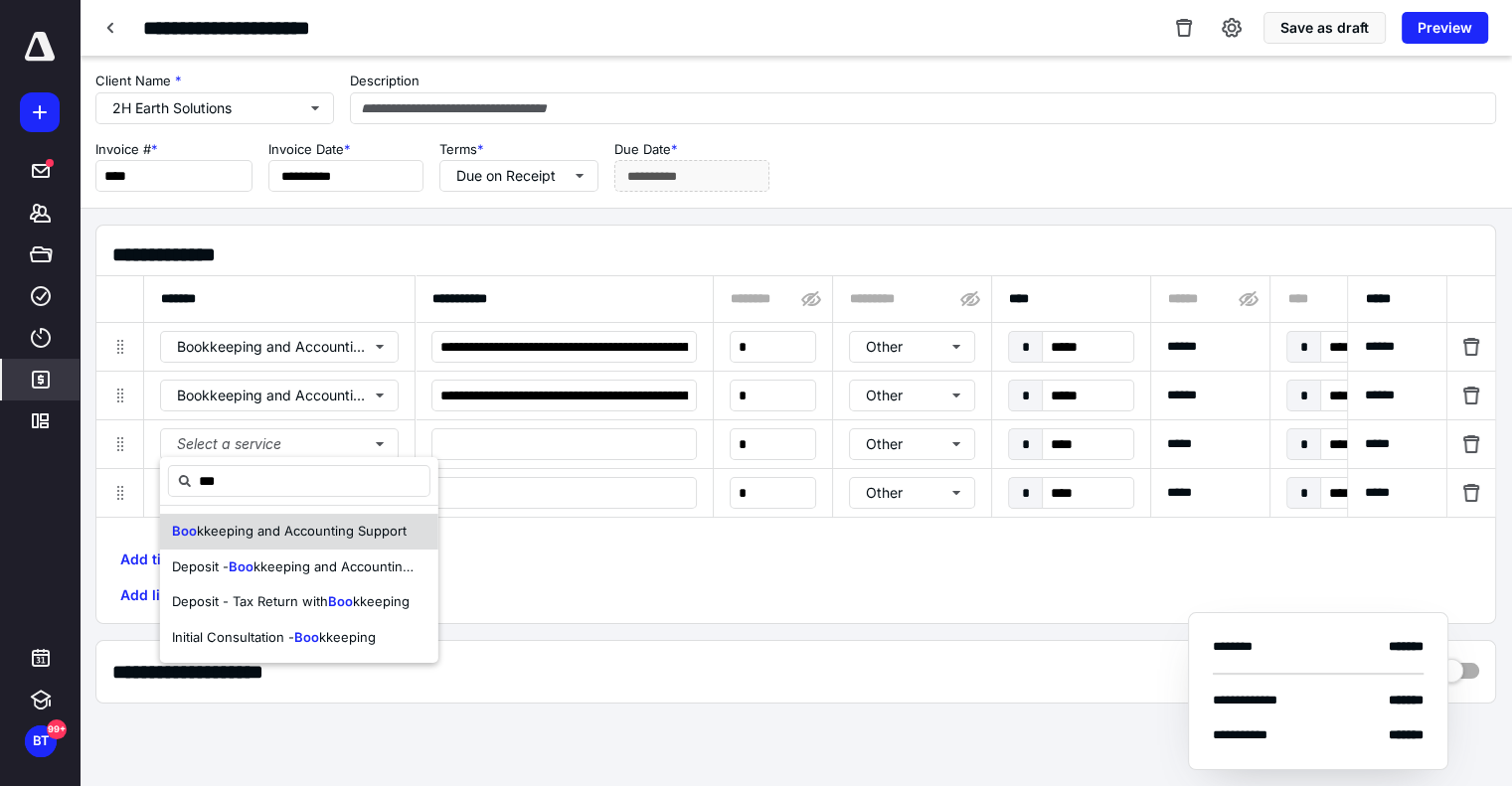 click on "kkeeping and Accounting Support" at bounding box center [301, 531] 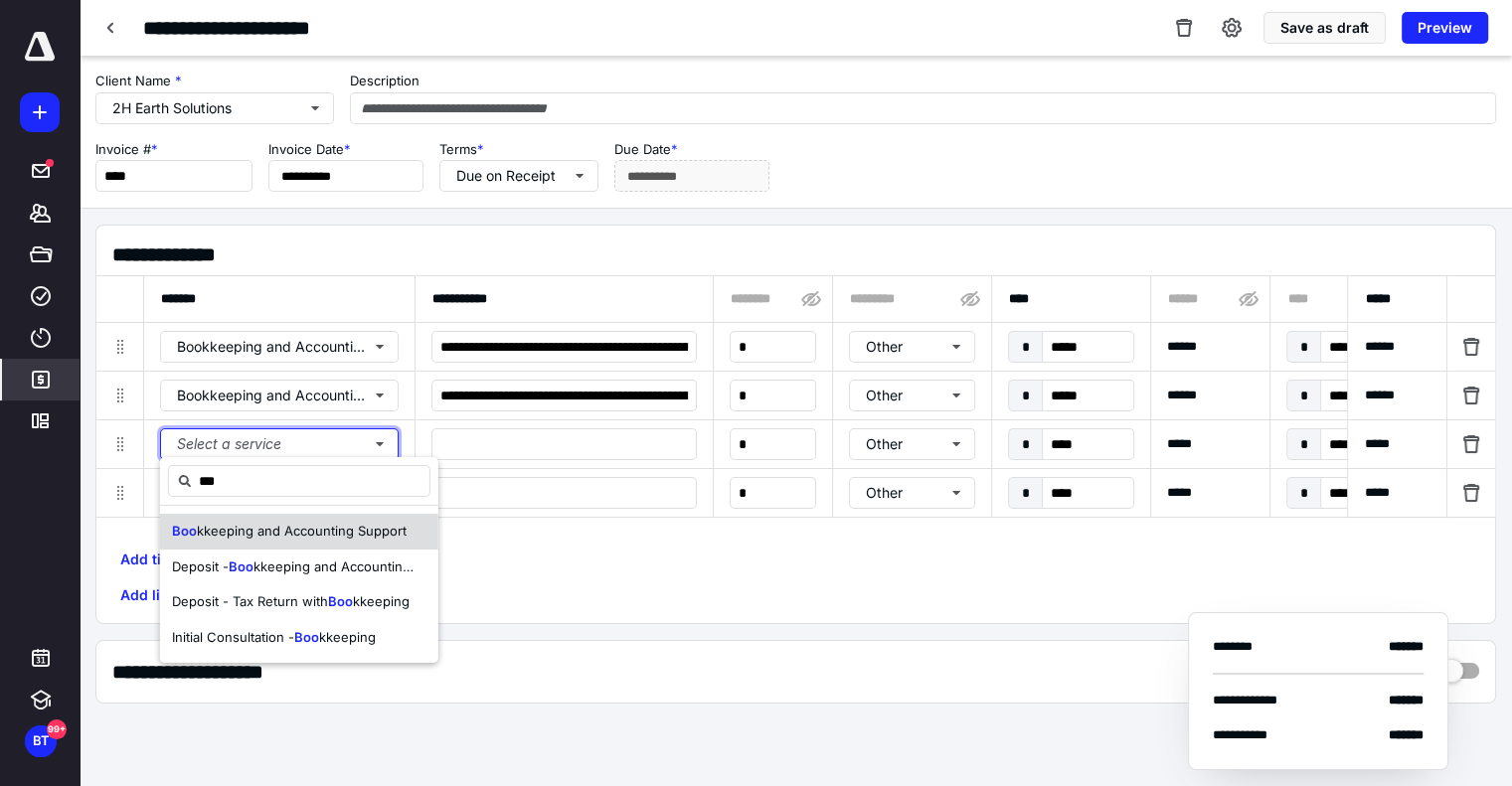 type 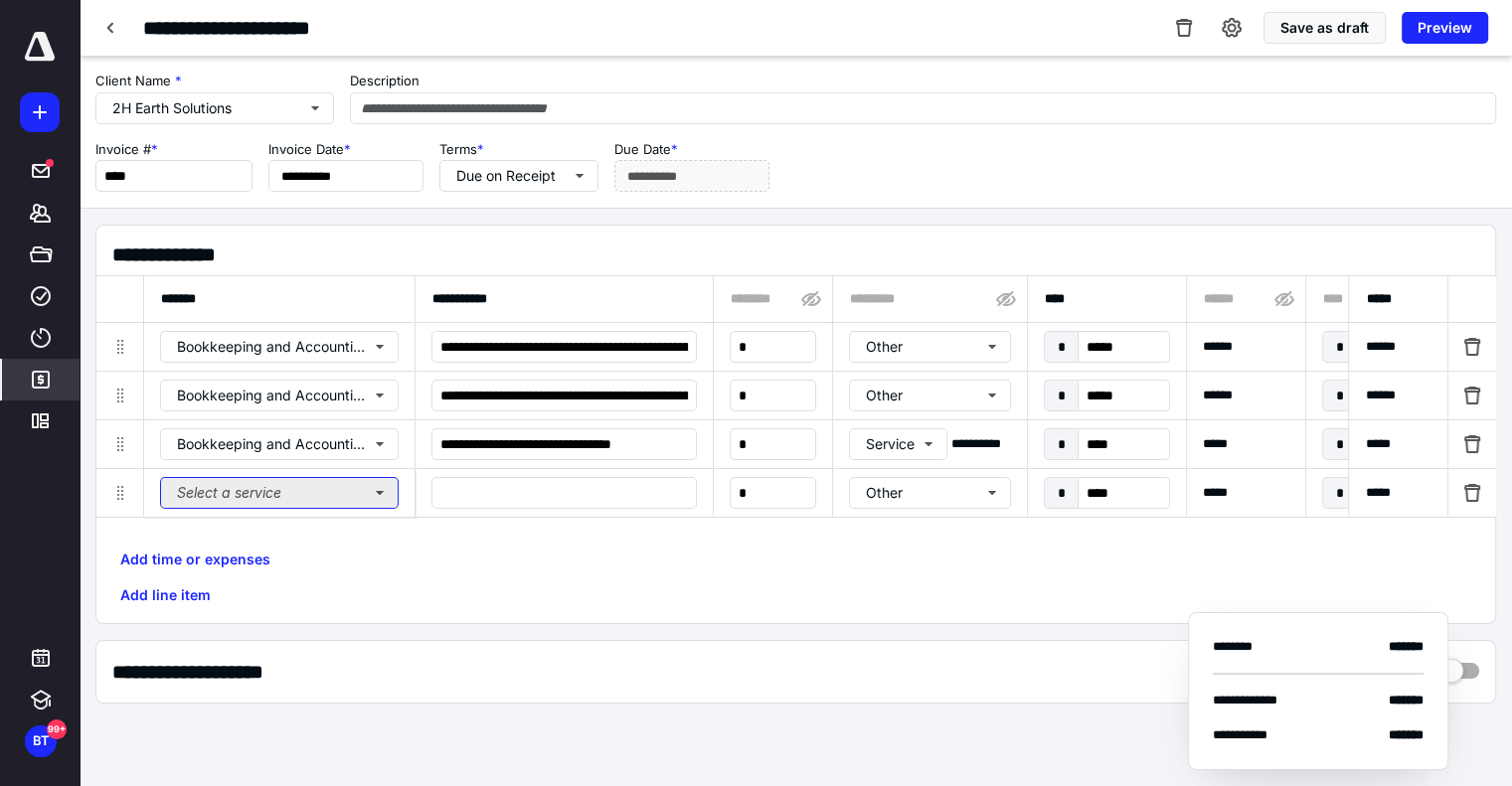 click on "Select a service" at bounding box center (279, 493) 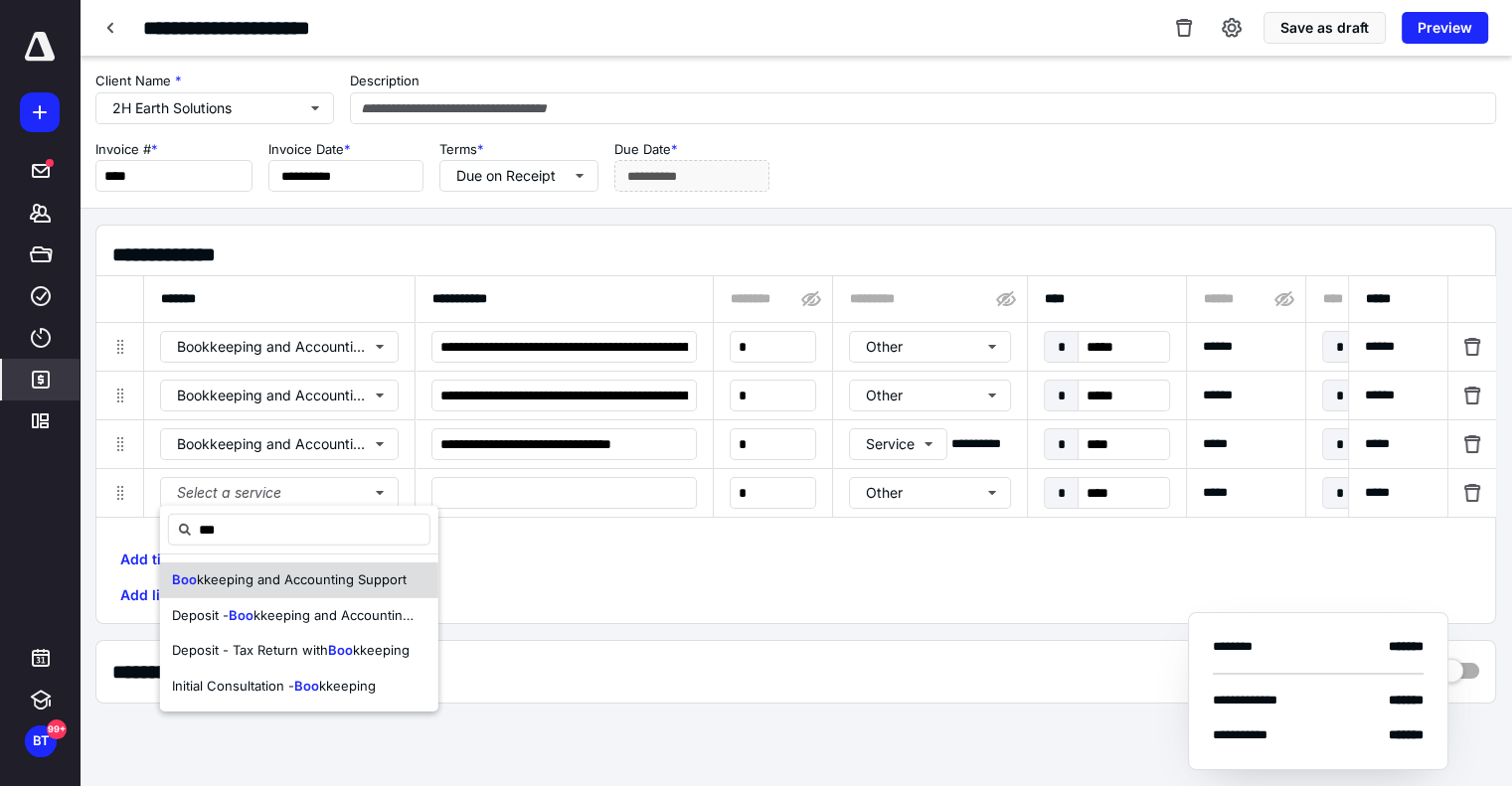 click on "kkeeping and Accounting Support" at bounding box center [301, 579] 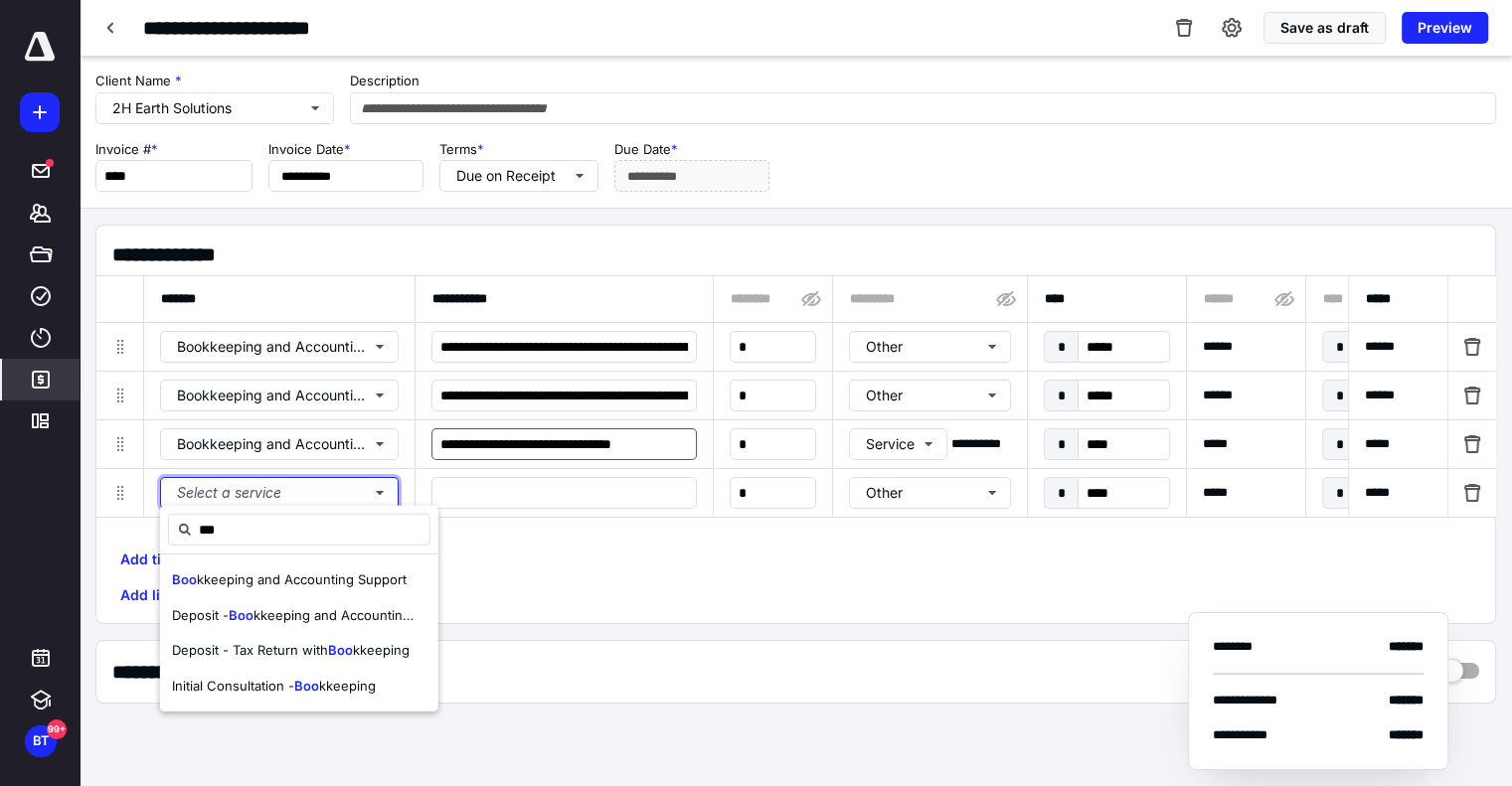 type 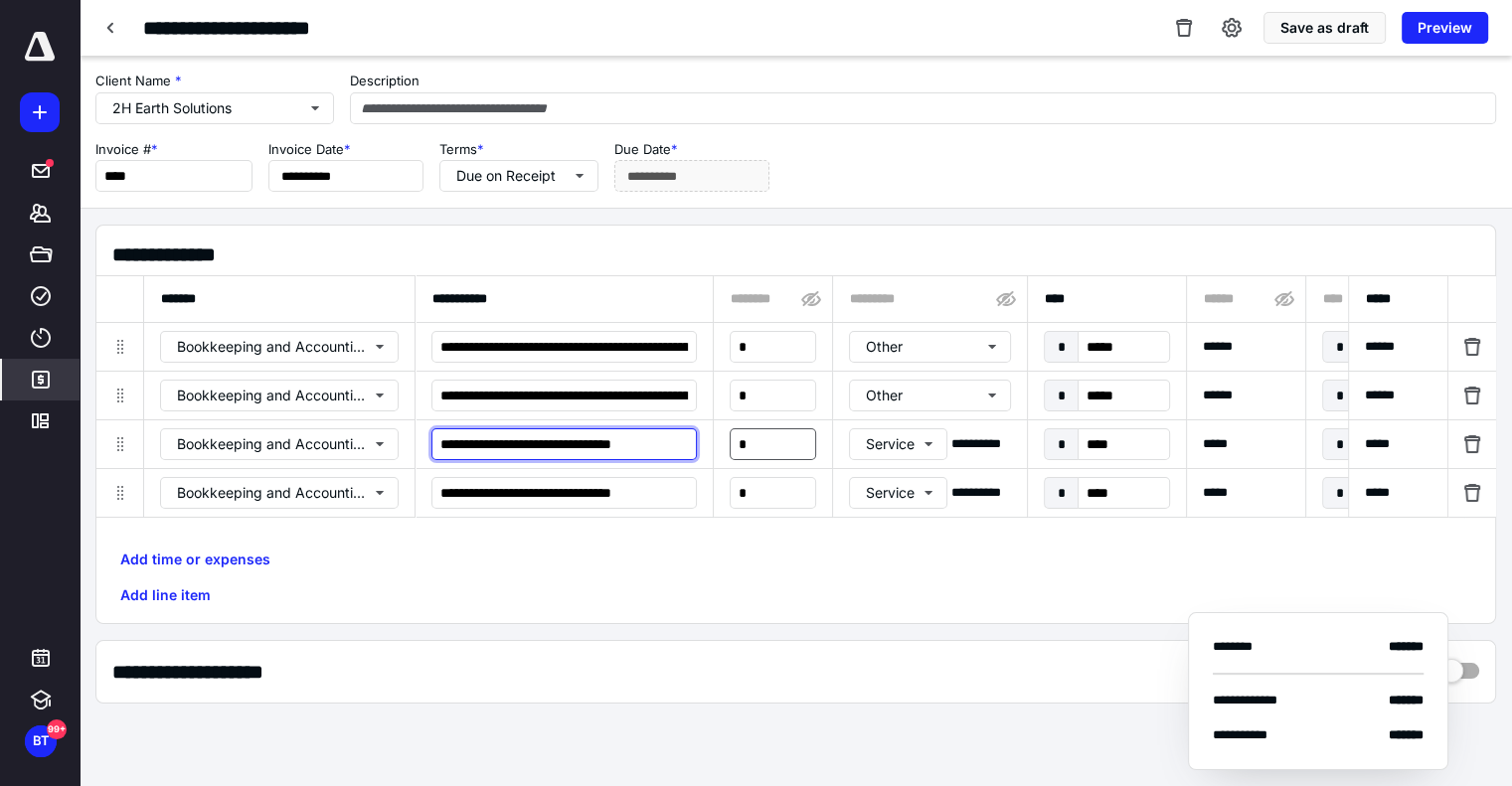 scroll, scrollTop: 0, scrollLeft: 1, axis: horizontal 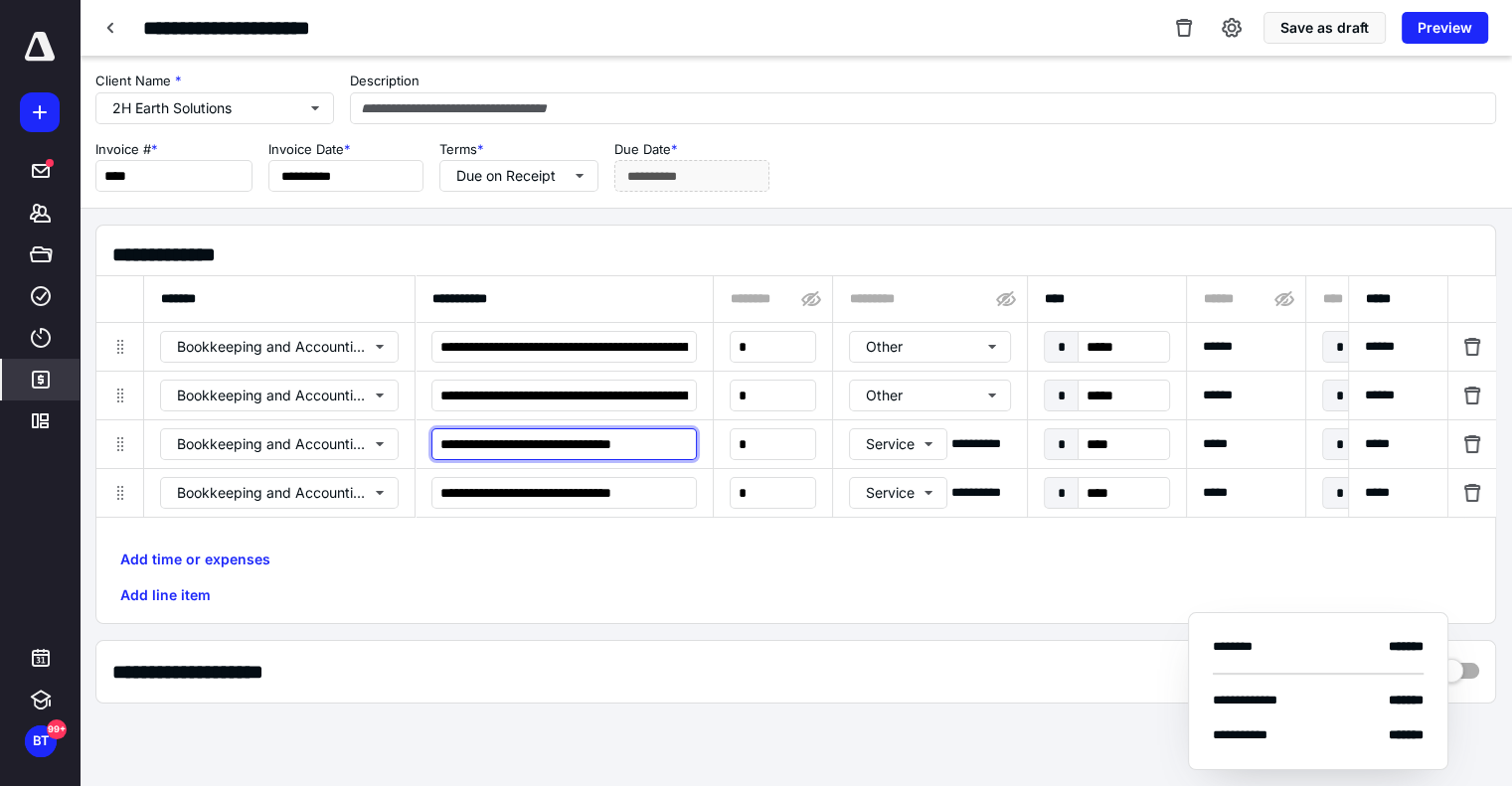 drag, startPoint x: 434, startPoint y: 438, endPoint x: 789, endPoint y: 457, distance: 355.50809 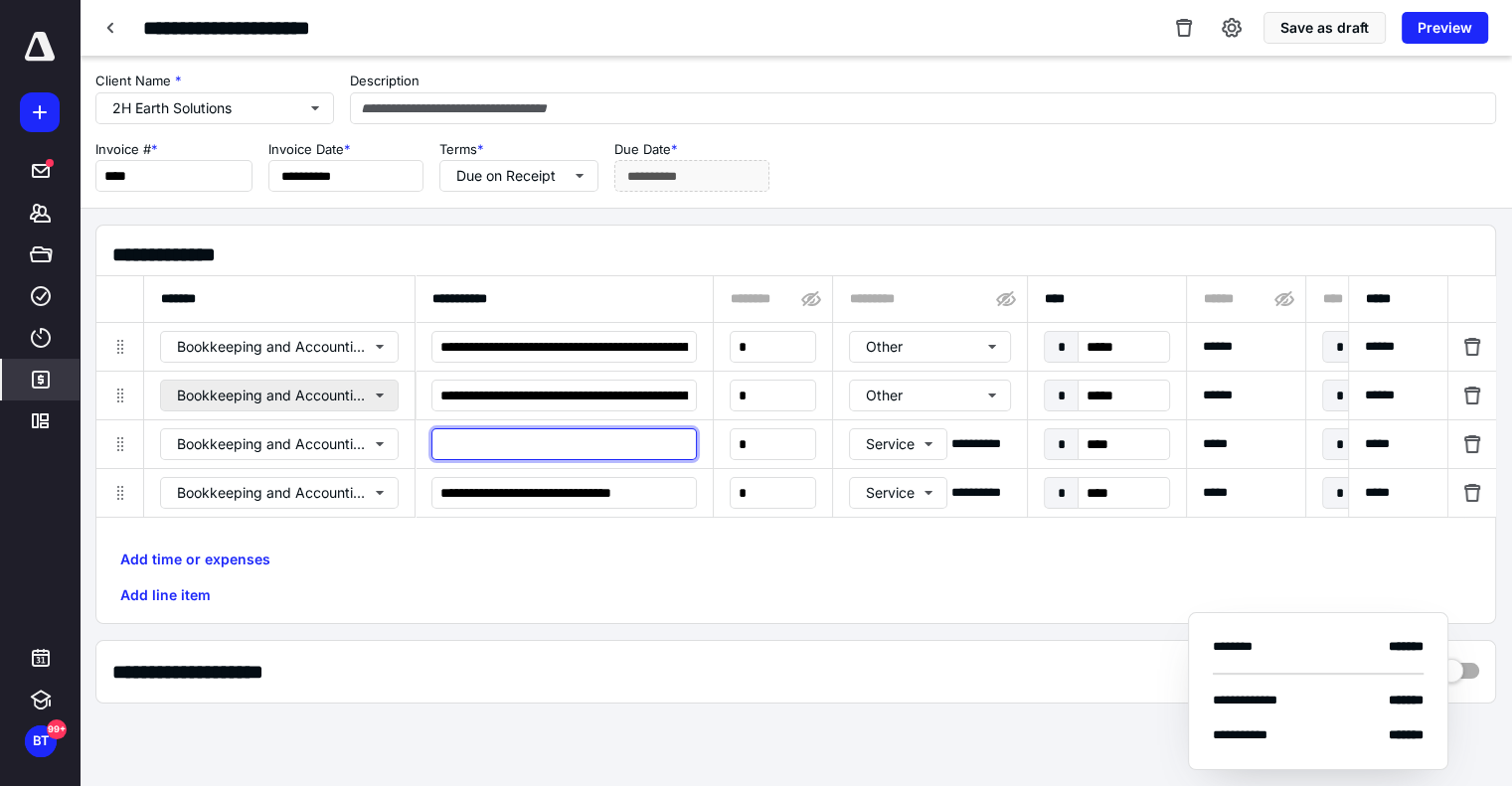 scroll, scrollTop: 0, scrollLeft: 0, axis: both 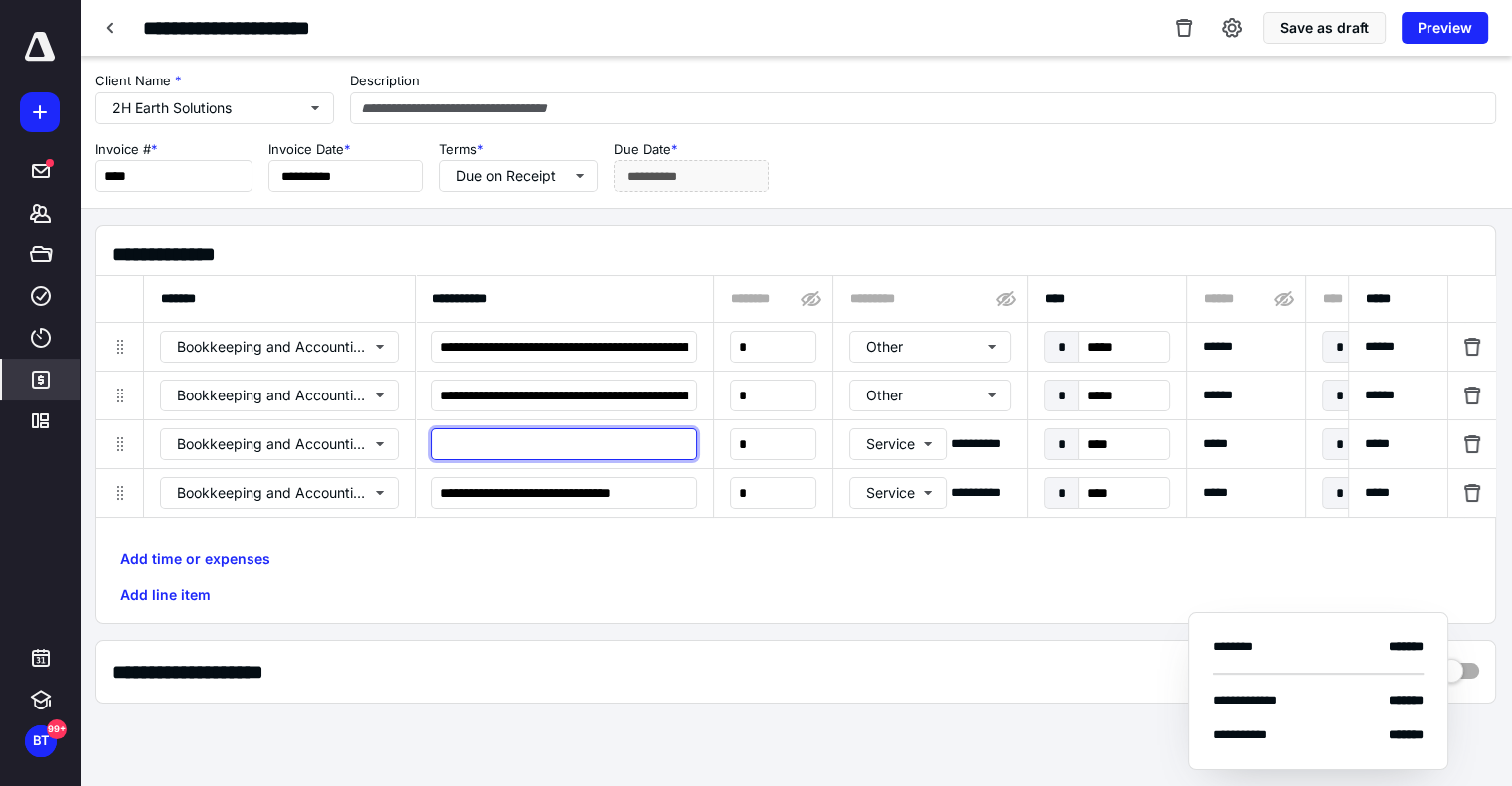 paste on "**********" 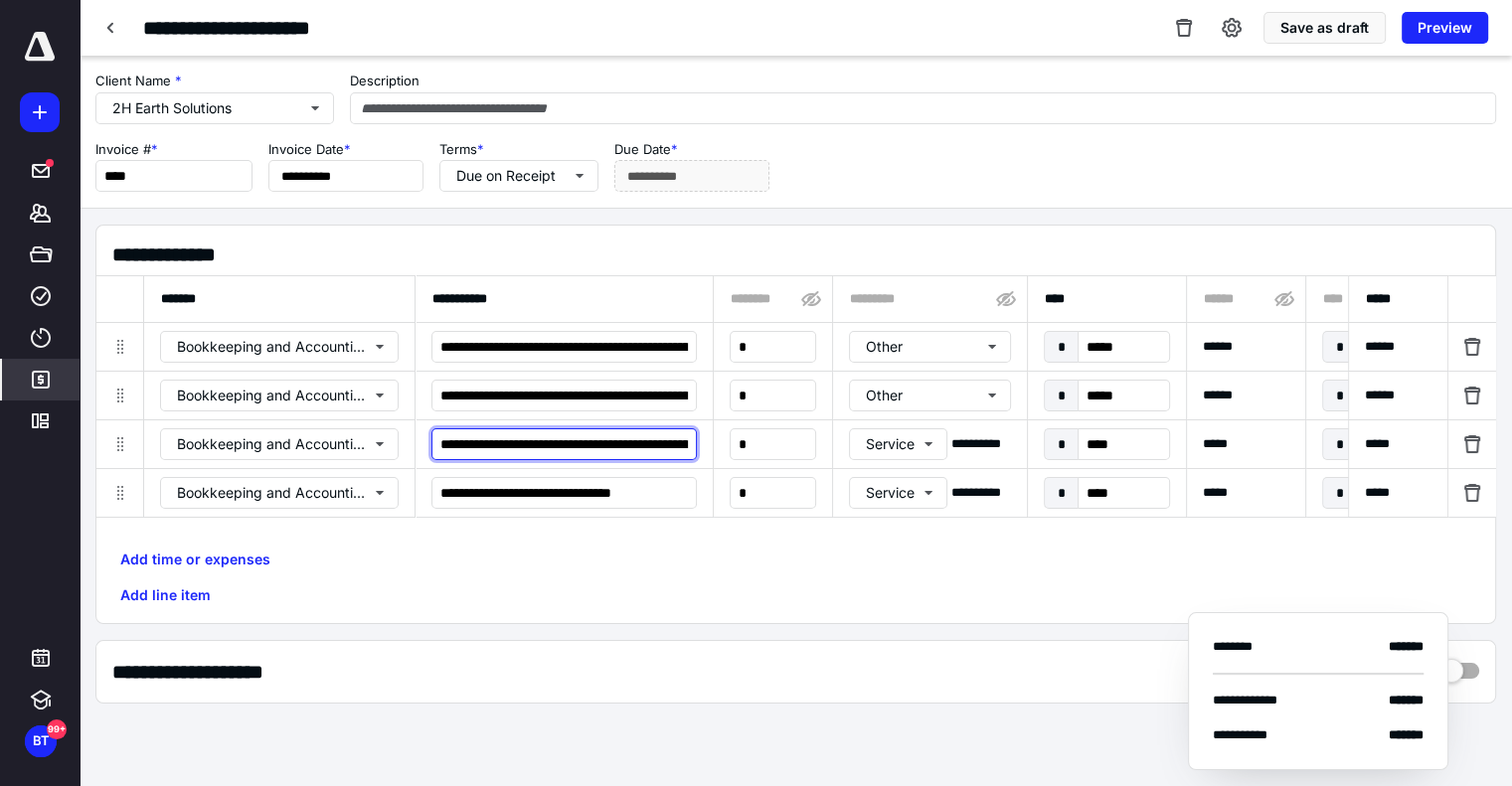 scroll, scrollTop: 0, scrollLeft: 312, axis: horizontal 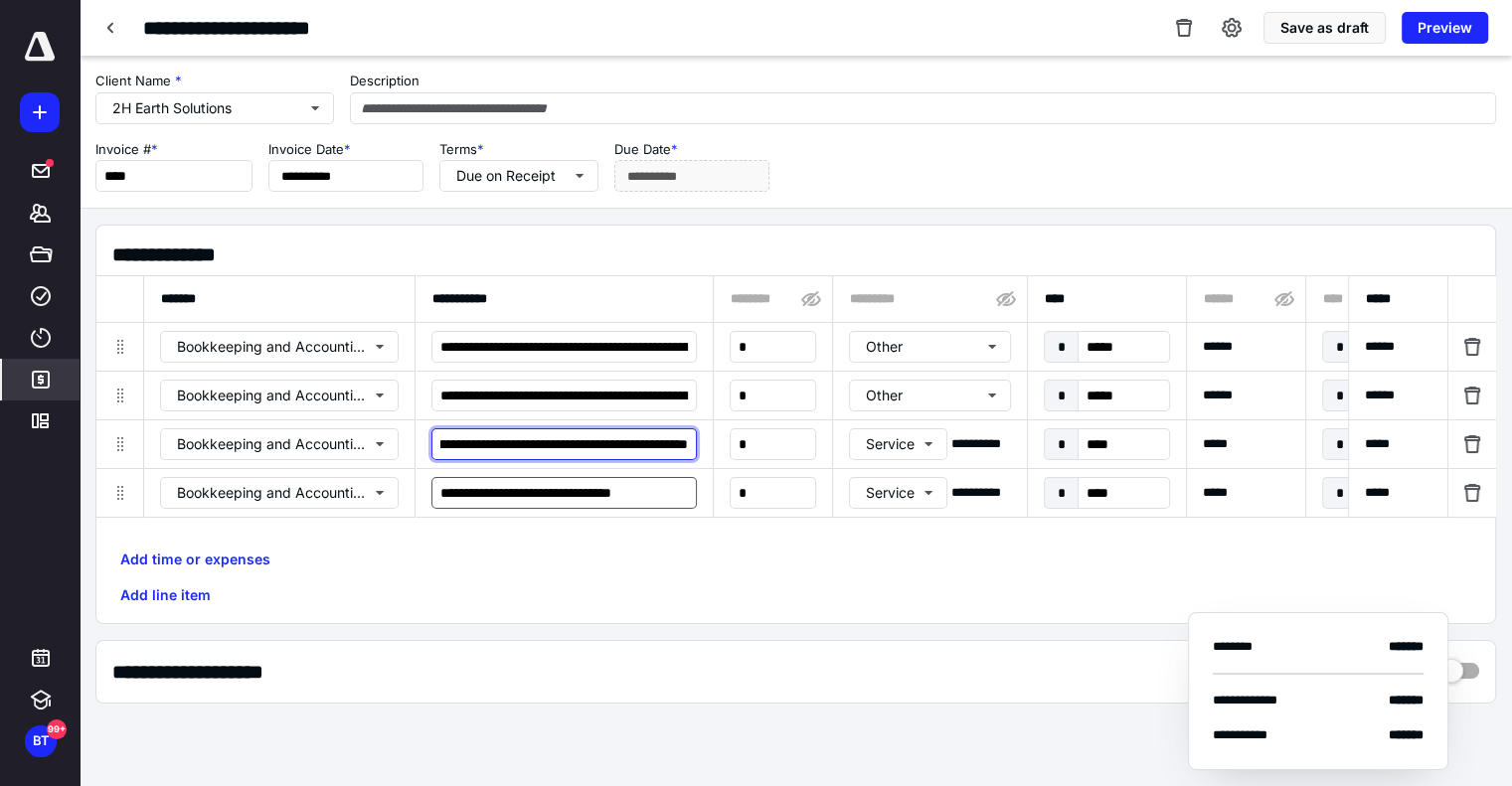 type on "**********" 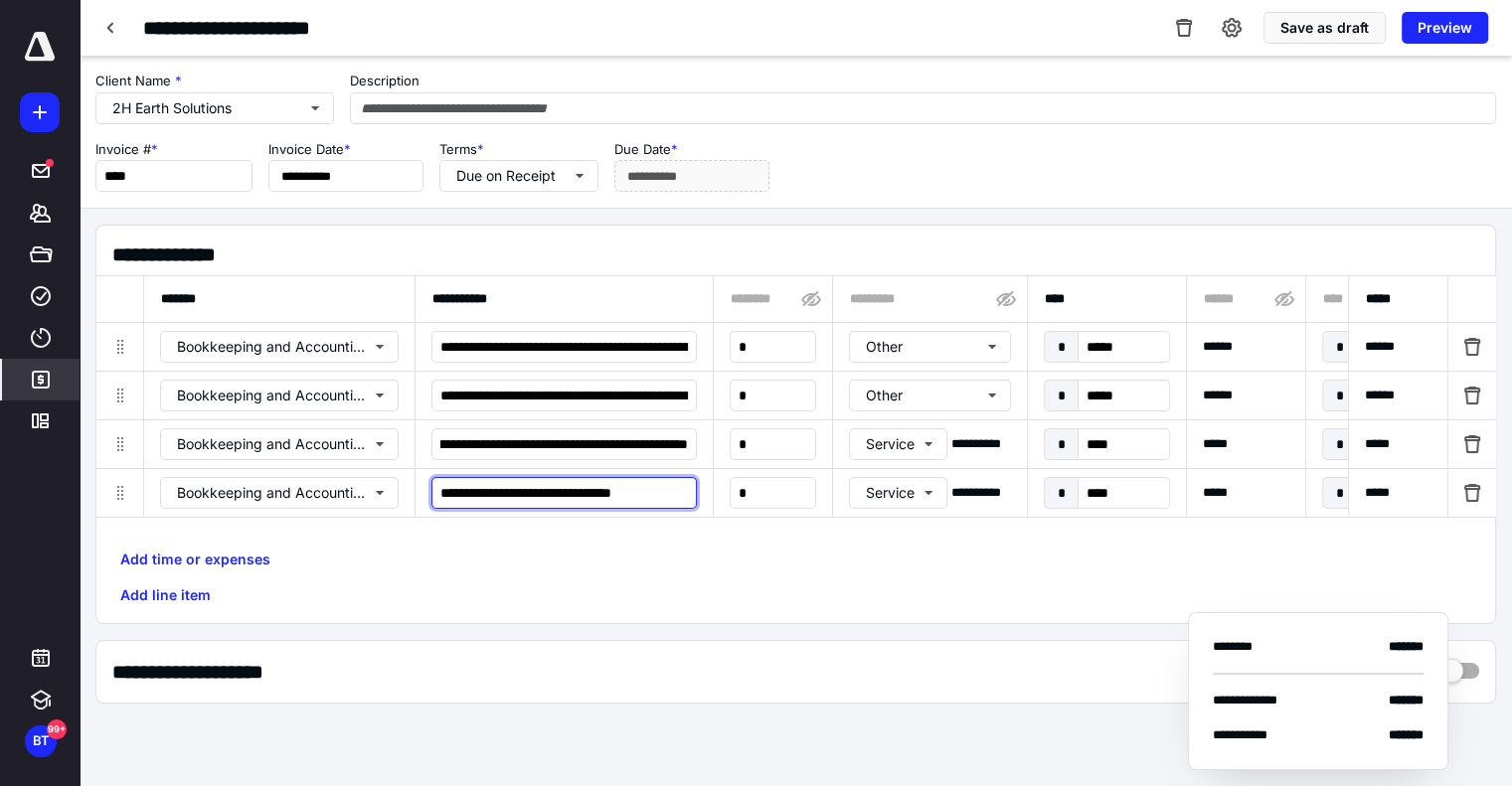 scroll, scrollTop: 0, scrollLeft: 0, axis: both 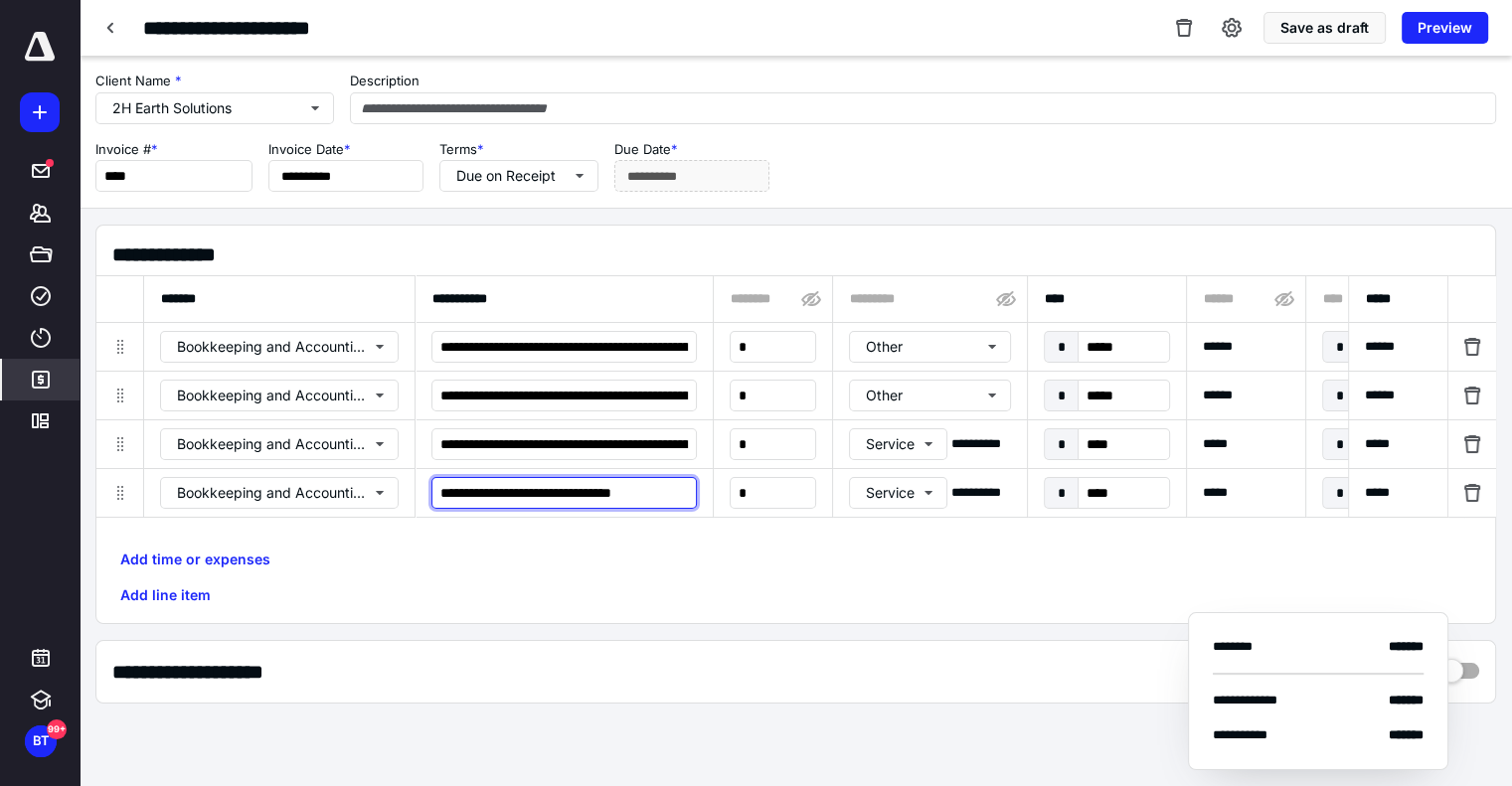 drag, startPoint x: 435, startPoint y: 484, endPoint x: 767, endPoint y: 507, distance: 332.796 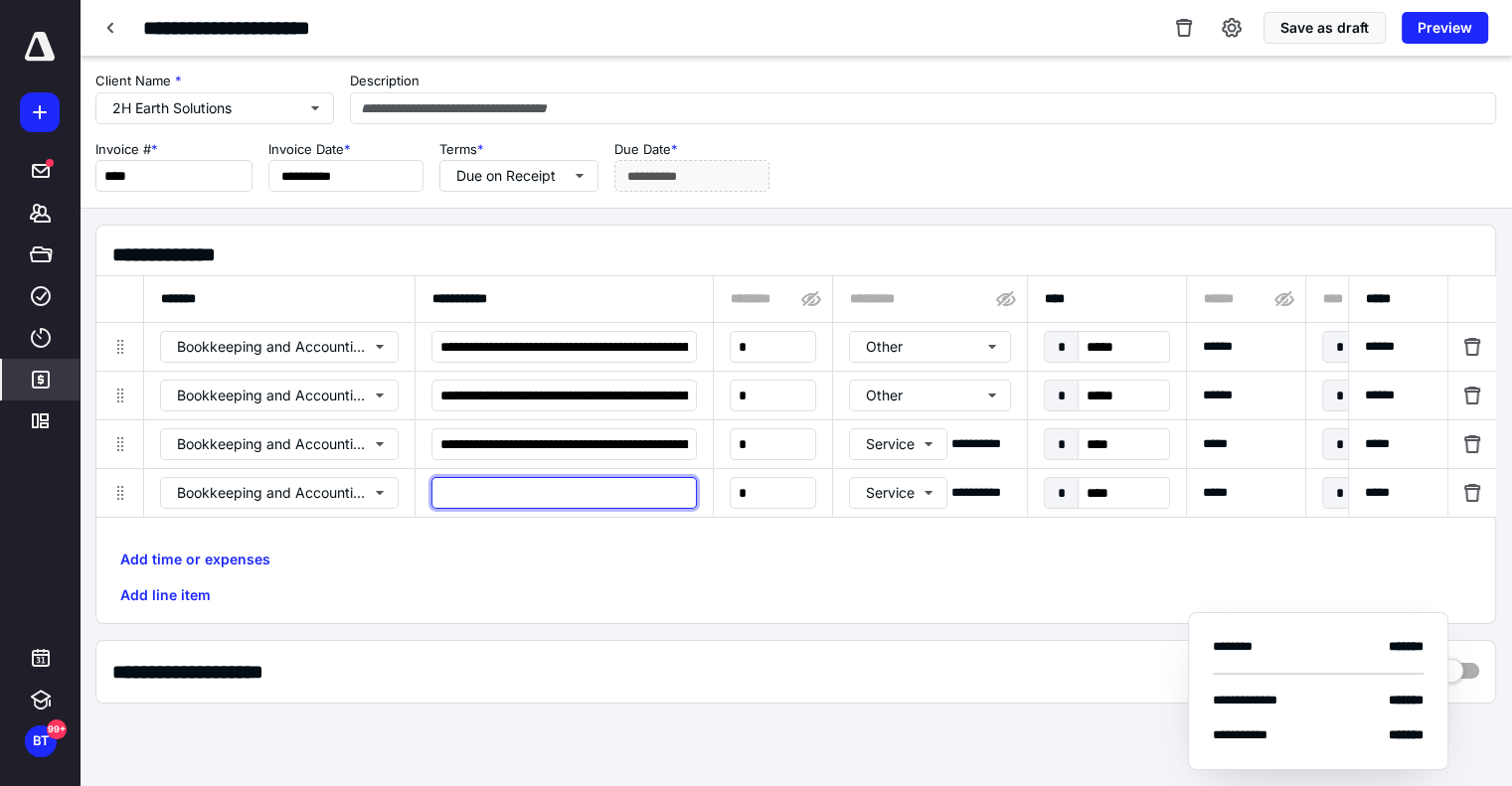 scroll, scrollTop: 0, scrollLeft: 0, axis: both 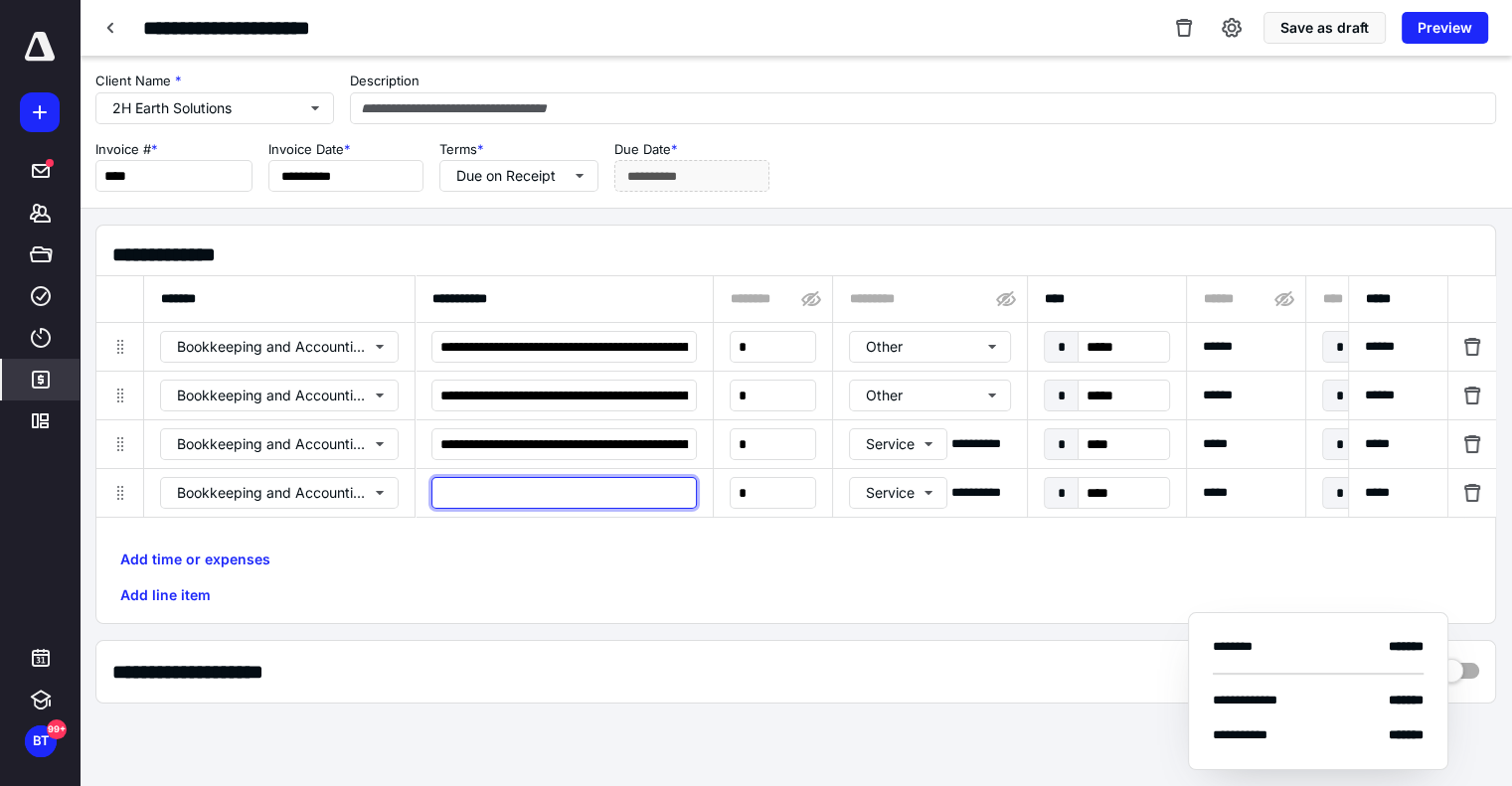 paste on "**********" 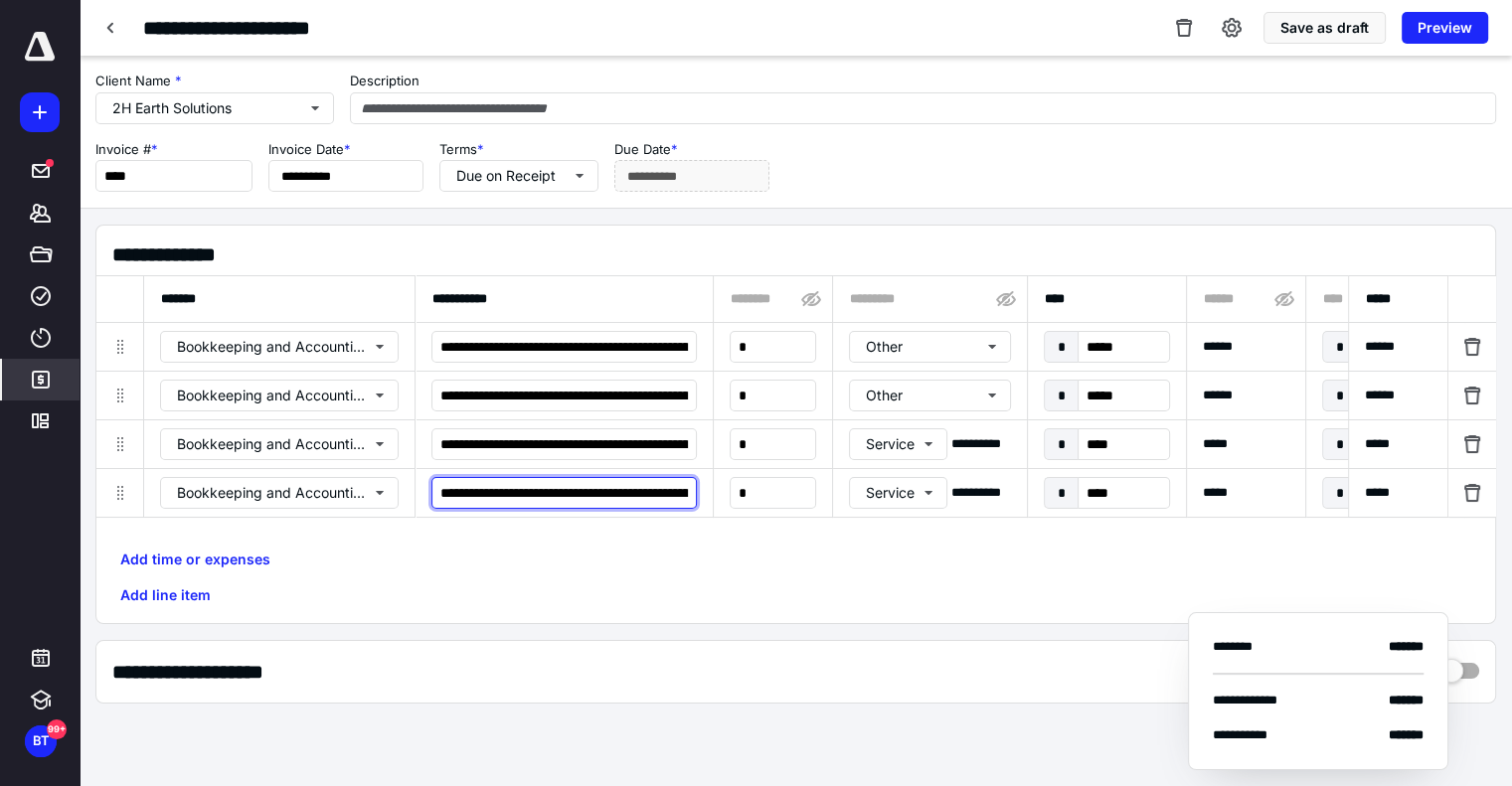 scroll, scrollTop: 0, scrollLeft: 312, axis: horizontal 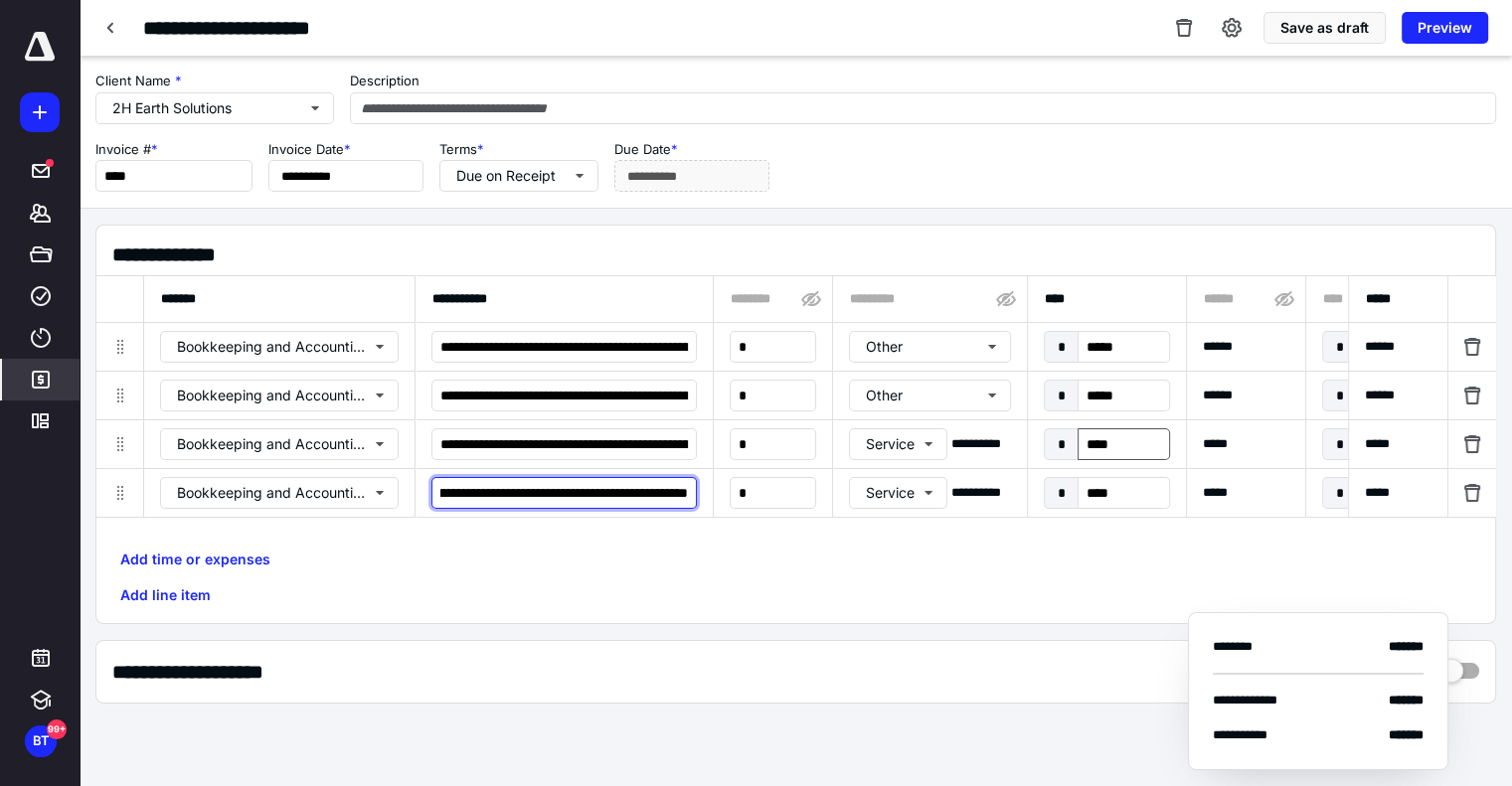 type on "**********" 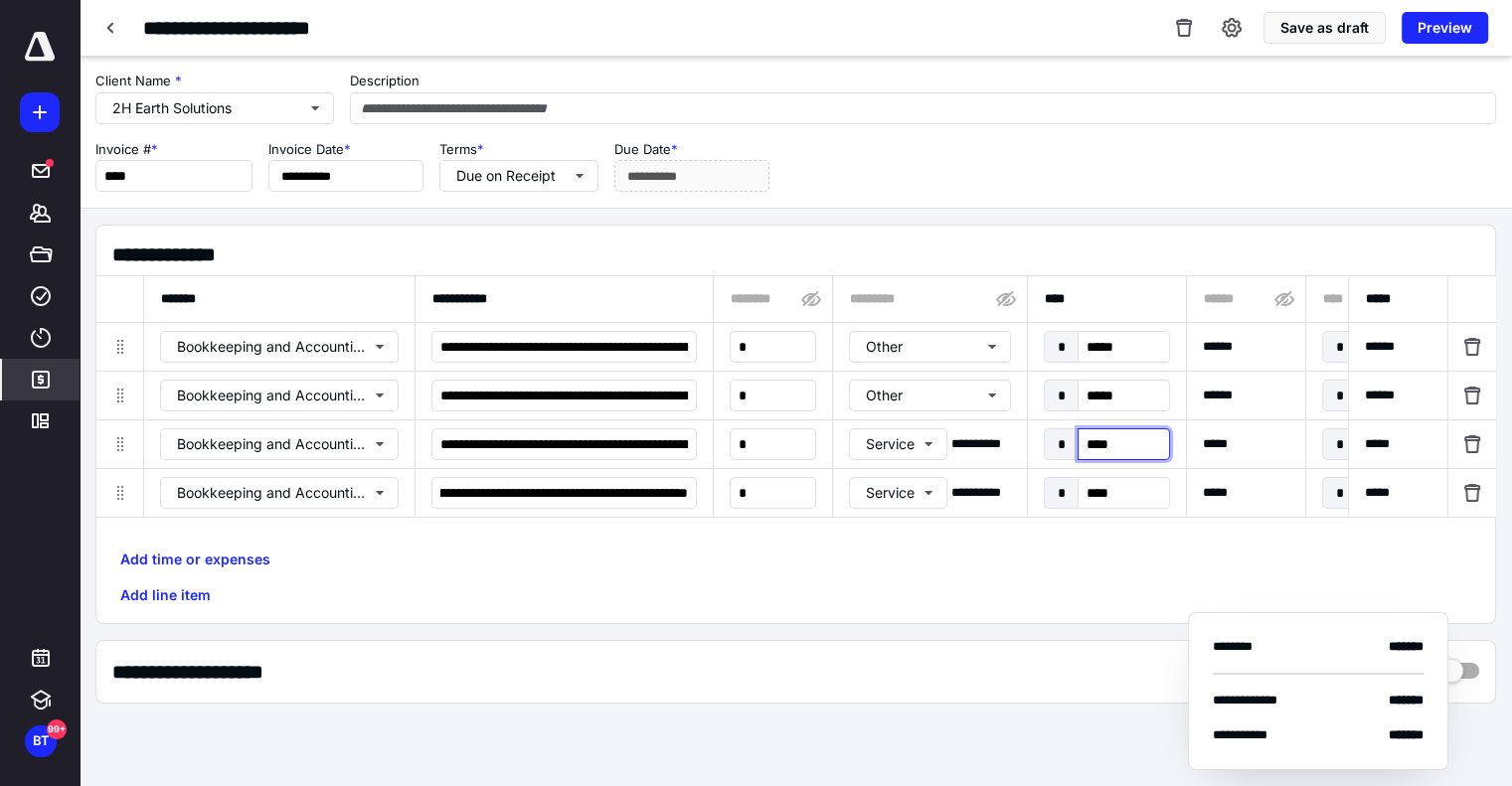 scroll, scrollTop: 0, scrollLeft: 0, axis: both 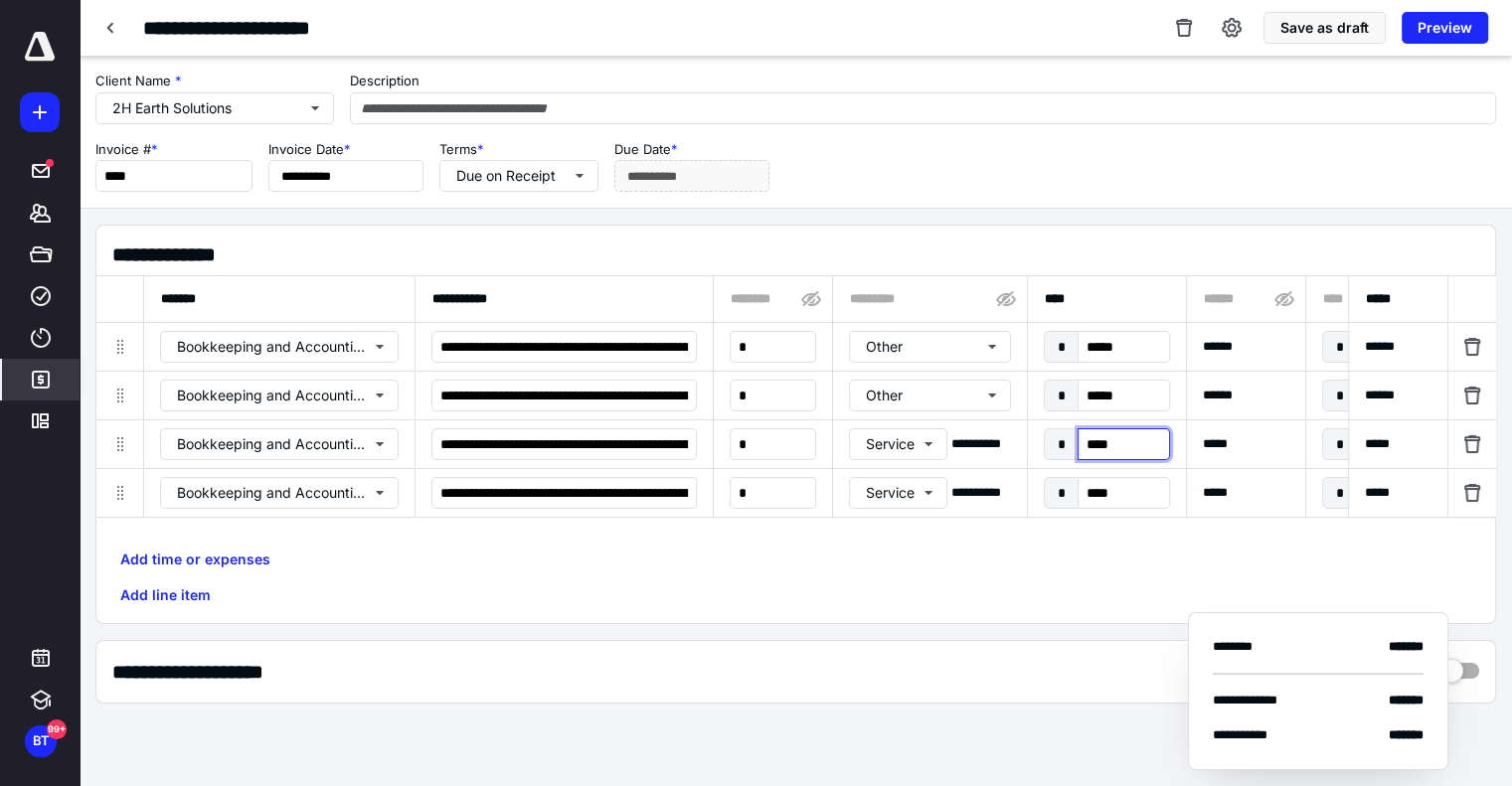 click on "****" at bounding box center [1123, 444] 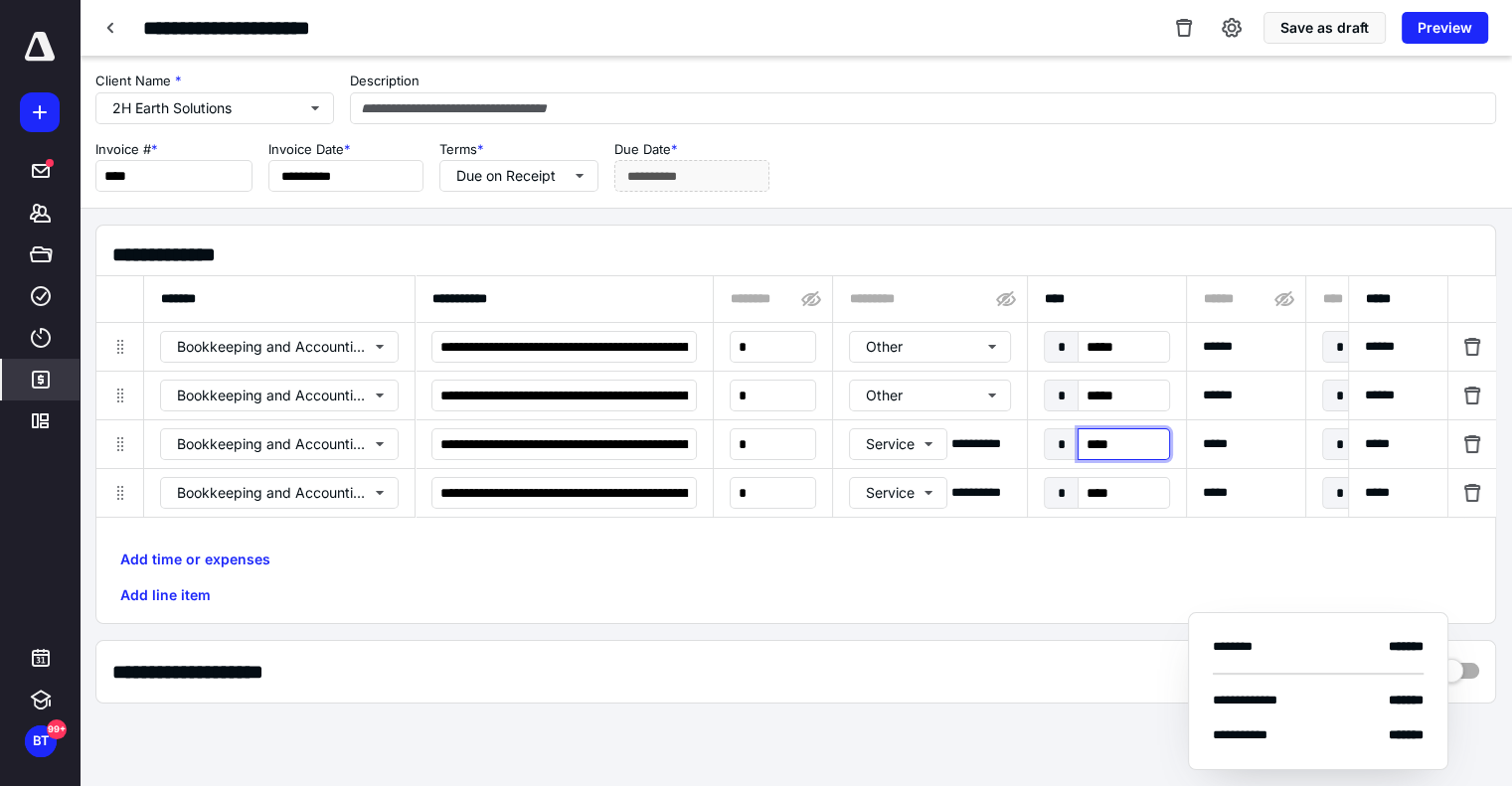 type on "*****" 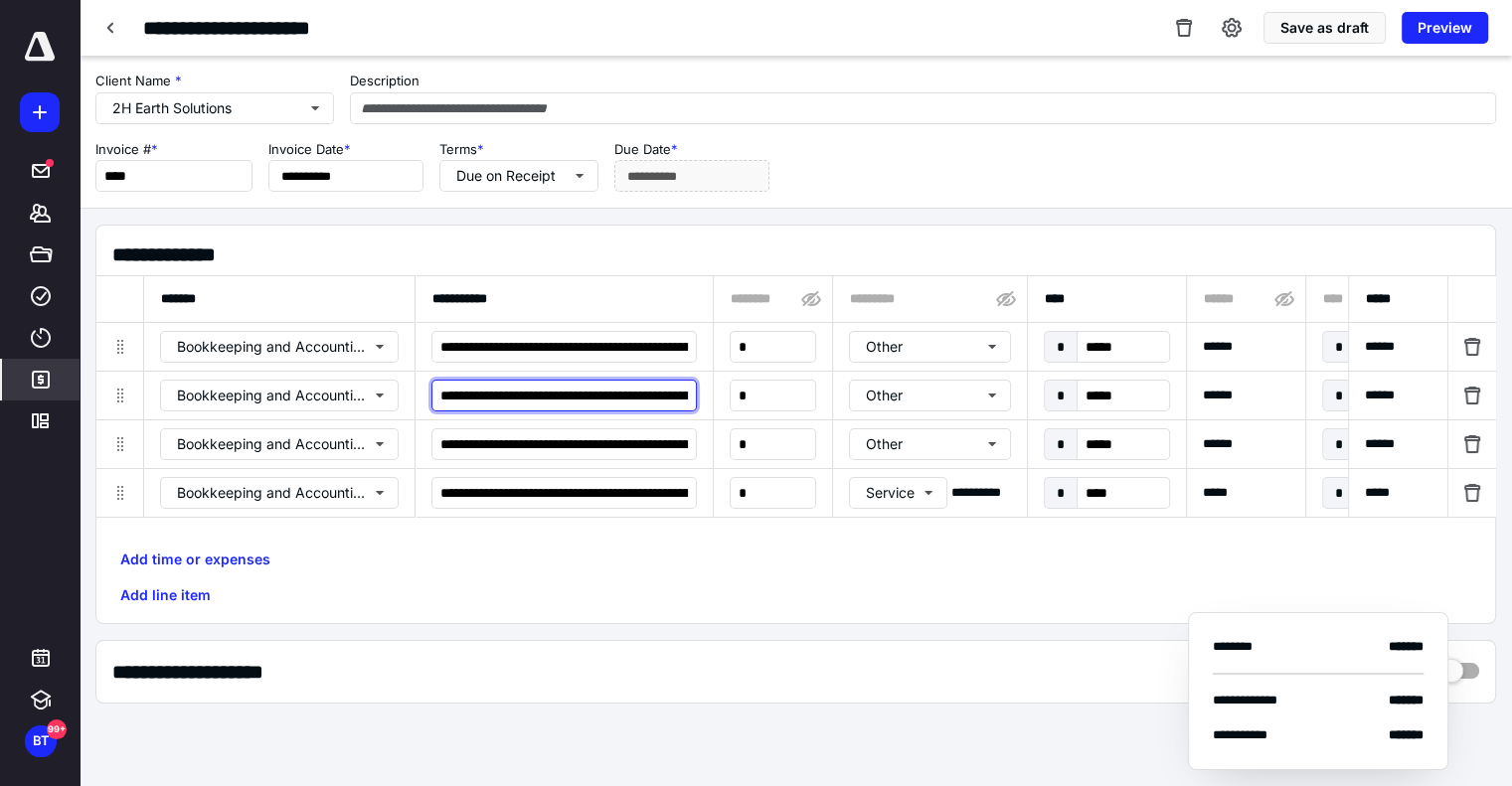 click on "**********" at bounding box center [564, 395] 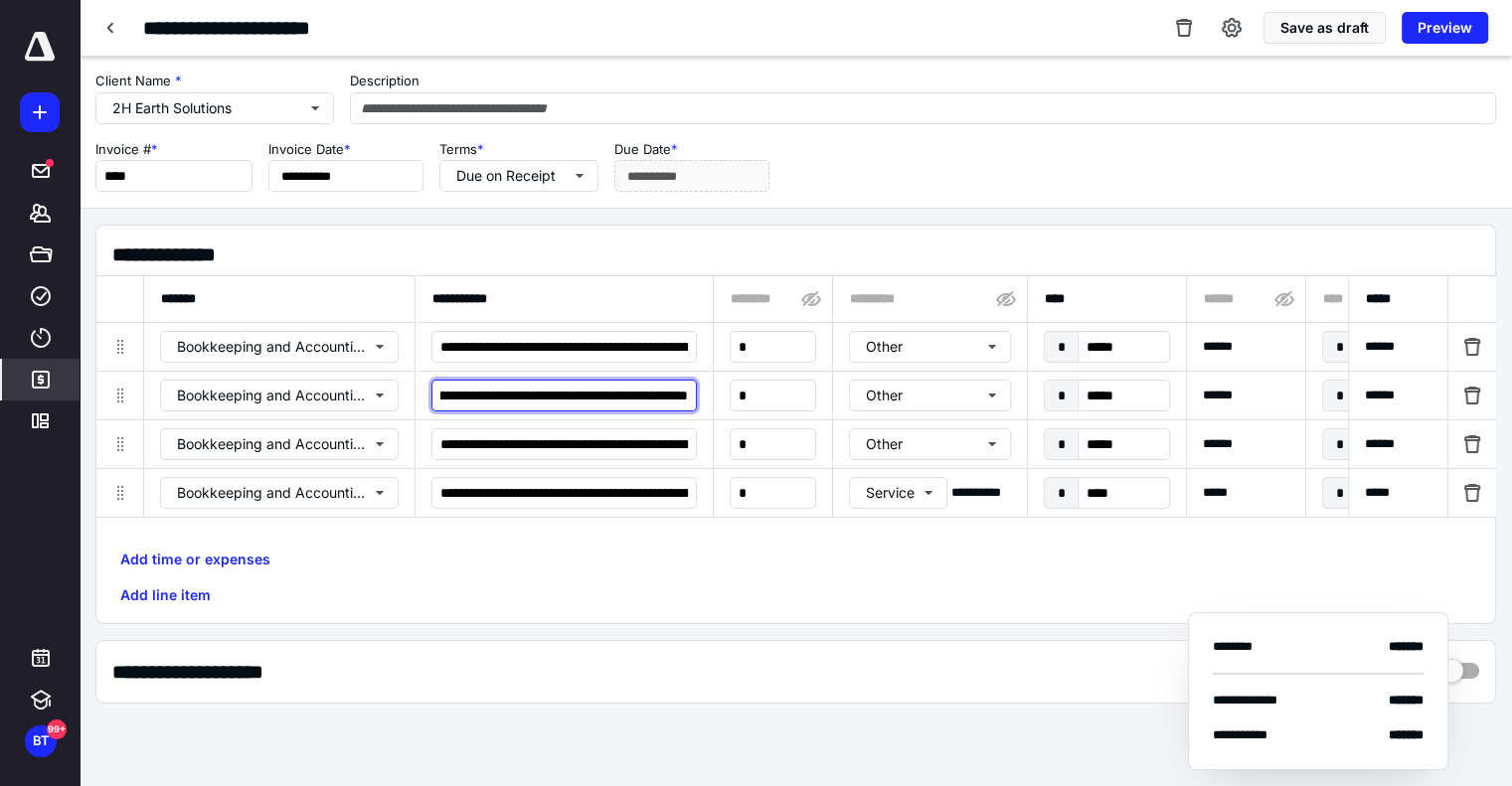 scroll, scrollTop: 0, scrollLeft: 314, axis: horizontal 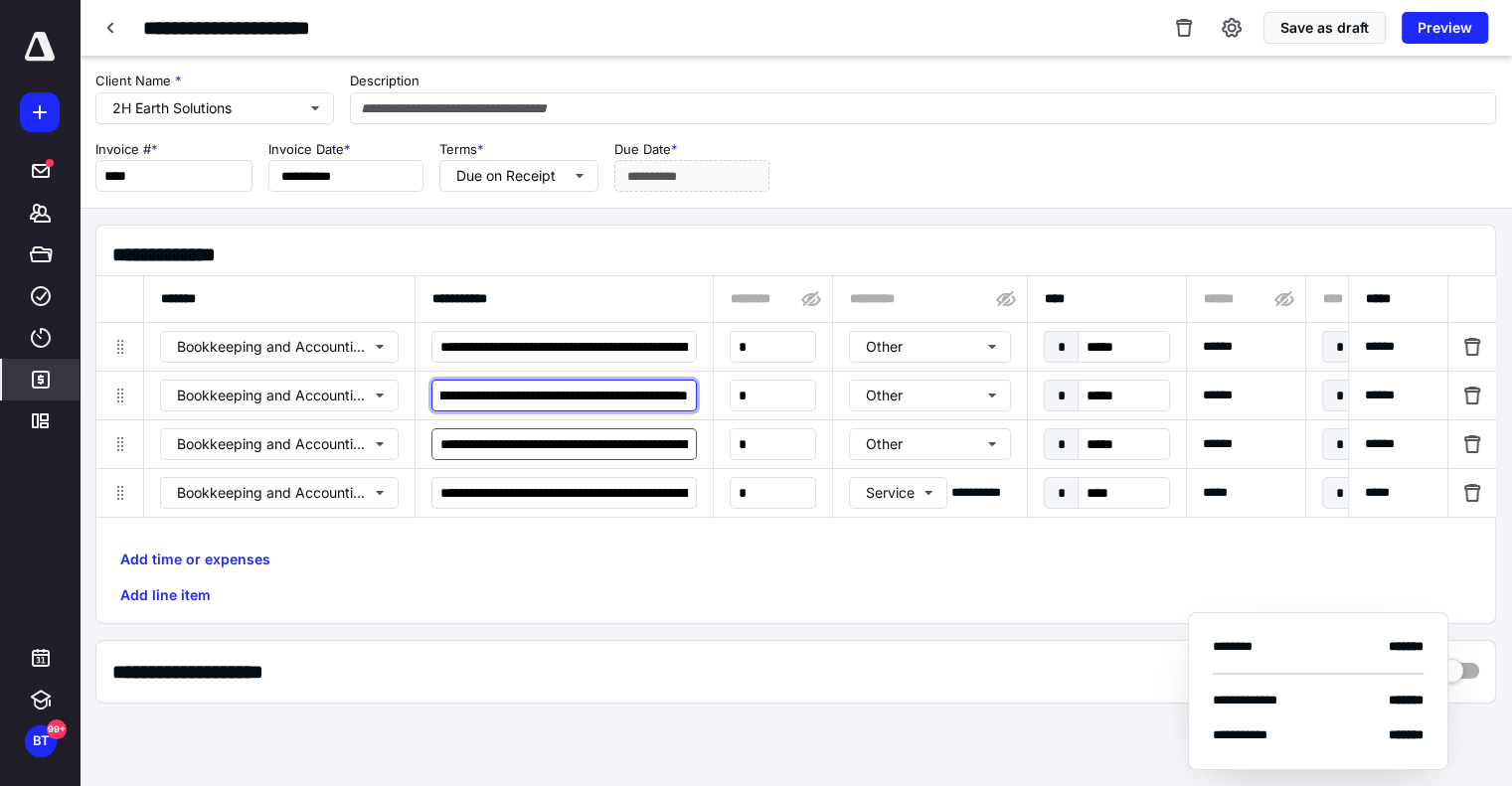 type on "**********" 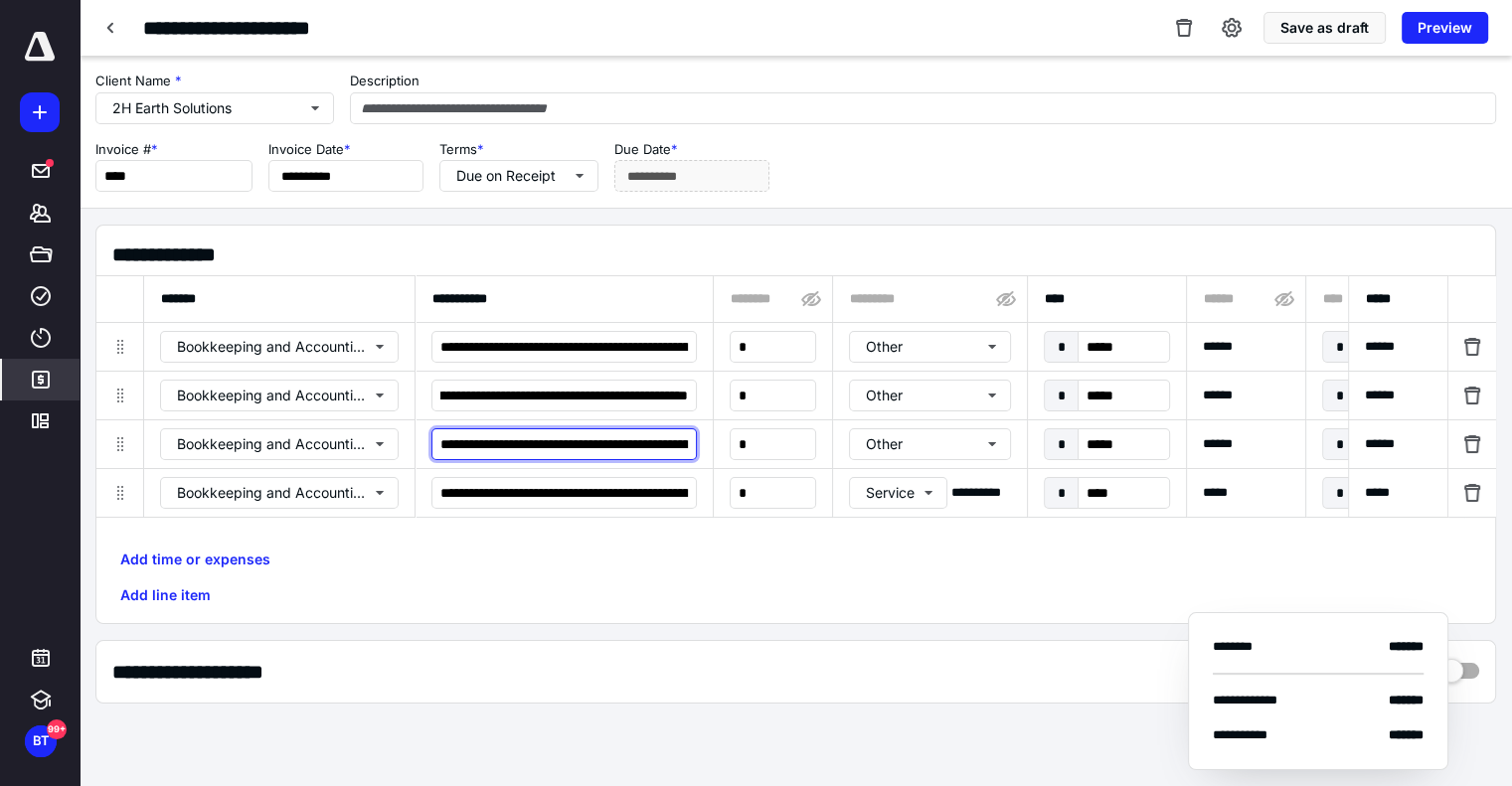 click on "**********" at bounding box center (564, 444) 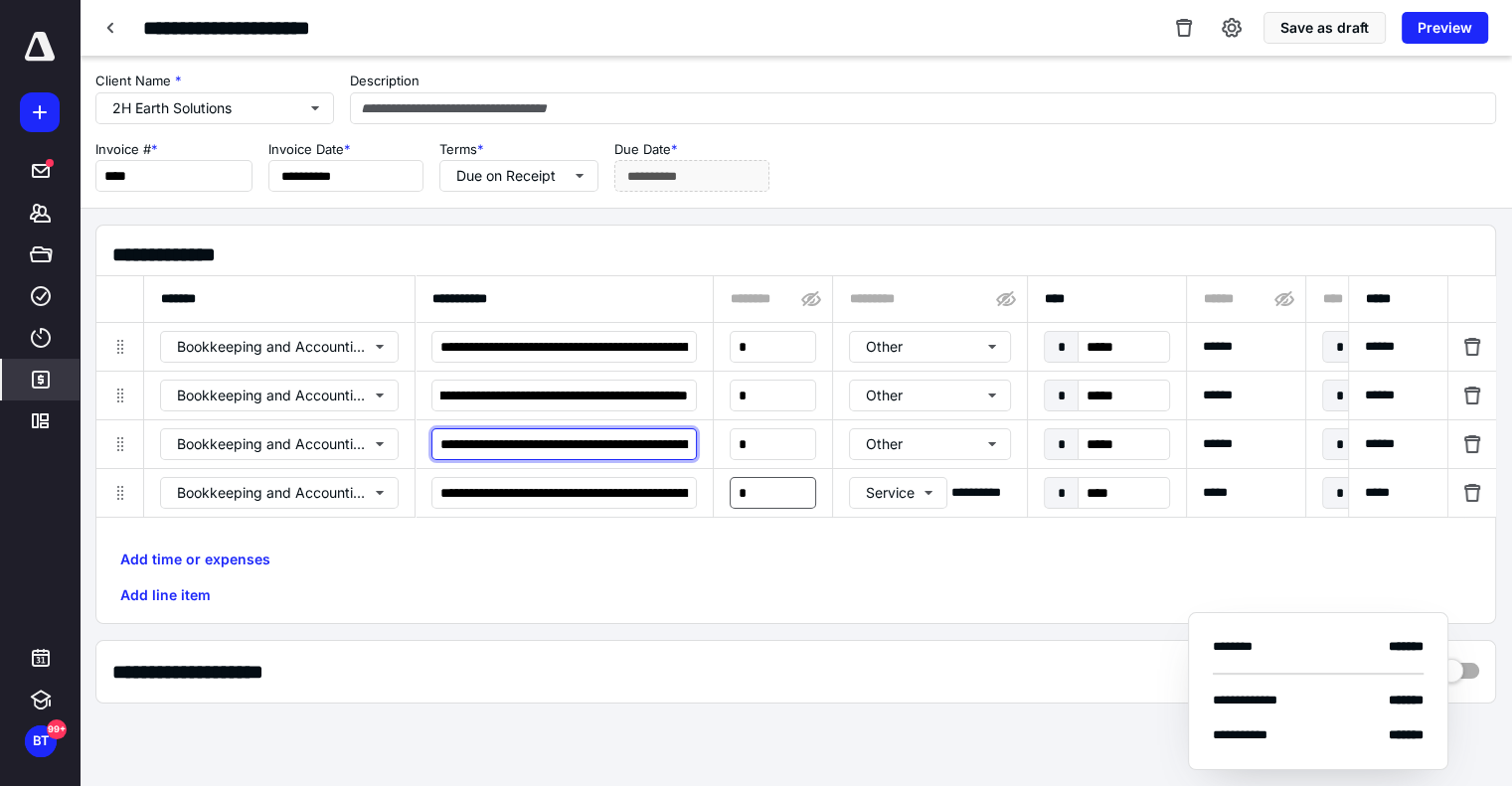 scroll, scrollTop: 0, scrollLeft: 0, axis: both 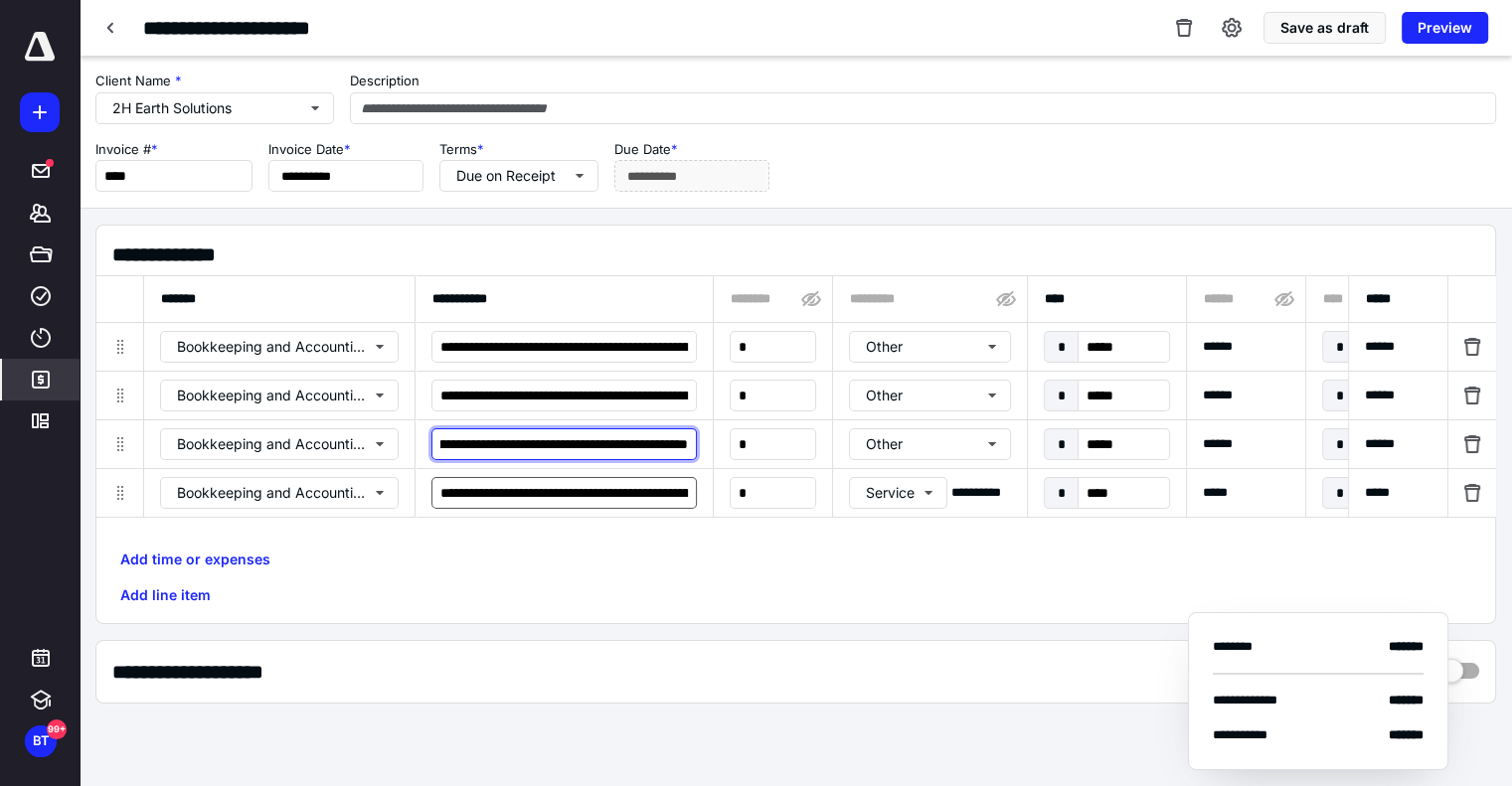 type on "**********" 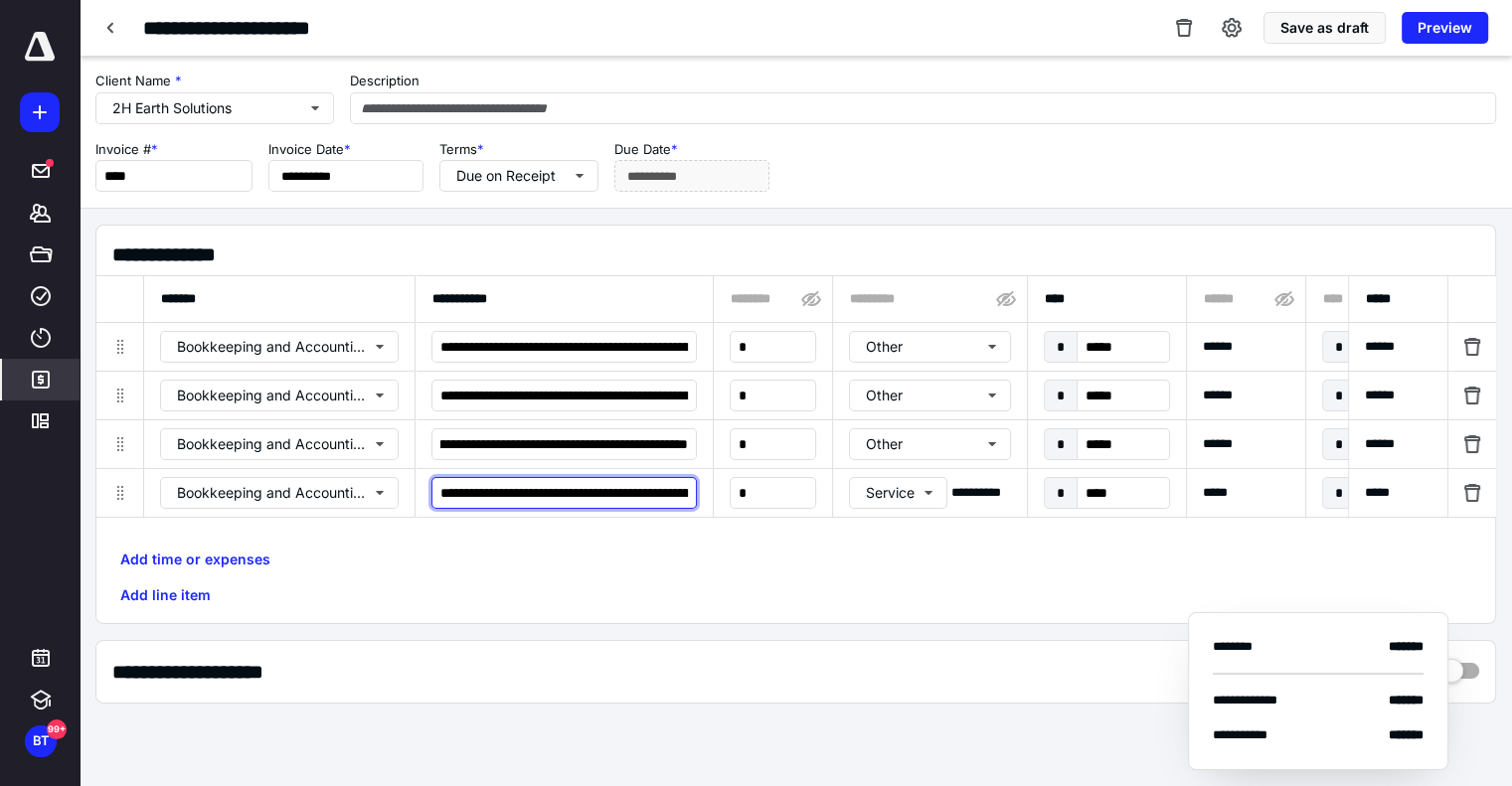 drag, startPoint x: 618, startPoint y: 476, endPoint x: 628, endPoint y: 484, distance: 12.806248 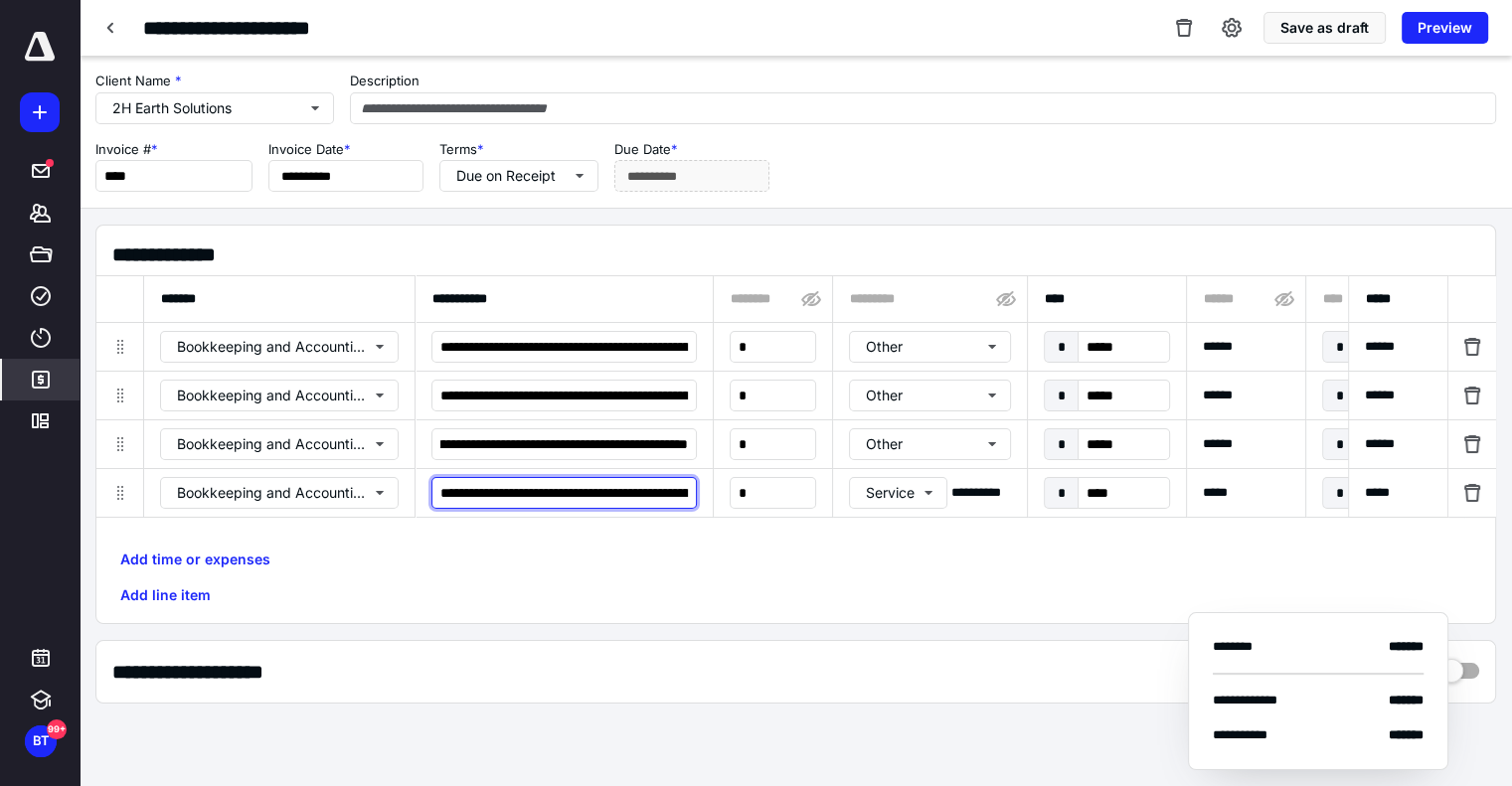 scroll, scrollTop: 0, scrollLeft: 0, axis: both 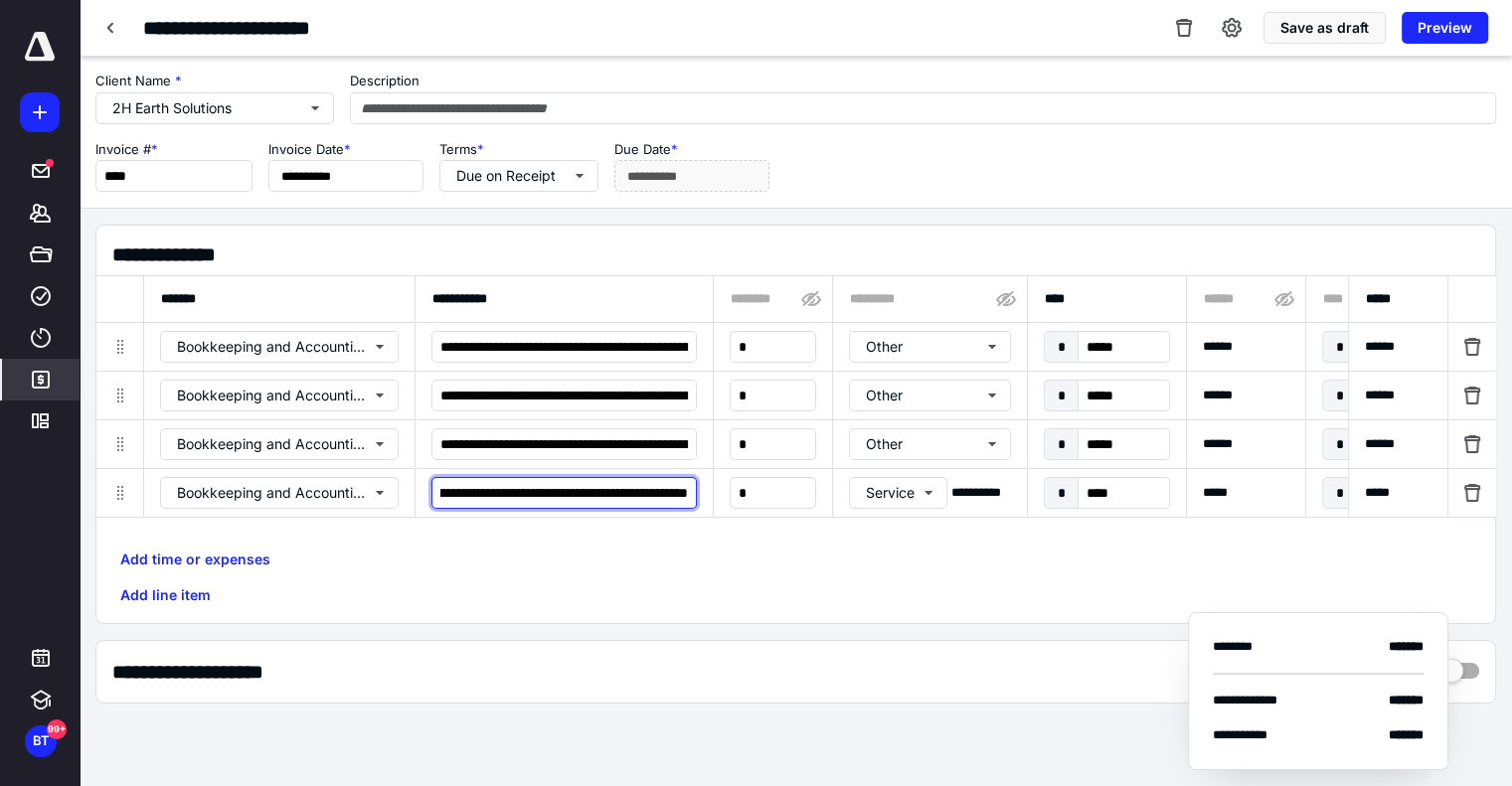 type on "**********" 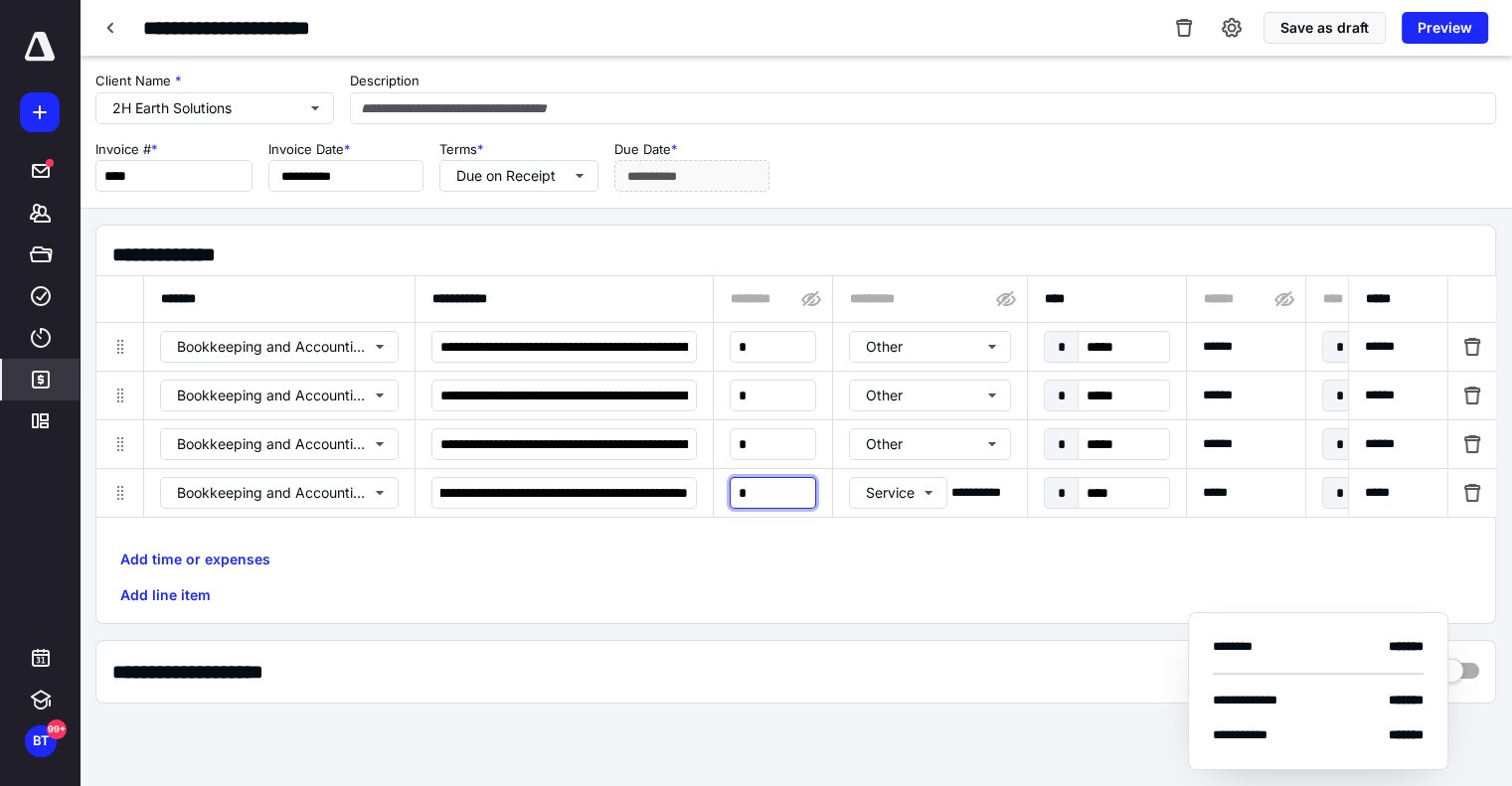 scroll, scrollTop: 0, scrollLeft: 0, axis: both 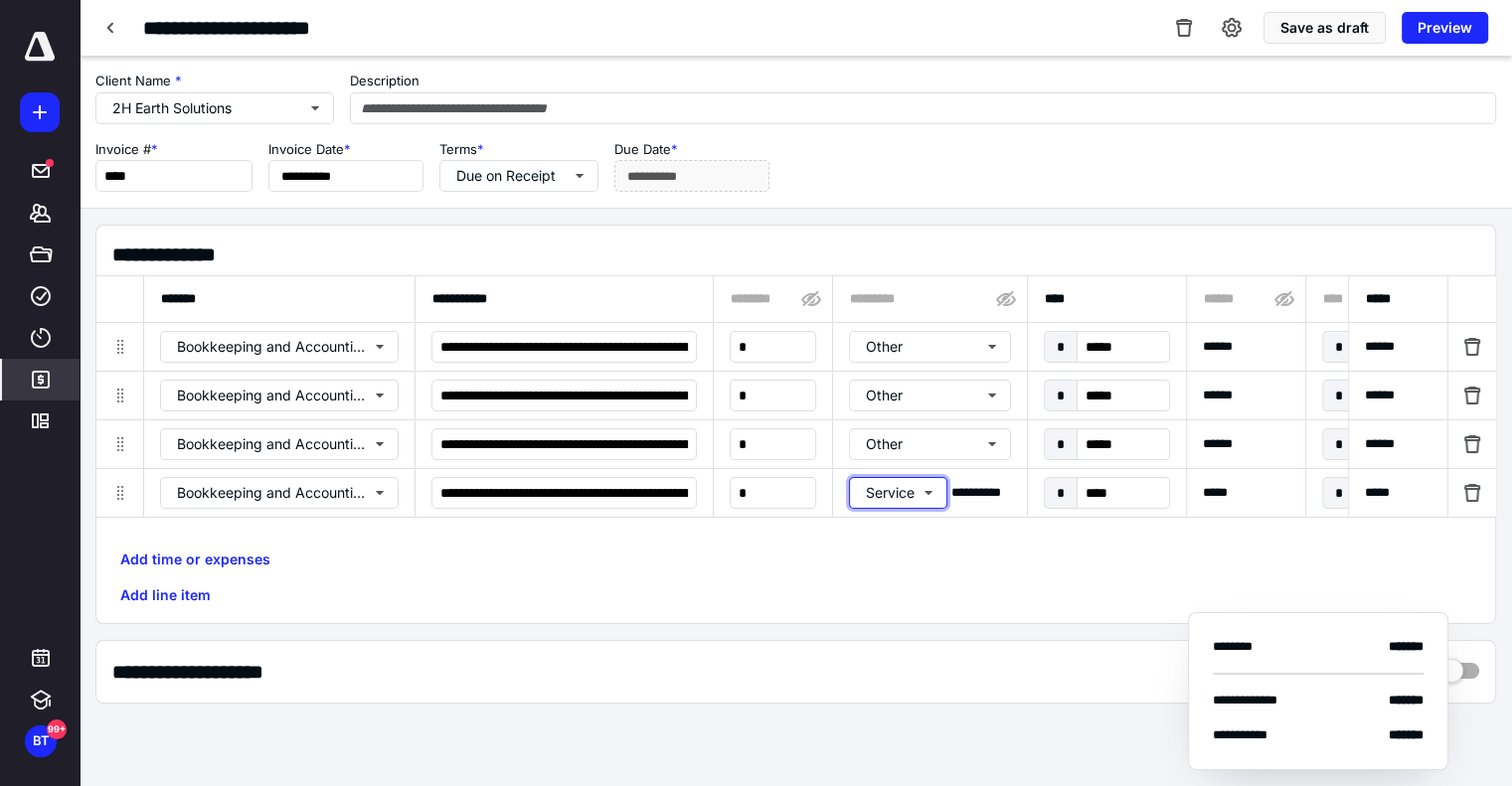type 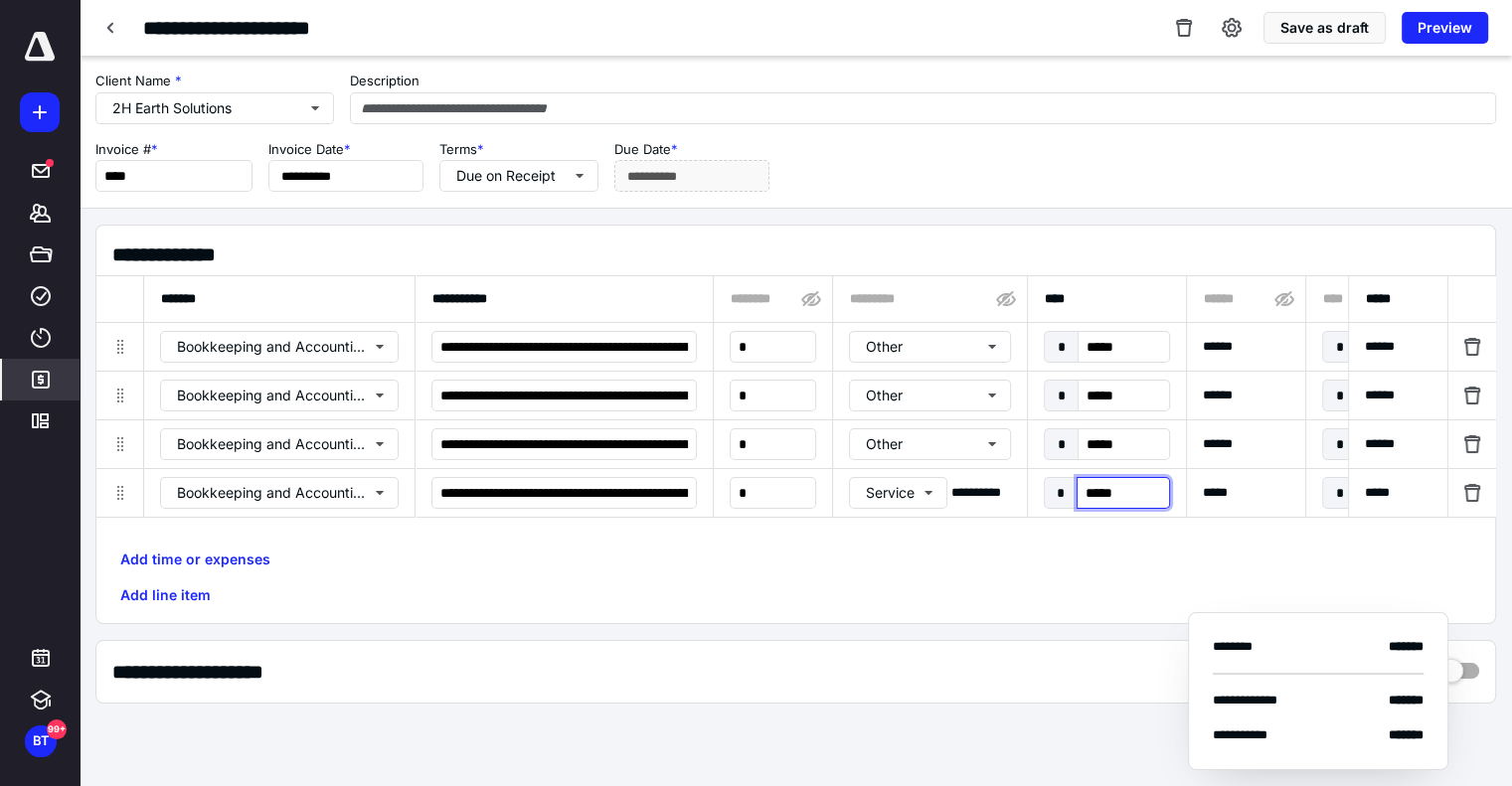 type on "******" 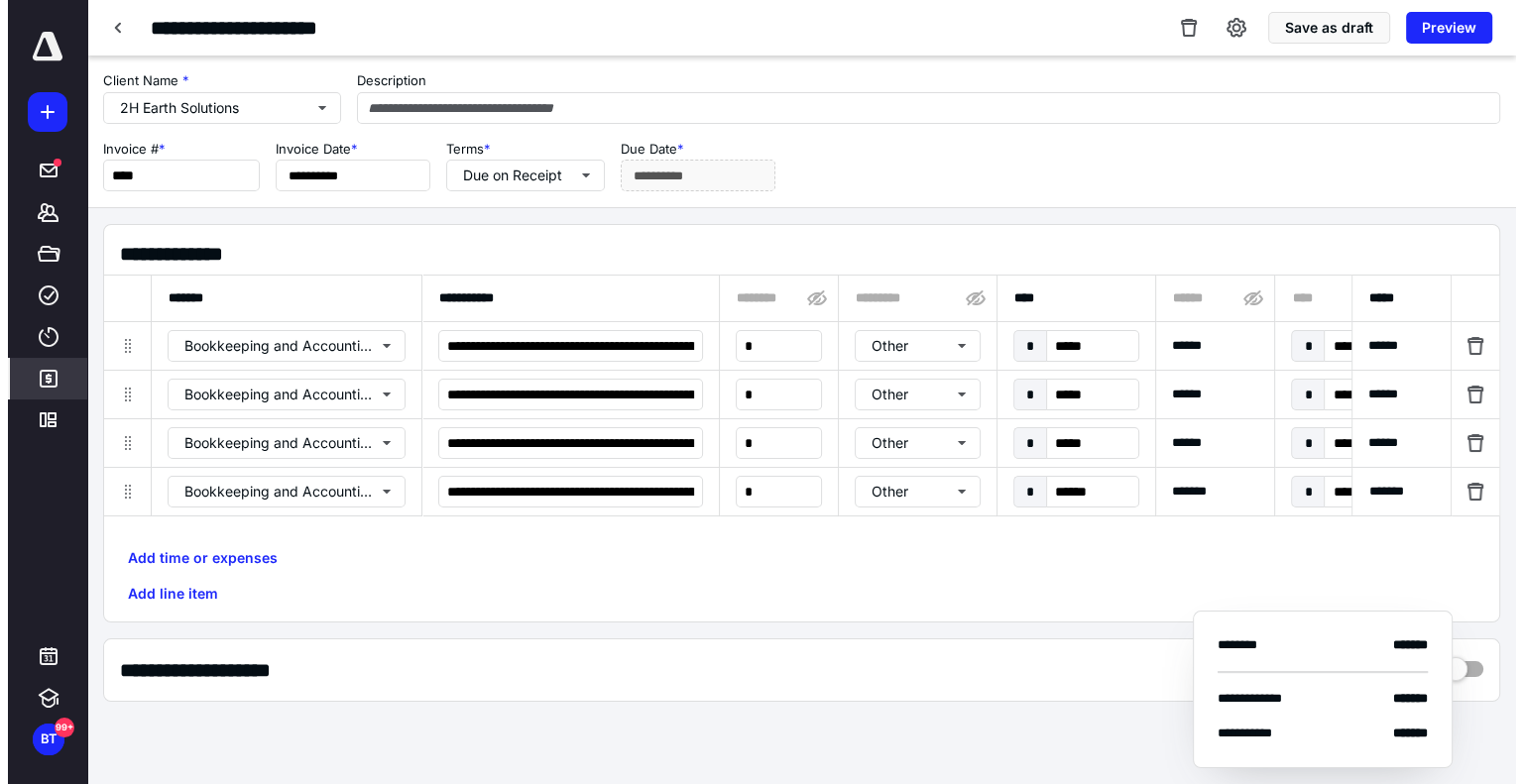 scroll, scrollTop: 0, scrollLeft: 1032, axis: horizontal 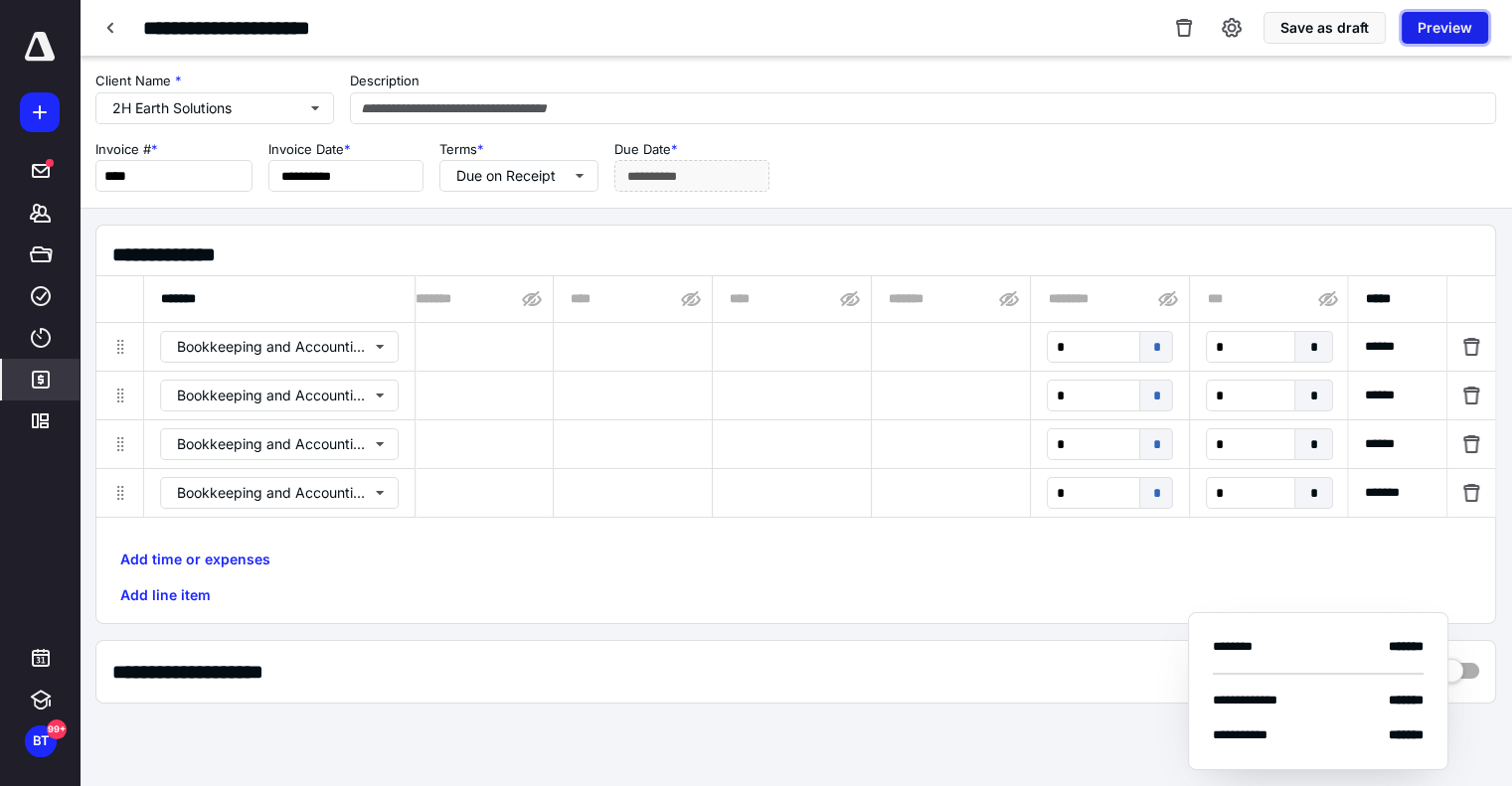 click on "Preview" at bounding box center [1444, 28] 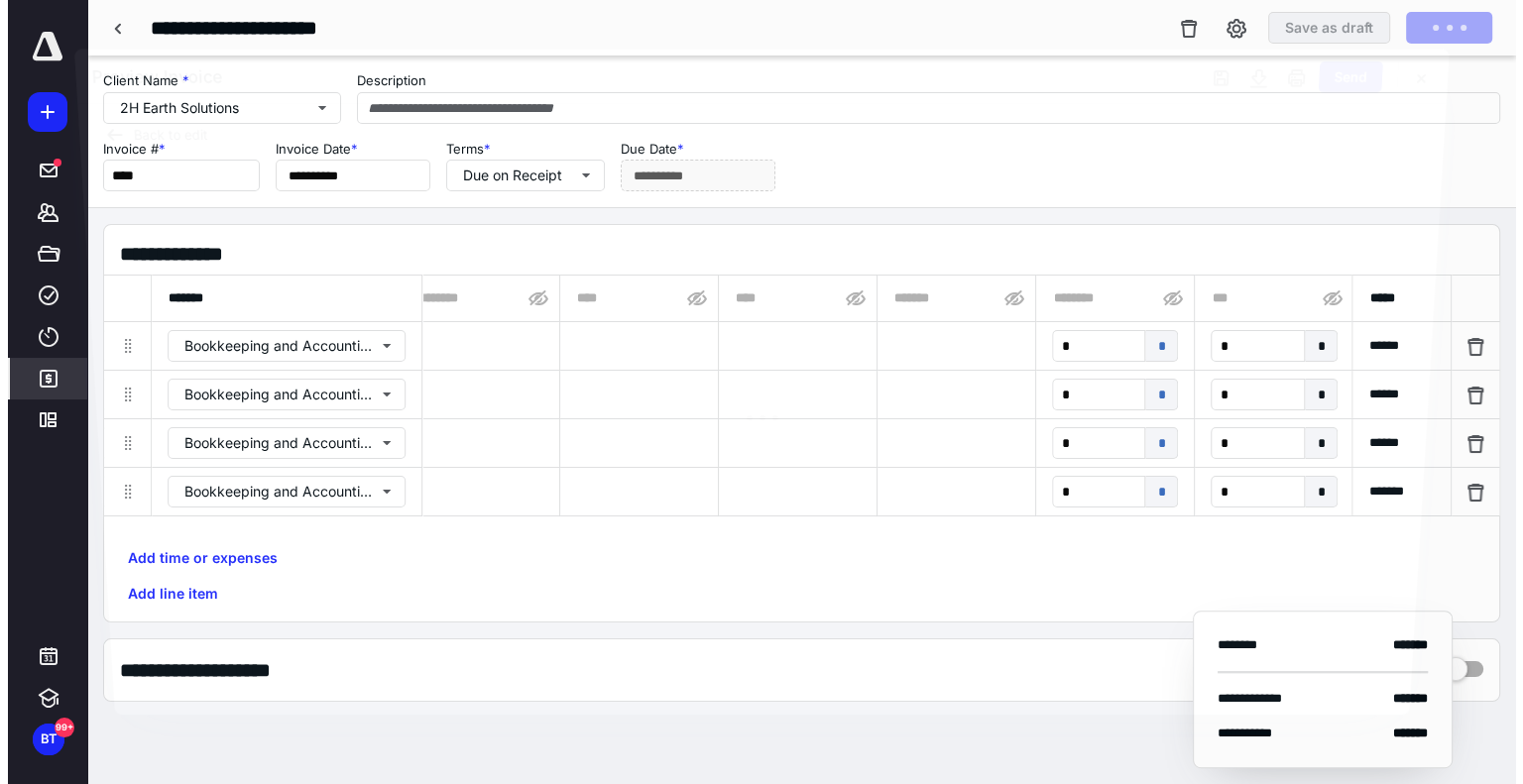 scroll, scrollTop: 0, scrollLeft: 1017, axis: horizontal 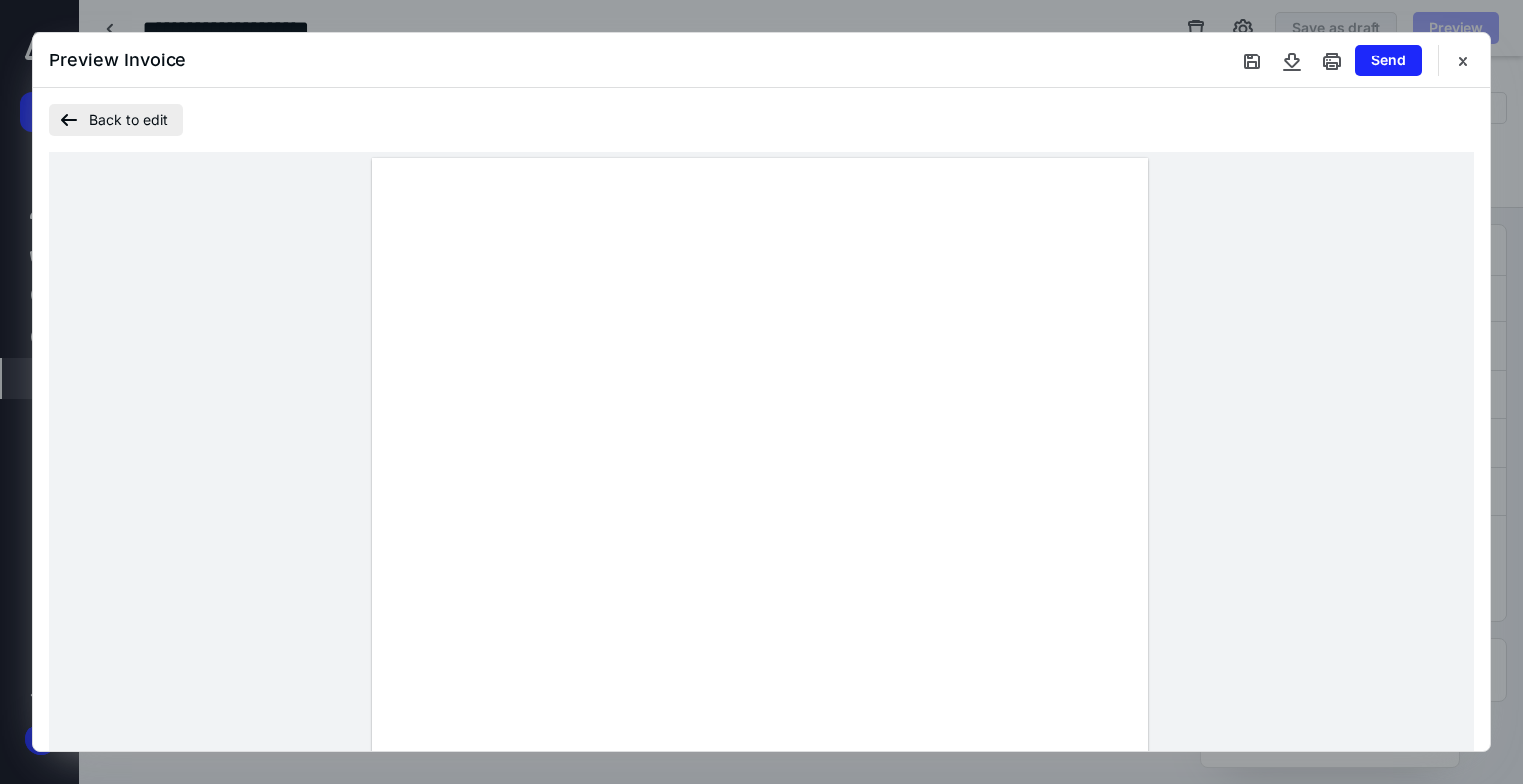 click on "Back to edit" at bounding box center [116, 120] 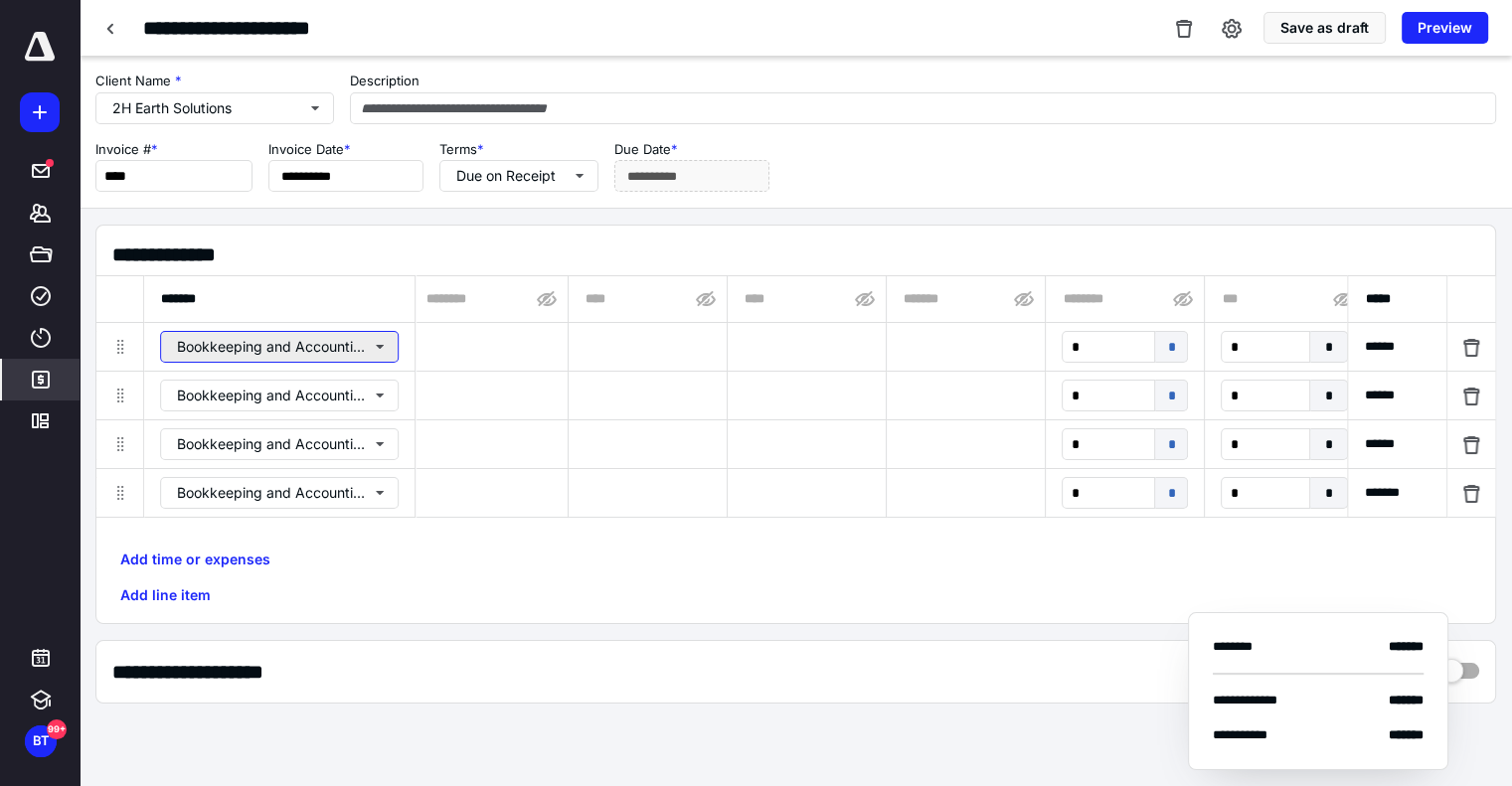 click on "Bookkeeping and Accounting Support" at bounding box center [279, 347] 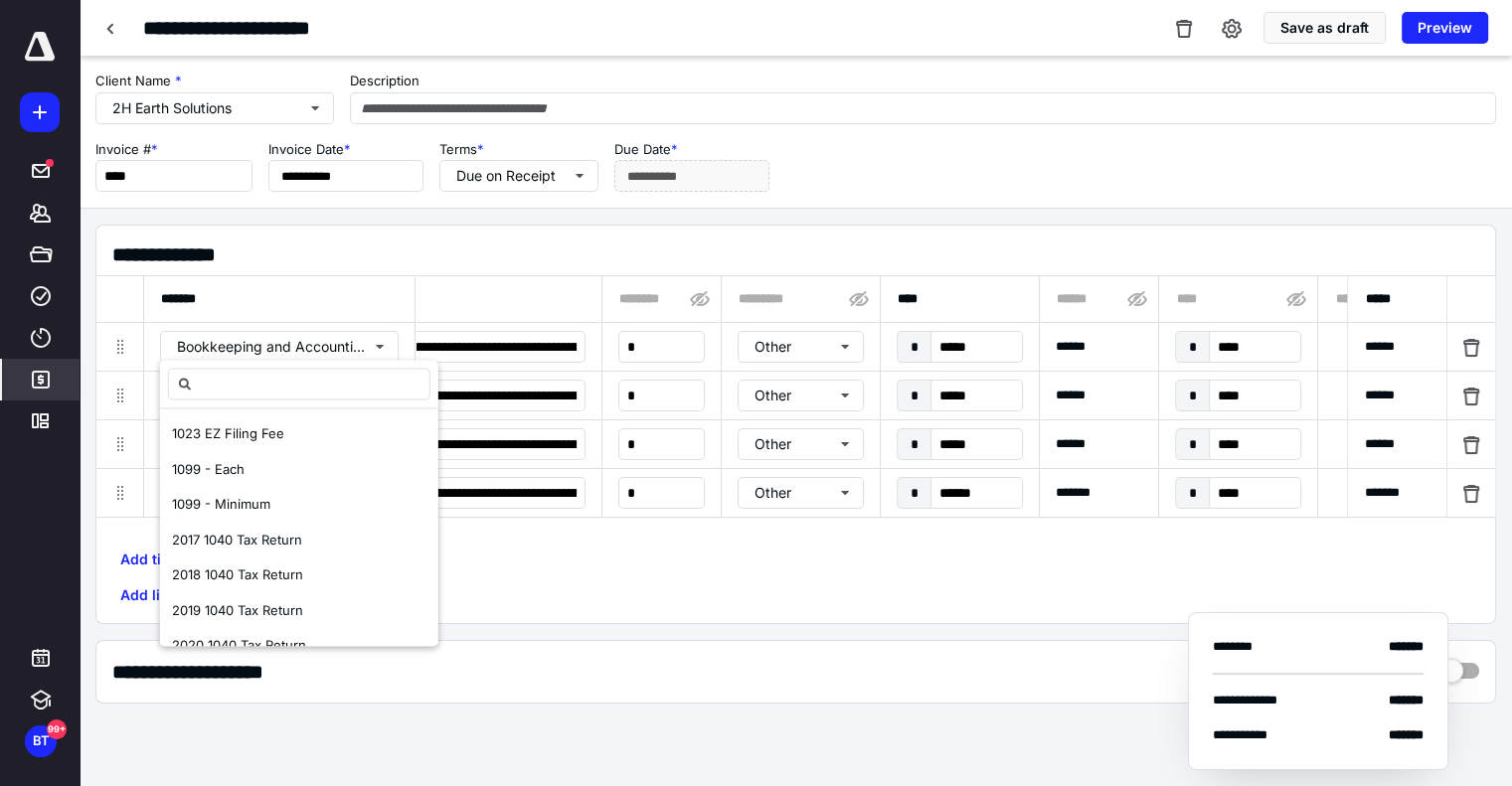 scroll, scrollTop: 0, scrollLeft: 0, axis: both 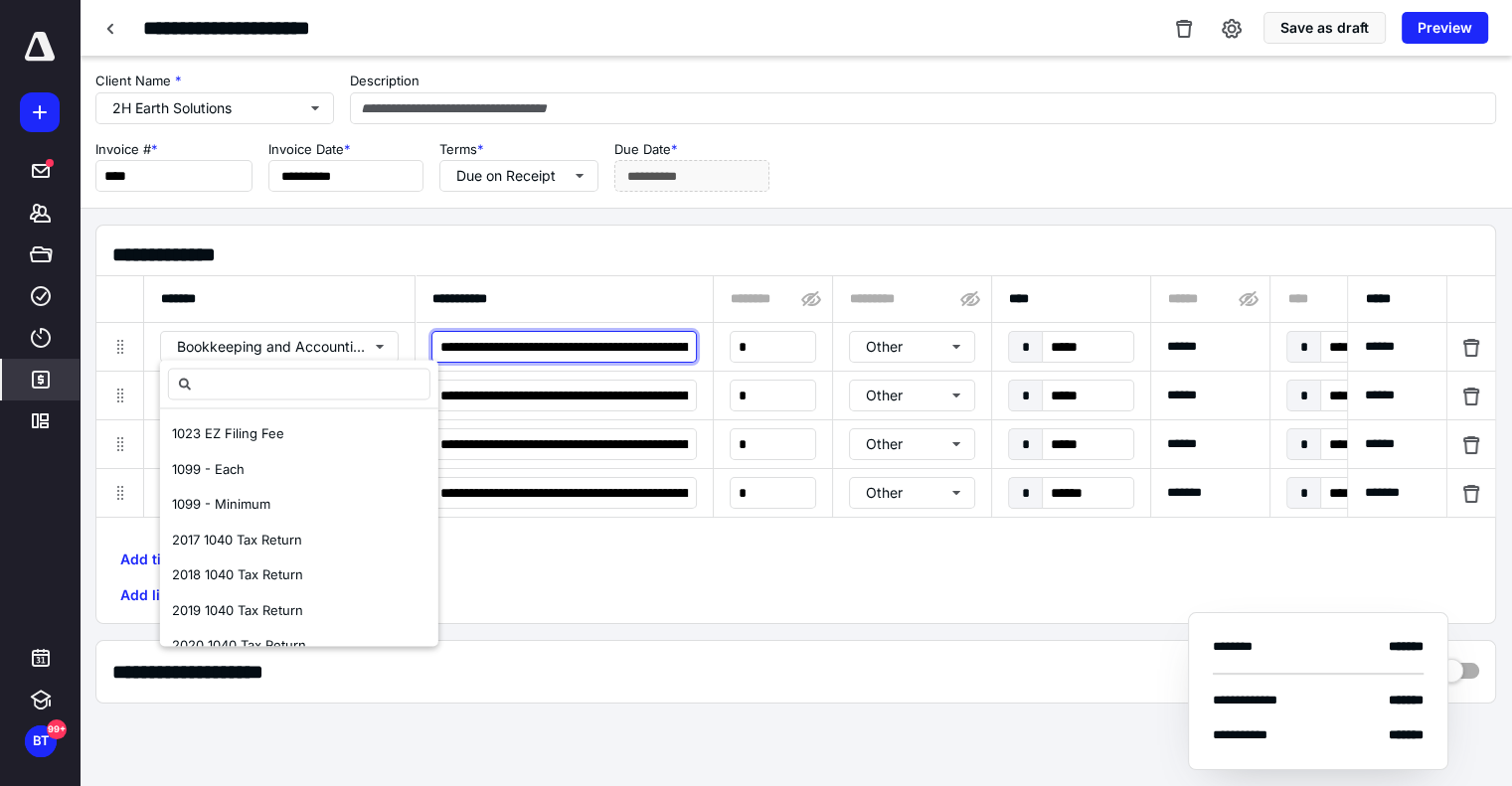 click on "**********" at bounding box center (564, 347) 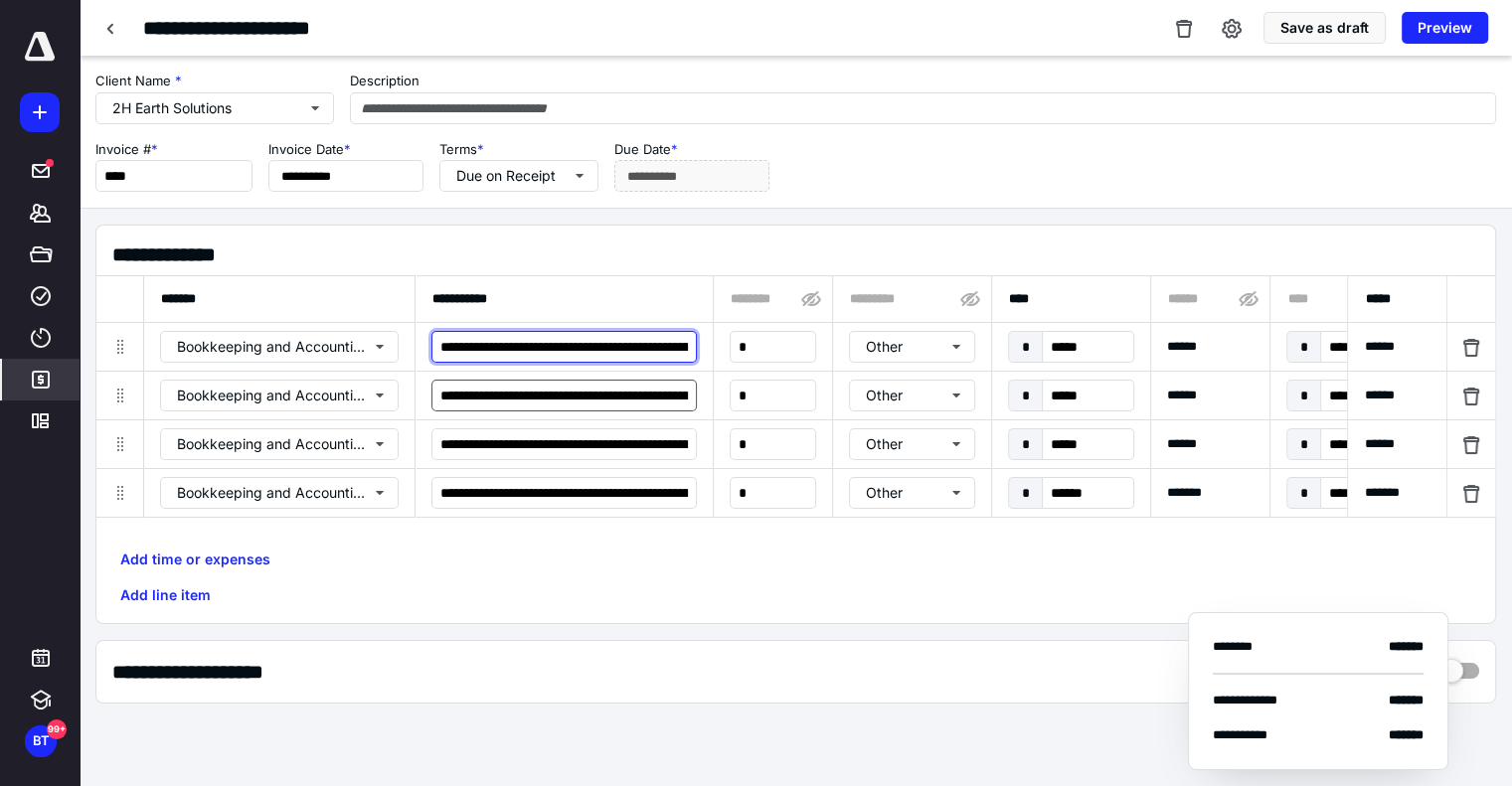 type on "**********" 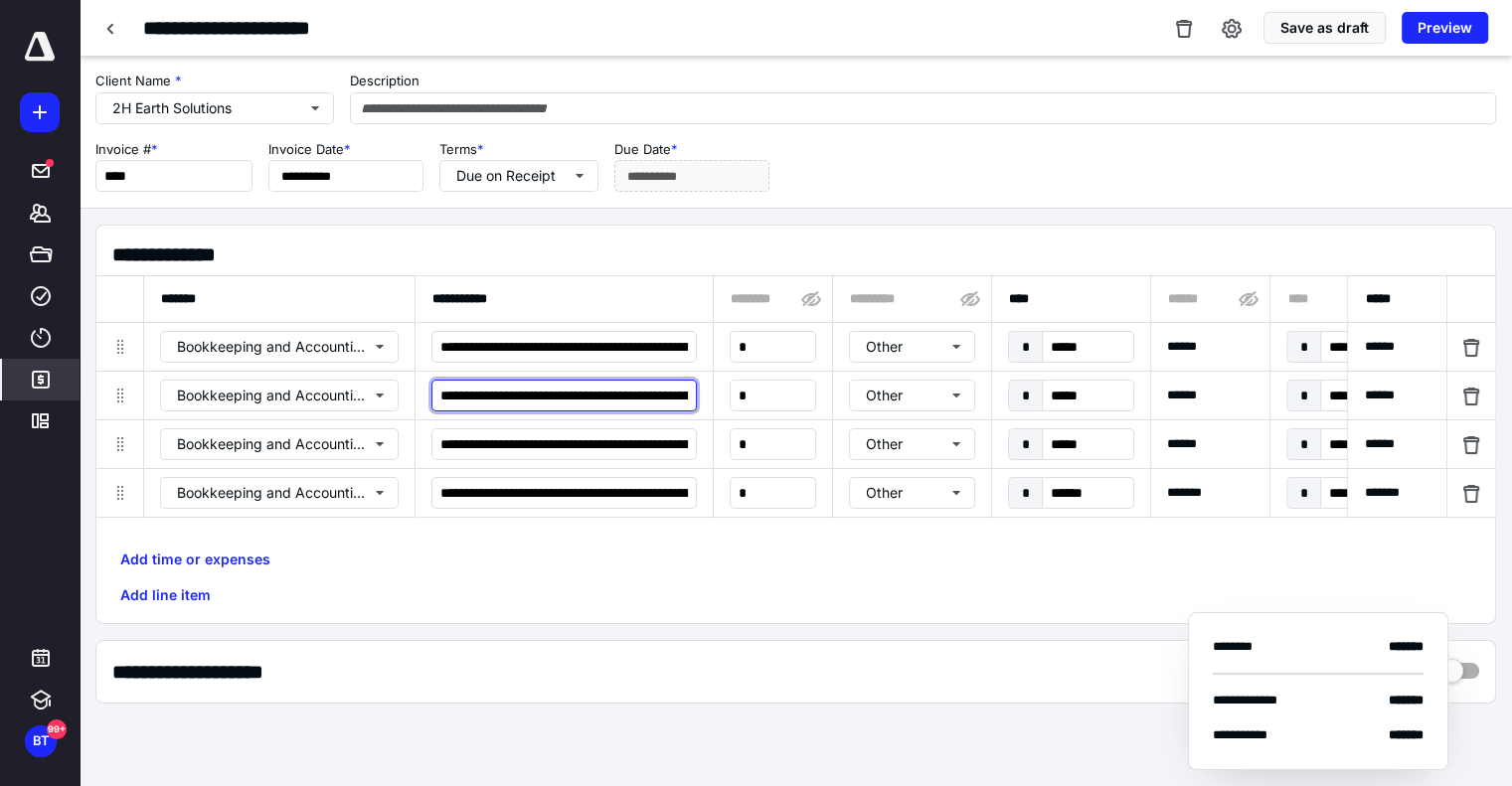 click on "**********" at bounding box center [564, 395] 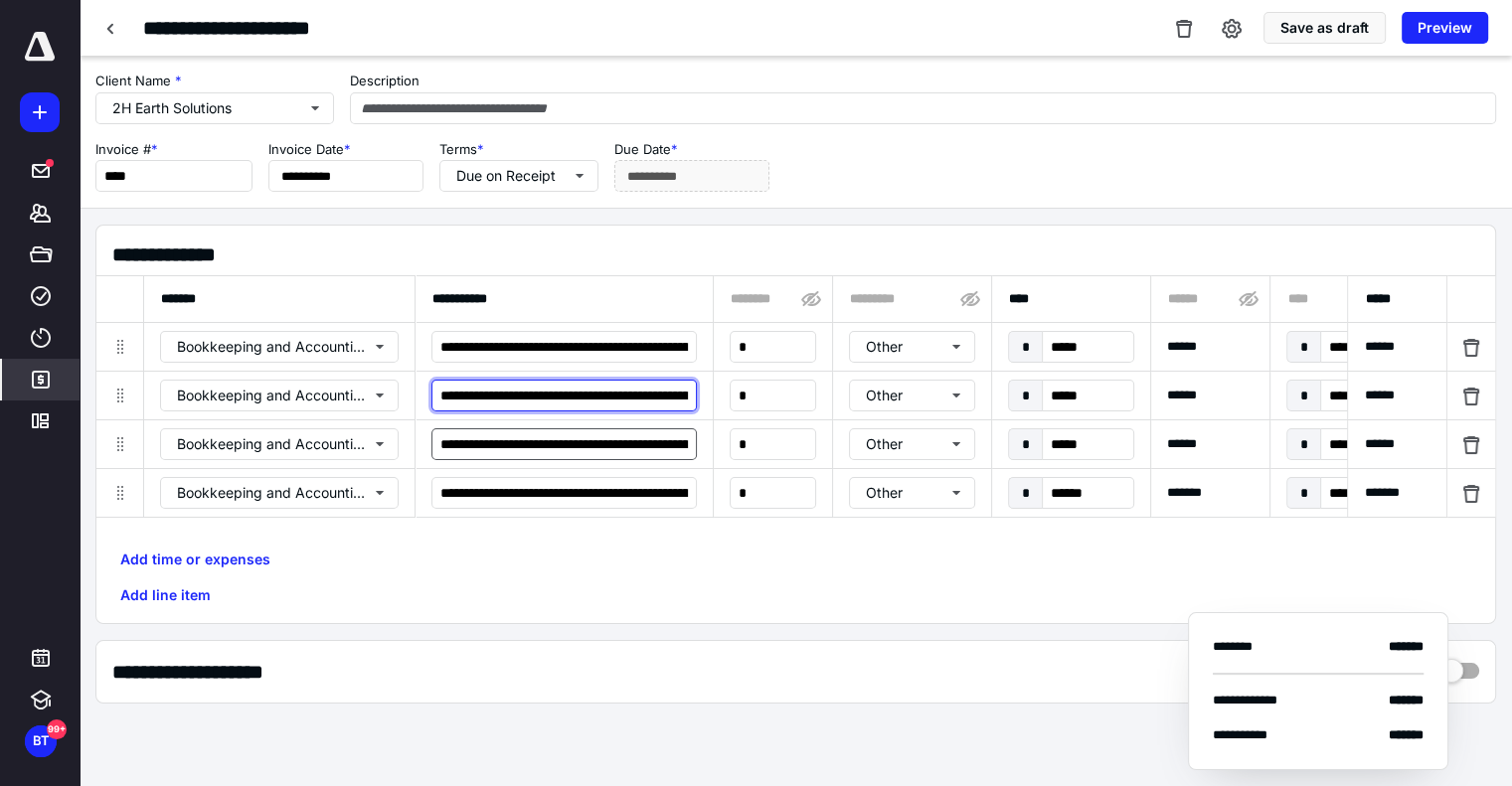 type on "**********" 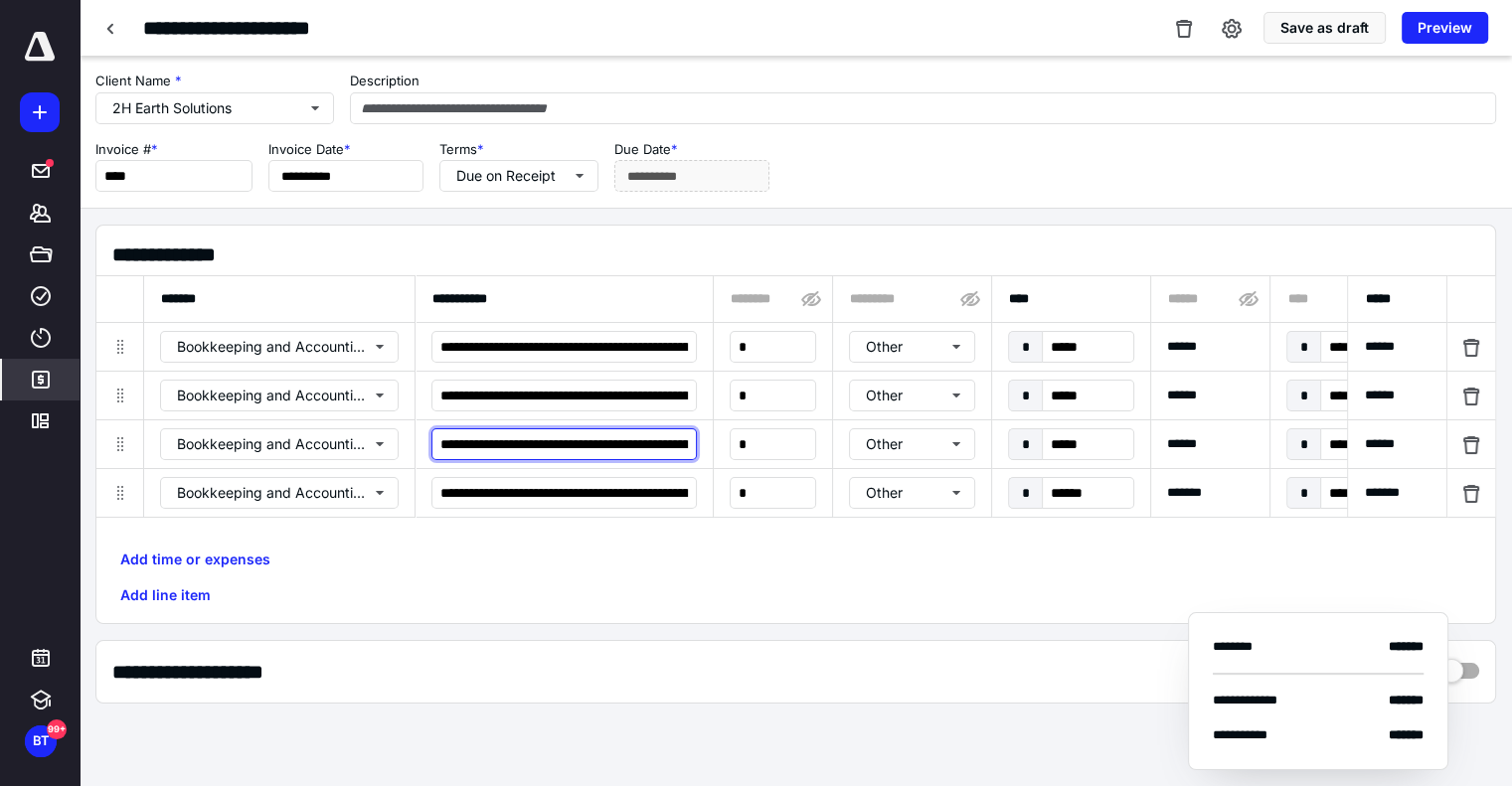 click on "**********" at bounding box center (564, 444) 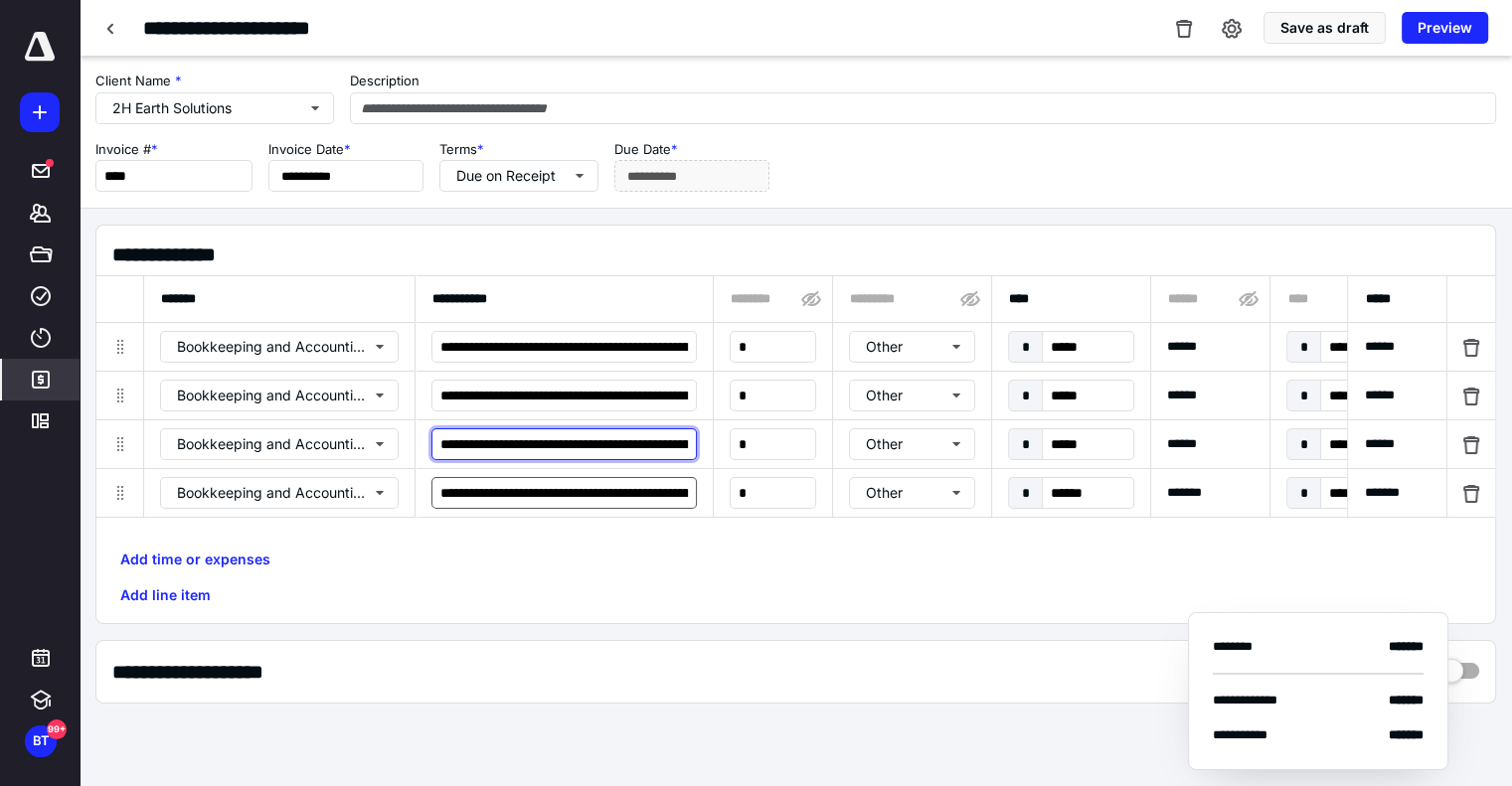 type on "**********" 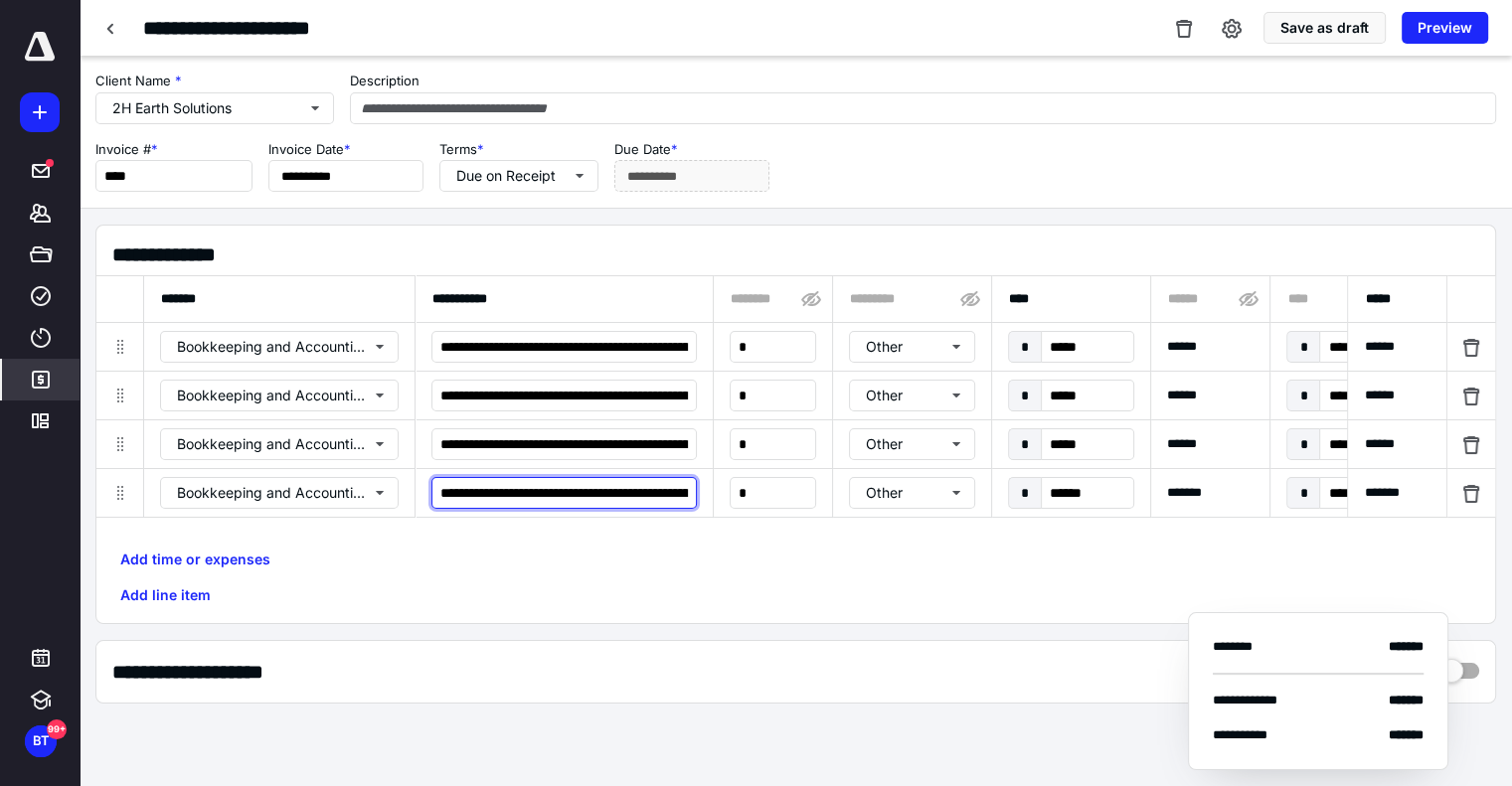 click on "**********" at bounding box center [564, 493] 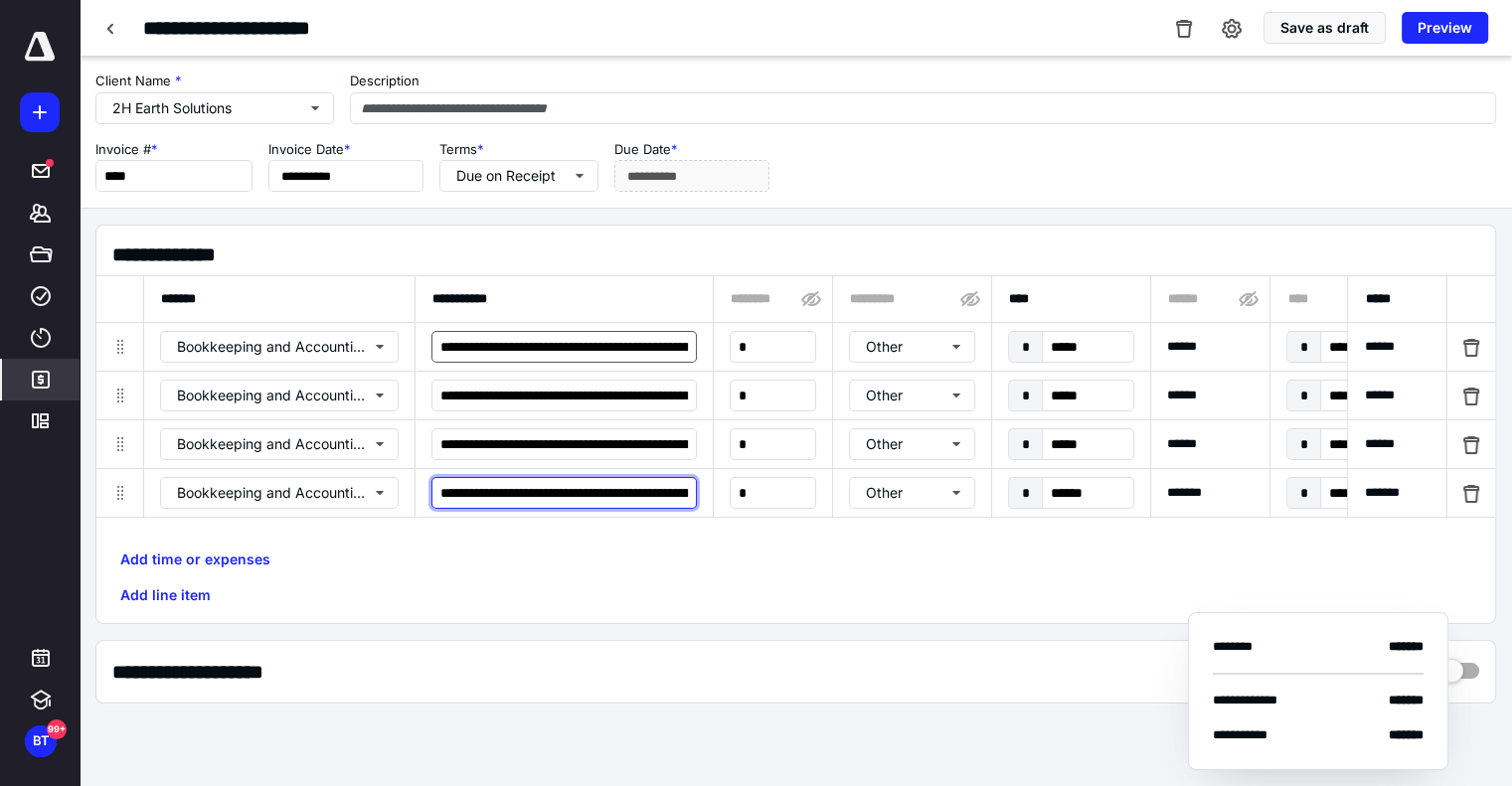 type on "**********" 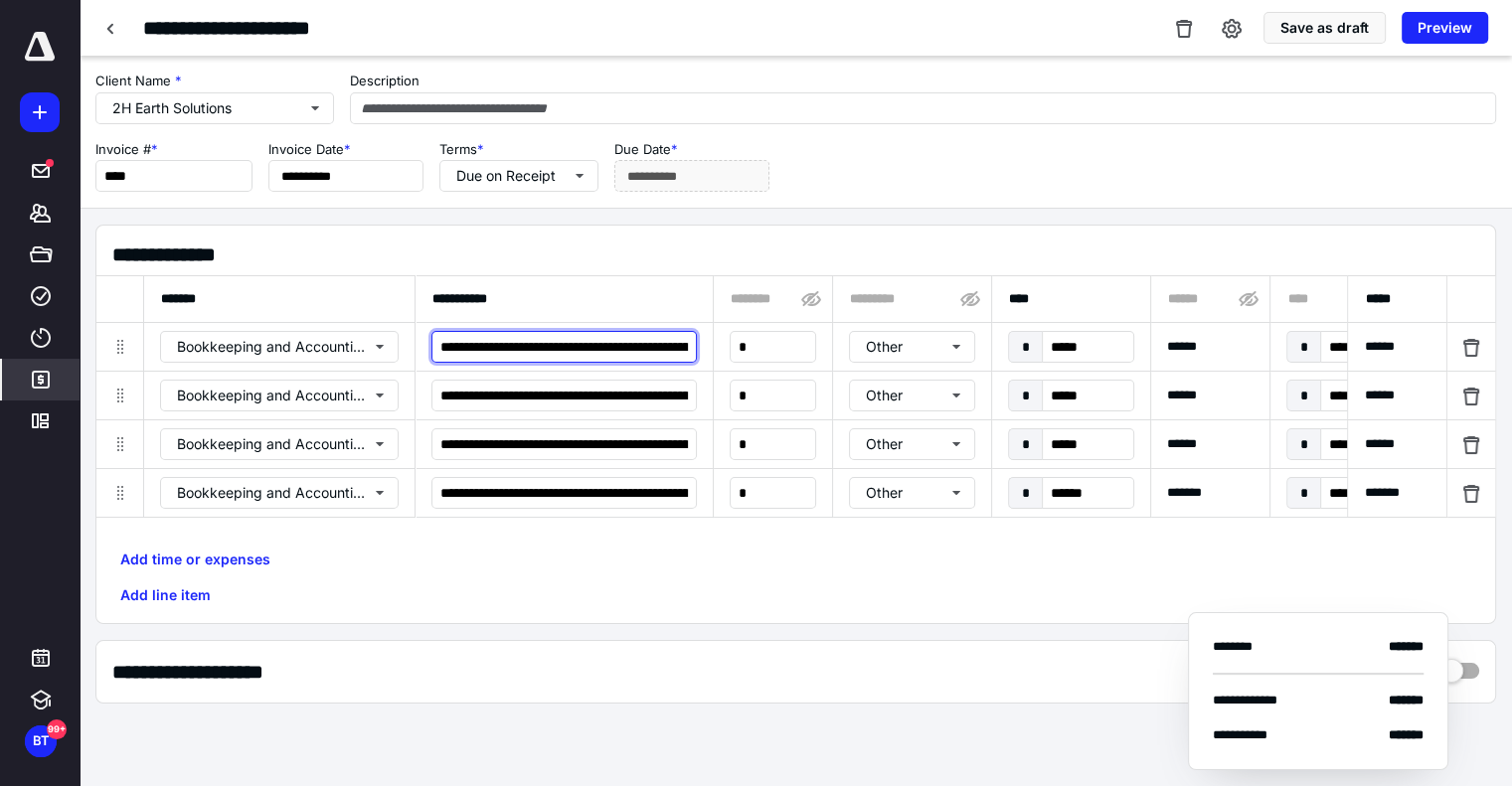 click on "**********" at bounding box center (564, 347) 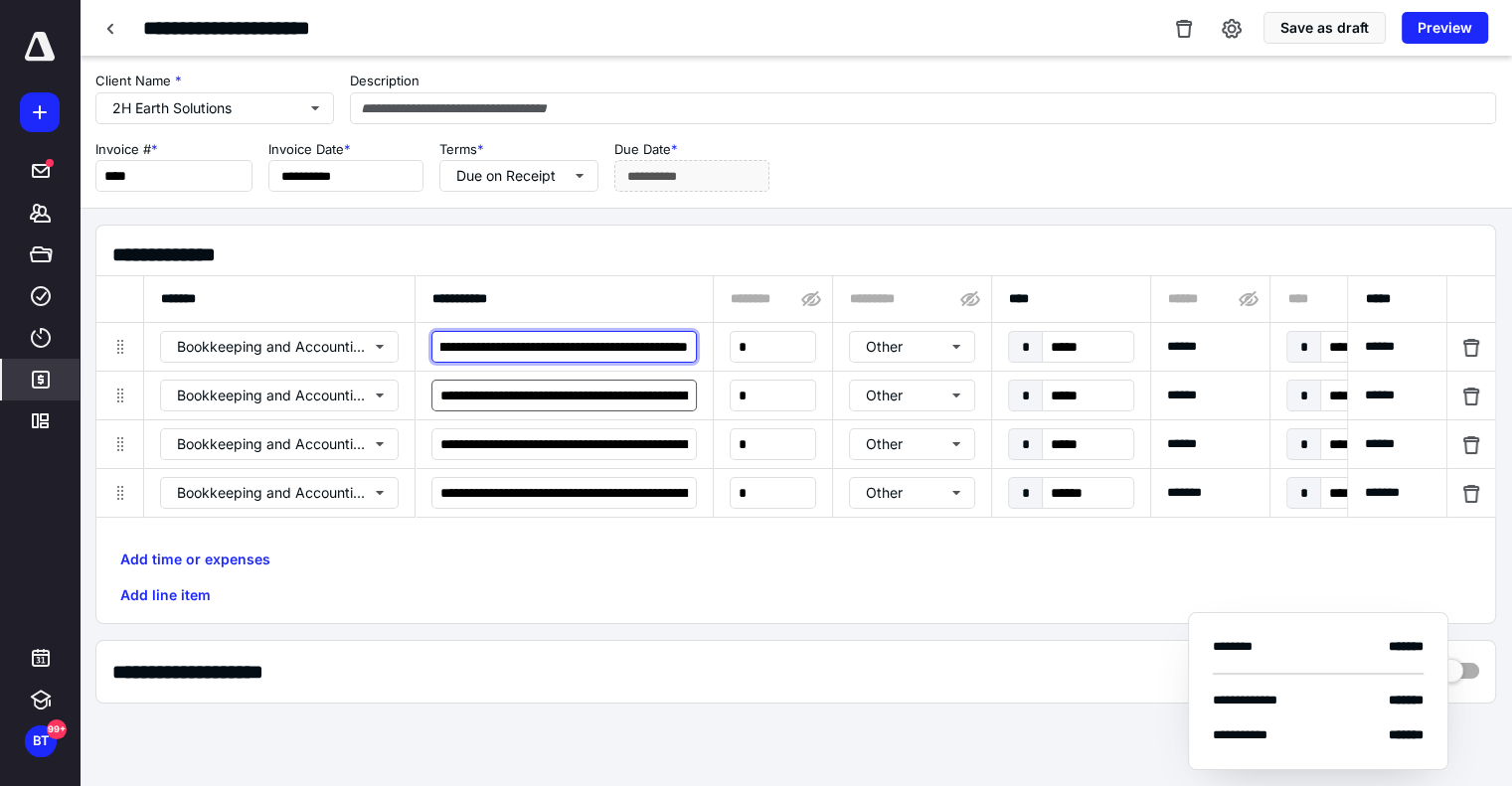 type on "**********" 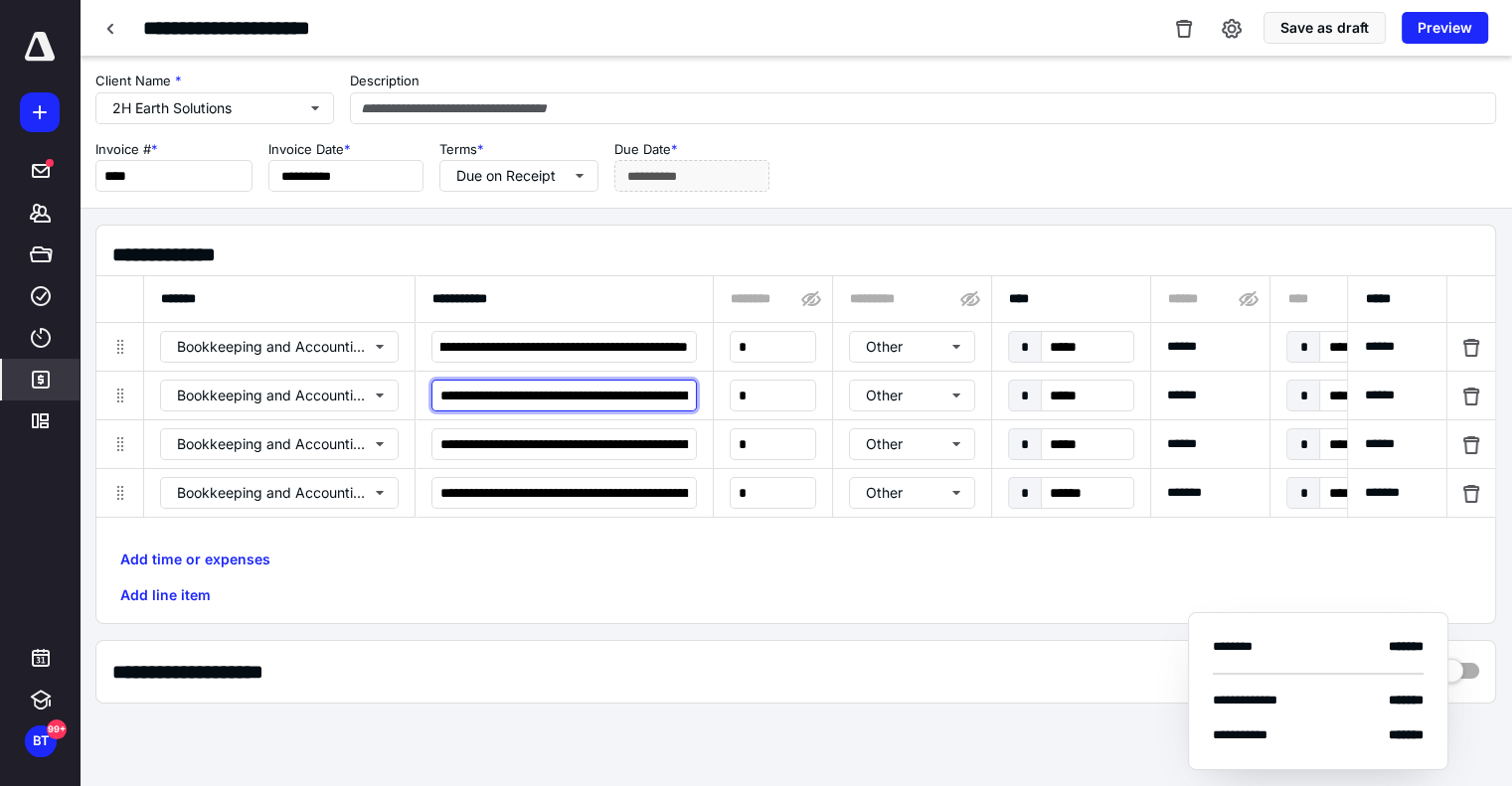 click on "**********" at bounding box center (564, 395) 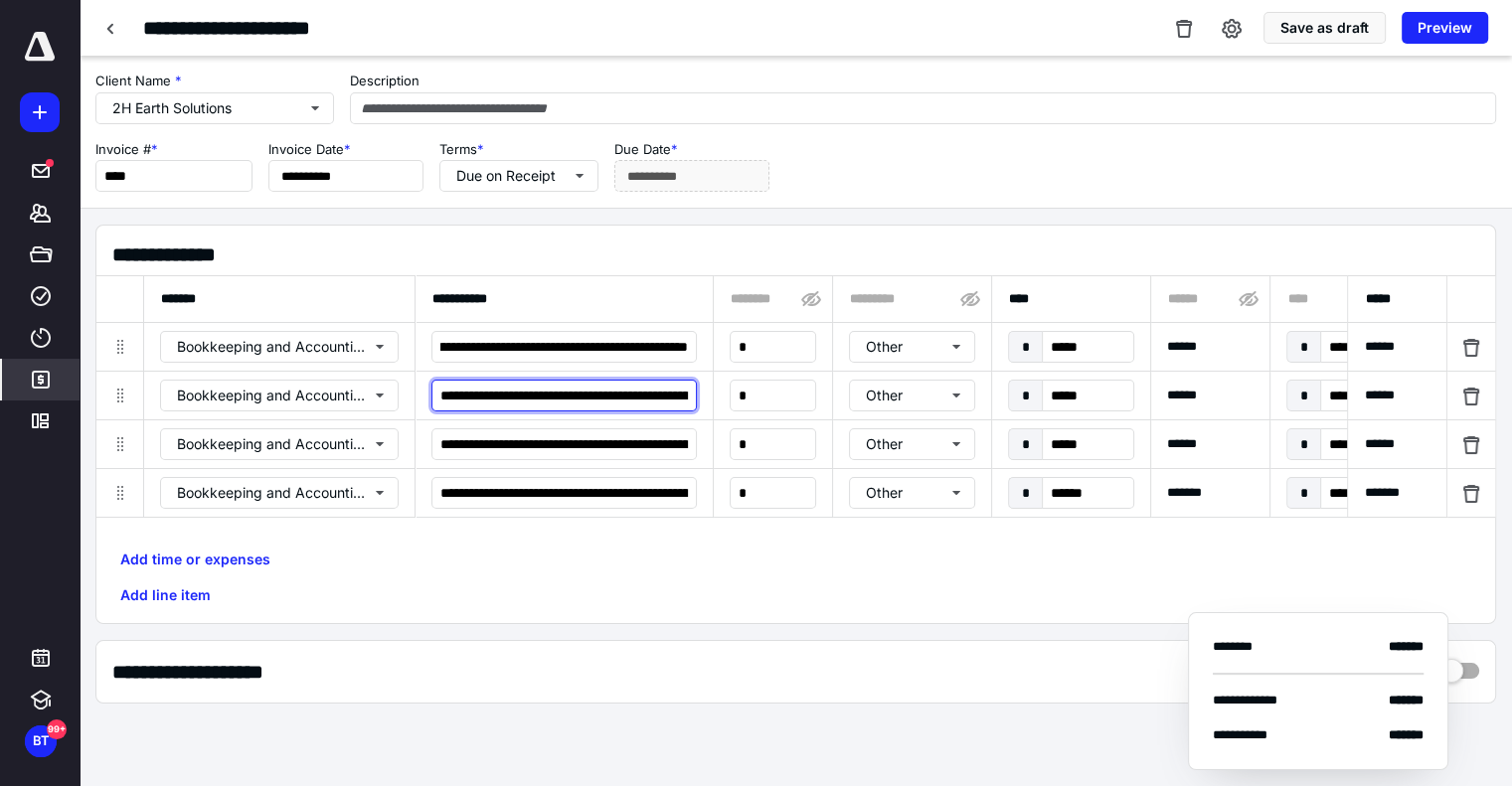 scroll, scrollTop: 0, scrollLeft: 0, axis: both 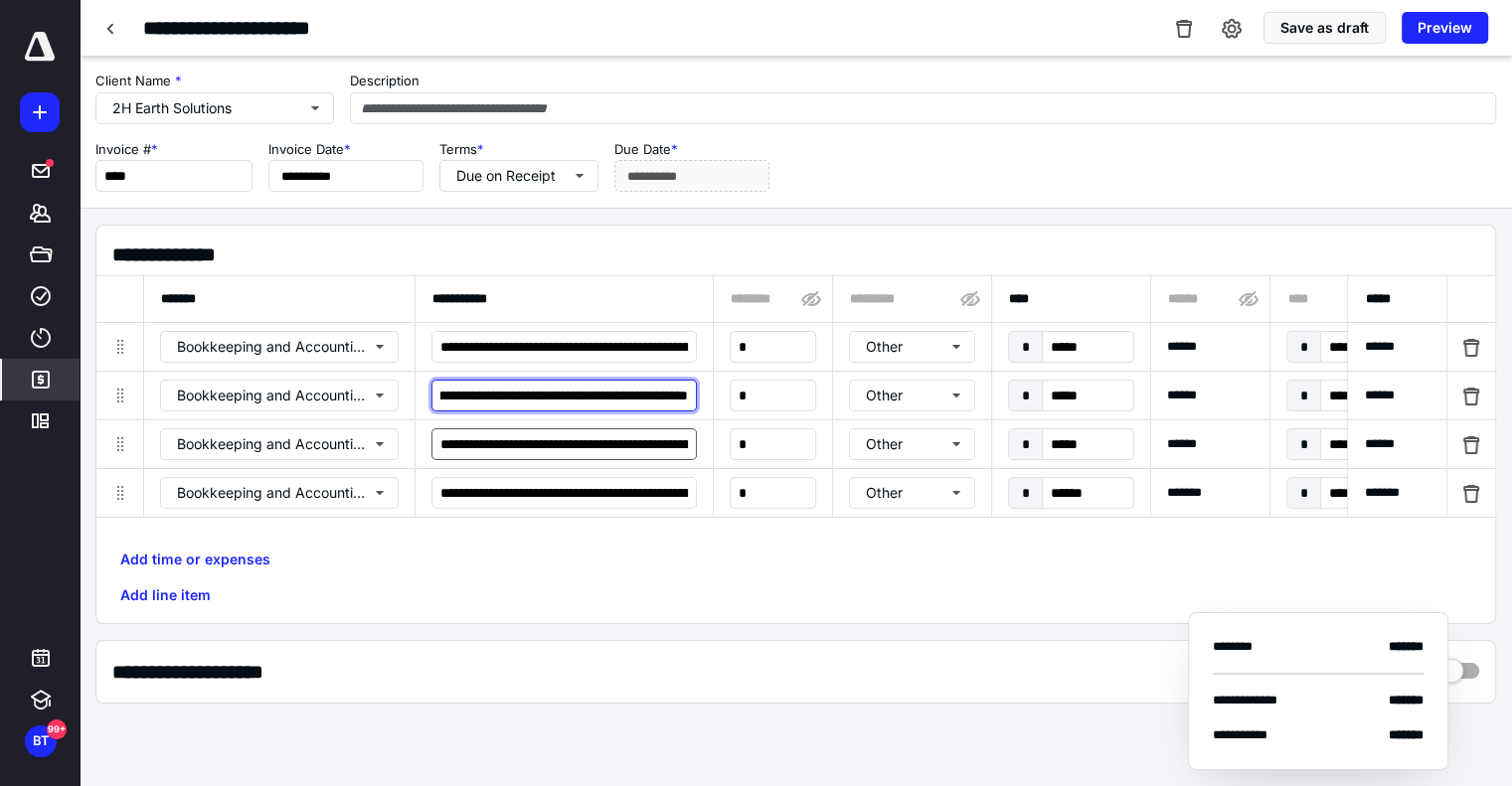 type on "**********" 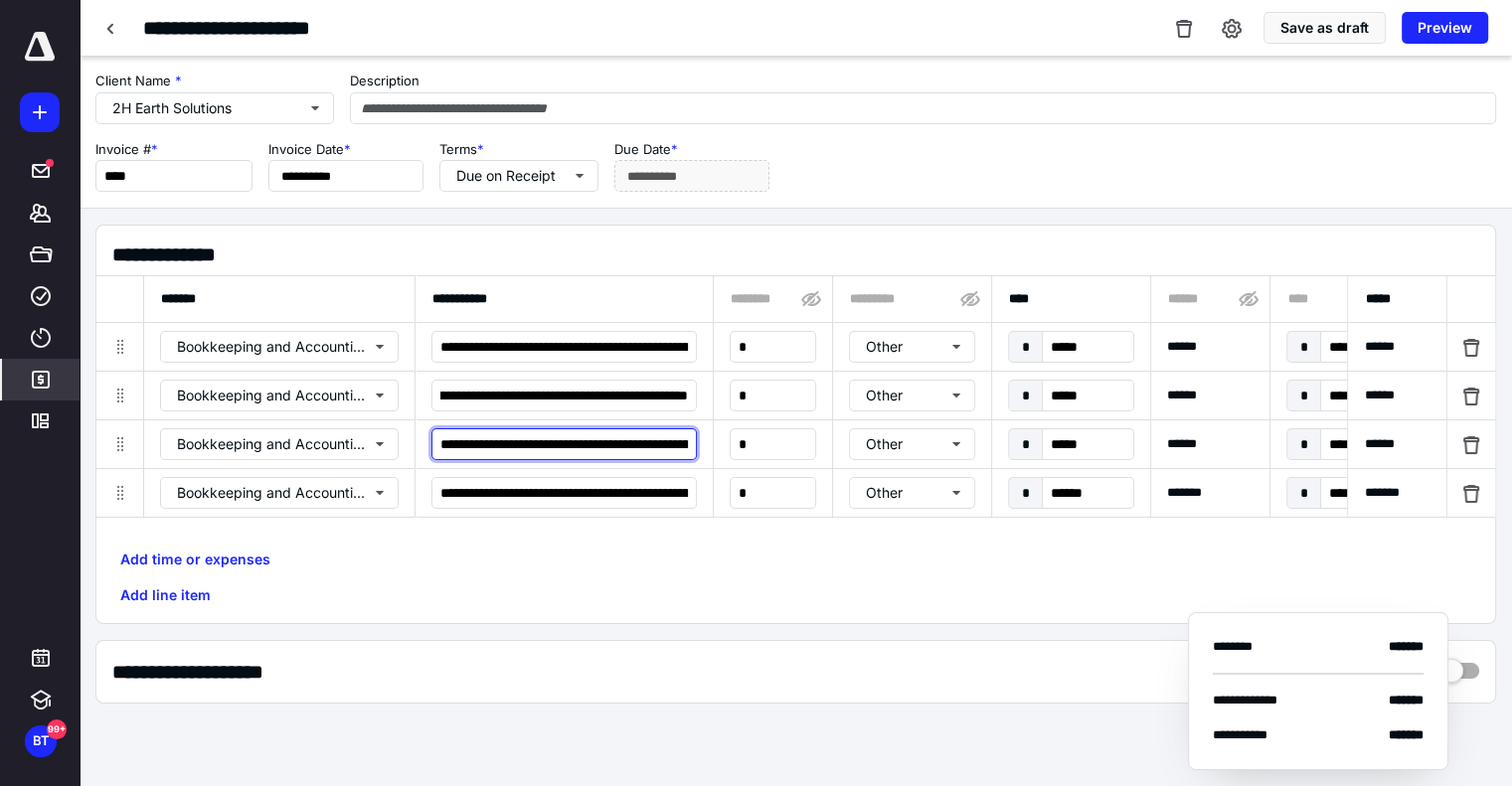 scroll, scrollTop: 0, scrollLeft: 0, axis: both 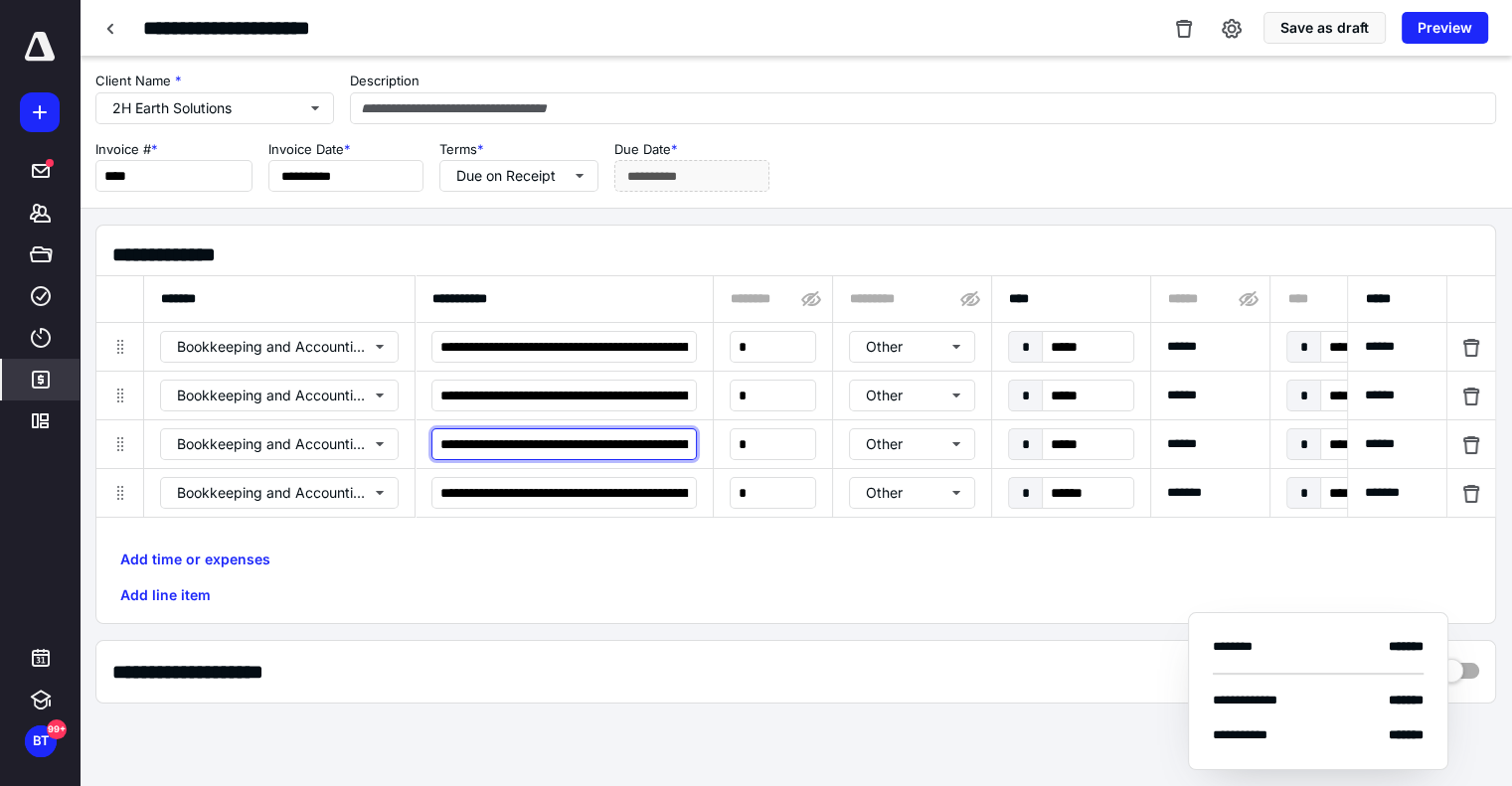 click on "**********" at bounding box center (564, 444) 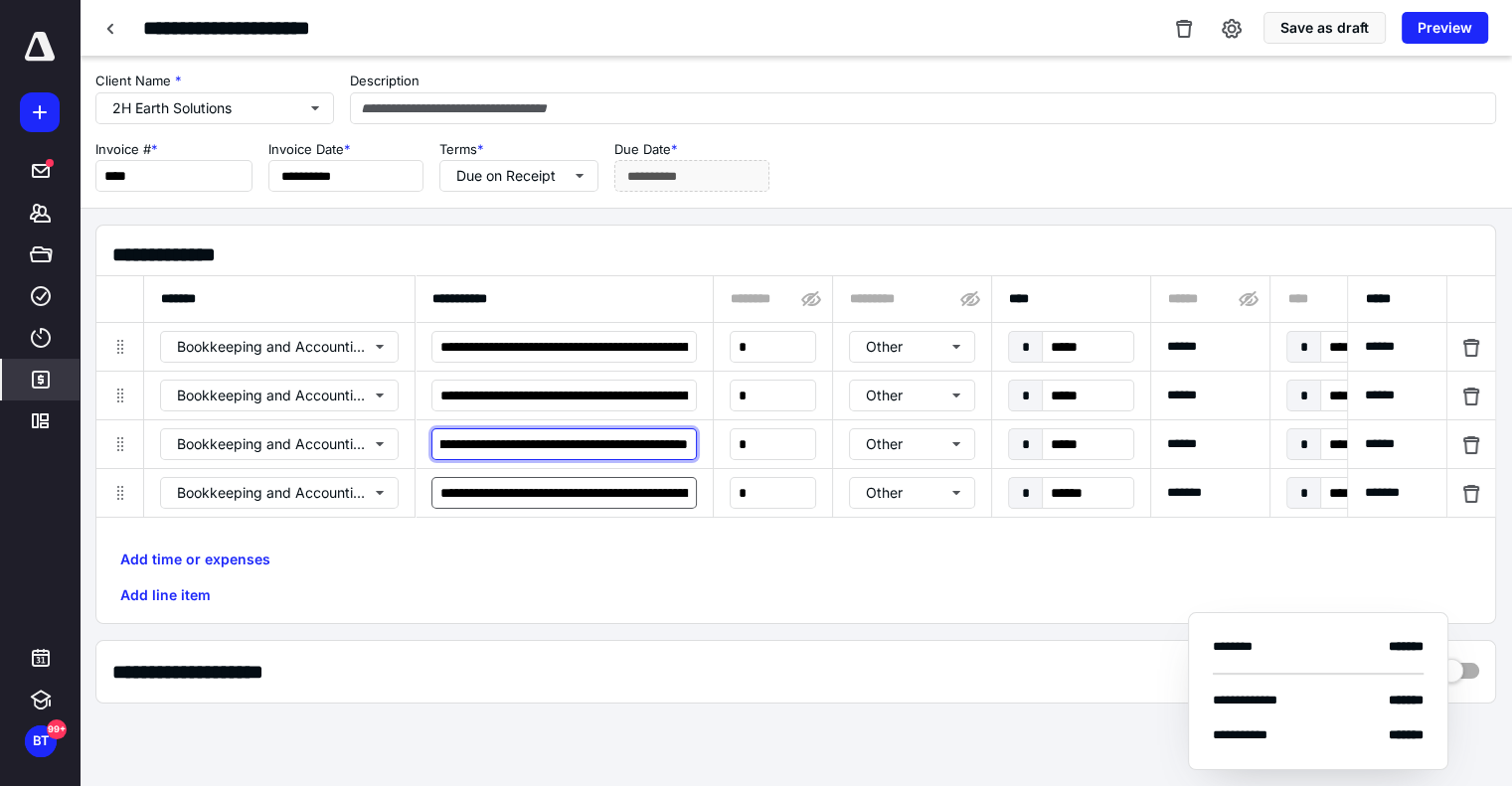 type on "**********" 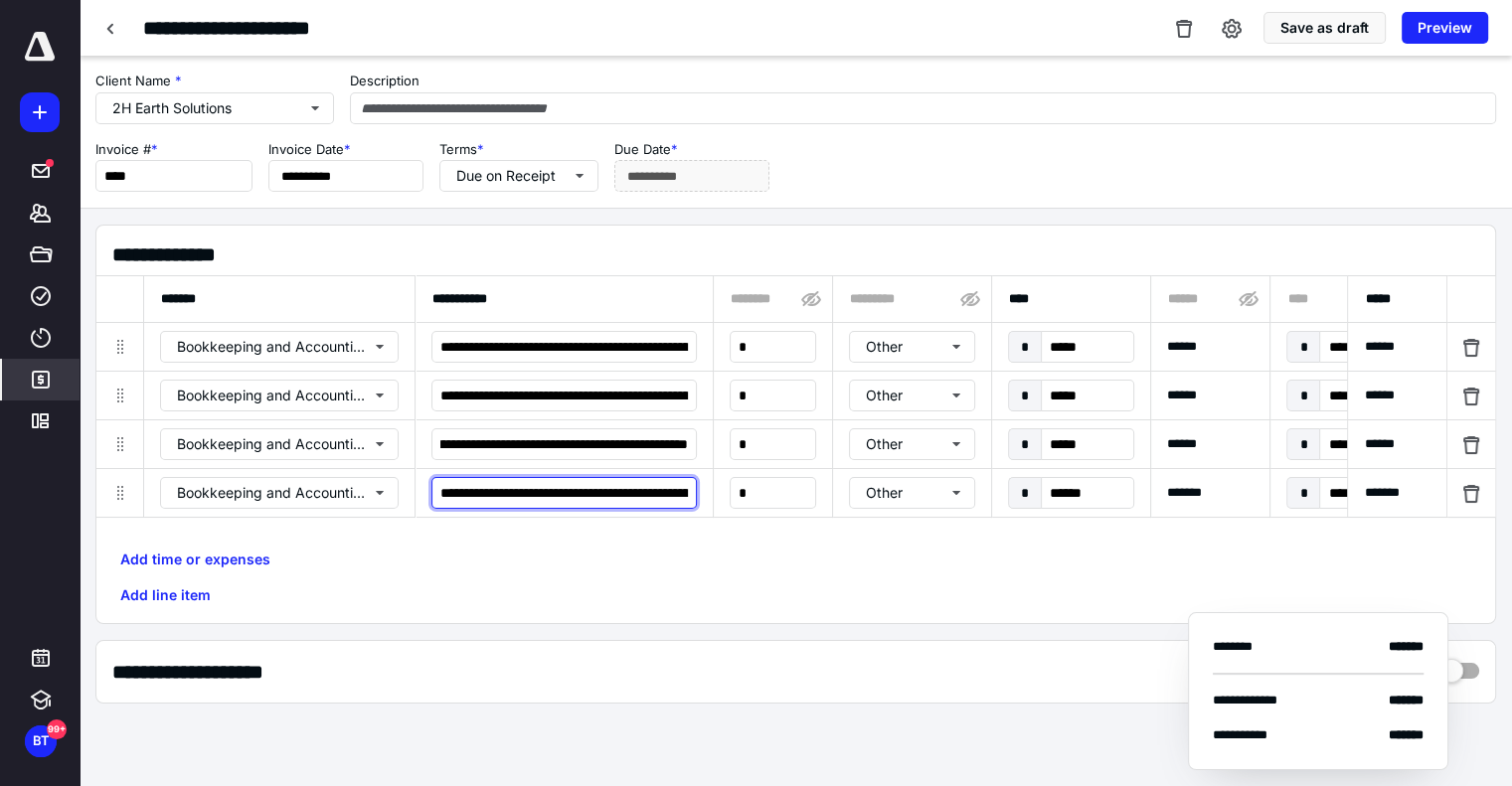 click on "**********" at bounding box center (564, 493) 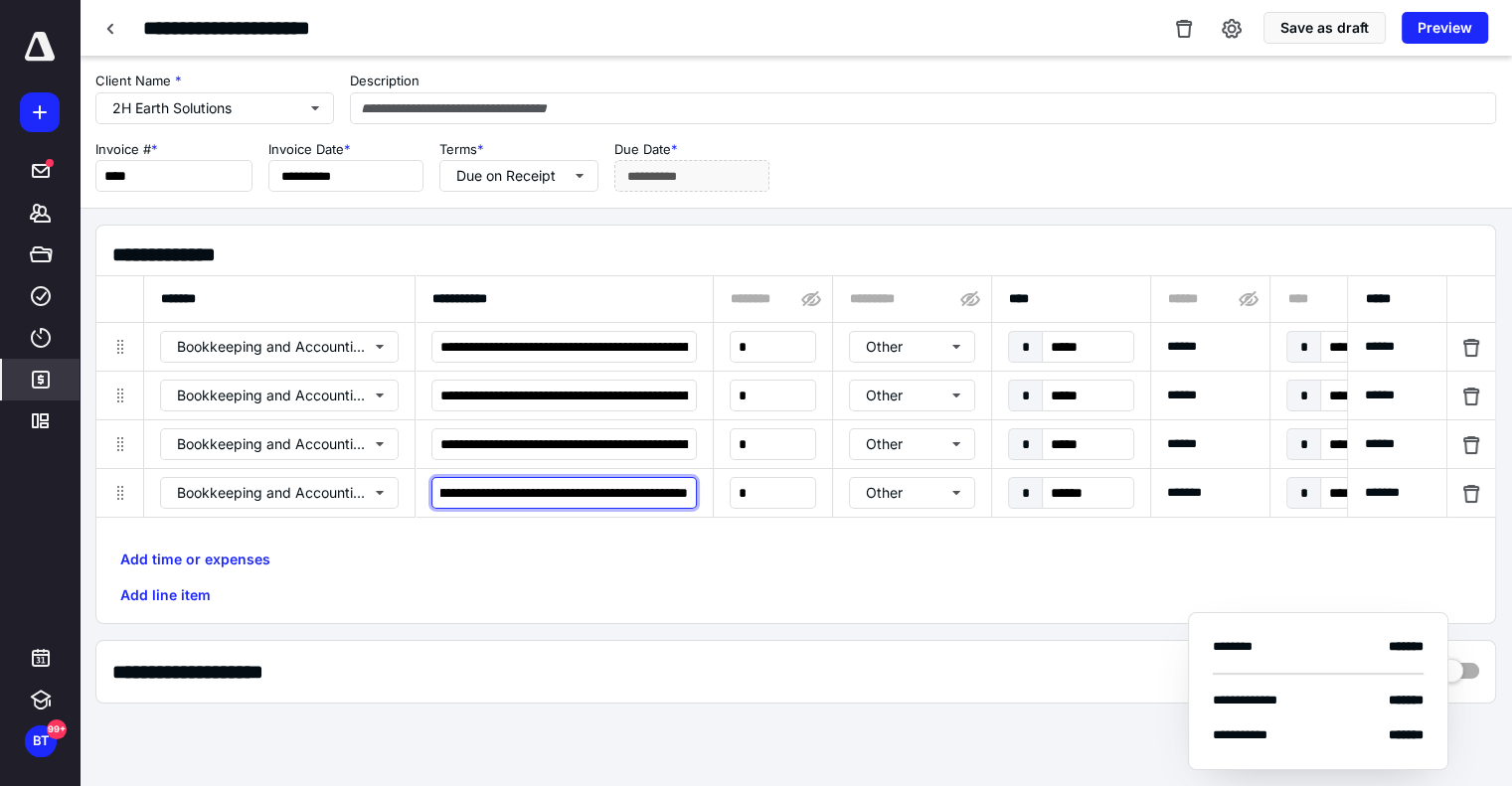 scroll, scrollTop: 0, scrollLeft: 403, axis: horizontal 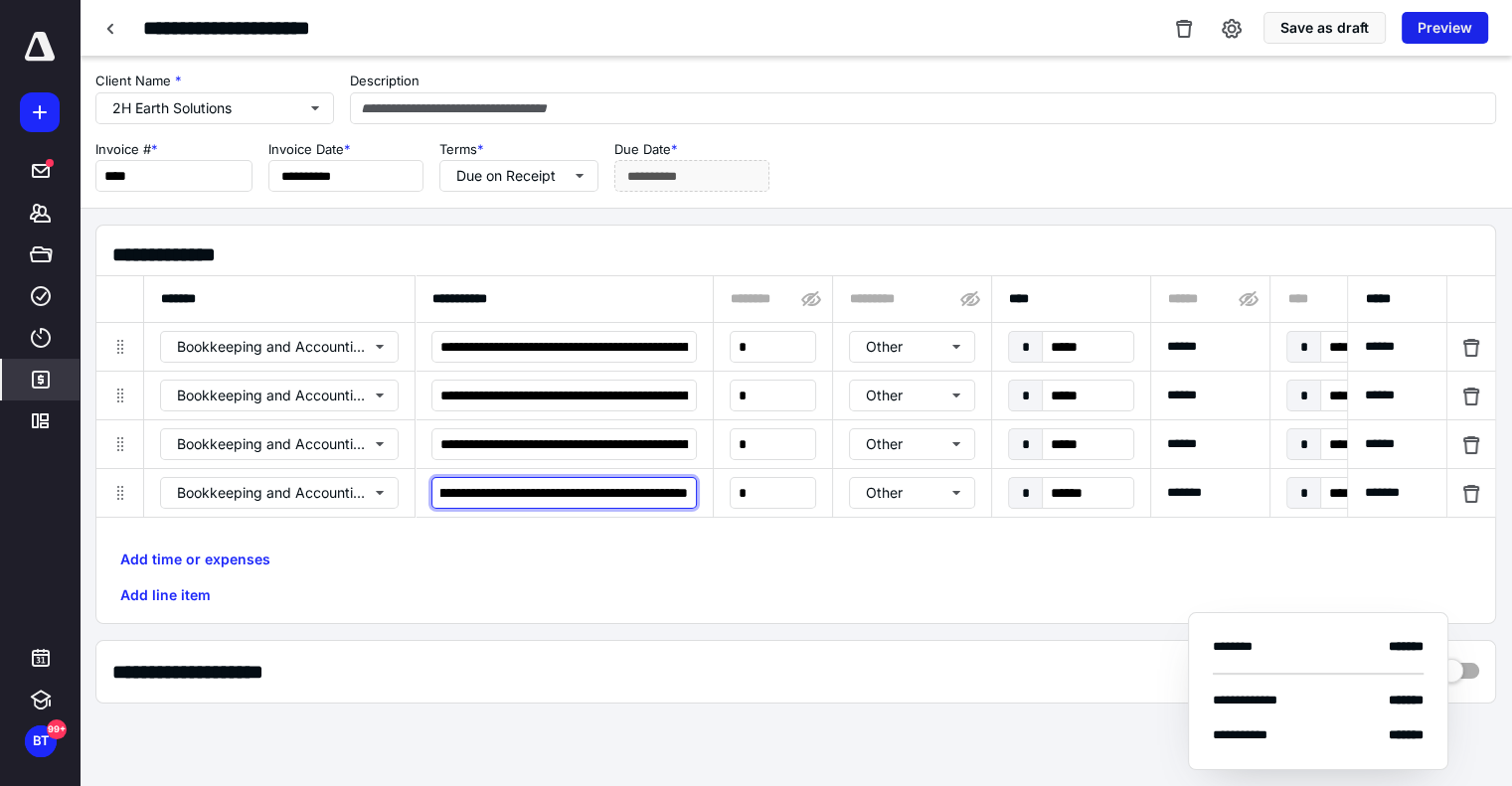 type on "**********" 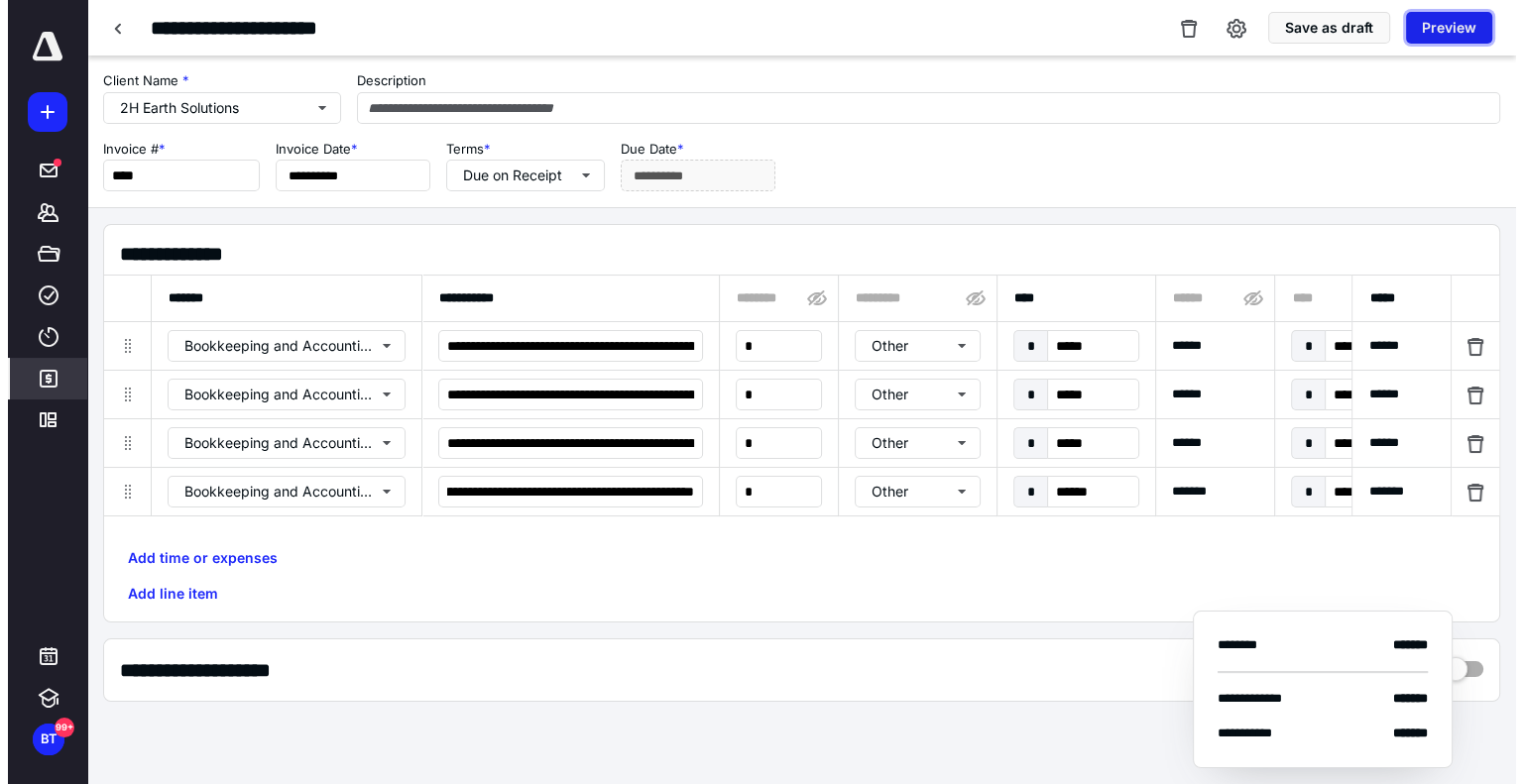 scroll, scrollTop: 0, scrollLeft: 0, axis: both 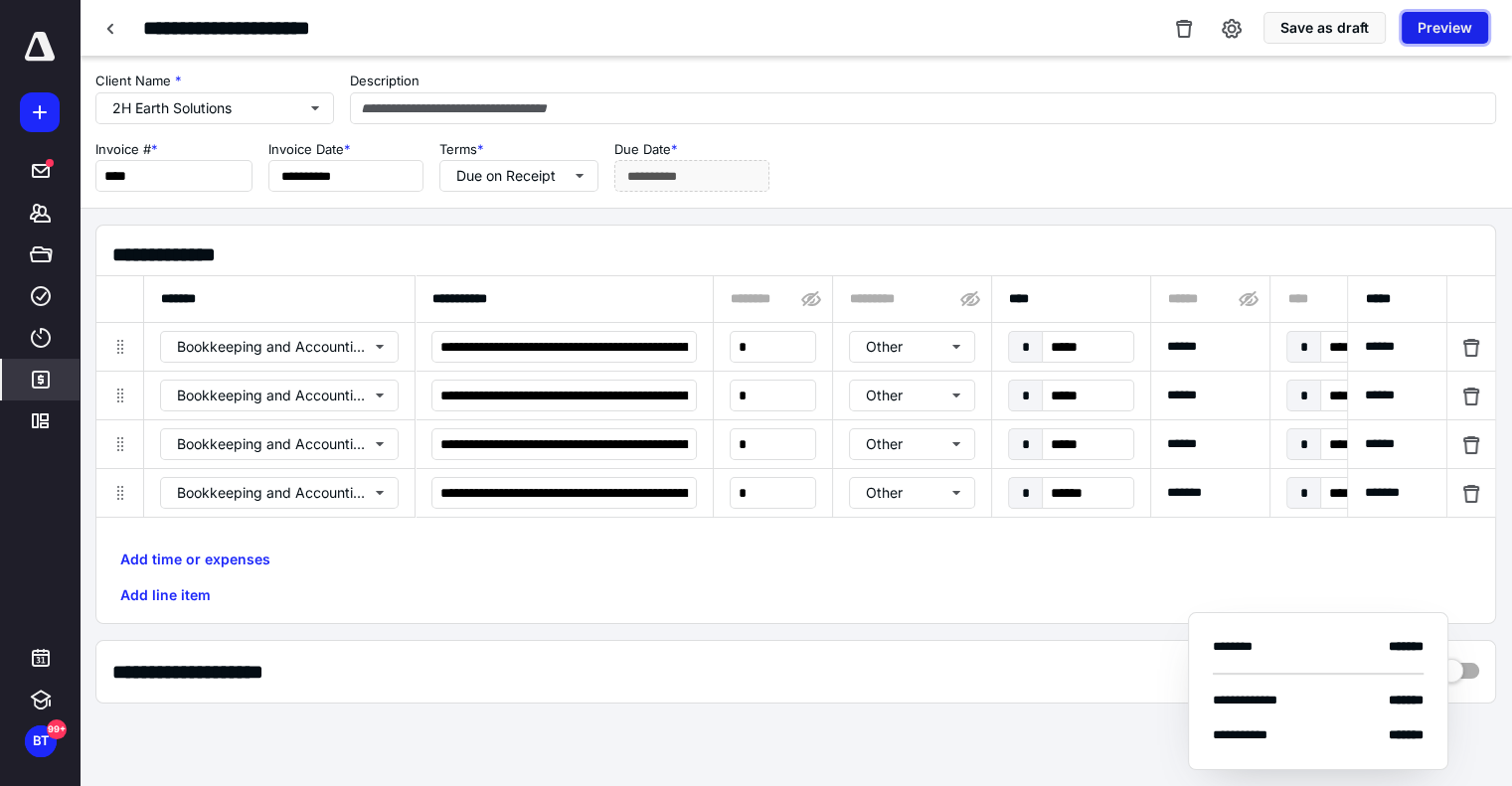 click on "Preview" at bounding box center [1444, 28] 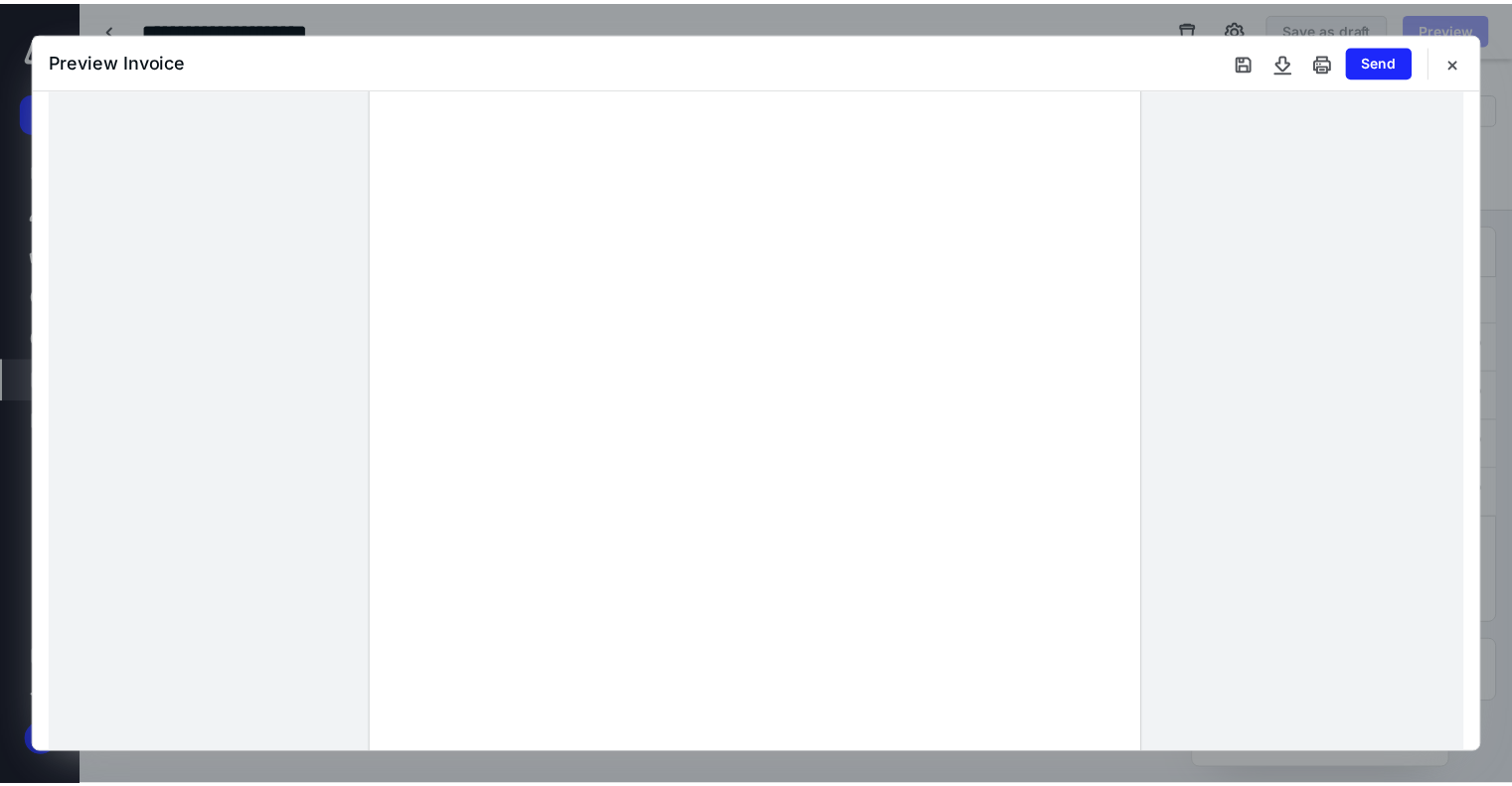 scroll, scrollTop: 0, scrollLeft: 0, axis: both 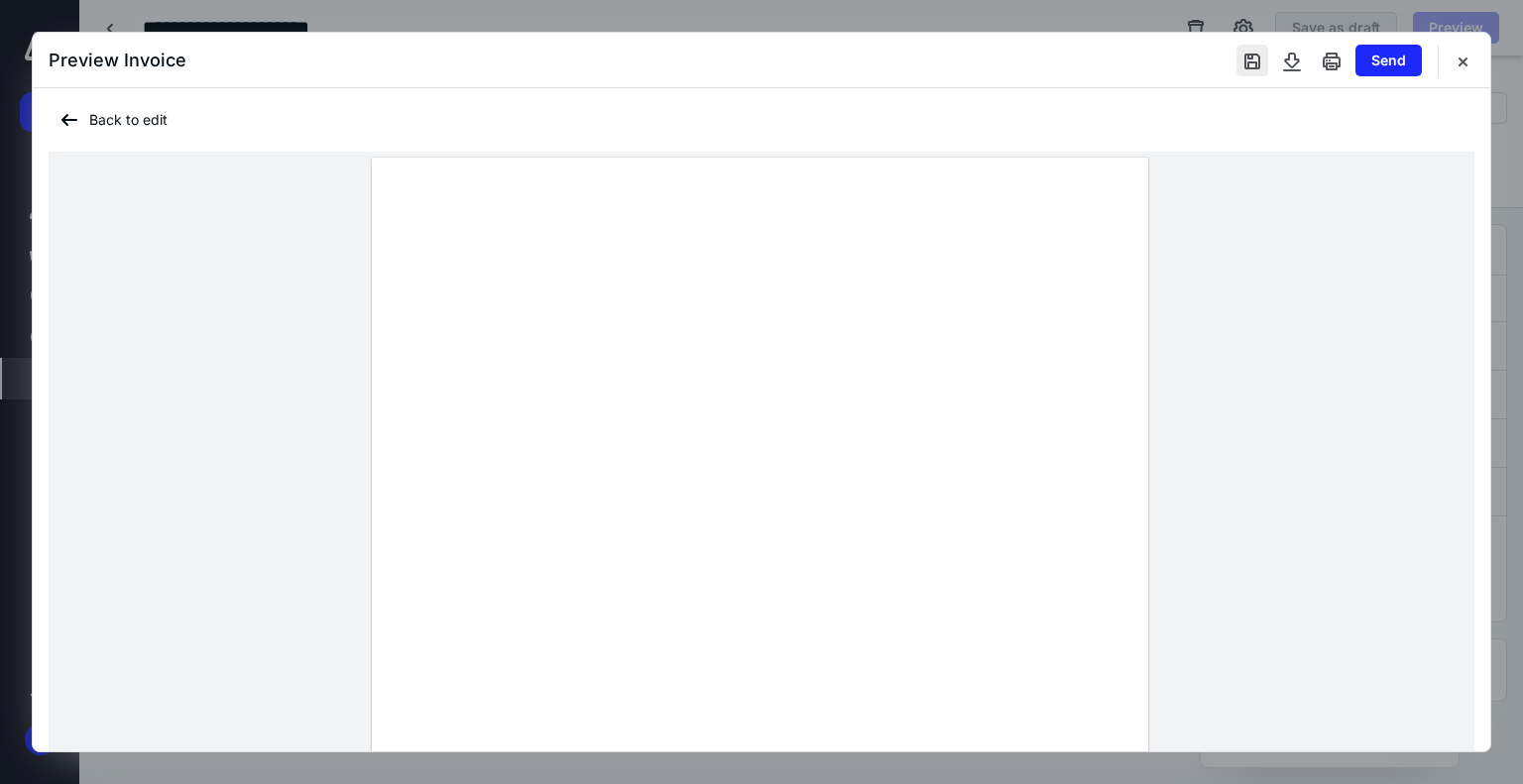 click at bounding box center (1252, 60) 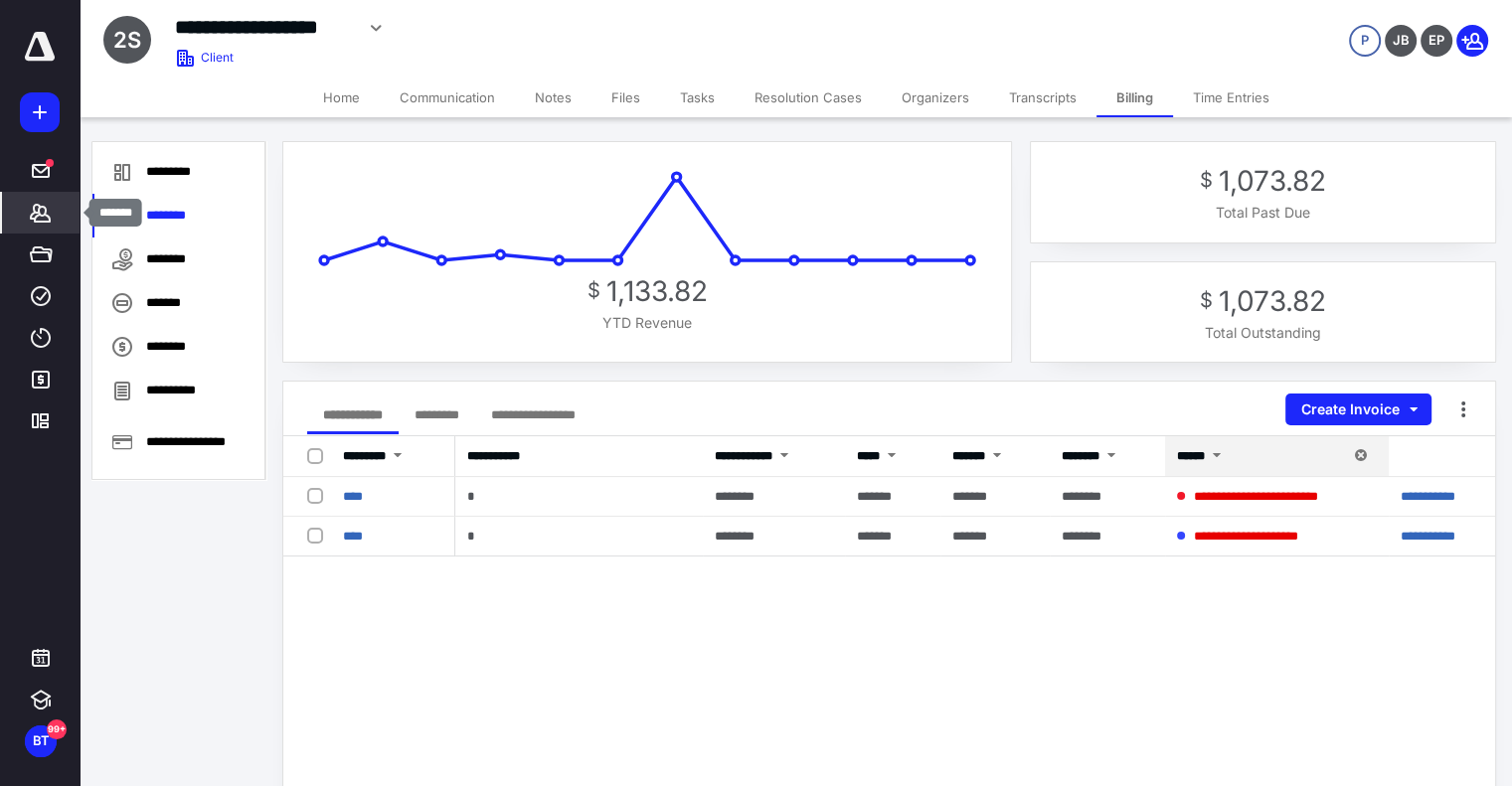 click 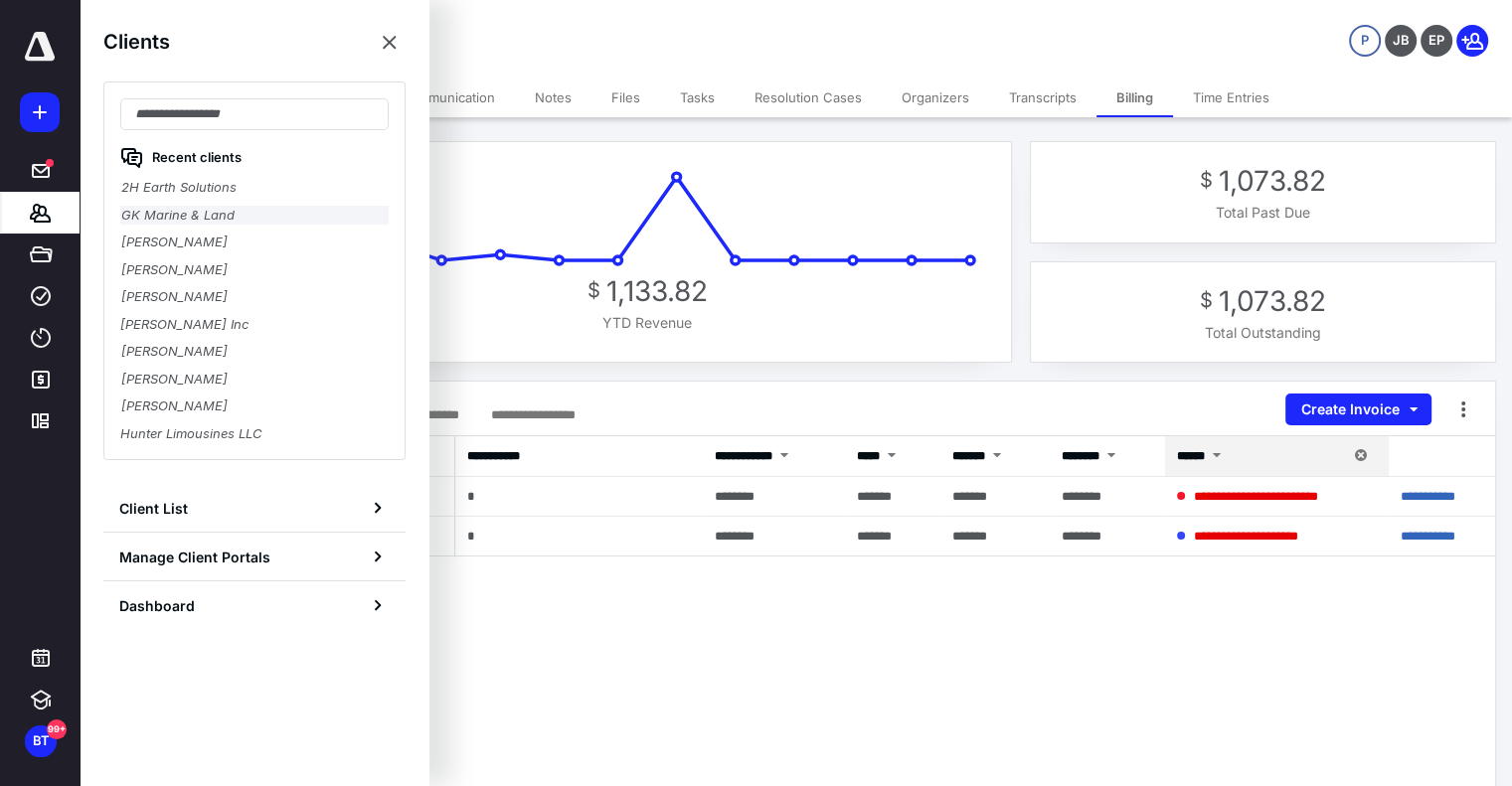 click on "GK Marine & Land" at bounding box center [254, 216] 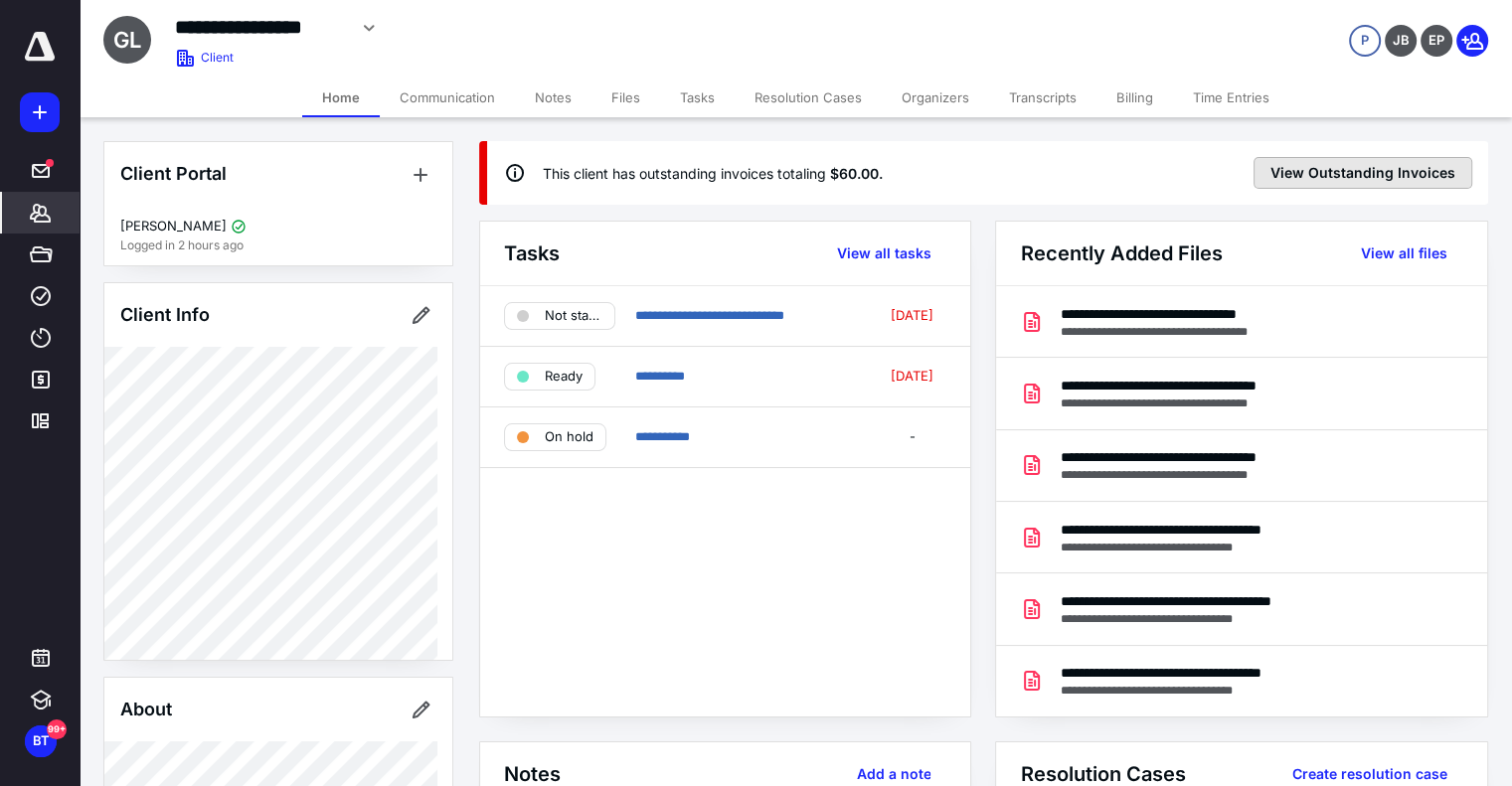 click on "View Outstanding Invoices" at bounding box center [1363, 173] 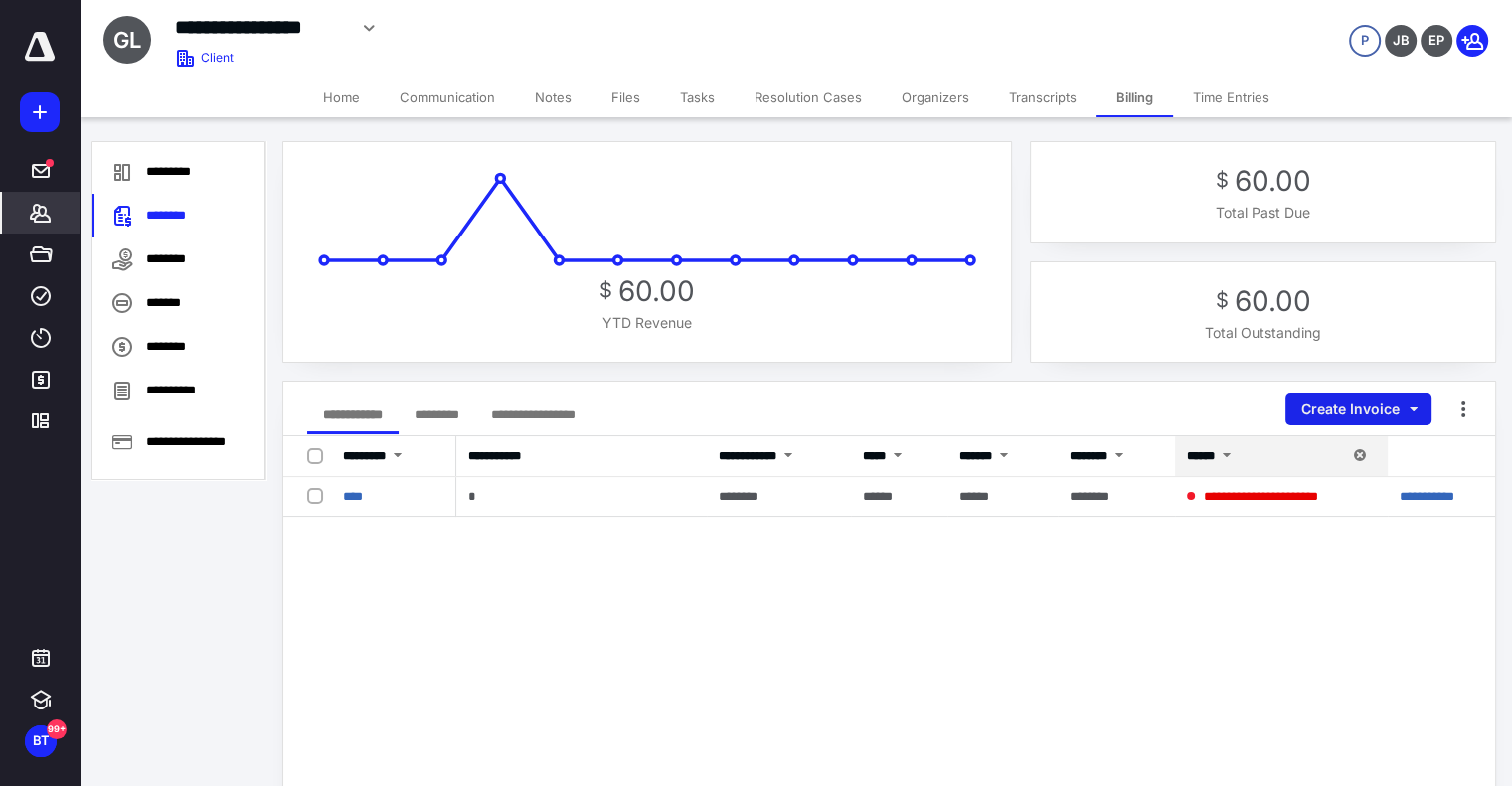 click on "Create Invoice" at bounding box center [1358, 409] 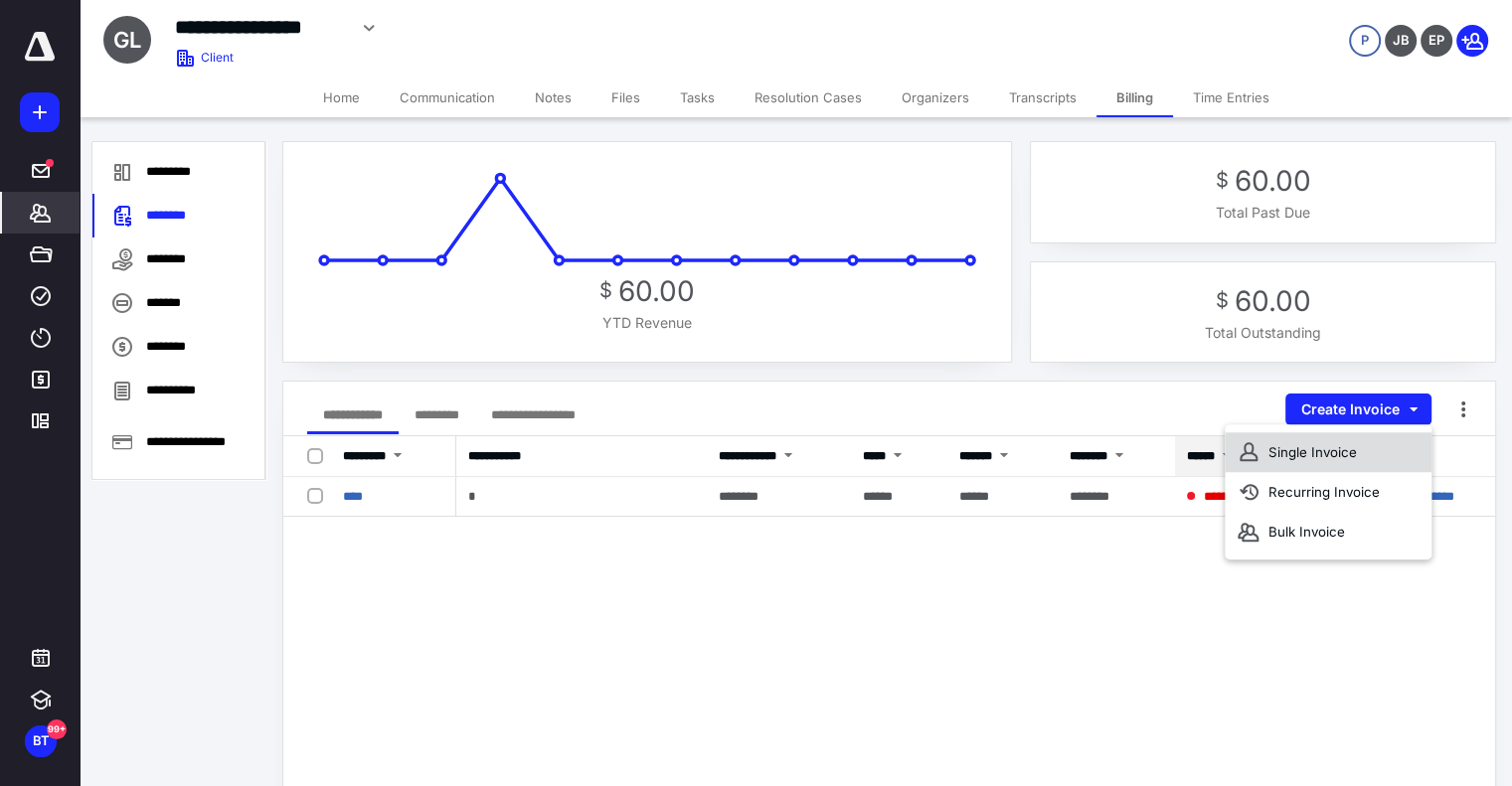 click on "Single Invoice" at bounding box center [1328, 452] 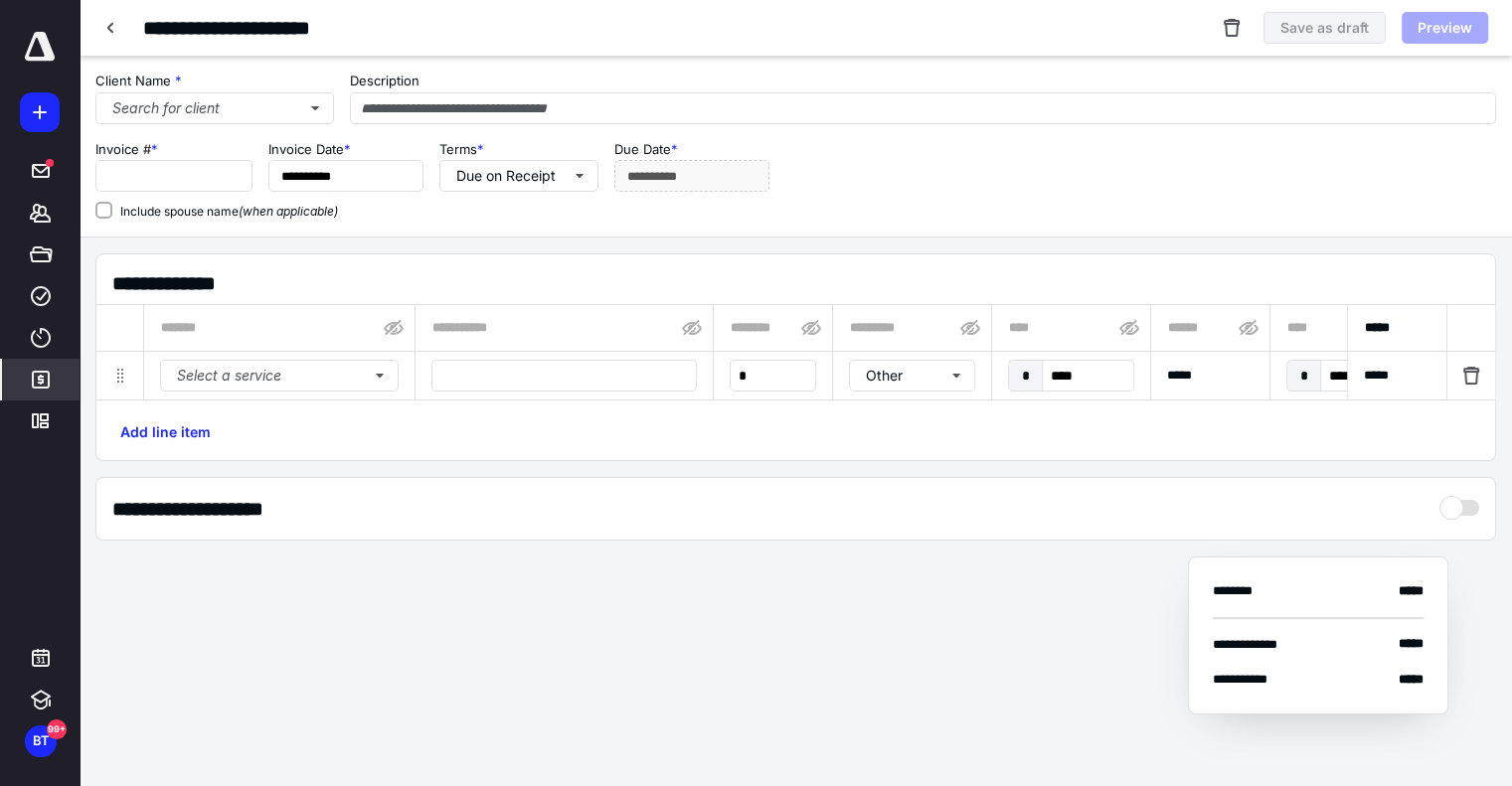 type on "****" 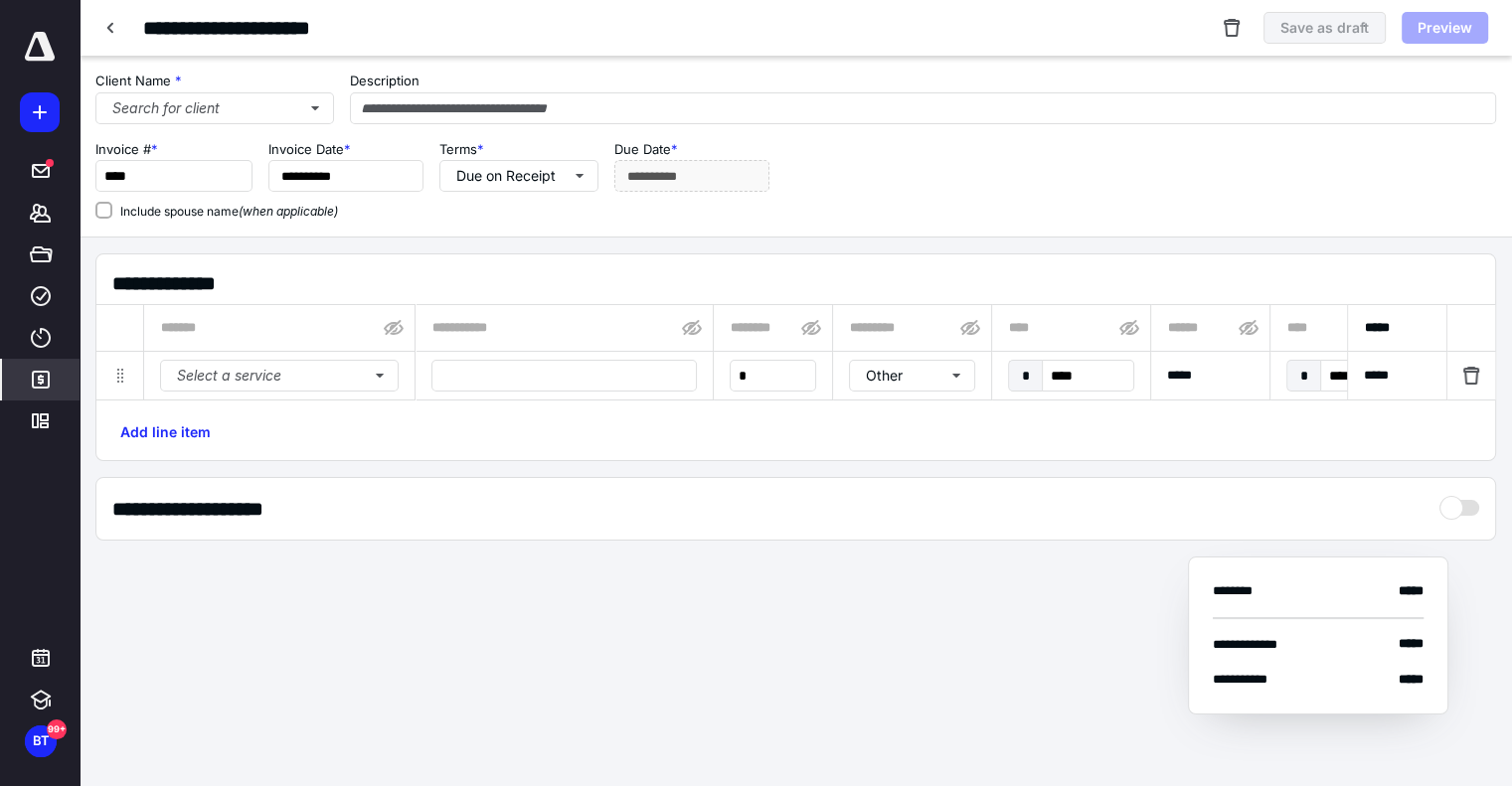 checkbox on "true" 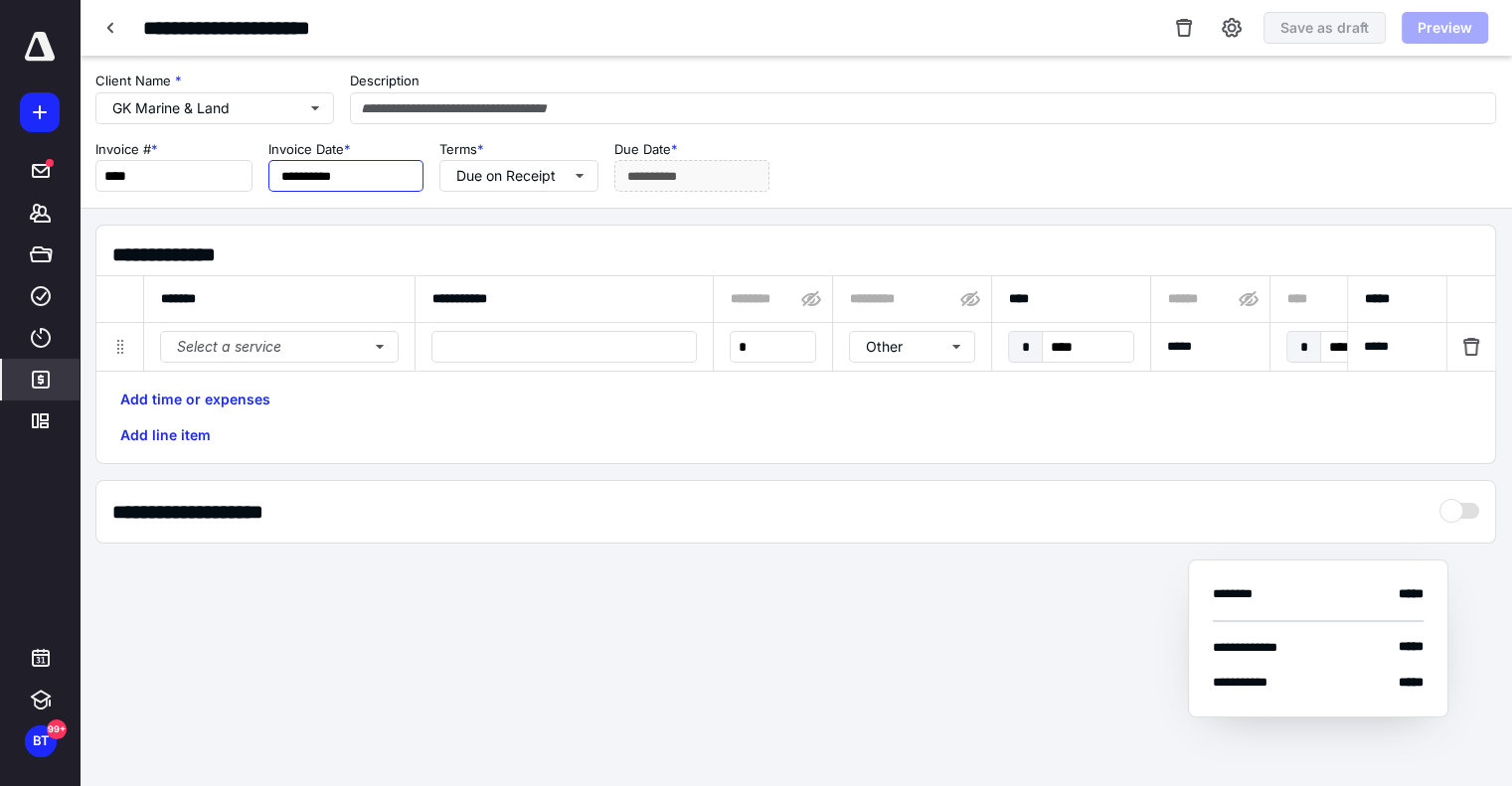 click on "**********" at bounding box center [346, 176] 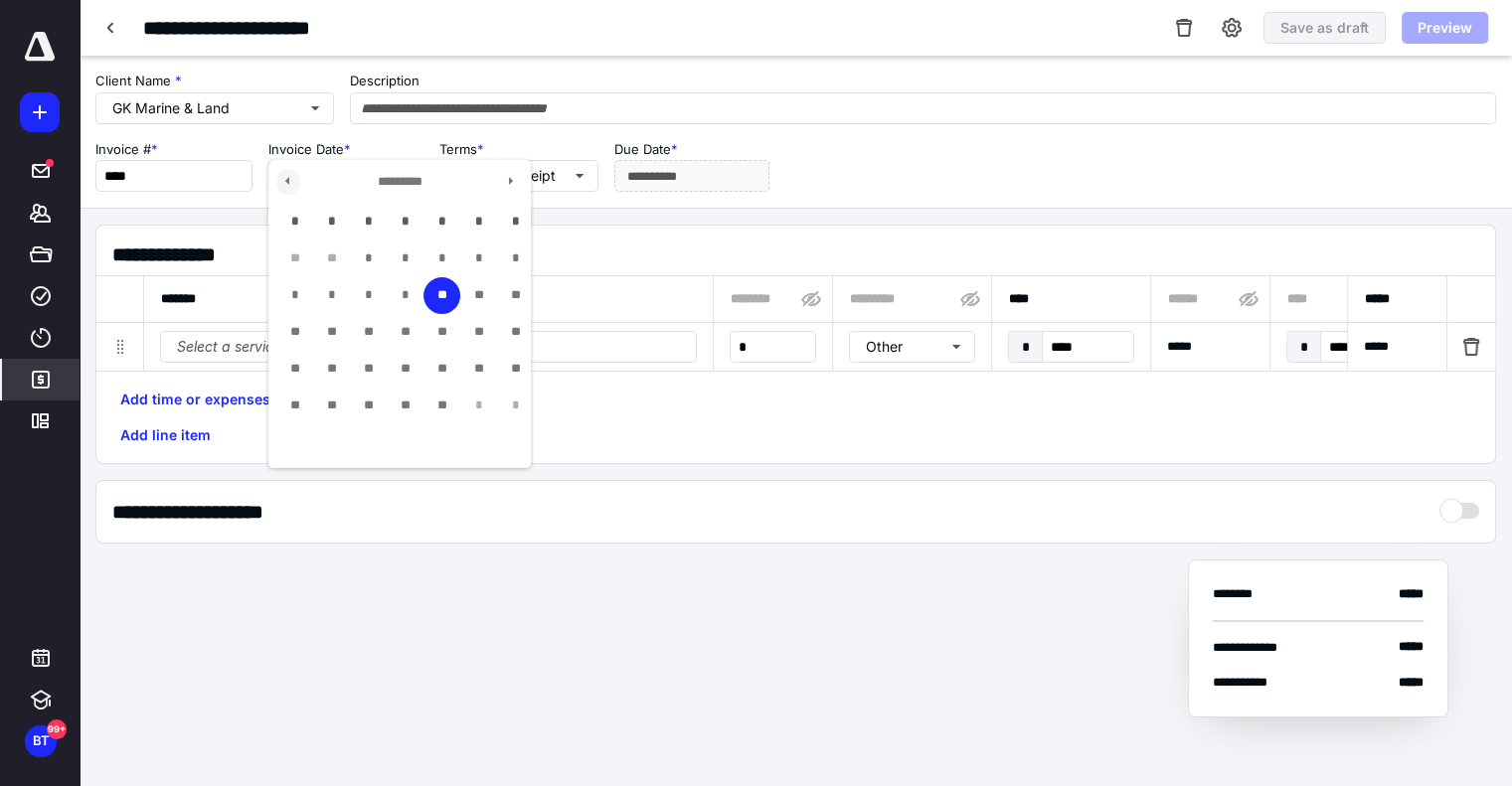 click at bounding box center [288, 182] 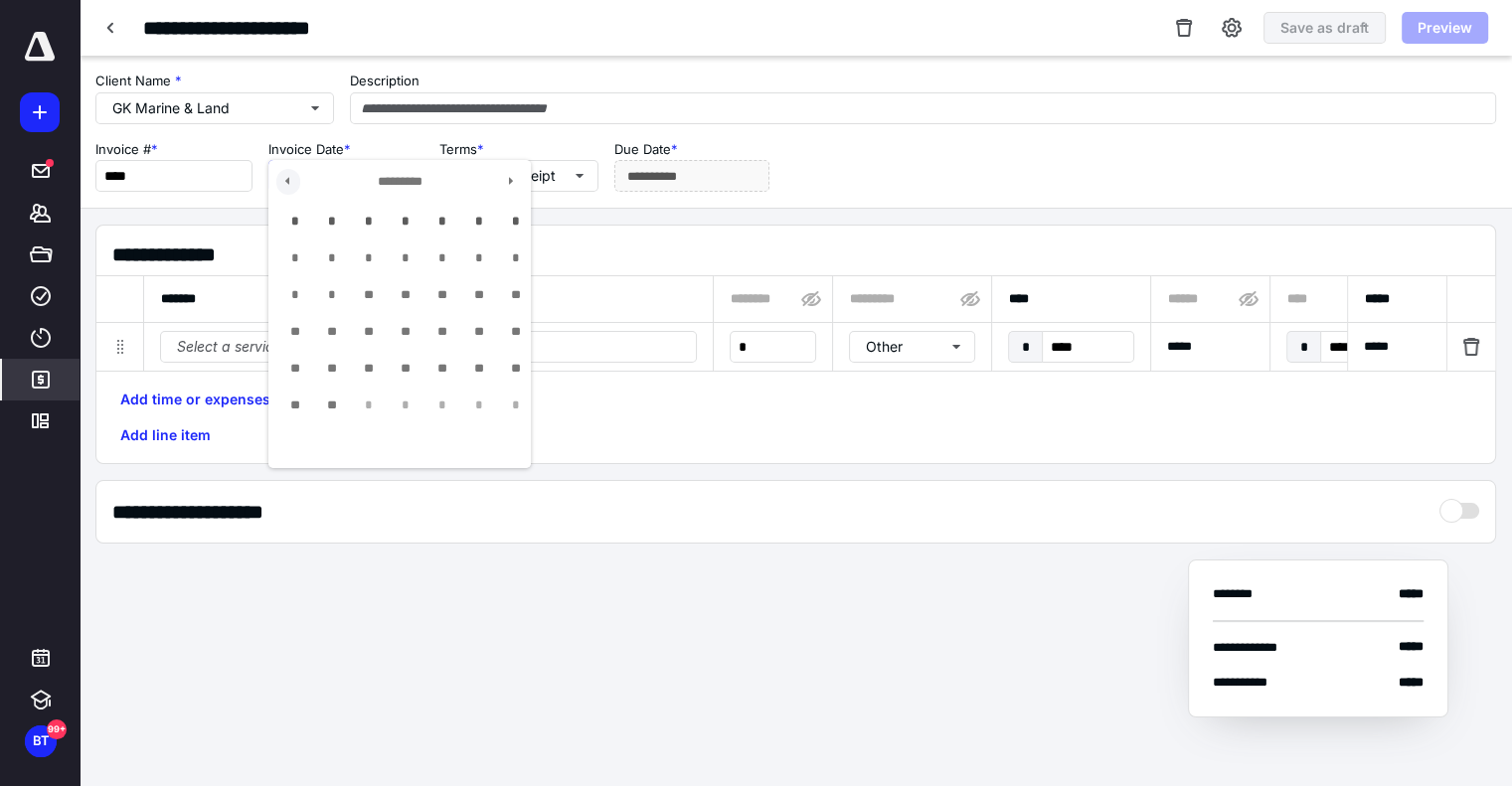 click at bounding box center [288, 182] 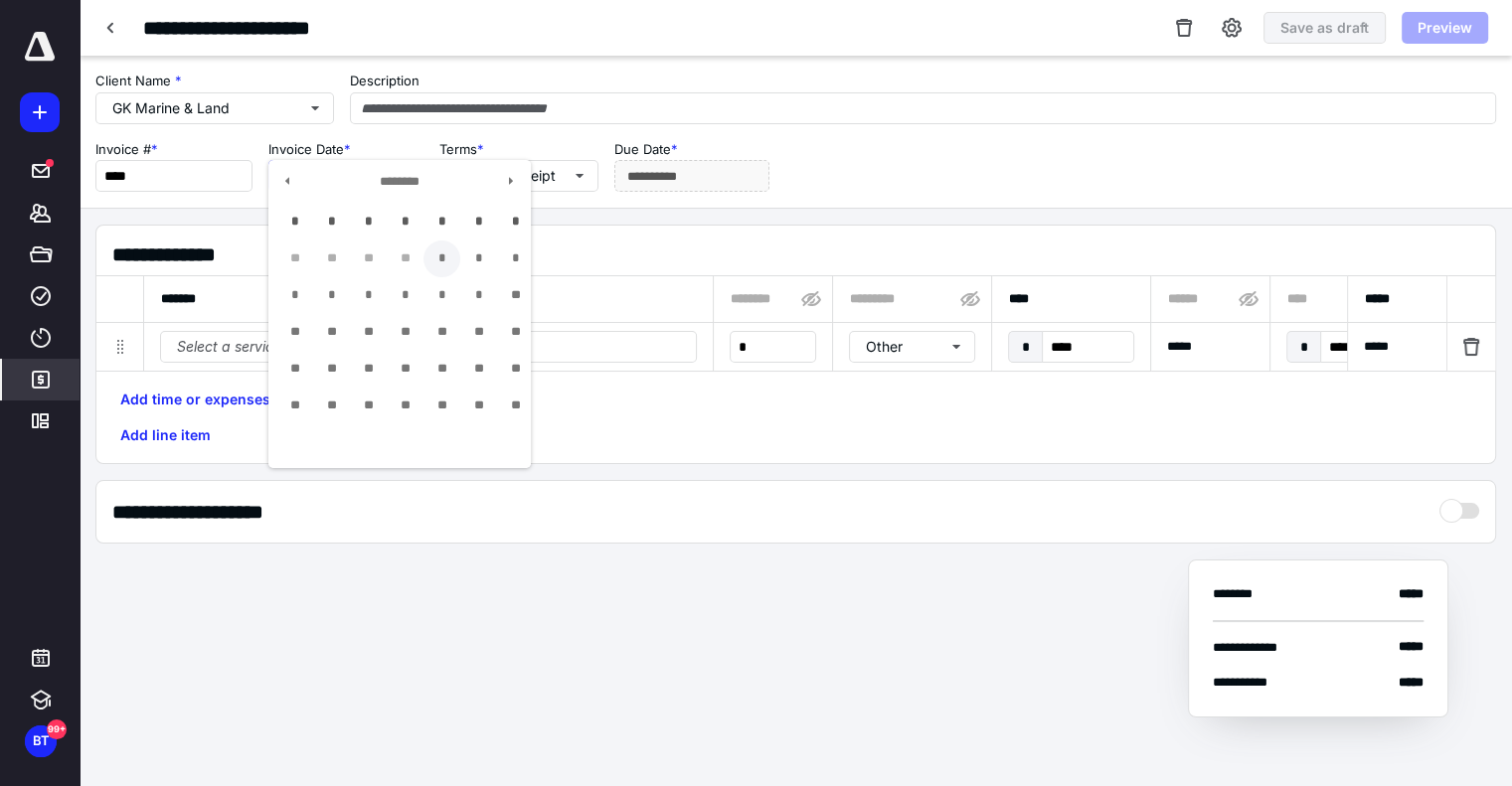 click on "*" at bounding box center [441, 258] 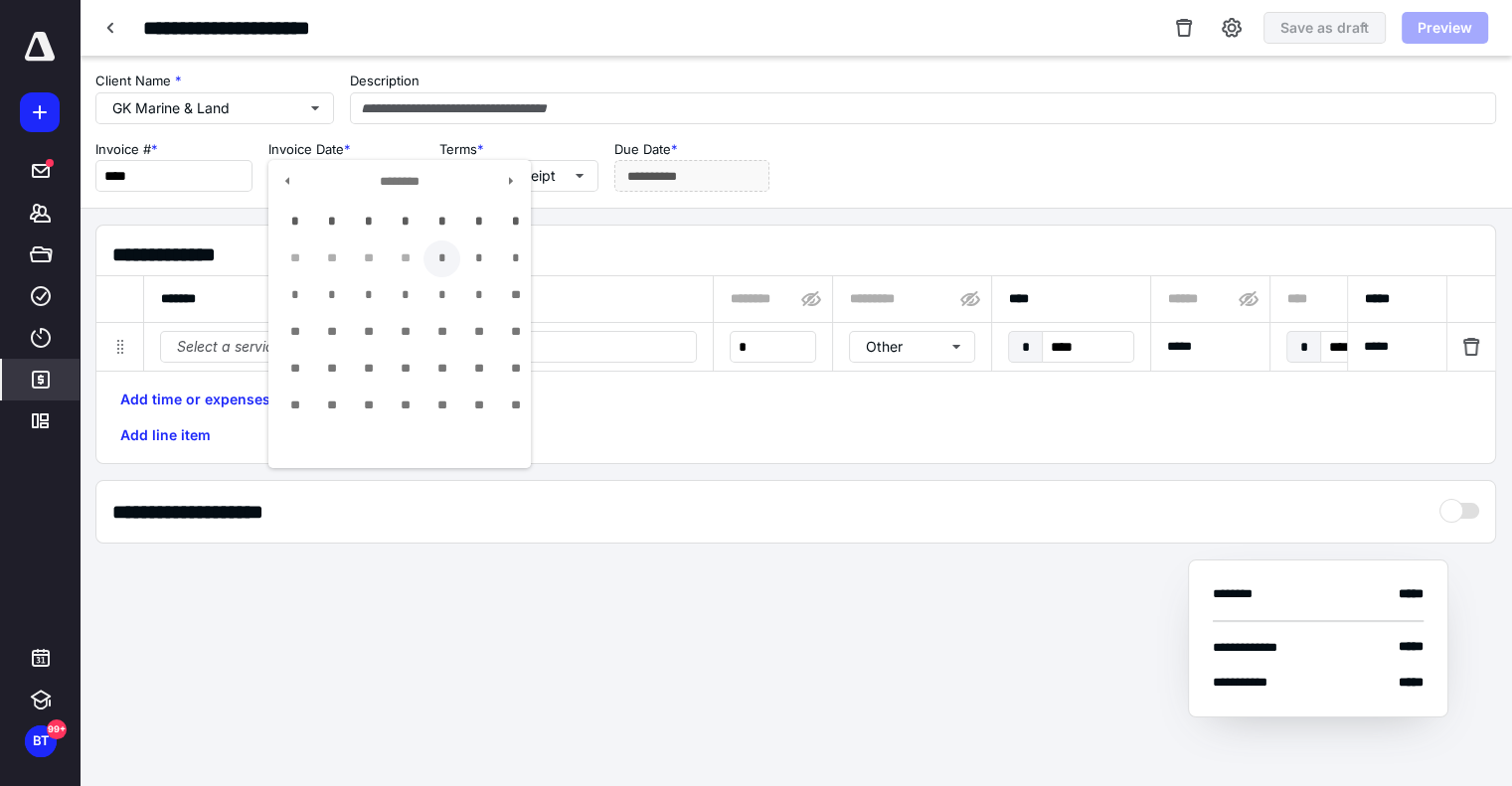 type on "**********" 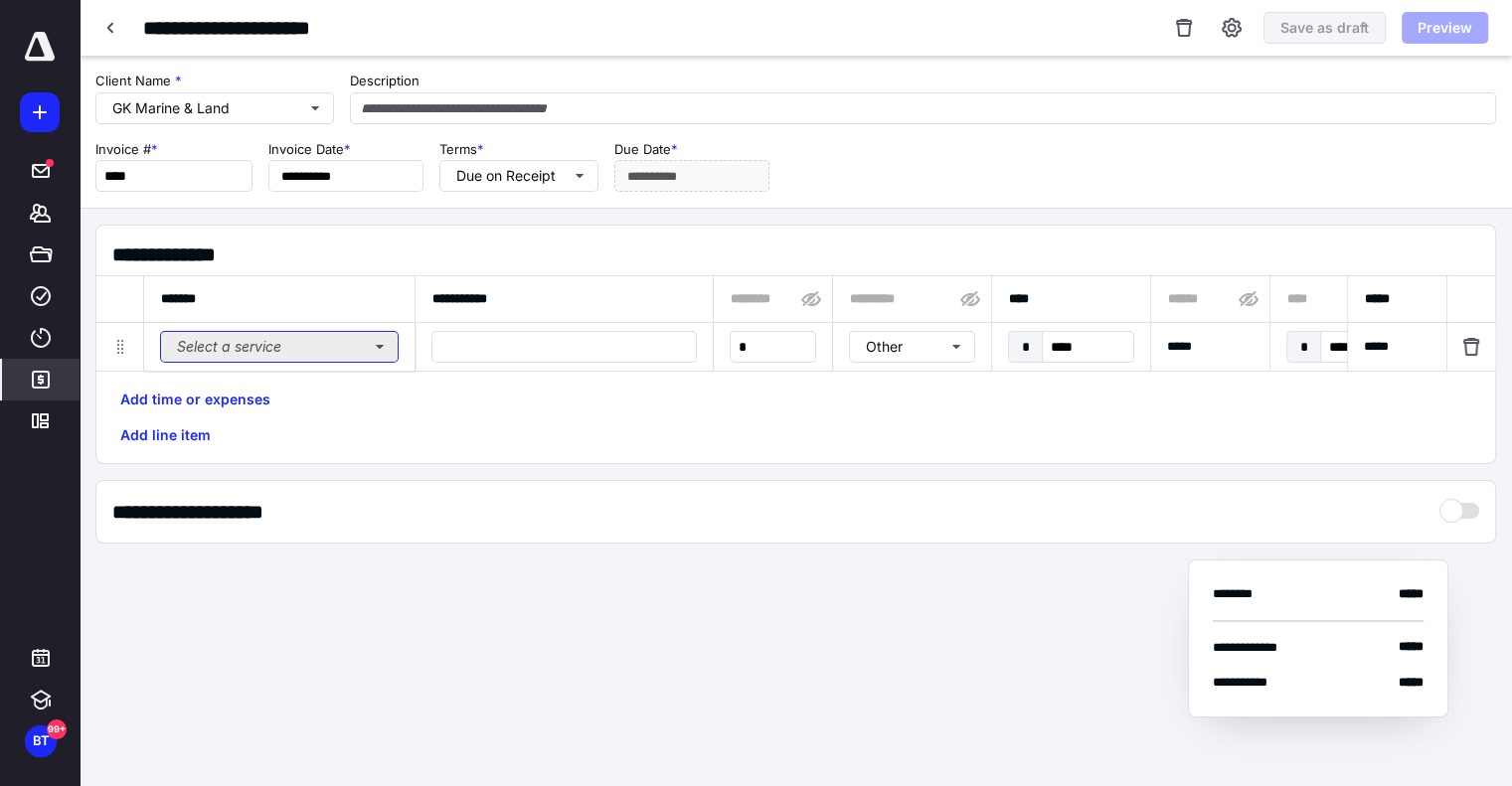 click on "Select a service" at bounding box center [279, 347] 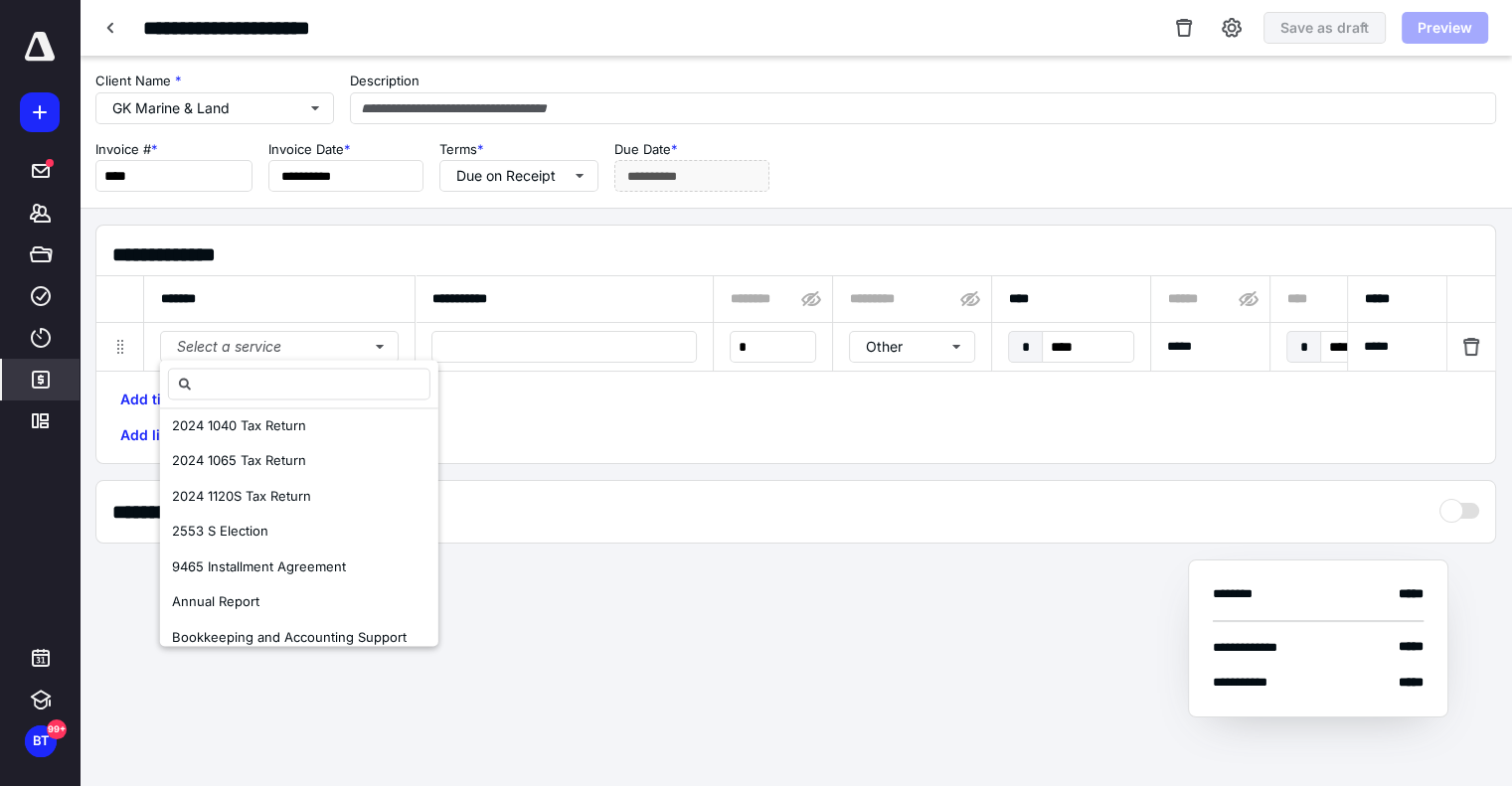 scroll, scrollTop: 397, scrollLeft: 0, axis: vertical 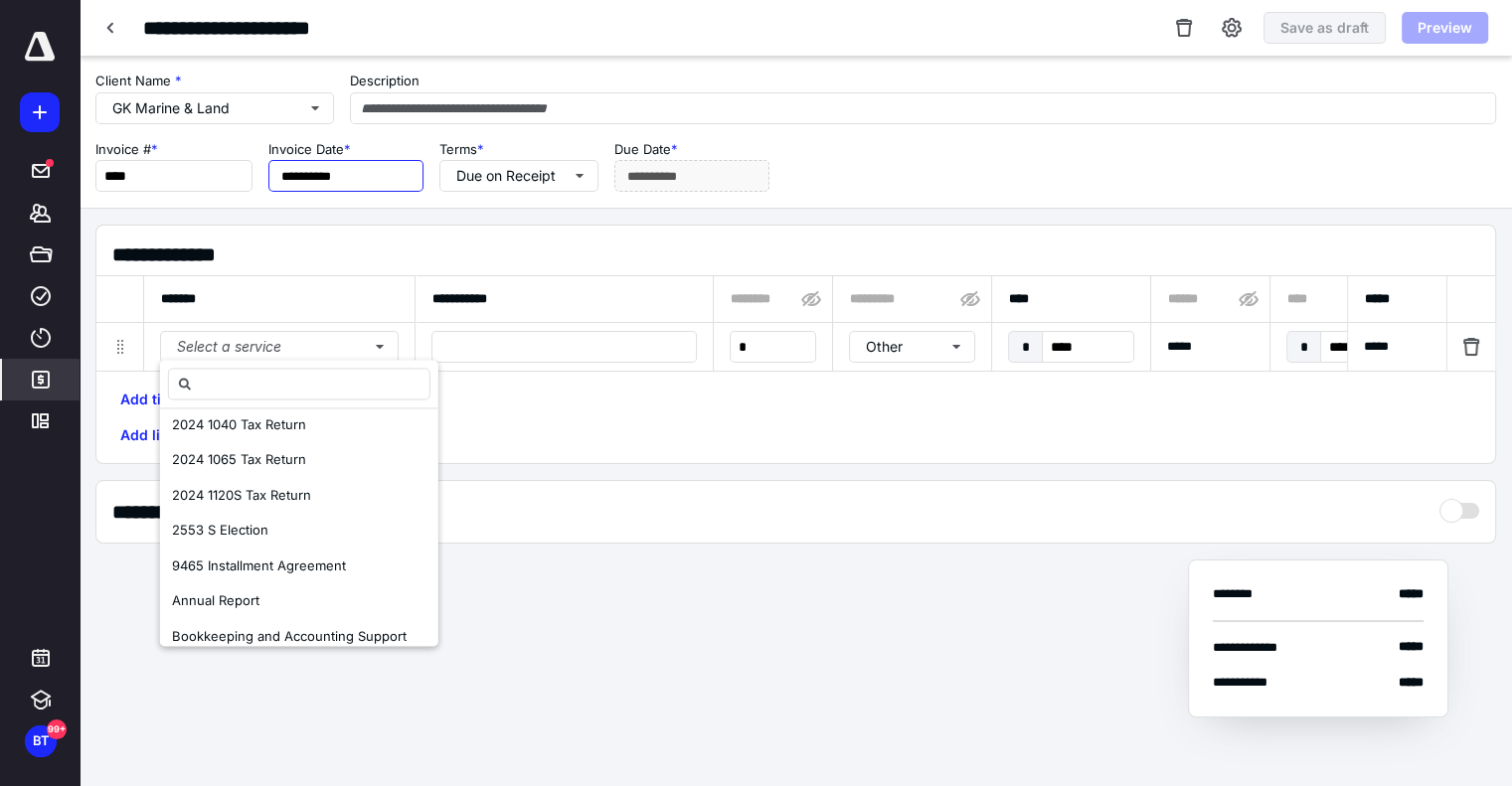 click on "**********" at bounding box center [346, 176] 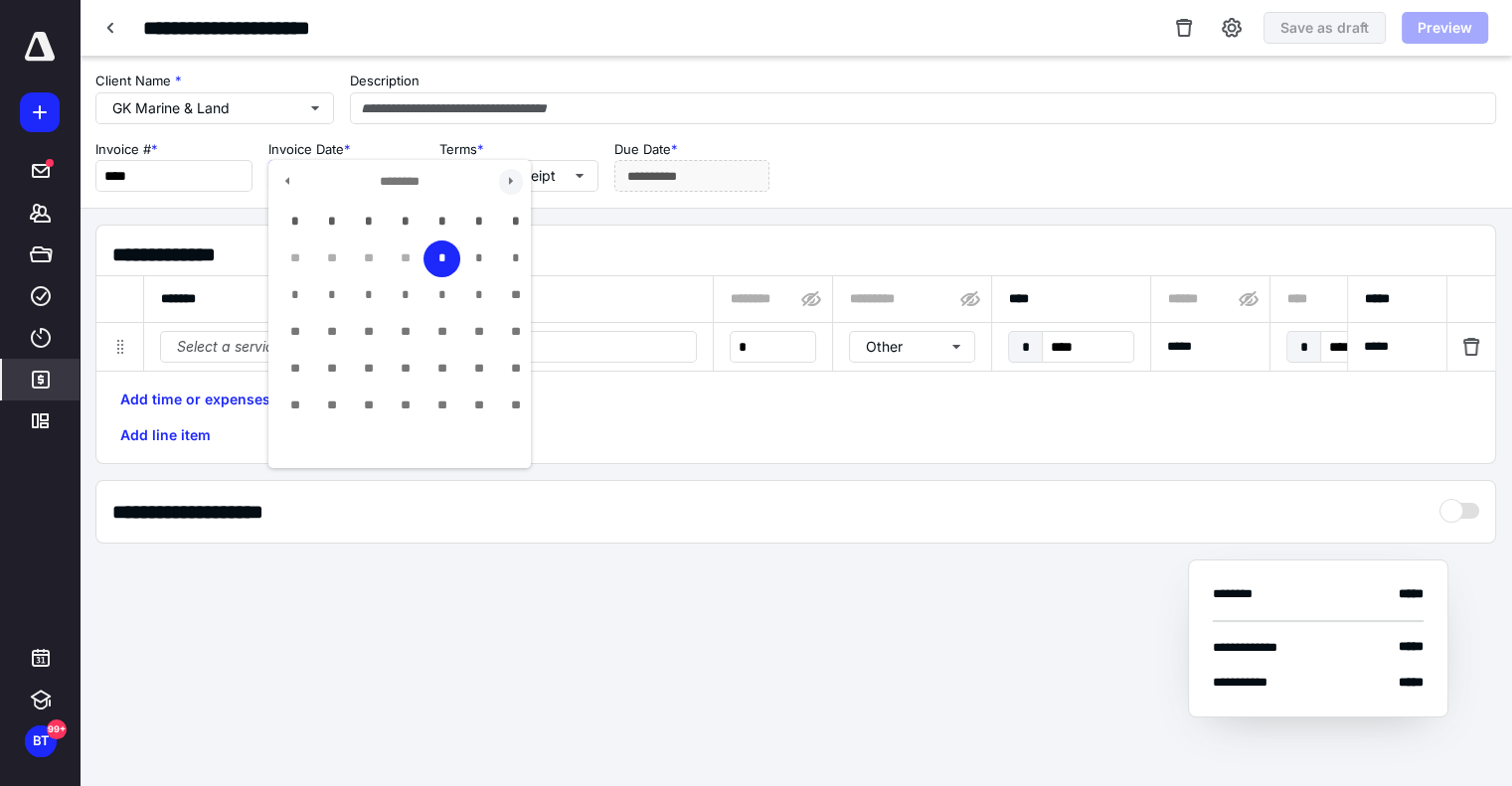 click at bounding box center [511, 182] 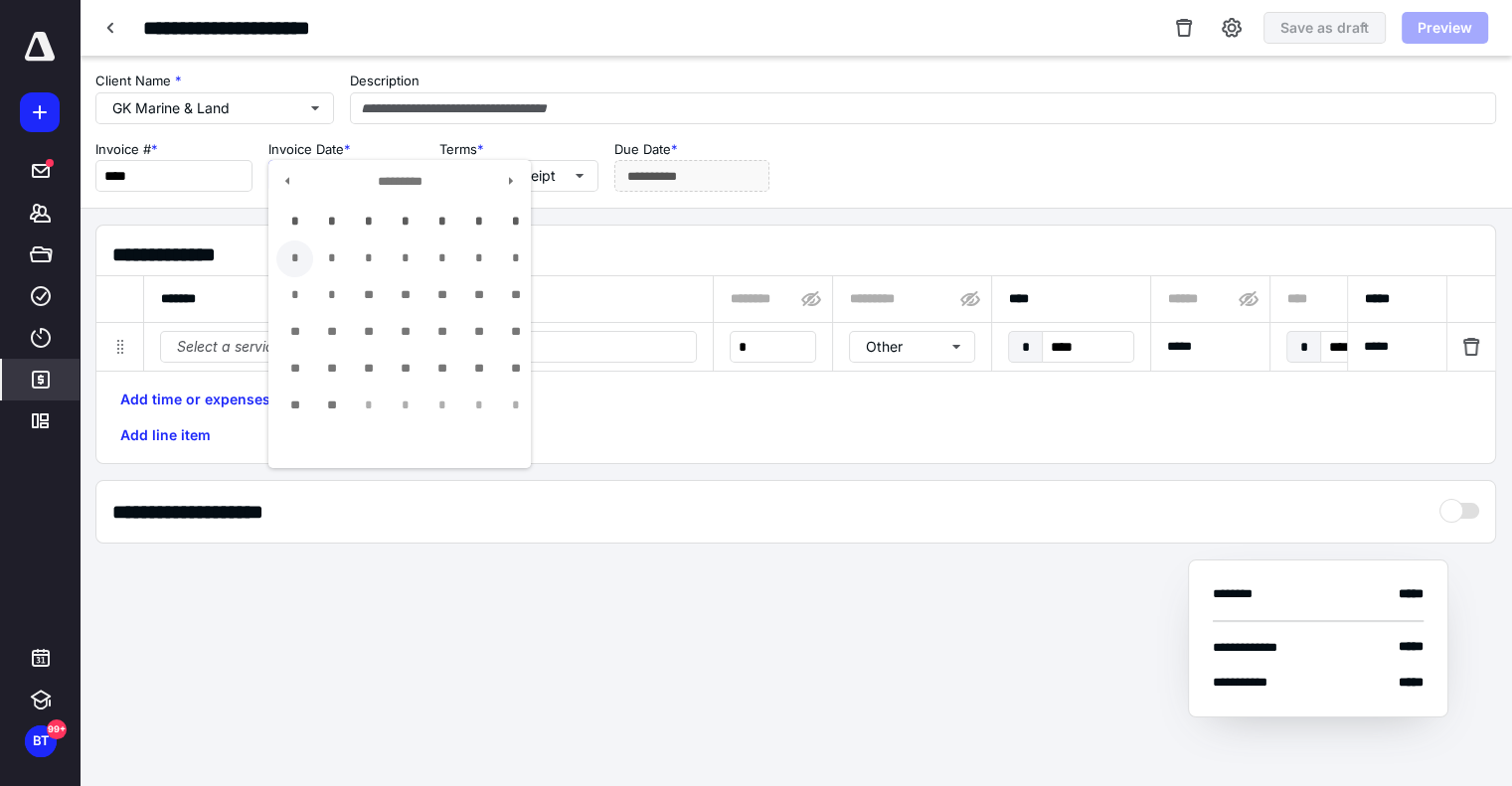 click on "*" at bounding box center (294, 258) 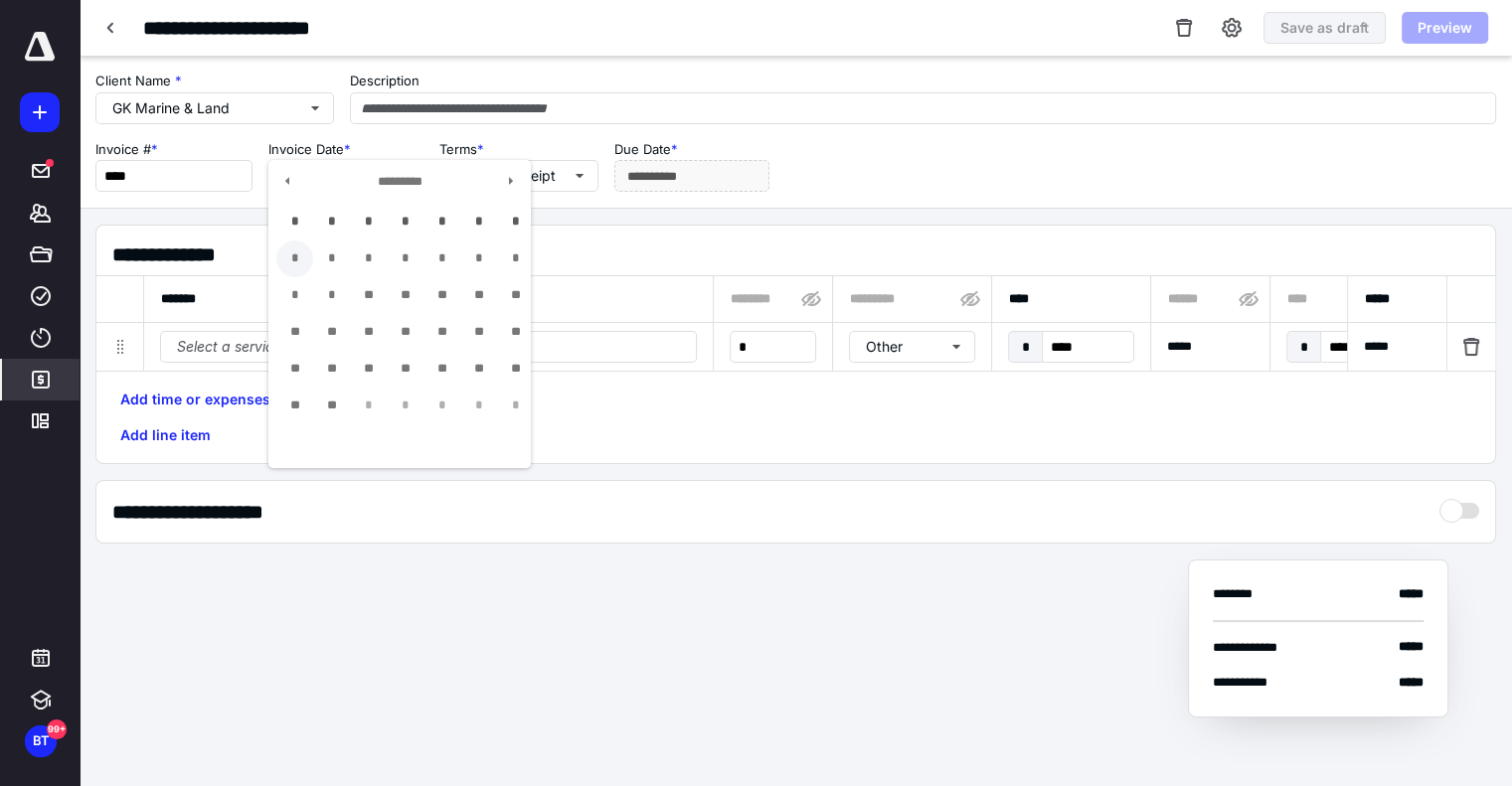 type on "**********" 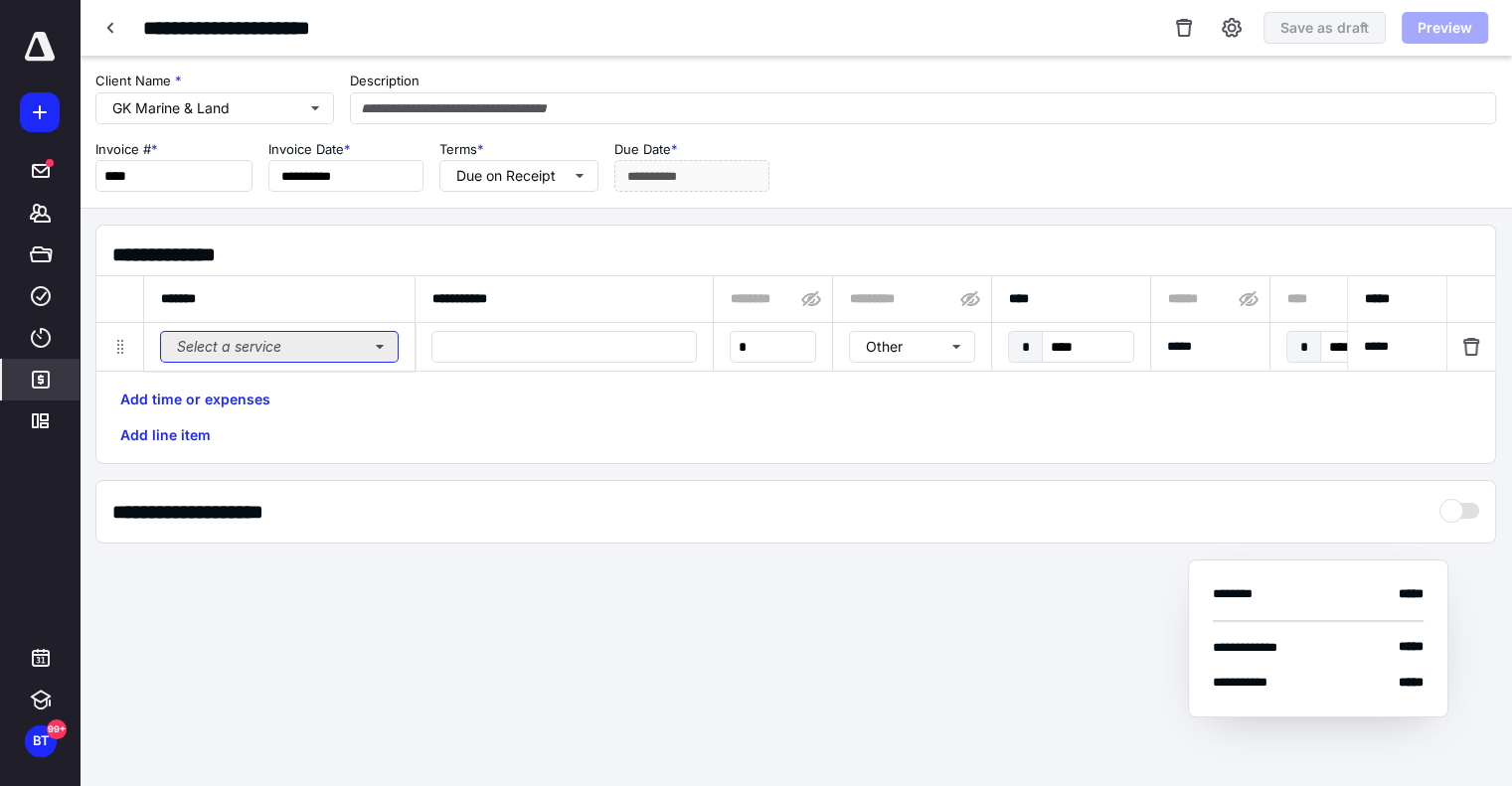 click on "Select a service" at bounding box center (279, 347) 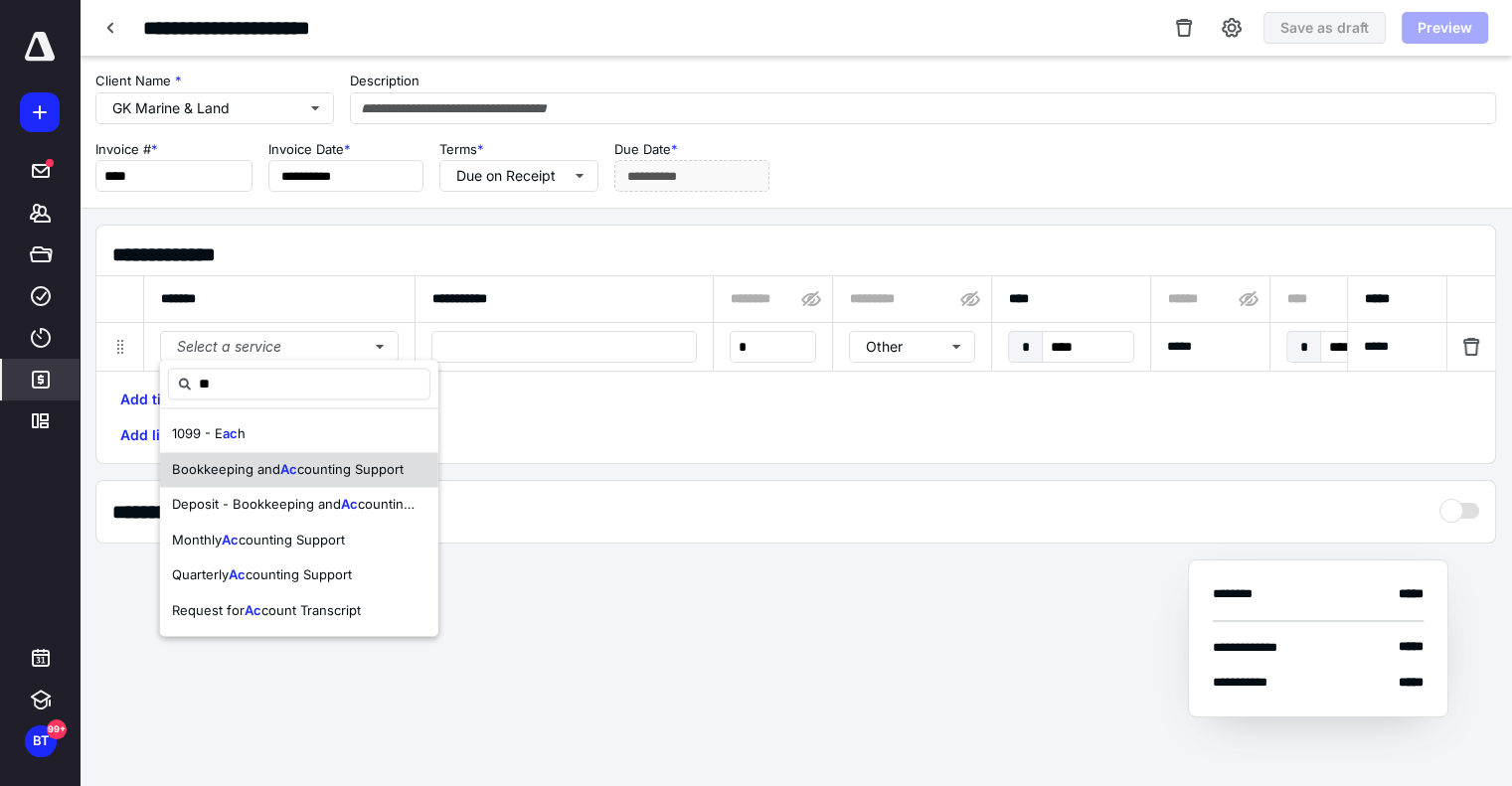 click on "Bookkeeping and" at bounding box center [226, 469] 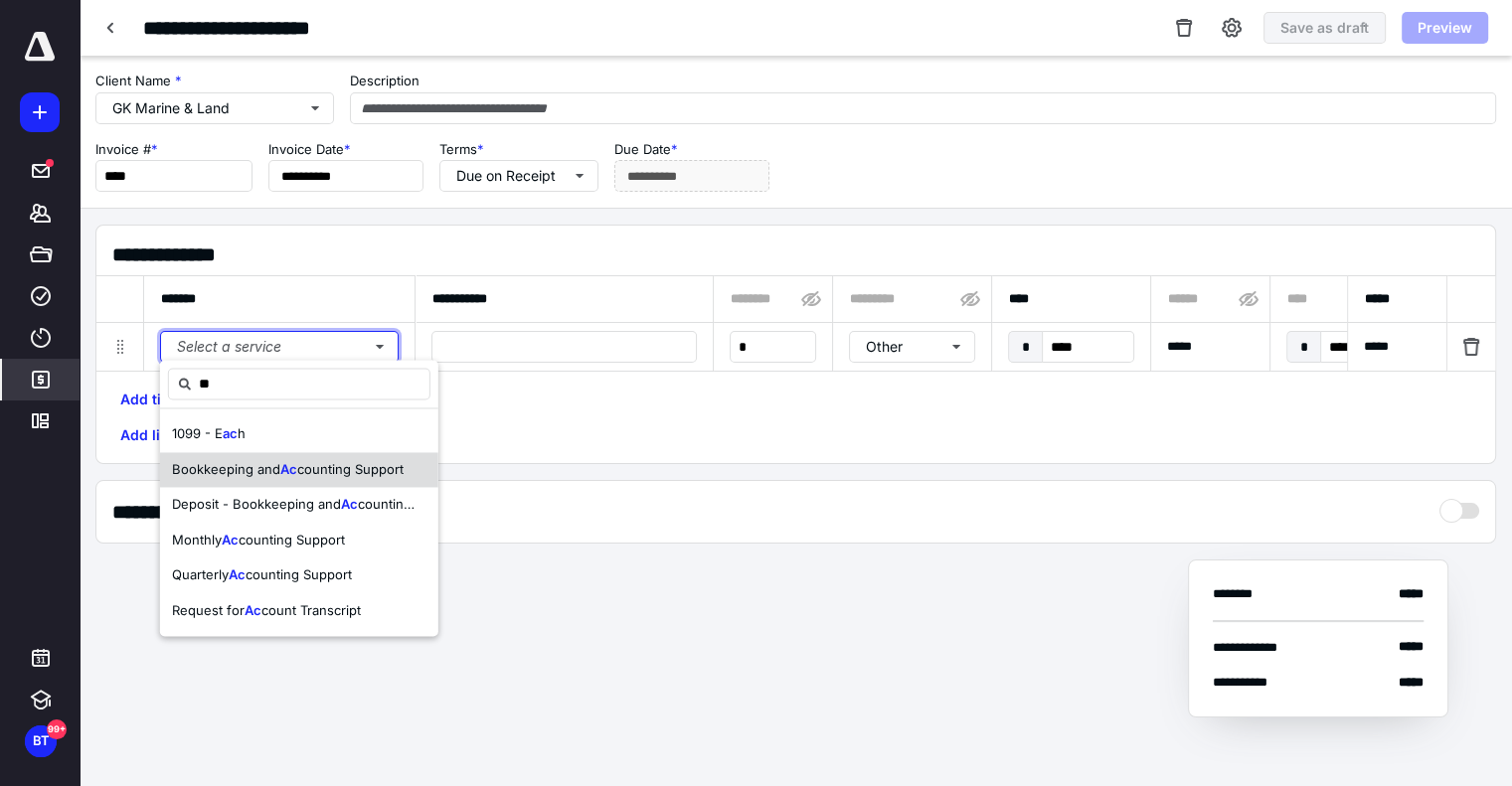 type 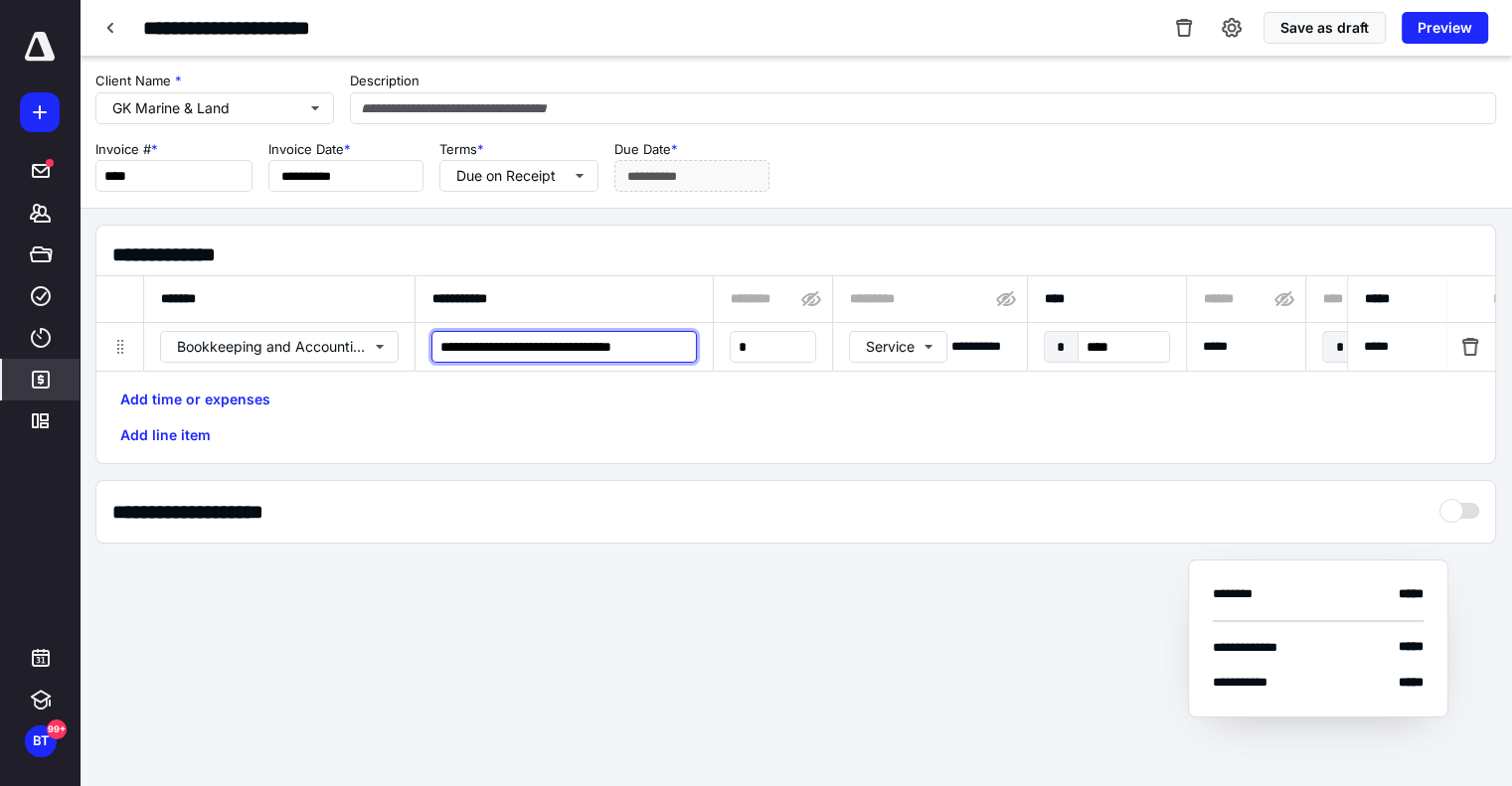 click on "**********" at bounding box center (564, 347) 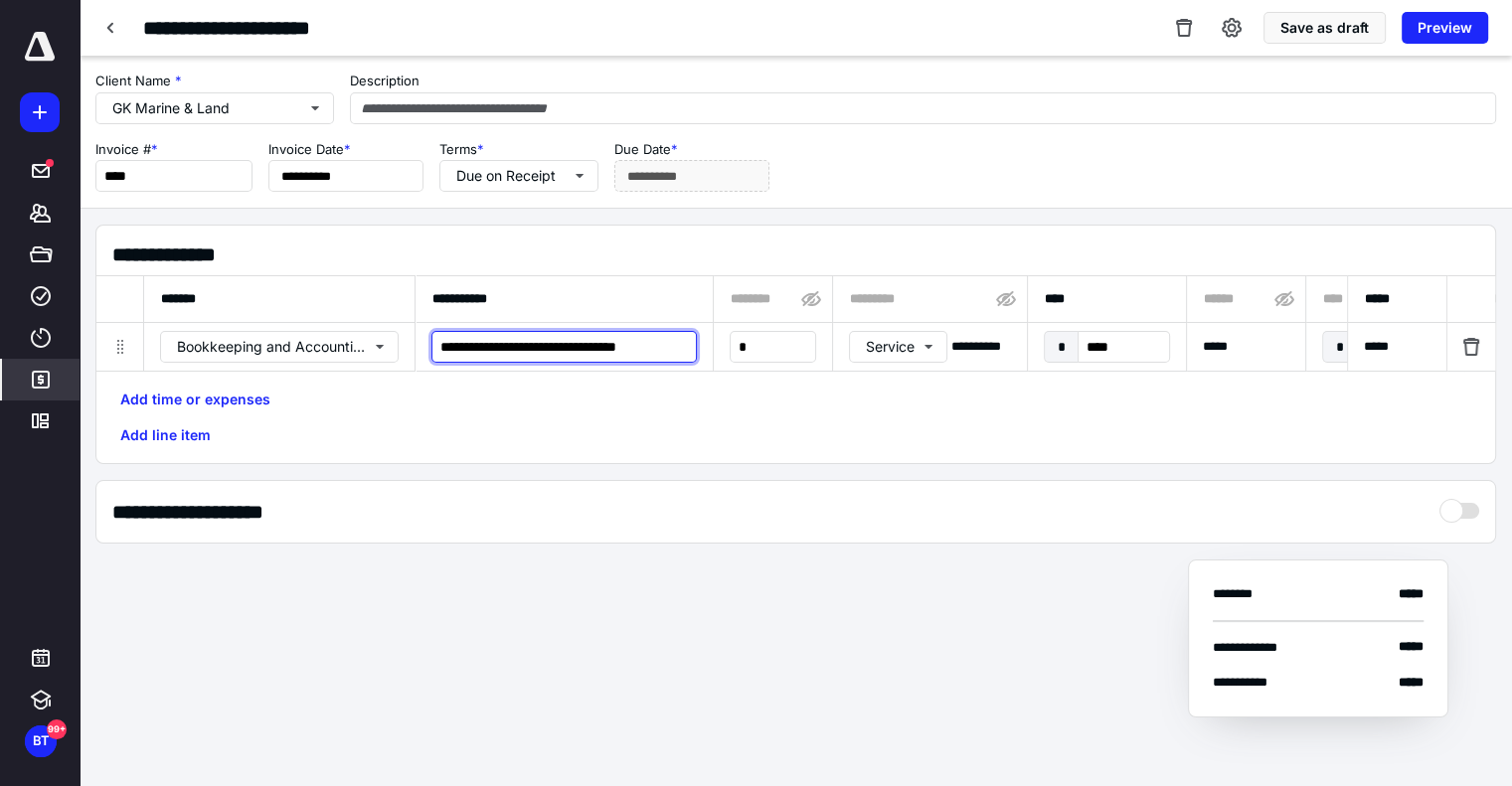 scroll, scrollTop: 0, scrollLeft: 5, axis: horizontal 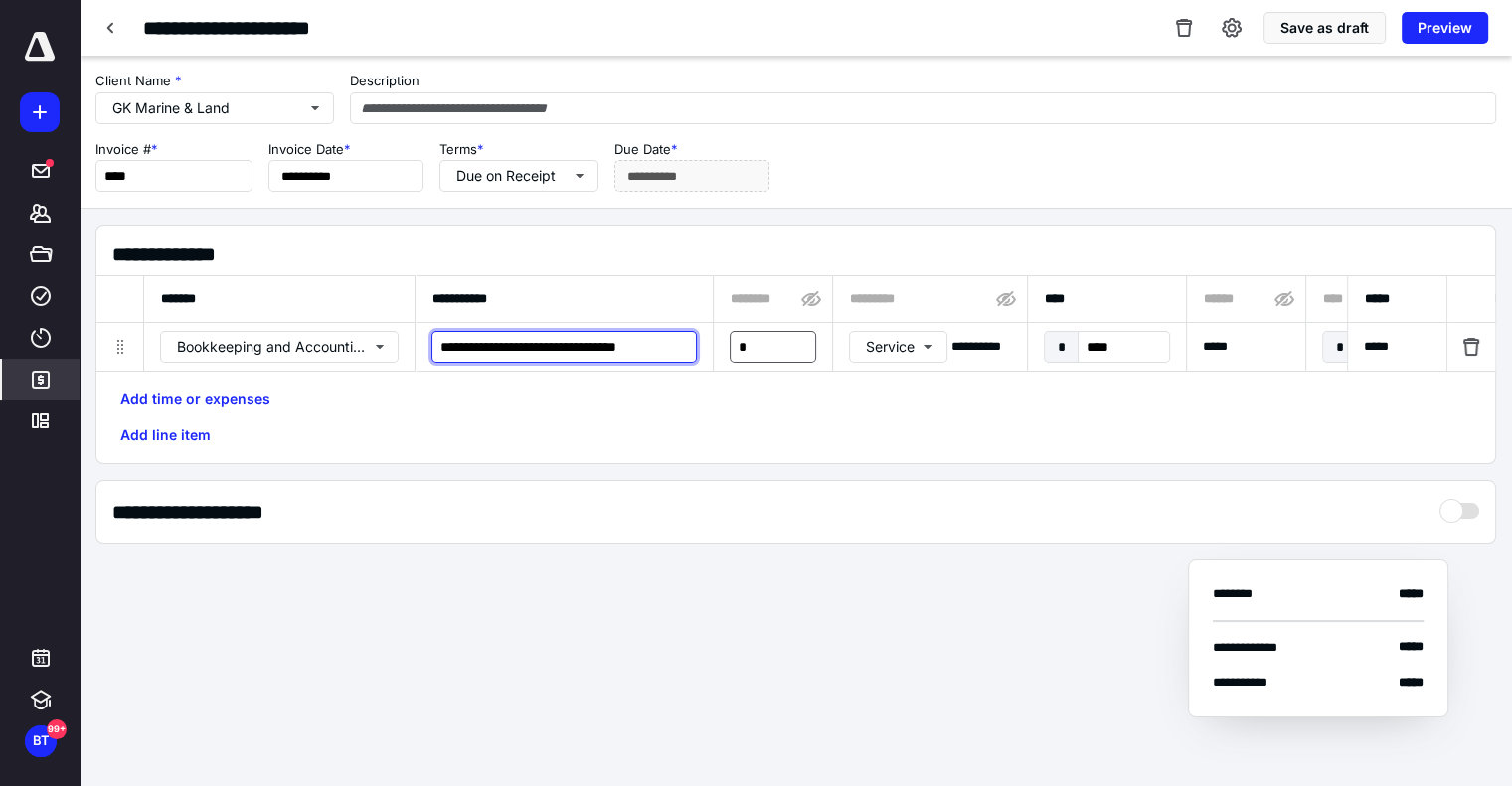 type on "**********" 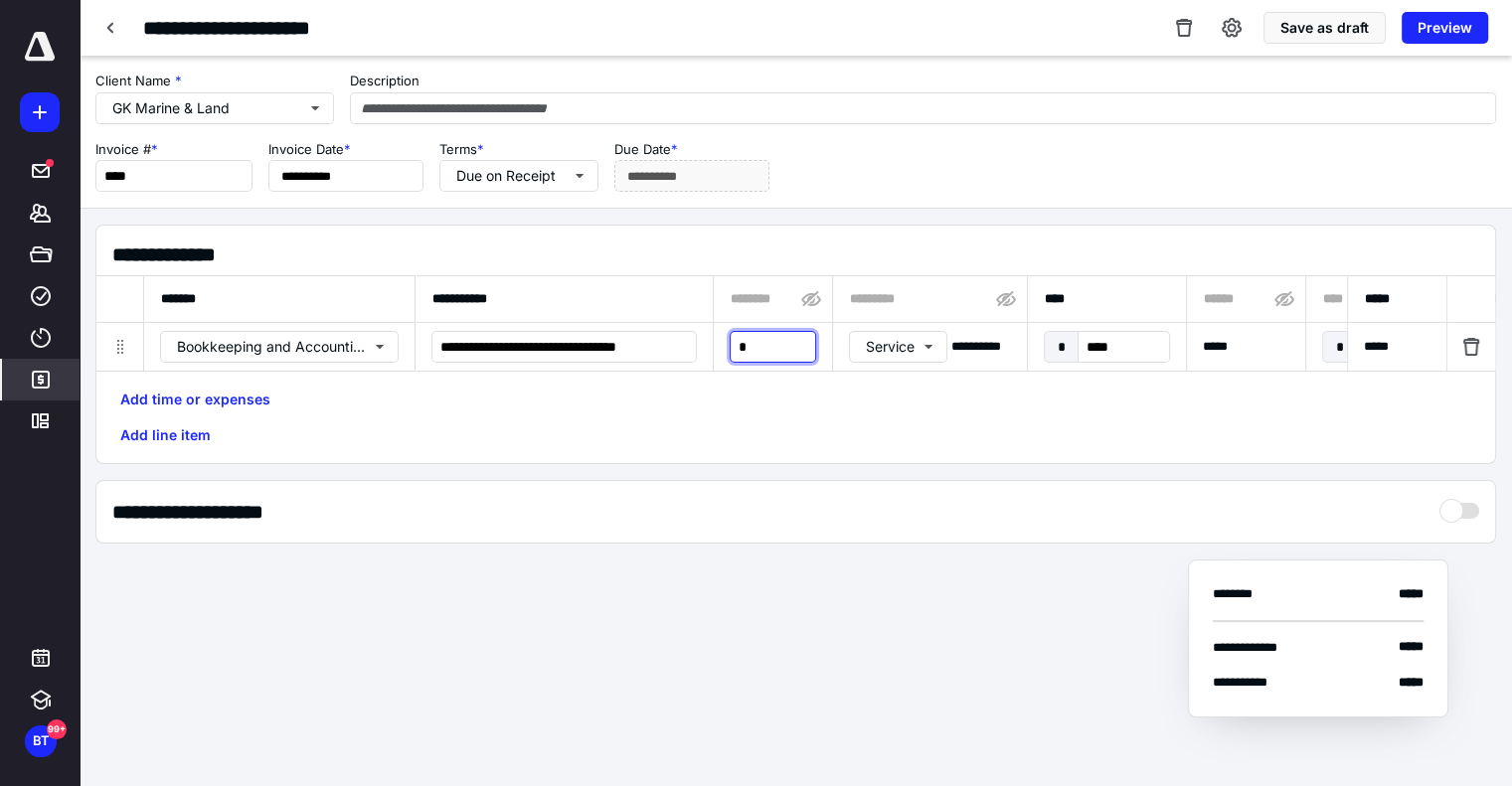 scroll, scrollTop: 0, scrollLeft: 0, axis: both 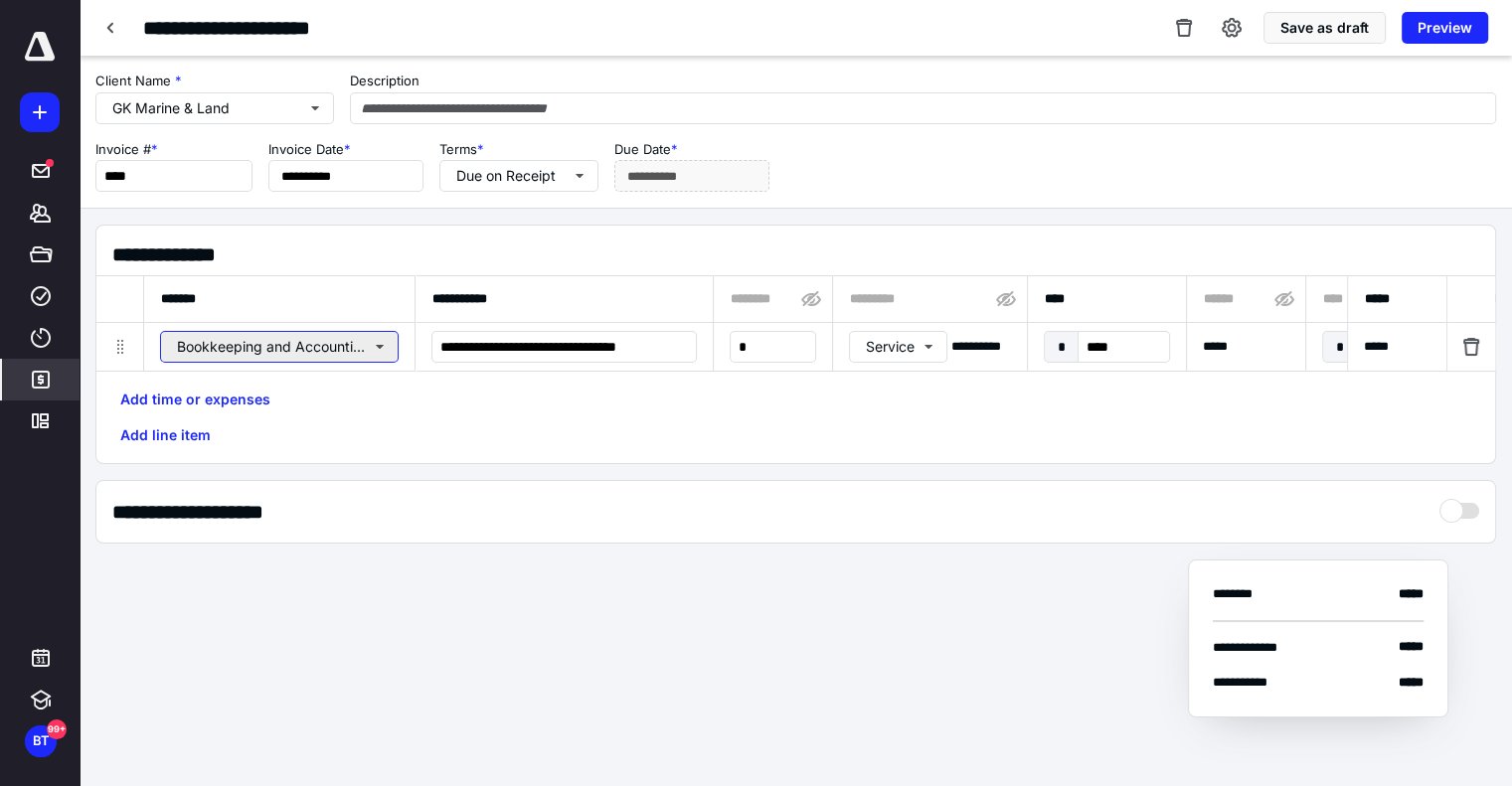 click on "Bookkeeping and Accounting Support" at bounding box center [279, 347] 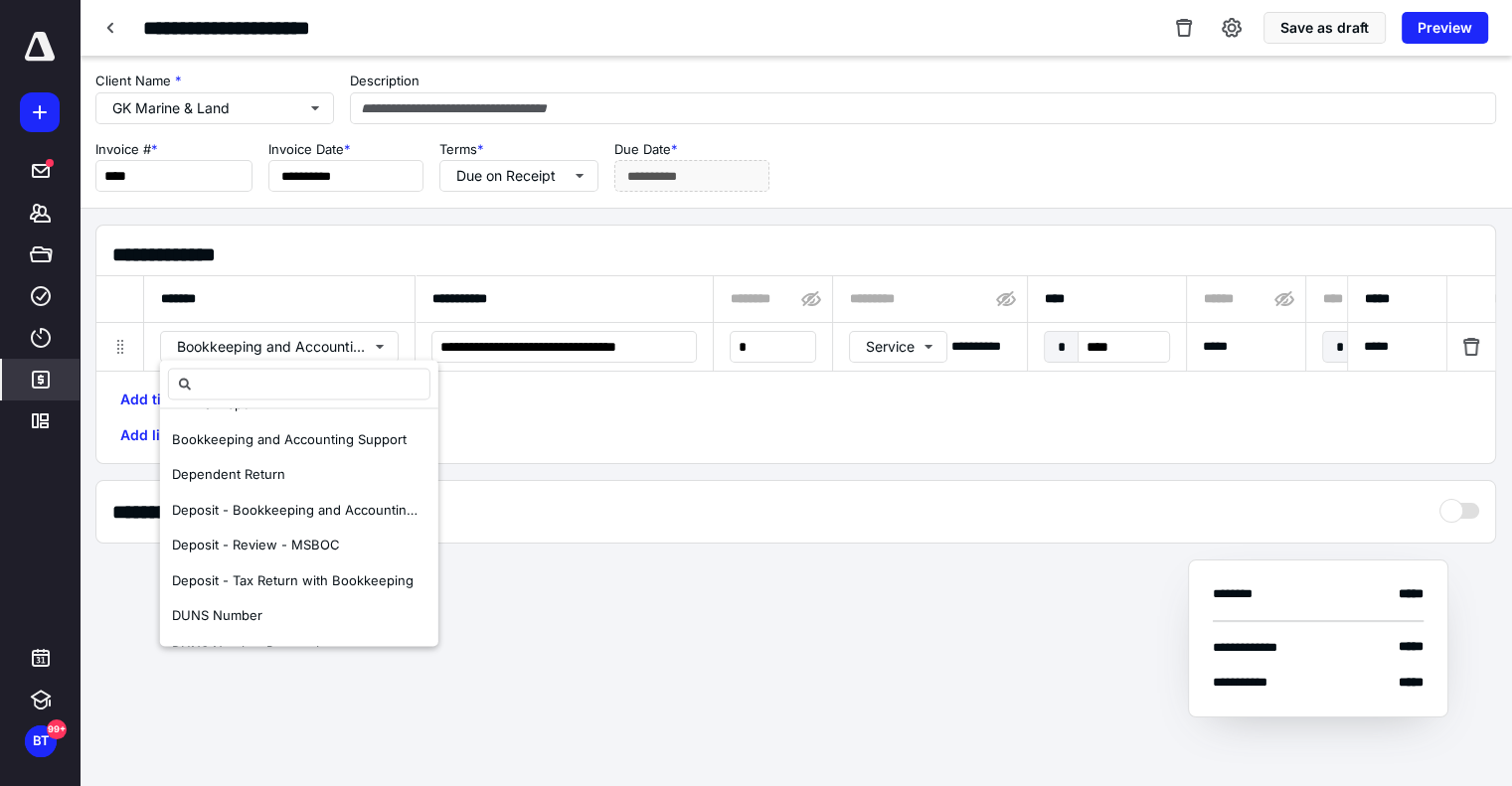 scroll, scrollTop: 994, scrollLeft: 0, axis: vertical 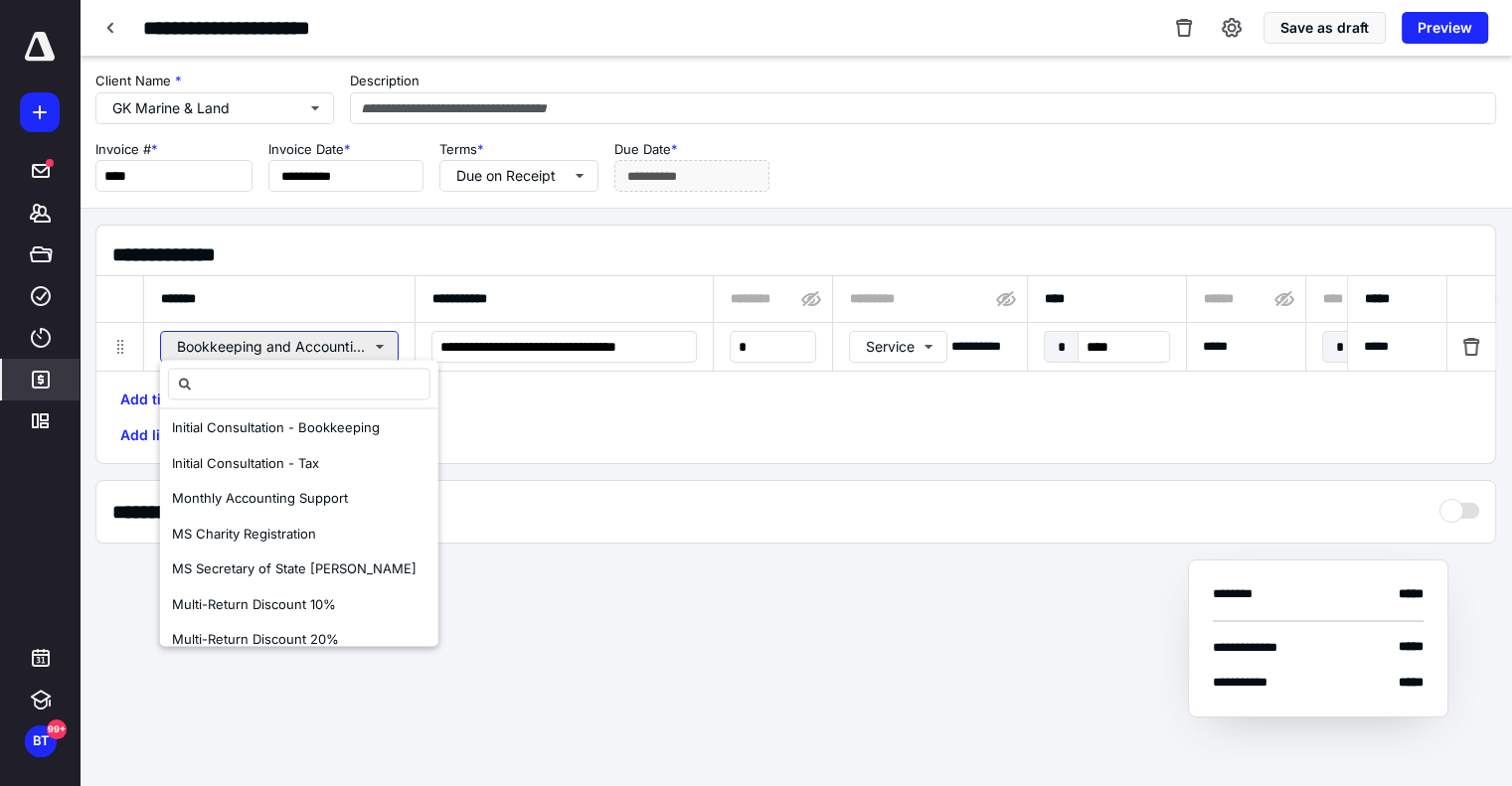 click on "Bookkeeping and Accounting Support" at bounding box center (279, 347) 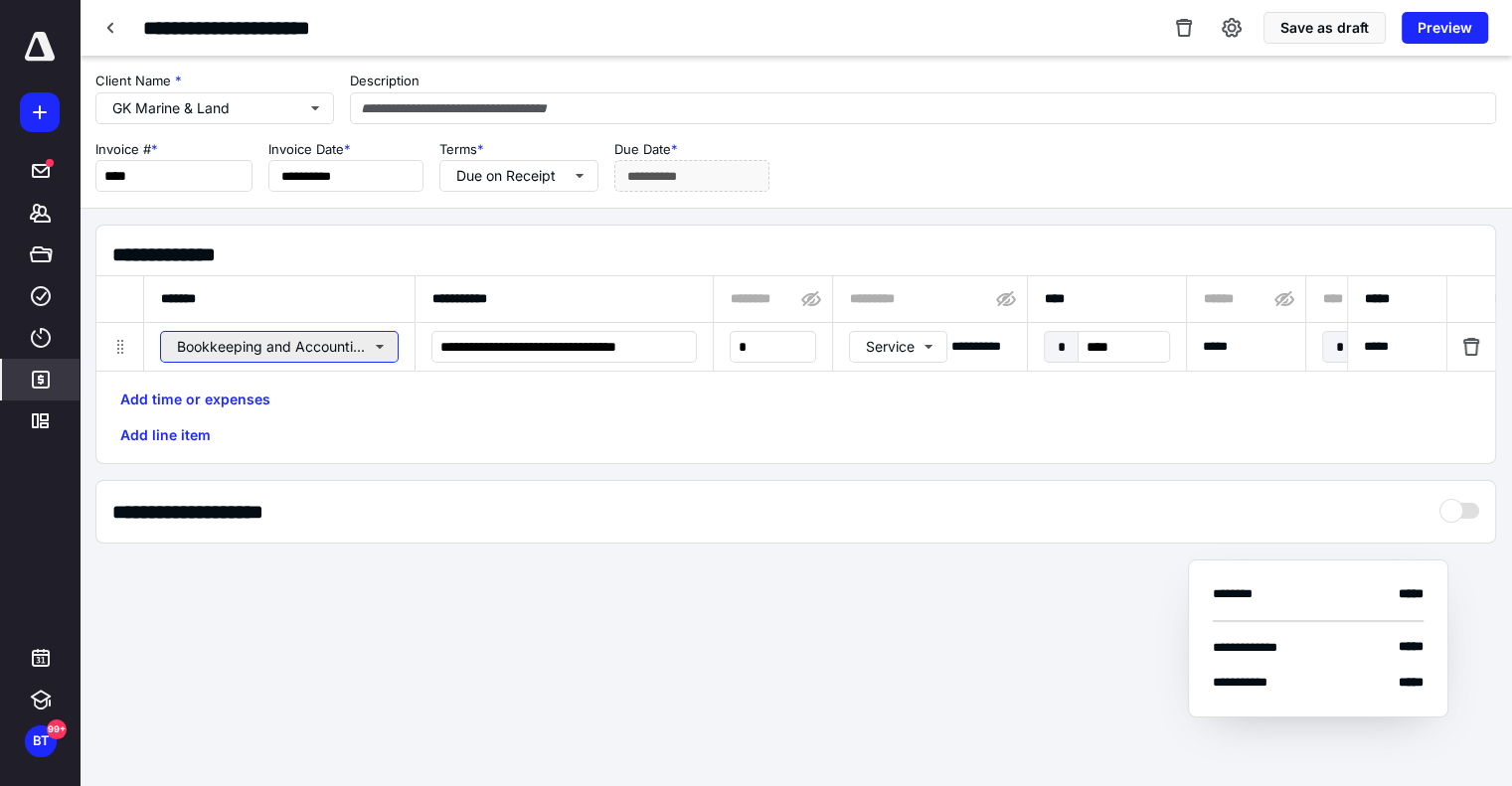 click on "Bookkeeping and Accounting Support" at bounding box center (279, 347) 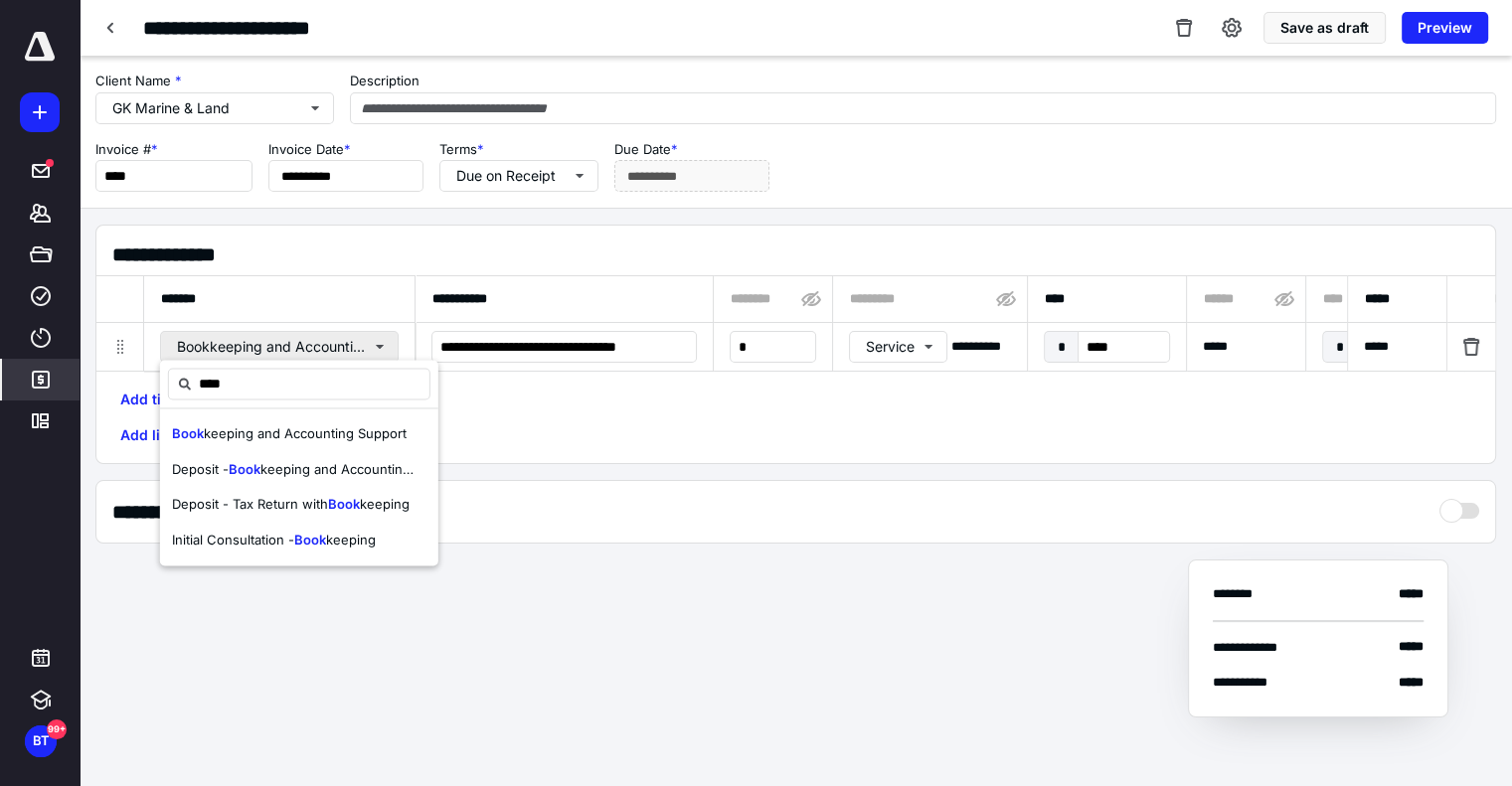 type on "****" 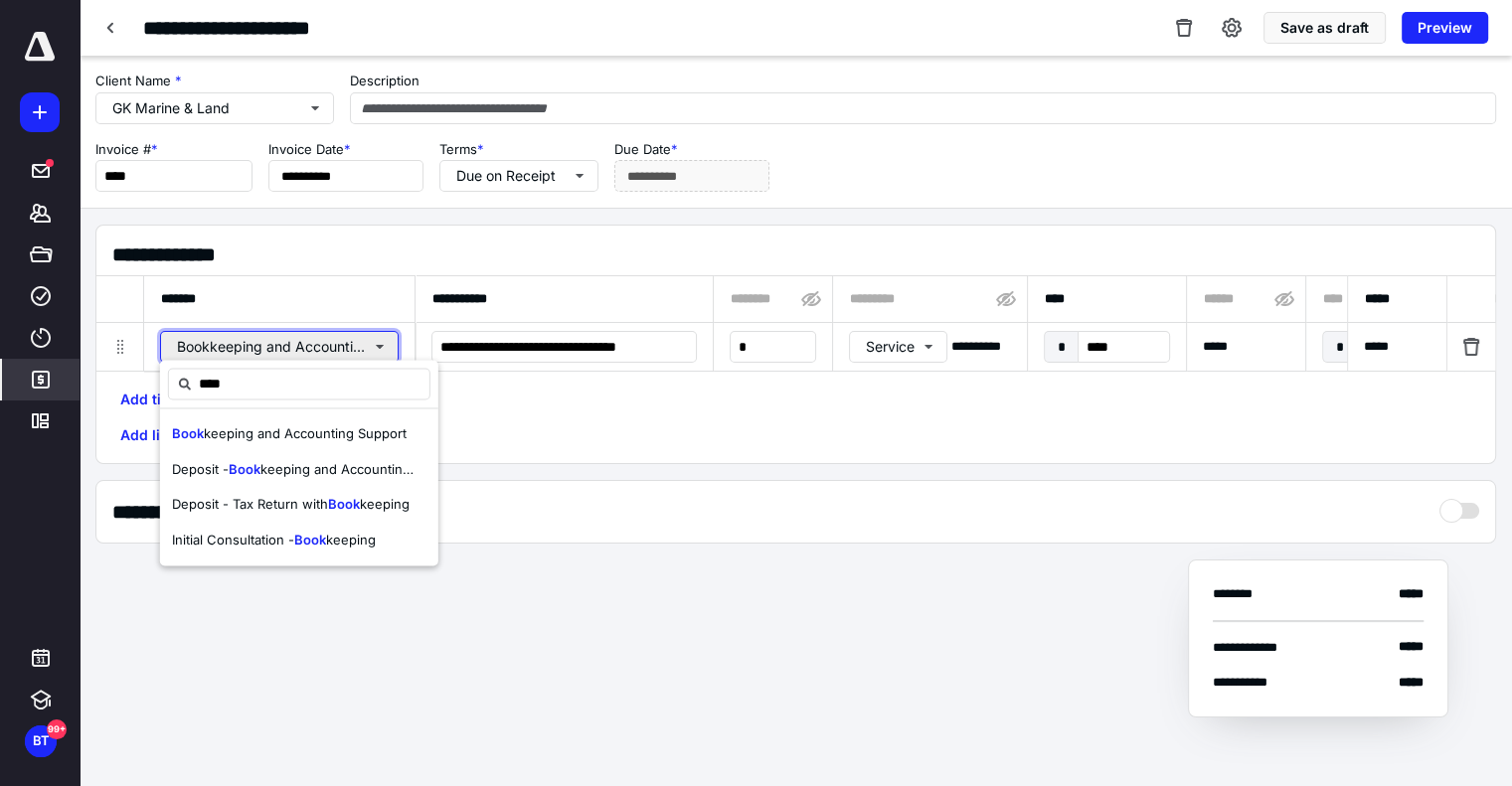 click on "Bookkeeping and Accounting Support" at bounding box center (279, 347) 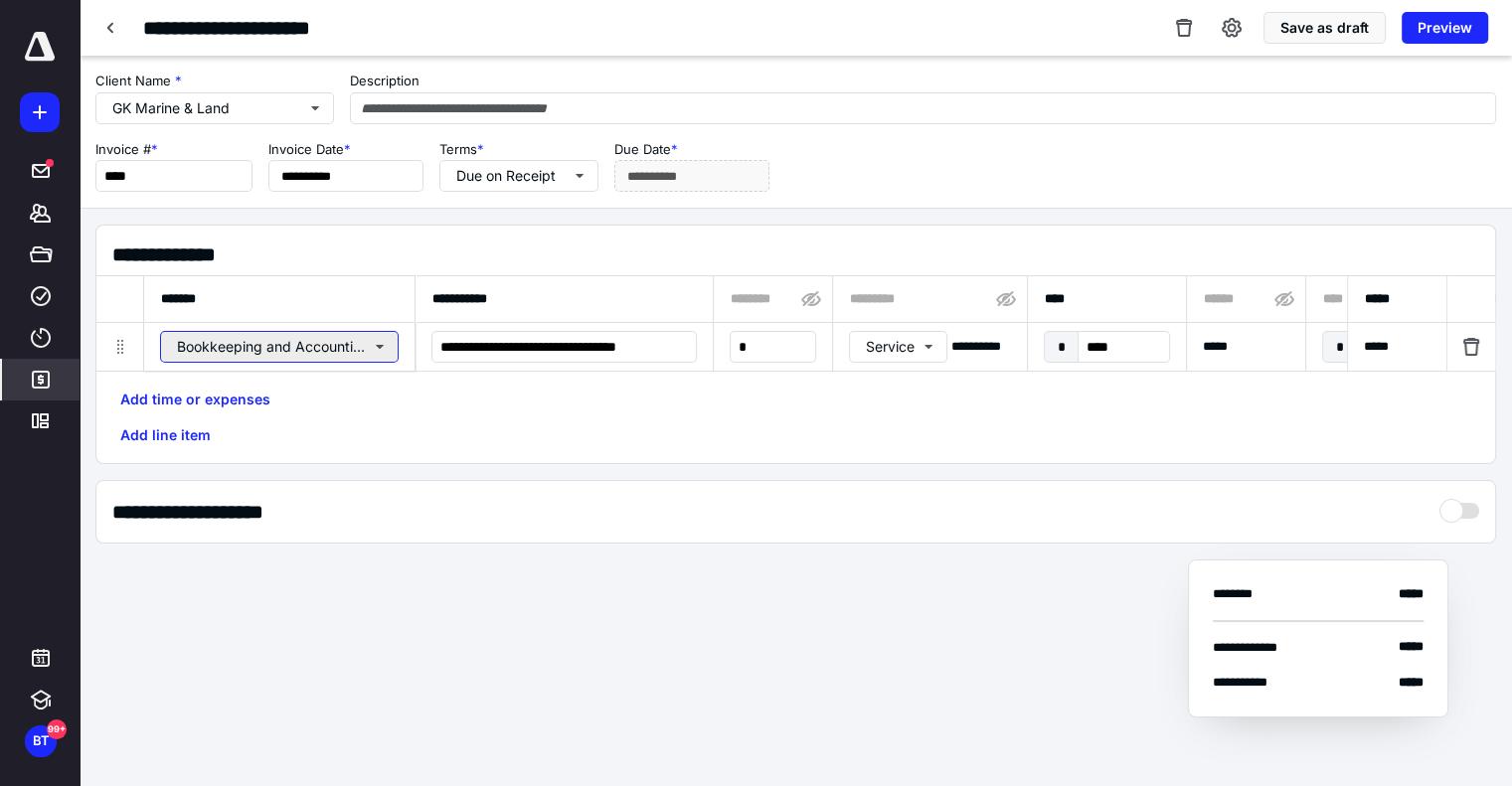 click on "Bookkeeping and Accounting Support" at bounding box center (279, 347) 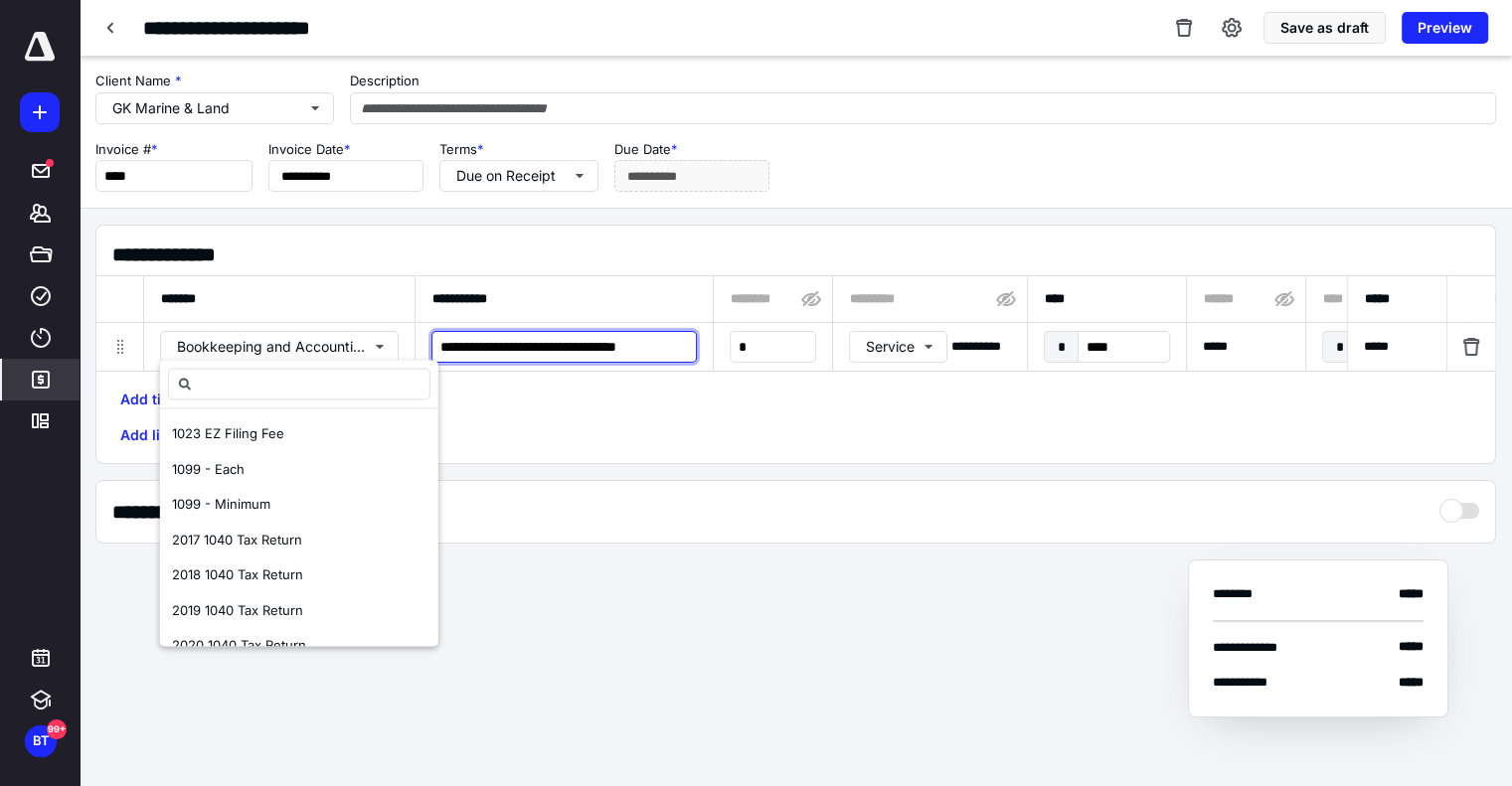 click on "**********" at bounding box center (564, 347) 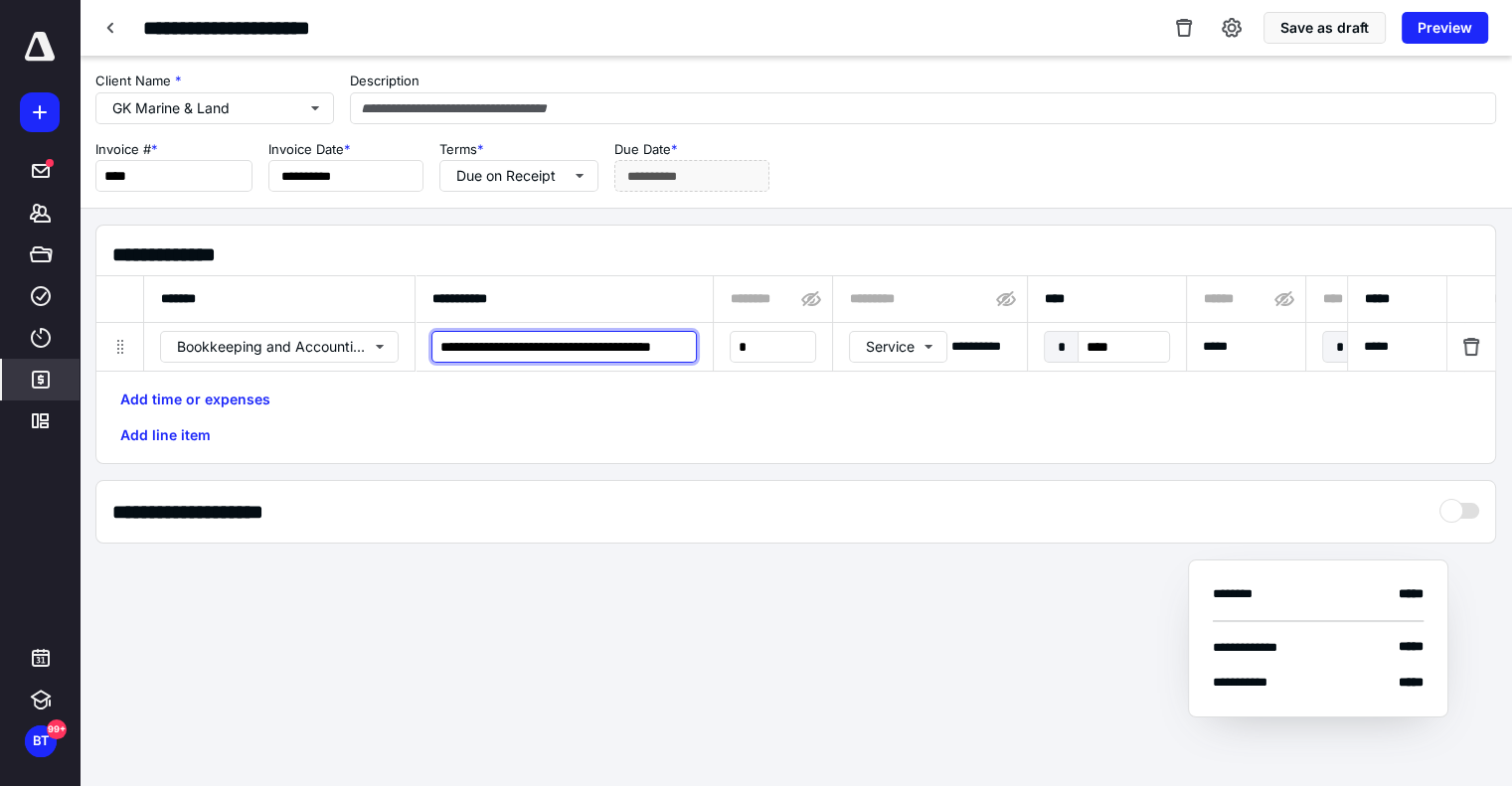 scroll, scrollTop: 0, scrollLeft: 54, axis: horizontal 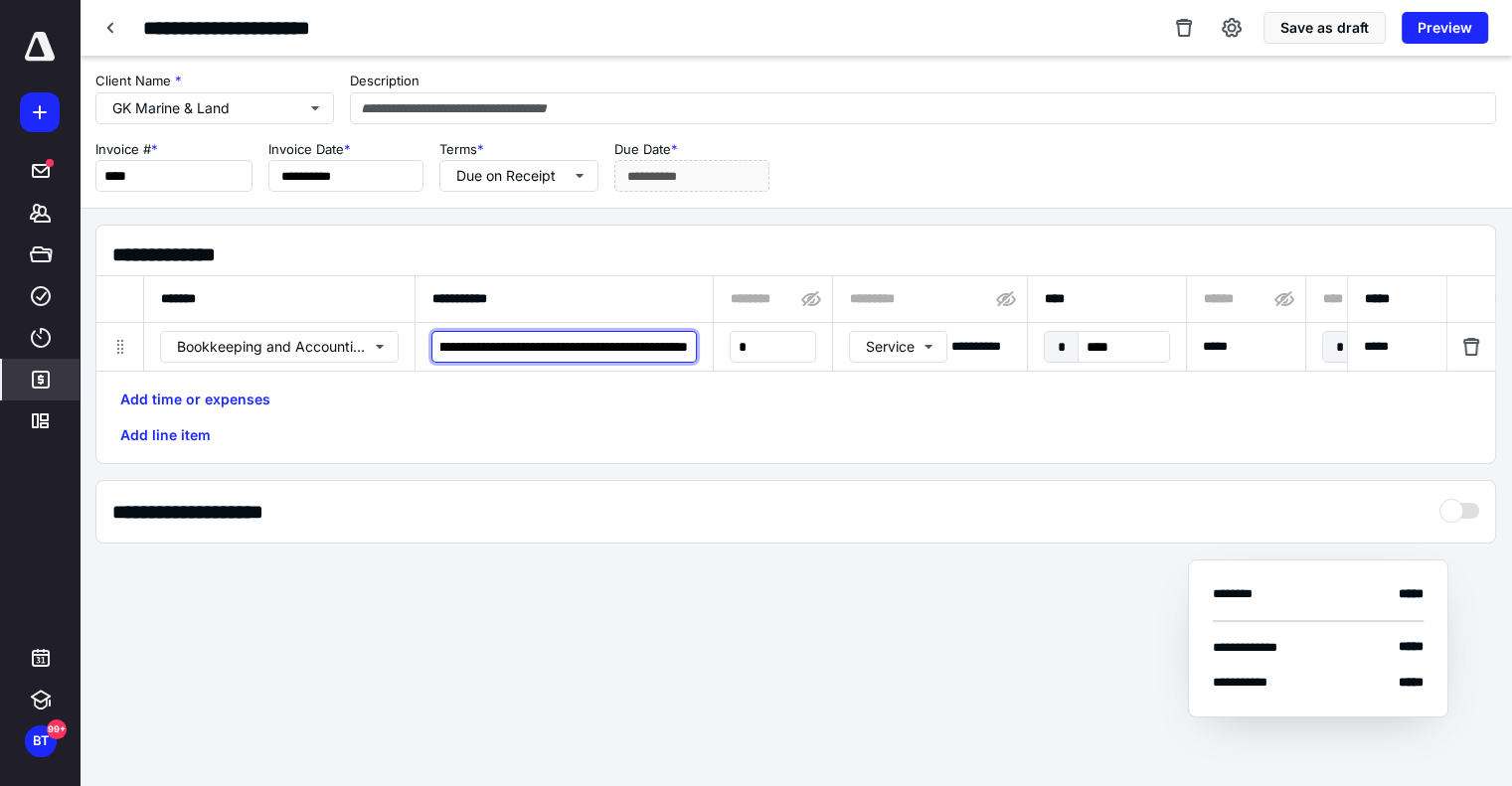 type on "**********" 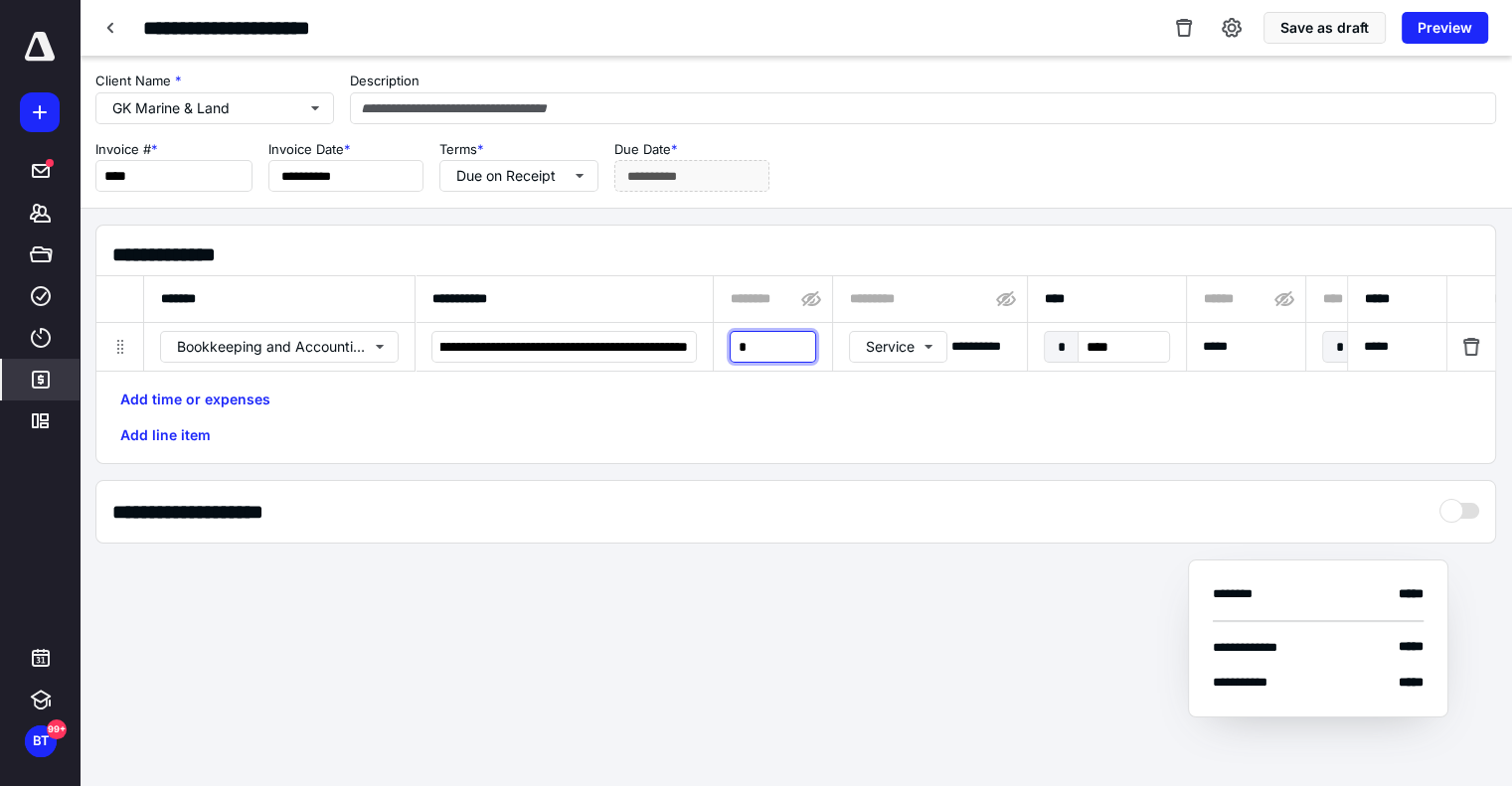 scroll, scrollTop: 0, scrollLeft: 0, axis: both 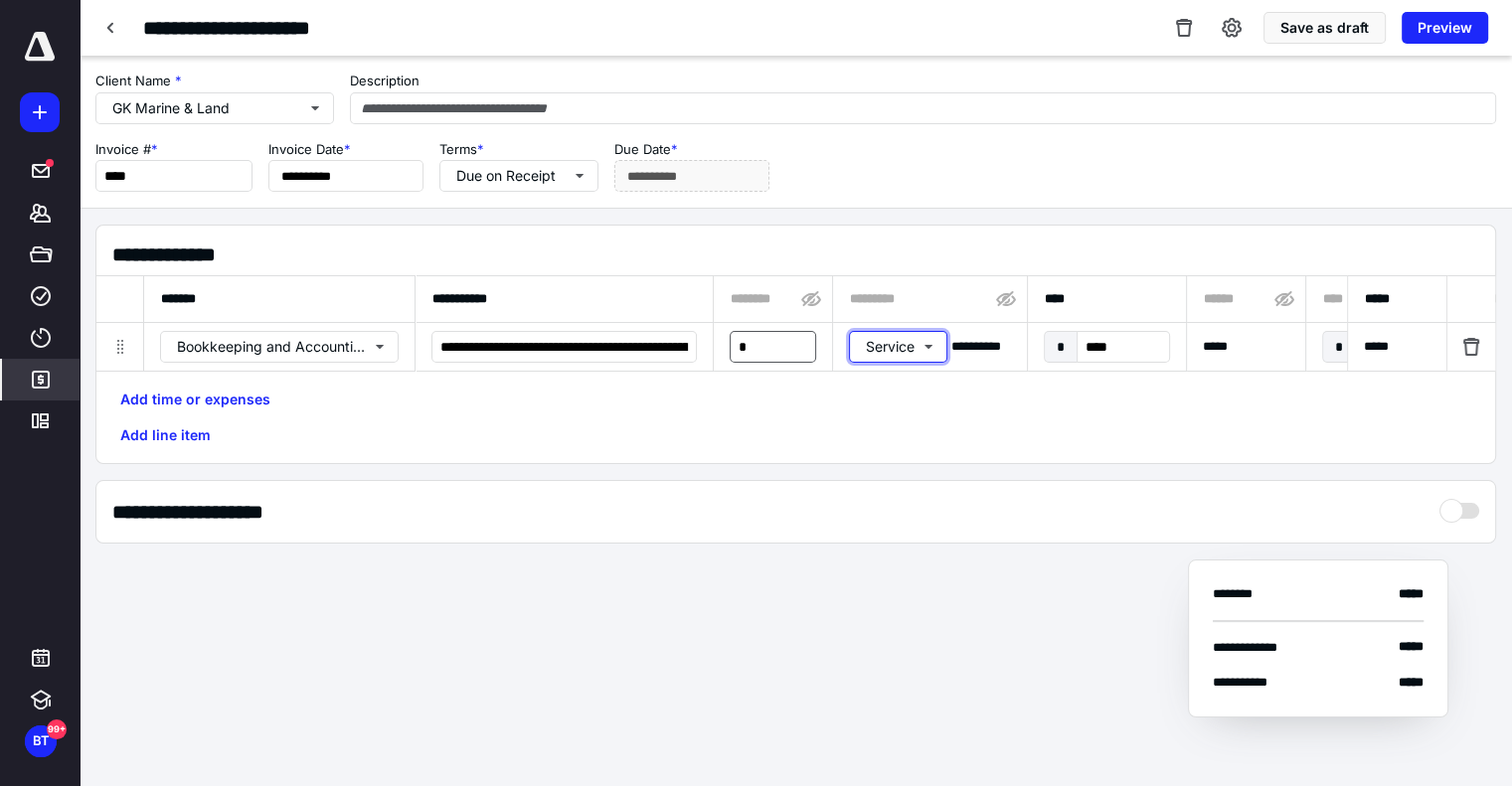 type 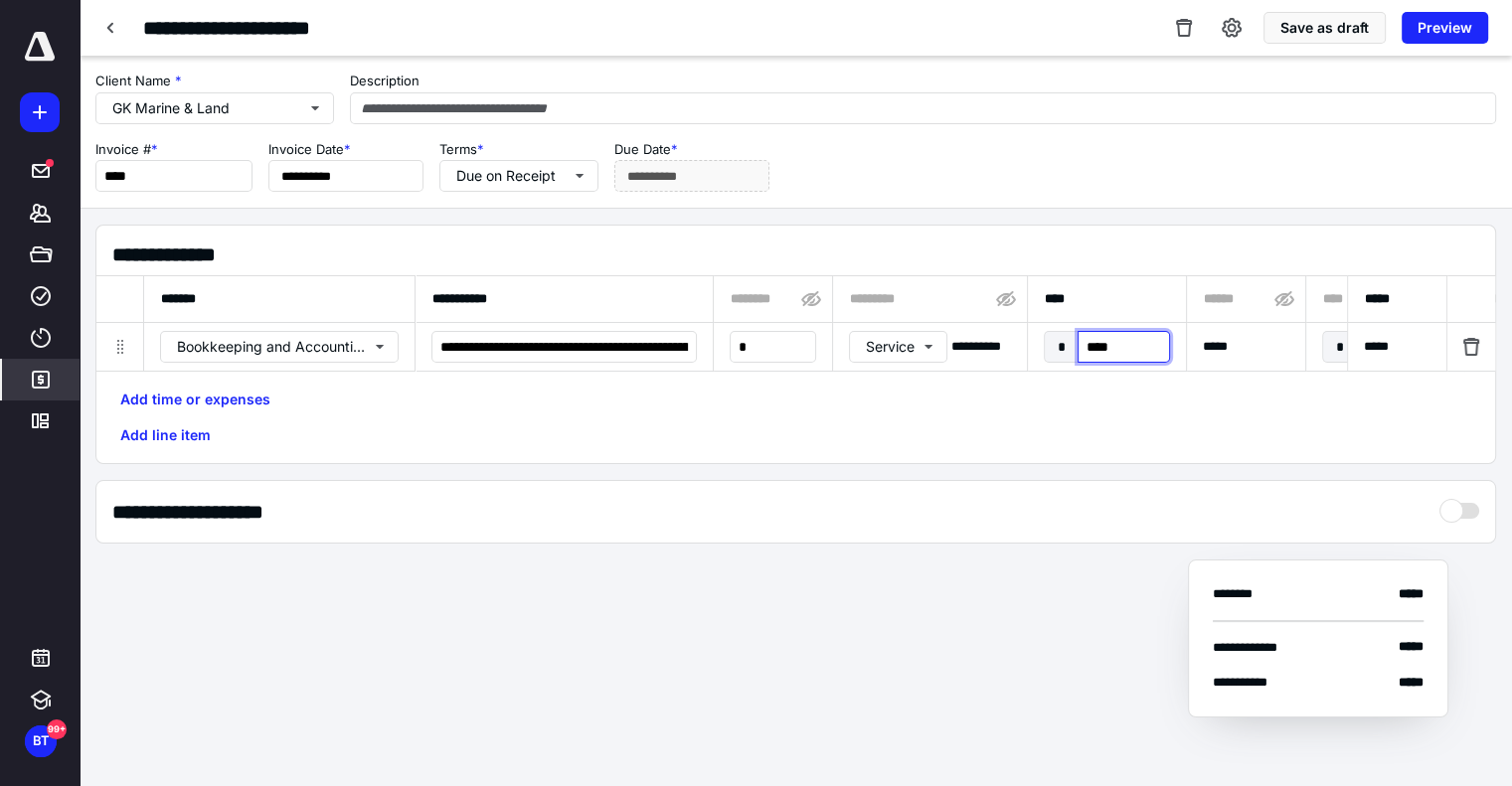 click on "****" at bounding box center [1123, 347] 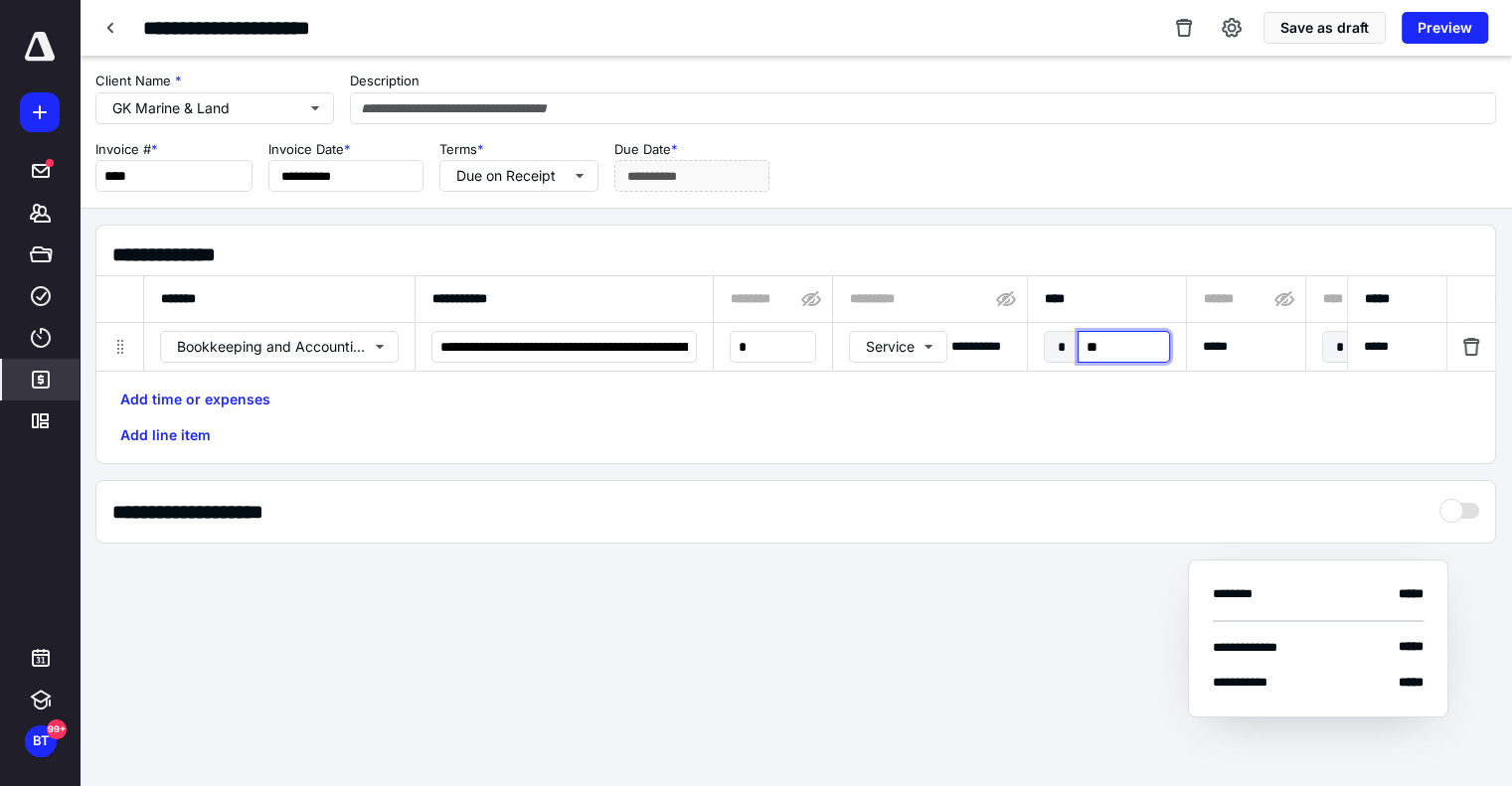 type on "***" 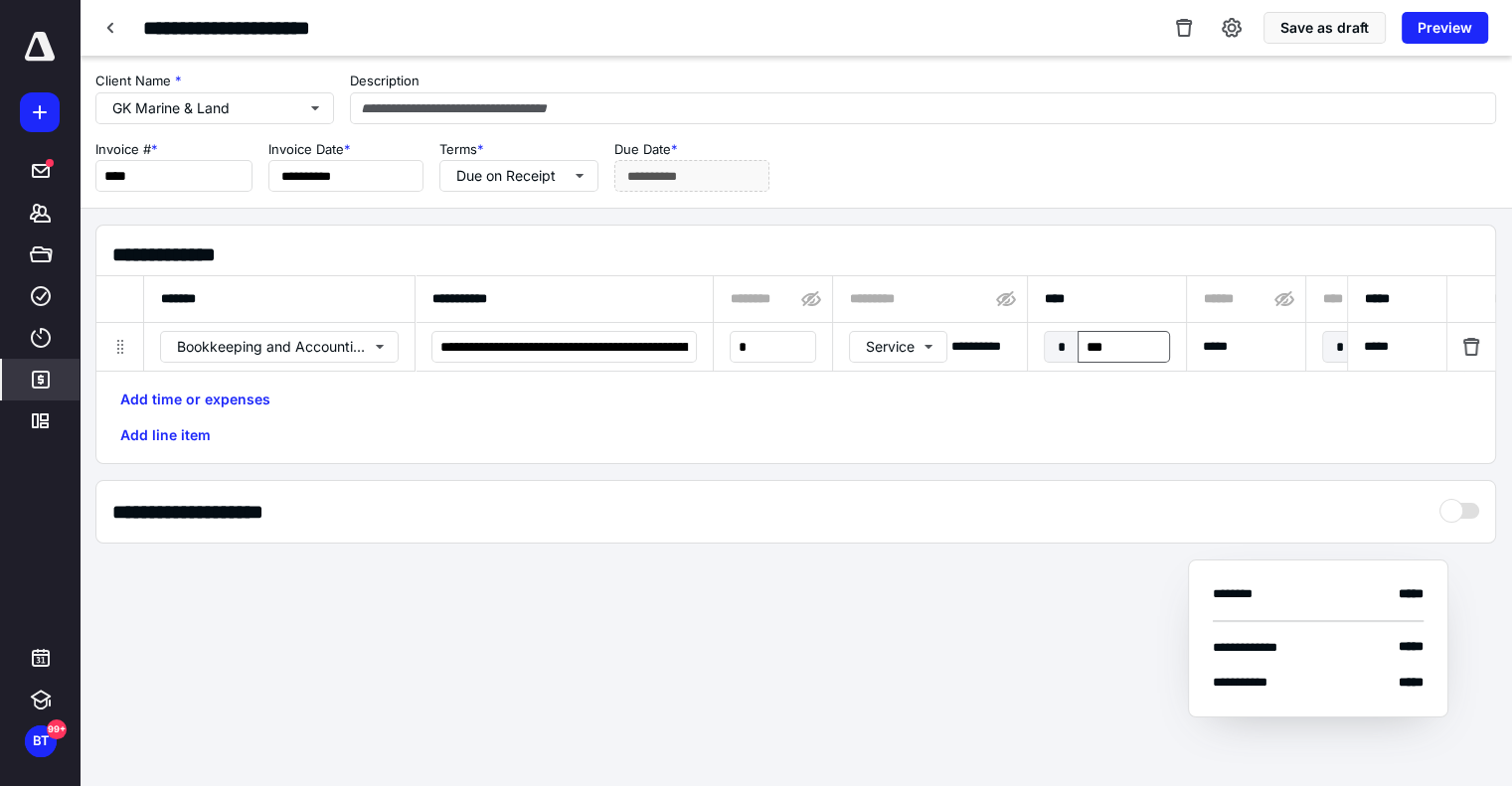 scroll, scrollTop: 0, scrollLeft: 1035, axis: horizontal 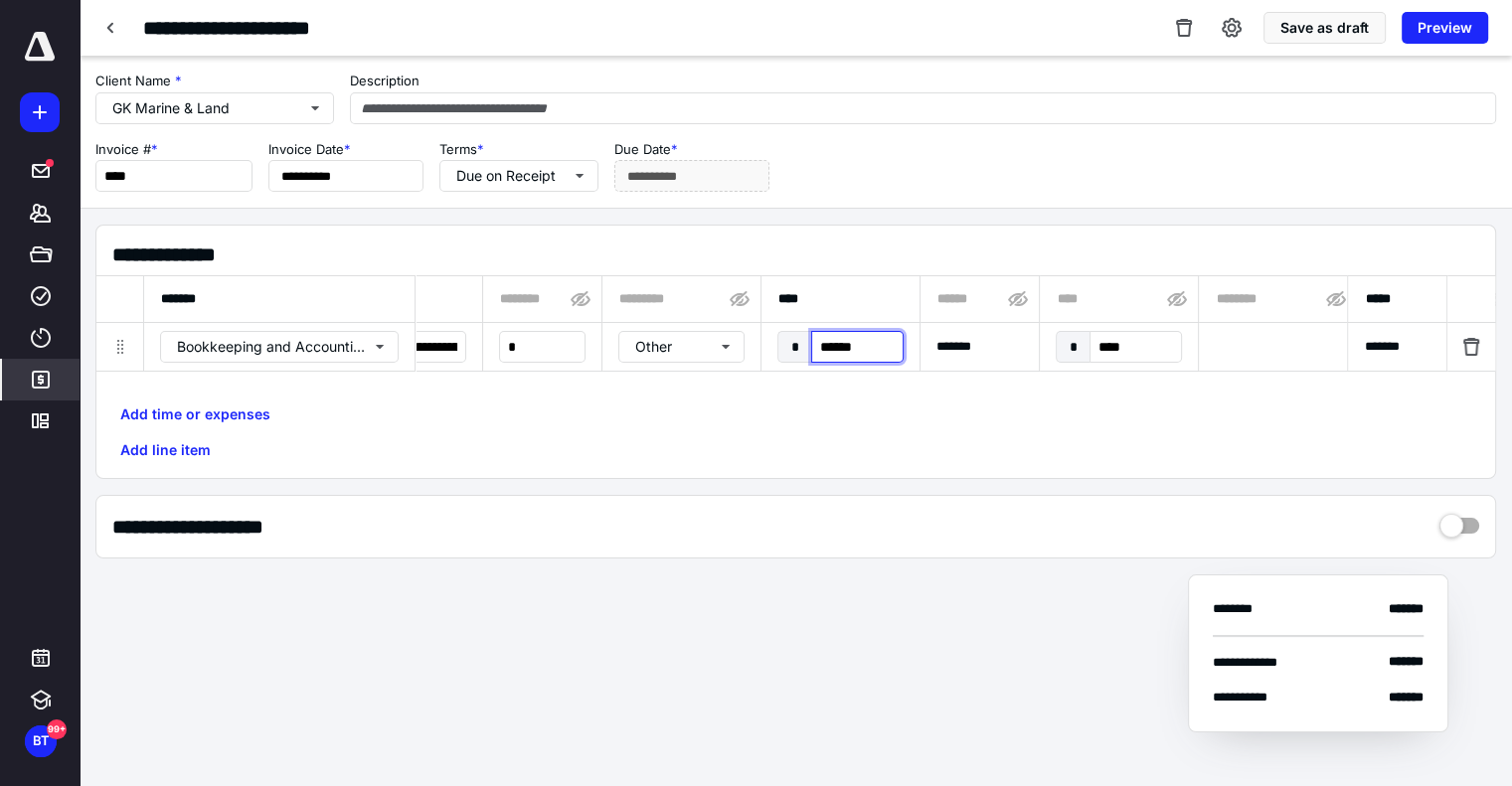 click on "******" at bounding box center (857, 347) 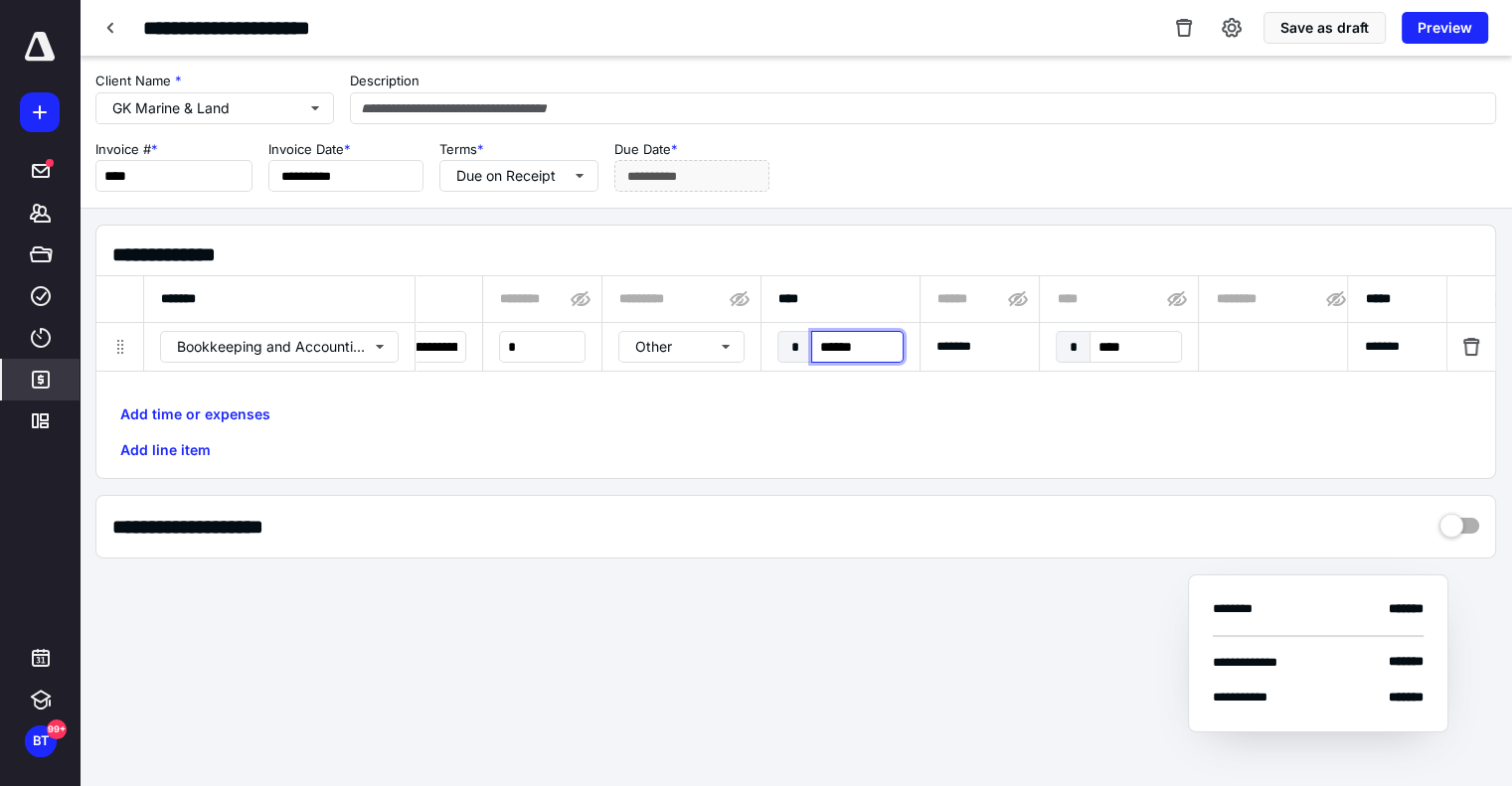 click on "******" at bounding box center (857, 347) 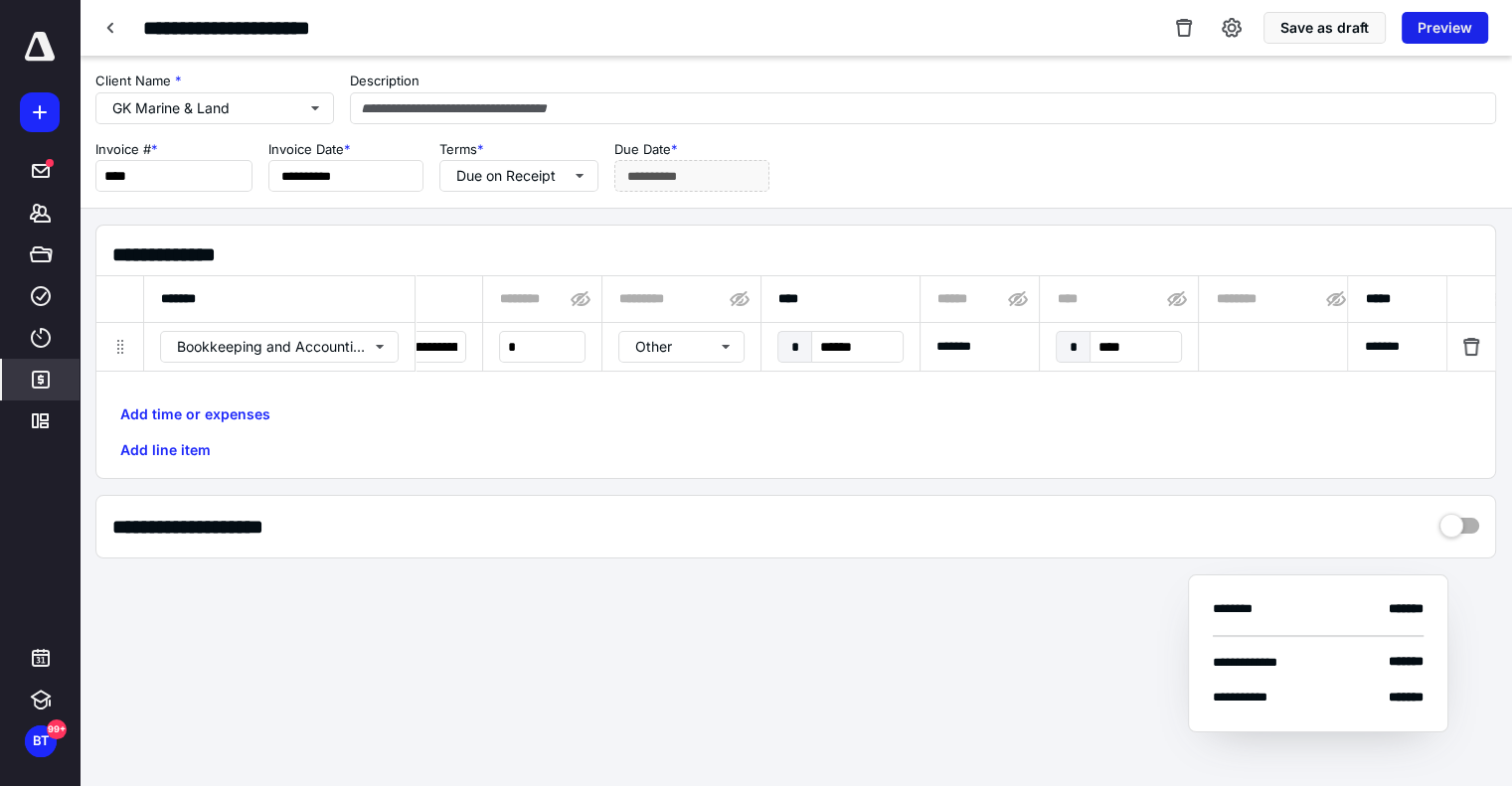 click on "Preview" at bounding box center (1444, 28) 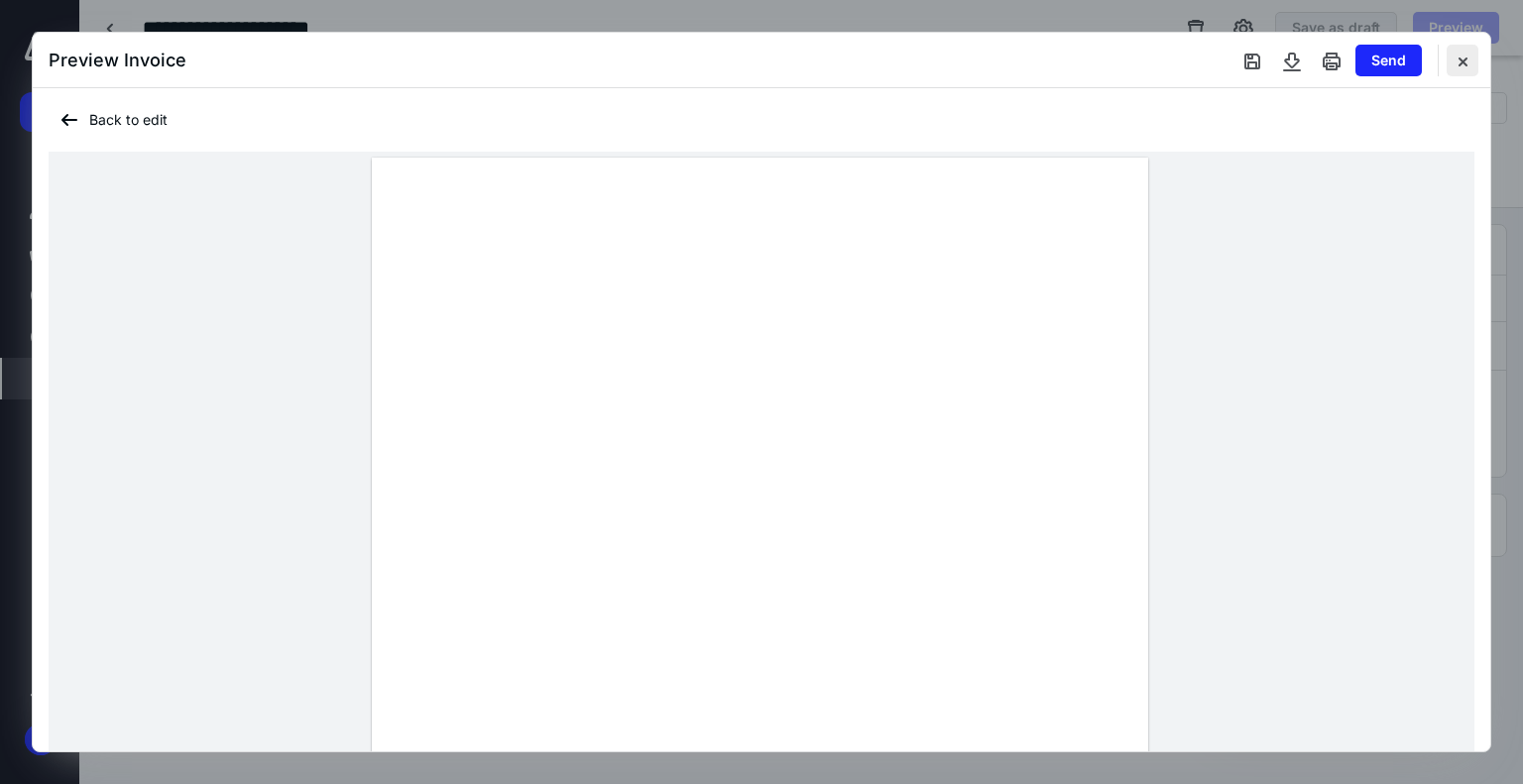 click at bounding box center (1463, 60) 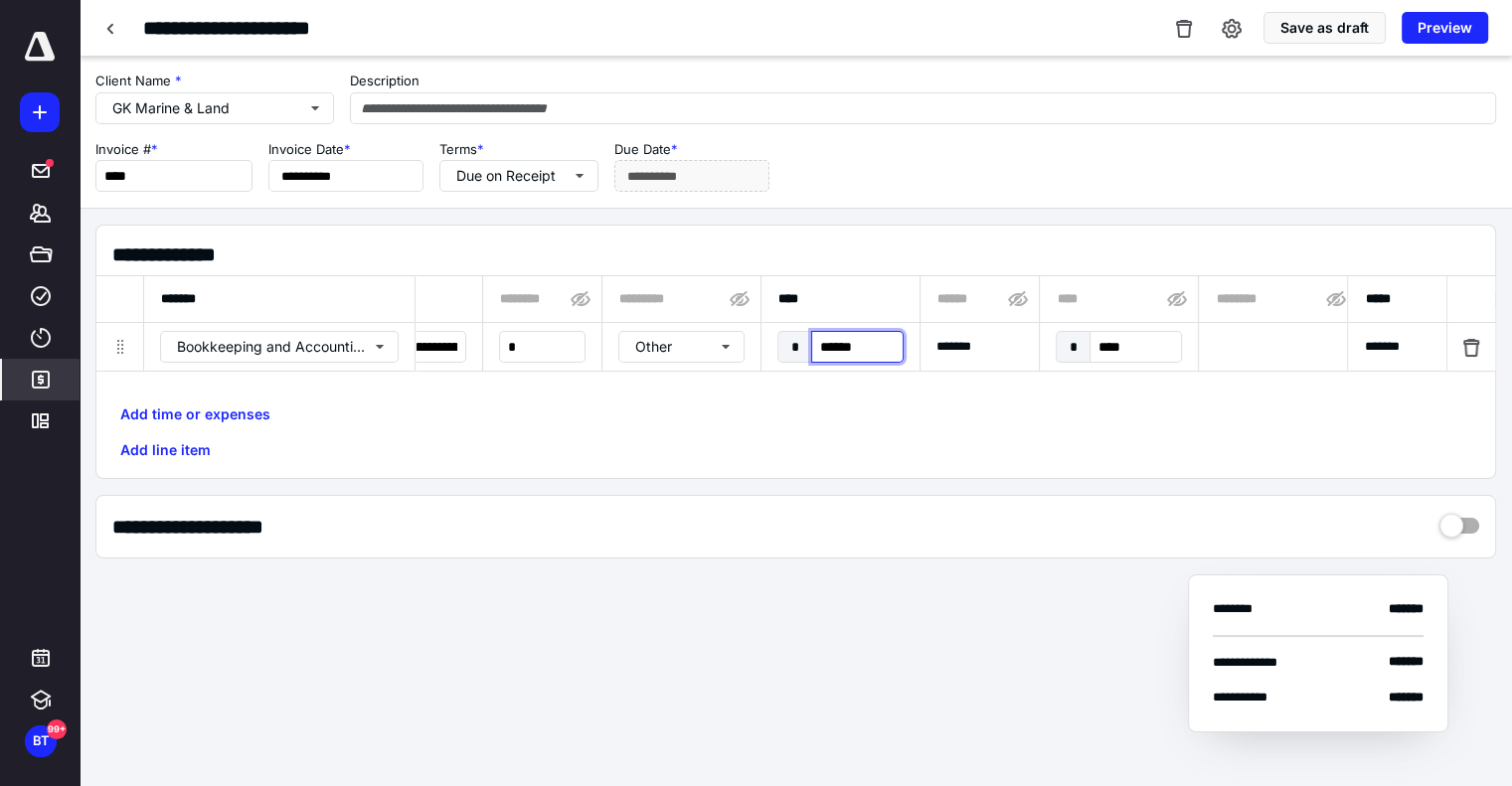 click on "******" at bounding box center [857, 347] 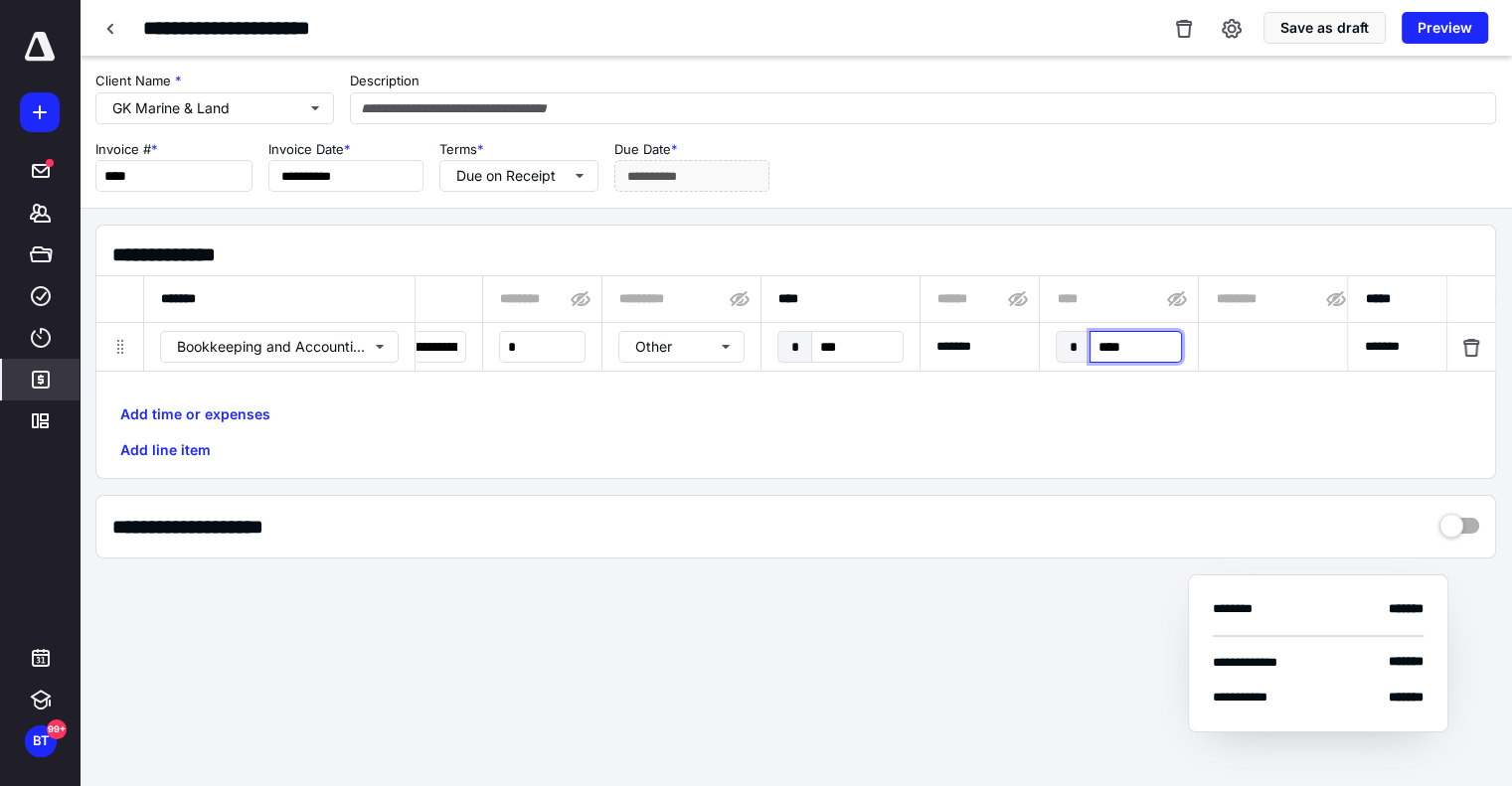 type on "******" 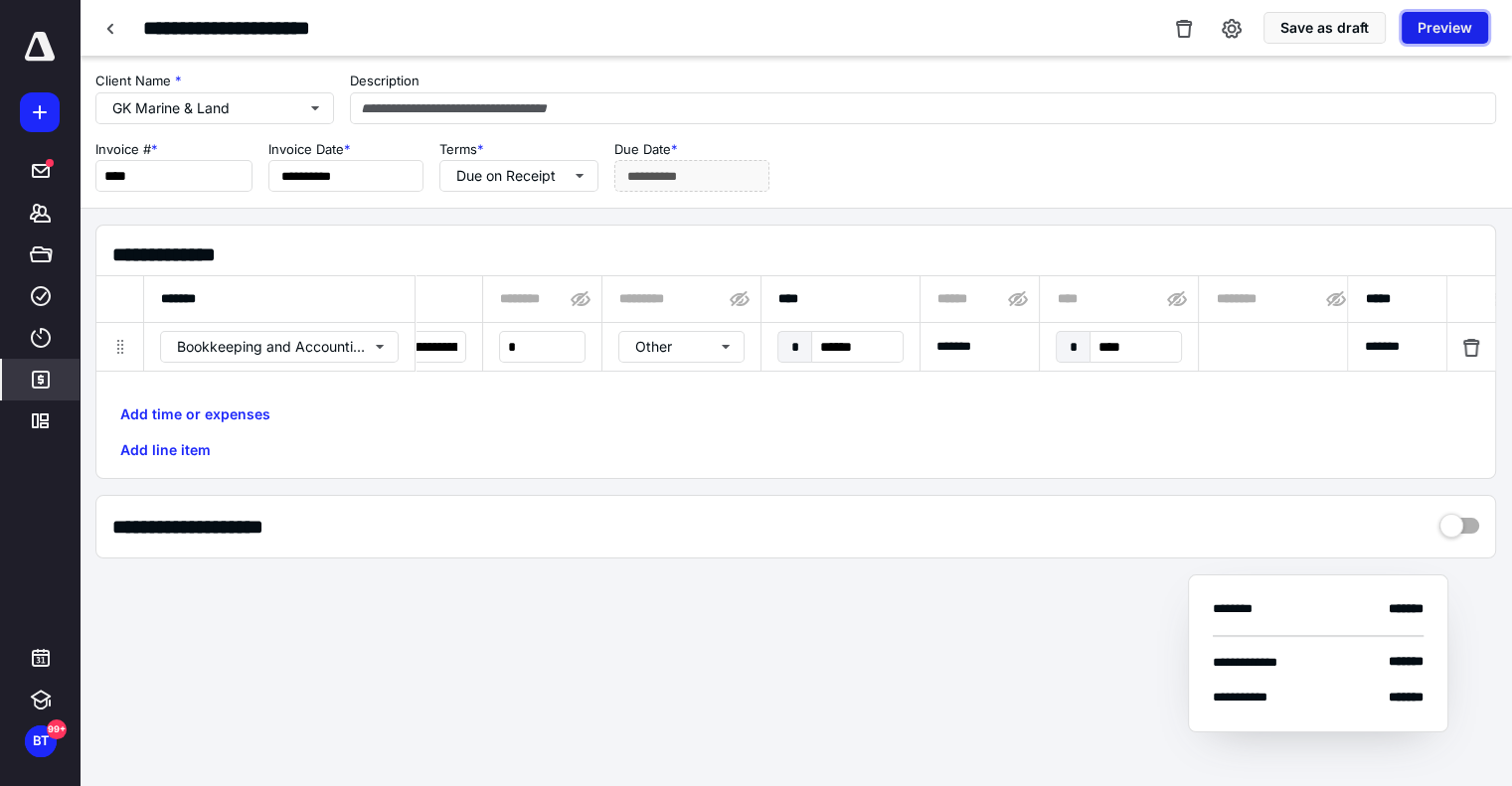 click on "Preview" at bounding box center [1444, 28] 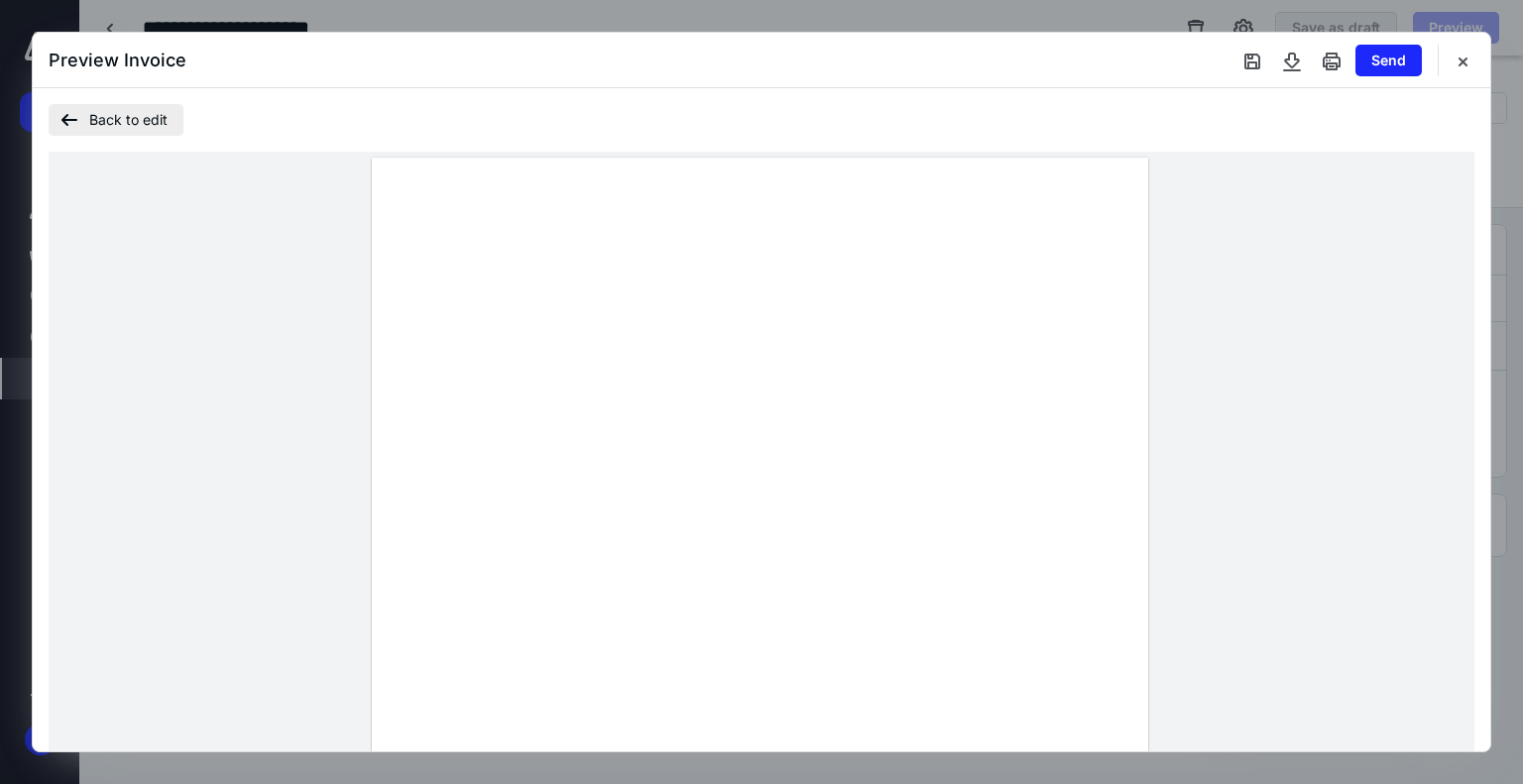 click on "Back to edit" at bounding box center (116, 120) 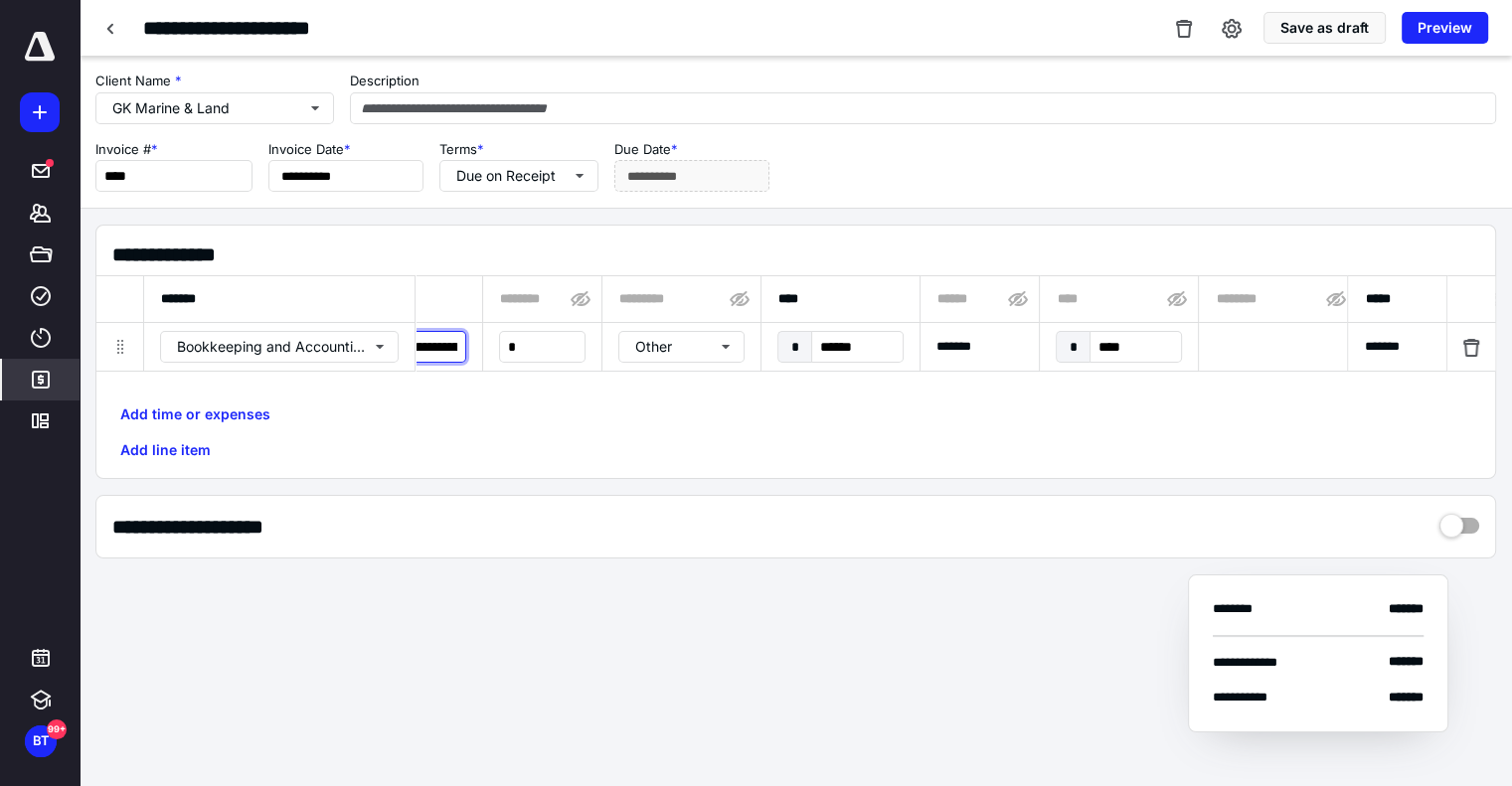 click on "**********" at bounding box center [333, 347] 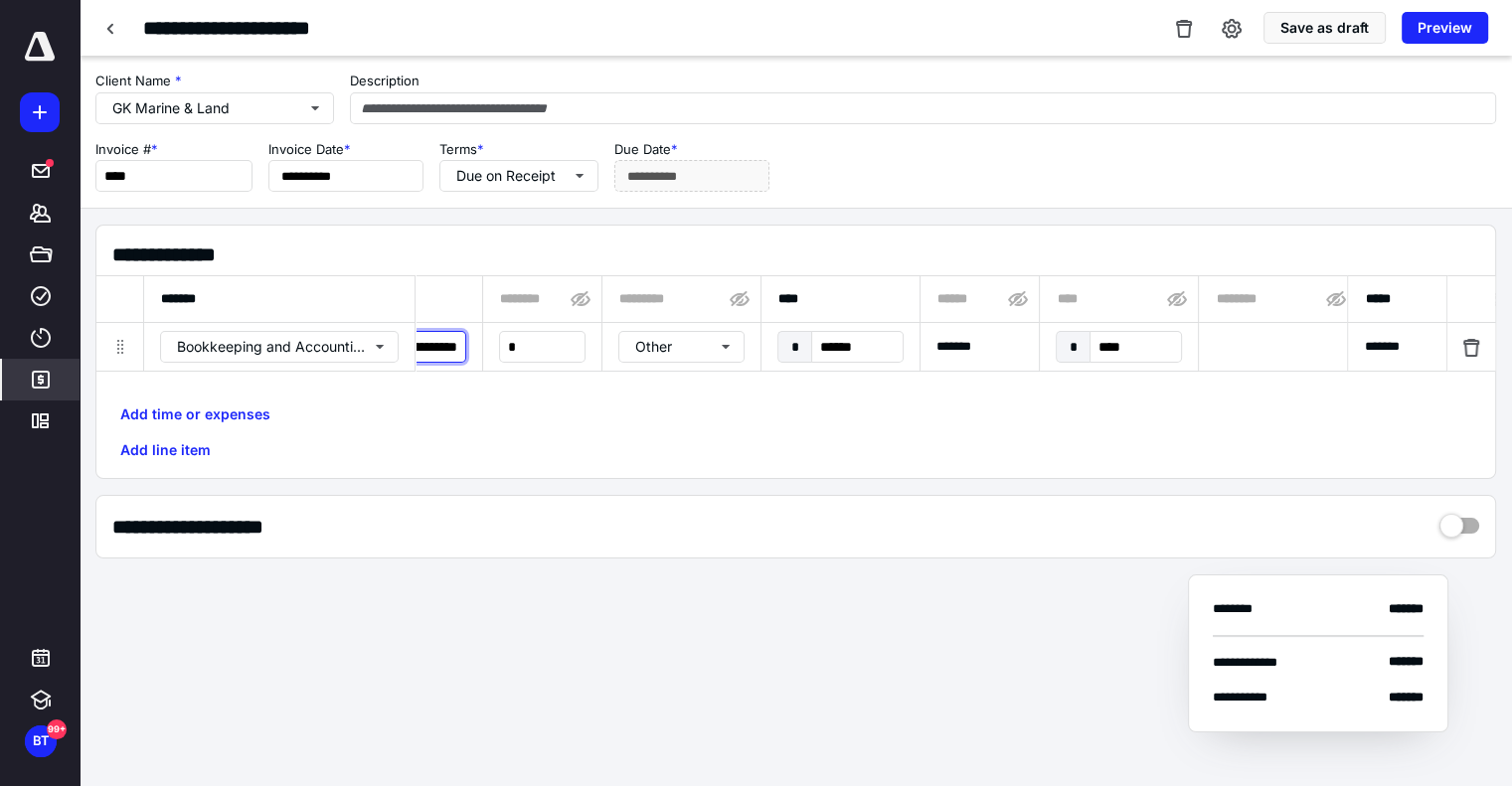 scroll, scrollTop: 0, scrollLeft: 0, axis: both 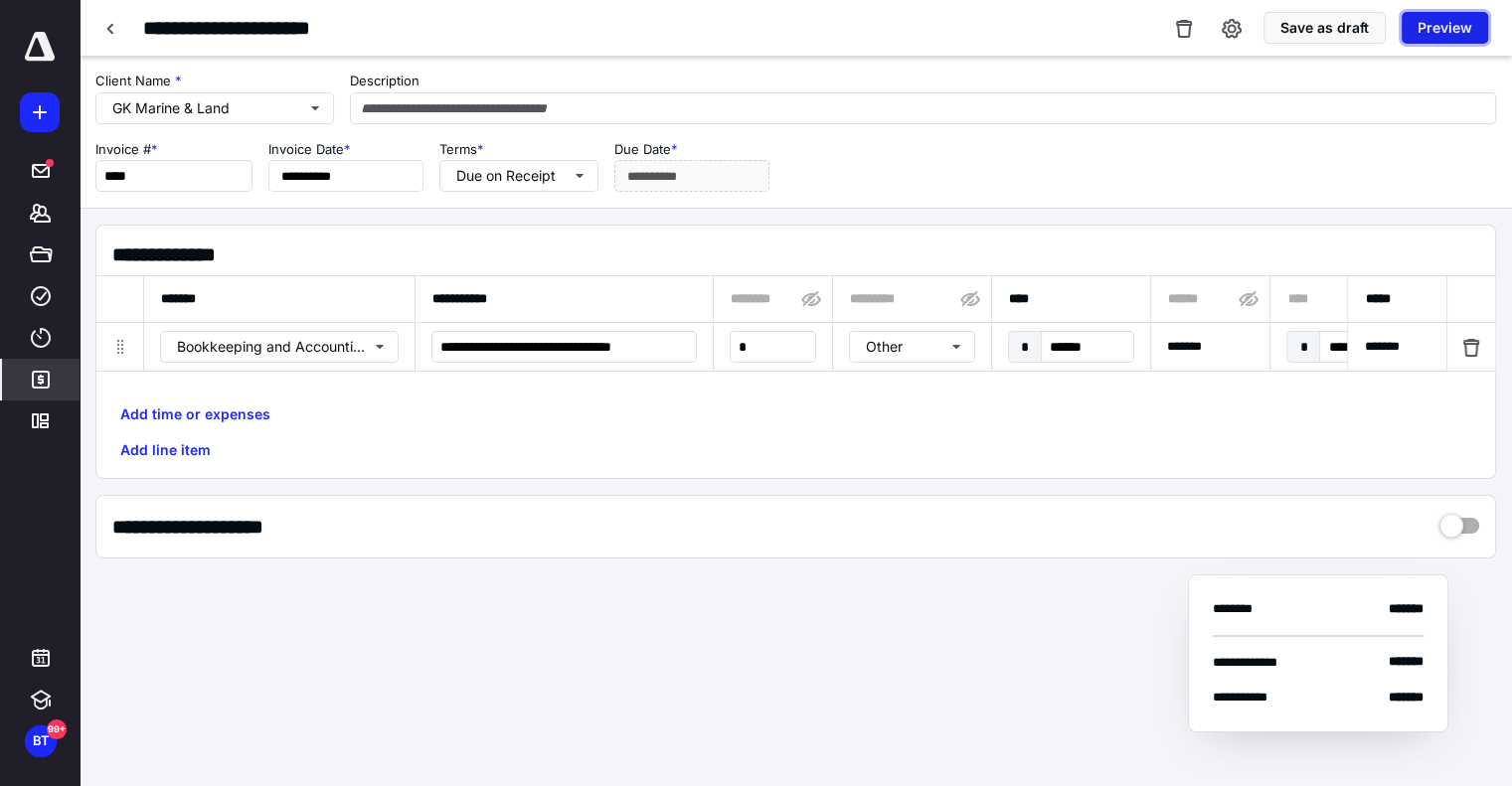 click on "Preview" at bounding box center [1444, 28] 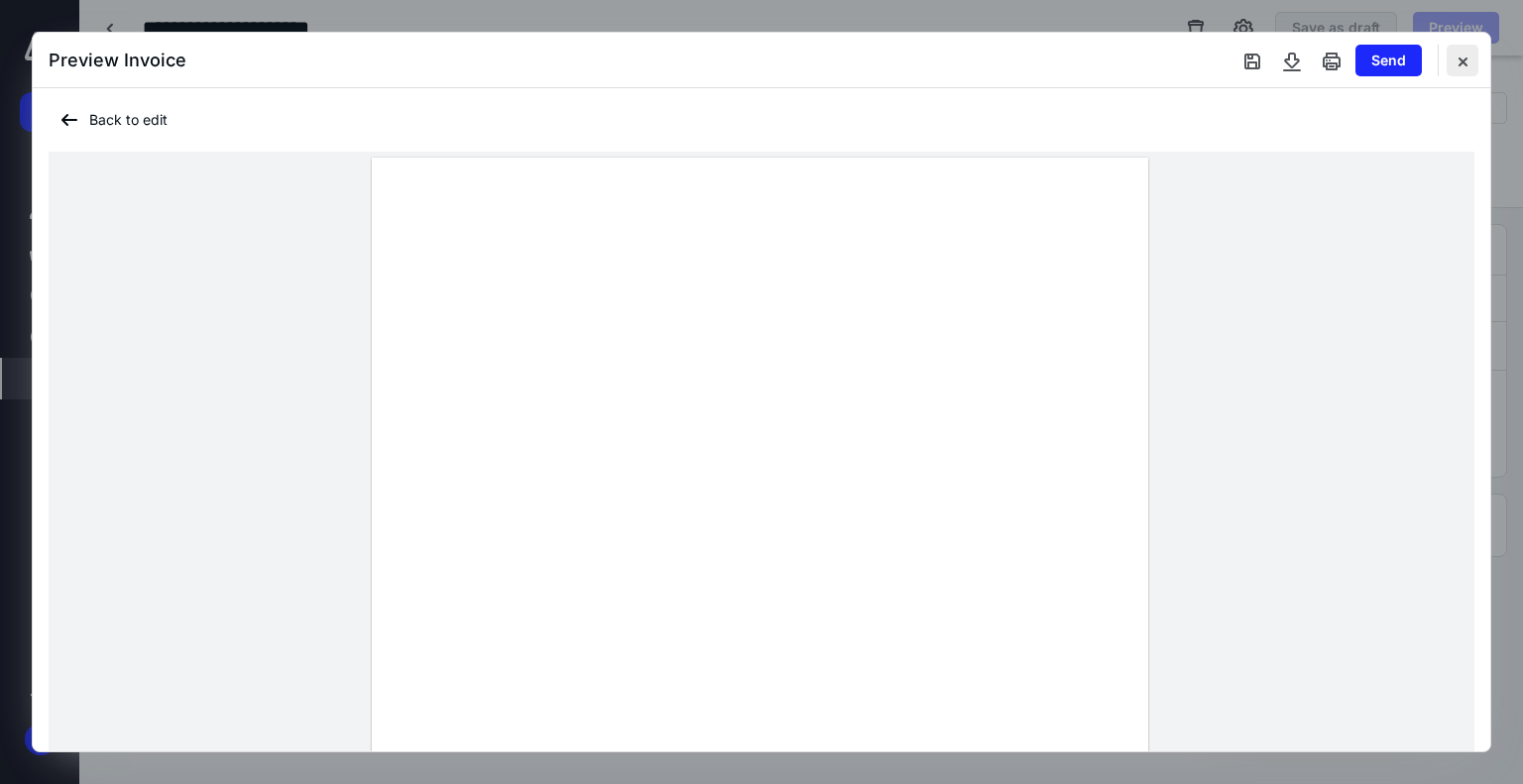 click at bounding box center (1463, 60) 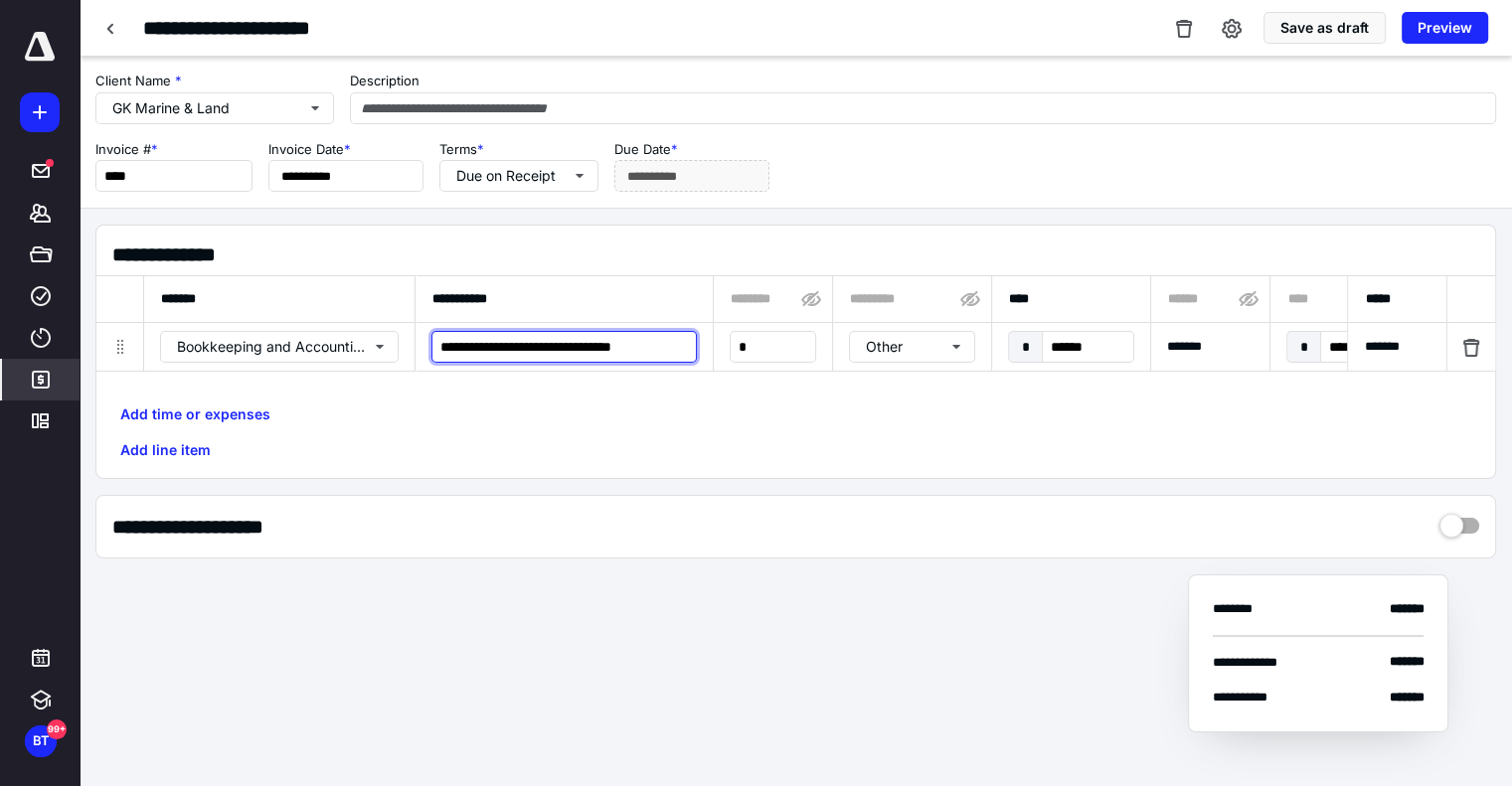 click on "**********" at bounding box center [564, 347] 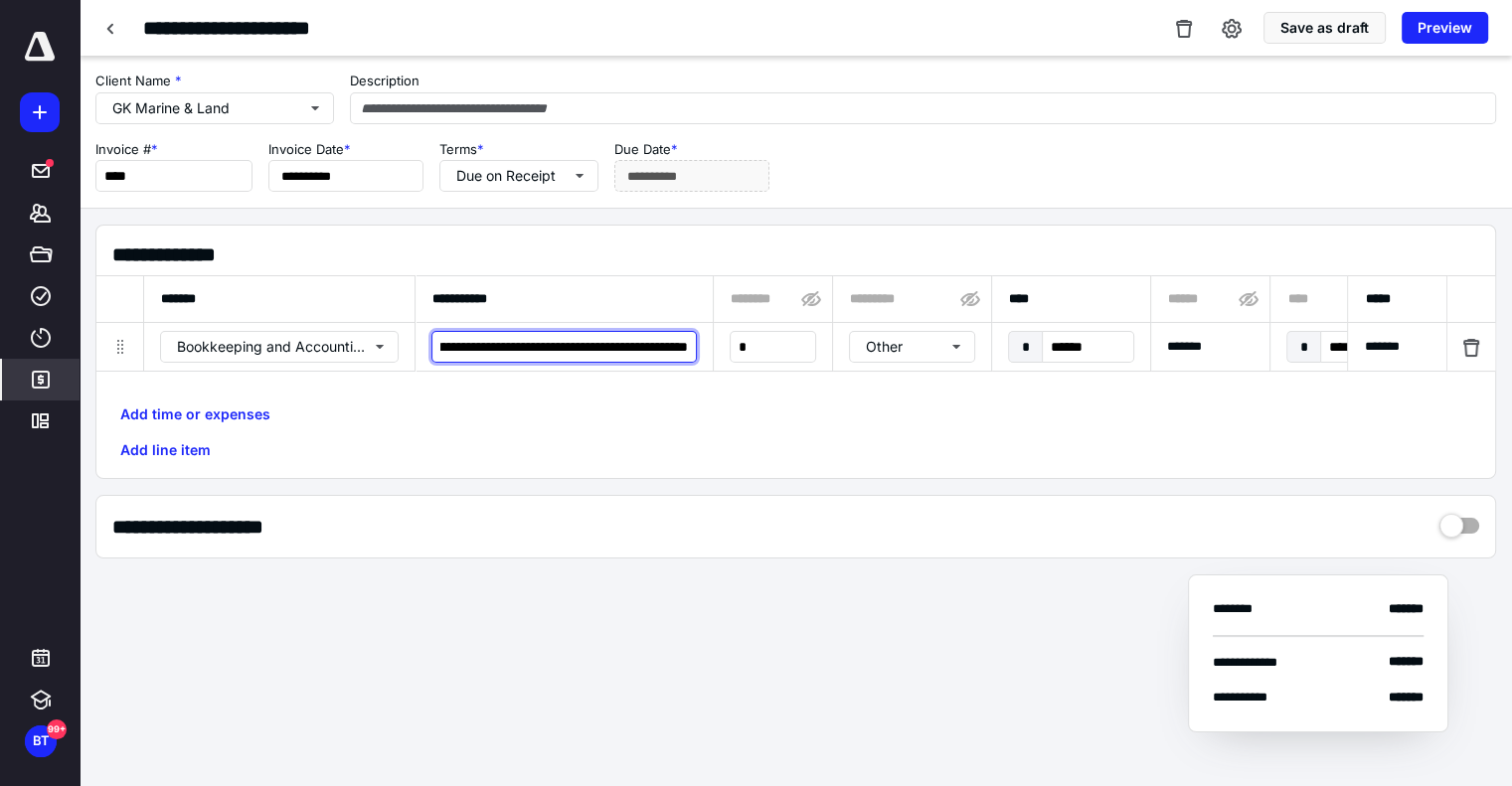 scroll, scrollTop: 0, scrollLeft: 477, axis: horizontal 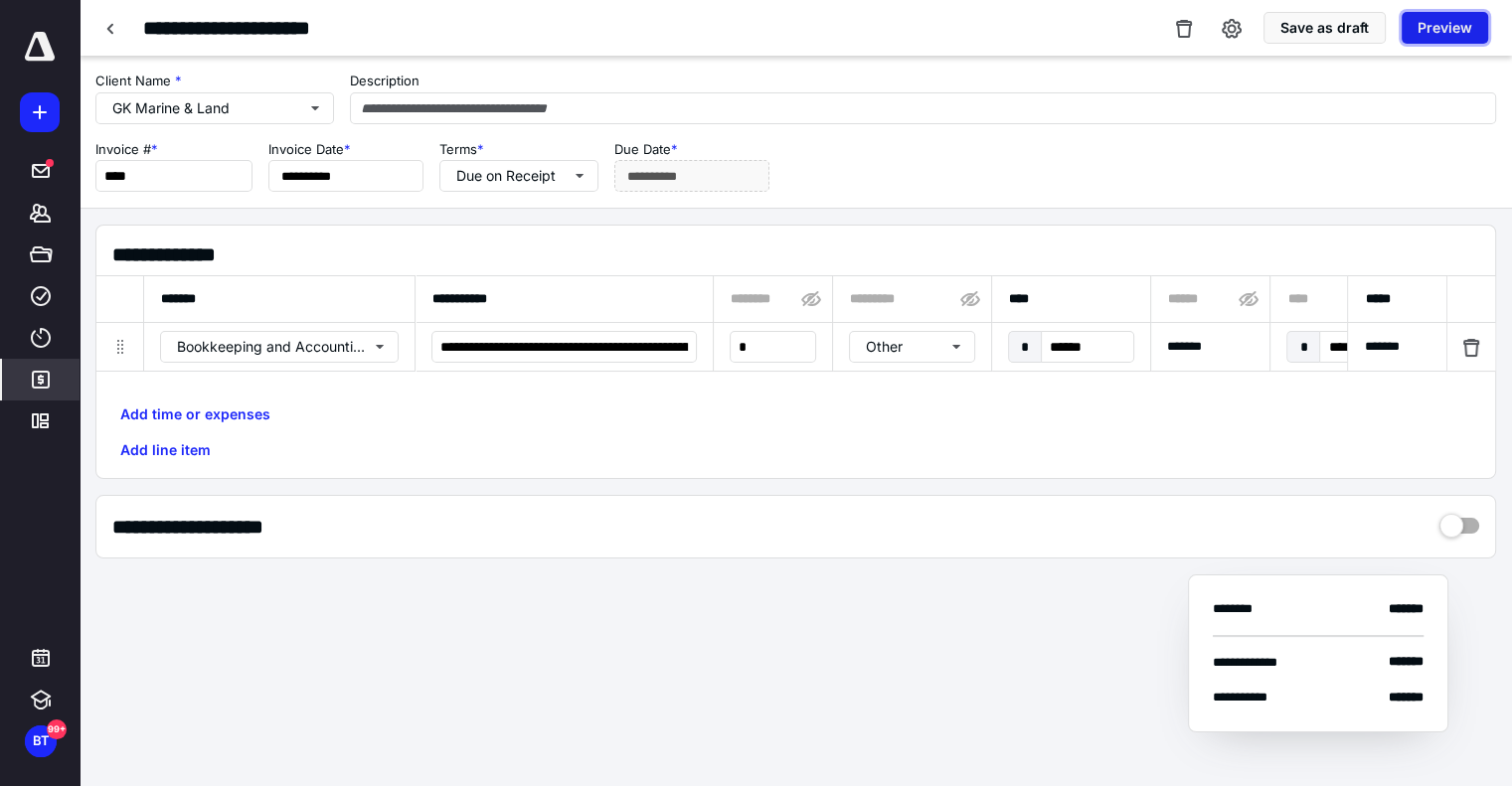 click on "Preview" at bounding box center [1444, 28] 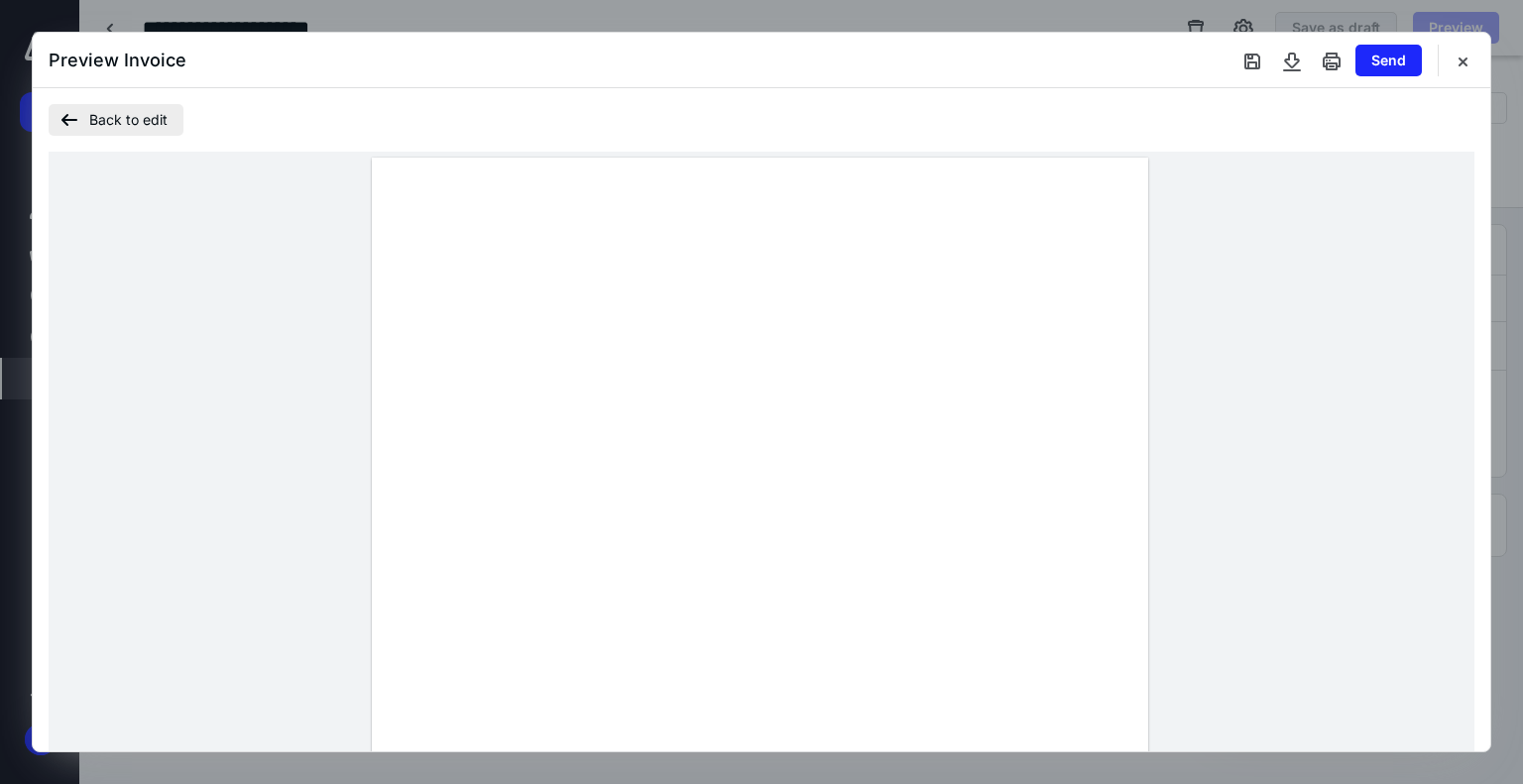 click on "Back to edit" at bounding box center [116, 120] 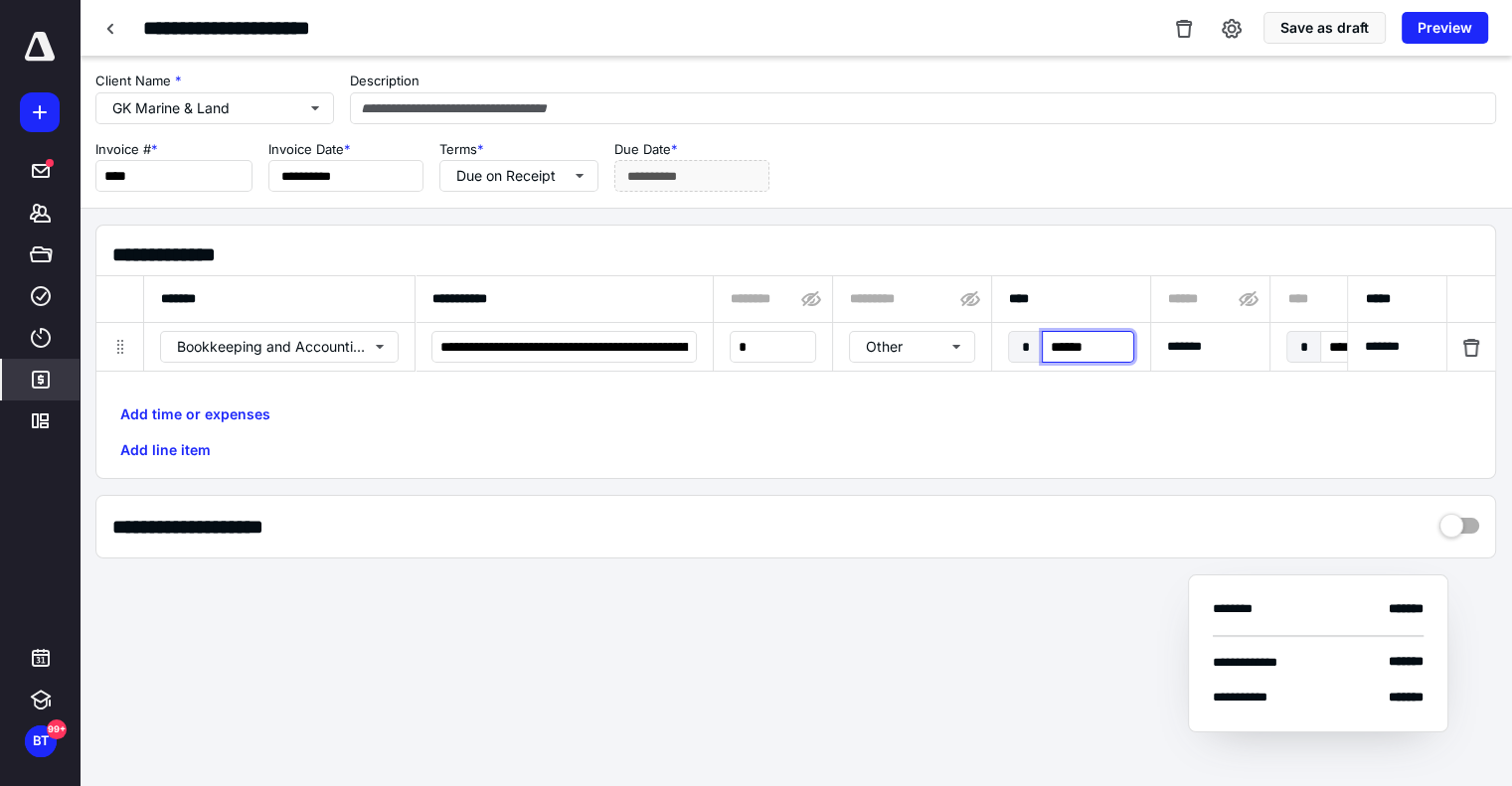 click on "******" at bounding box center [1088, 347] 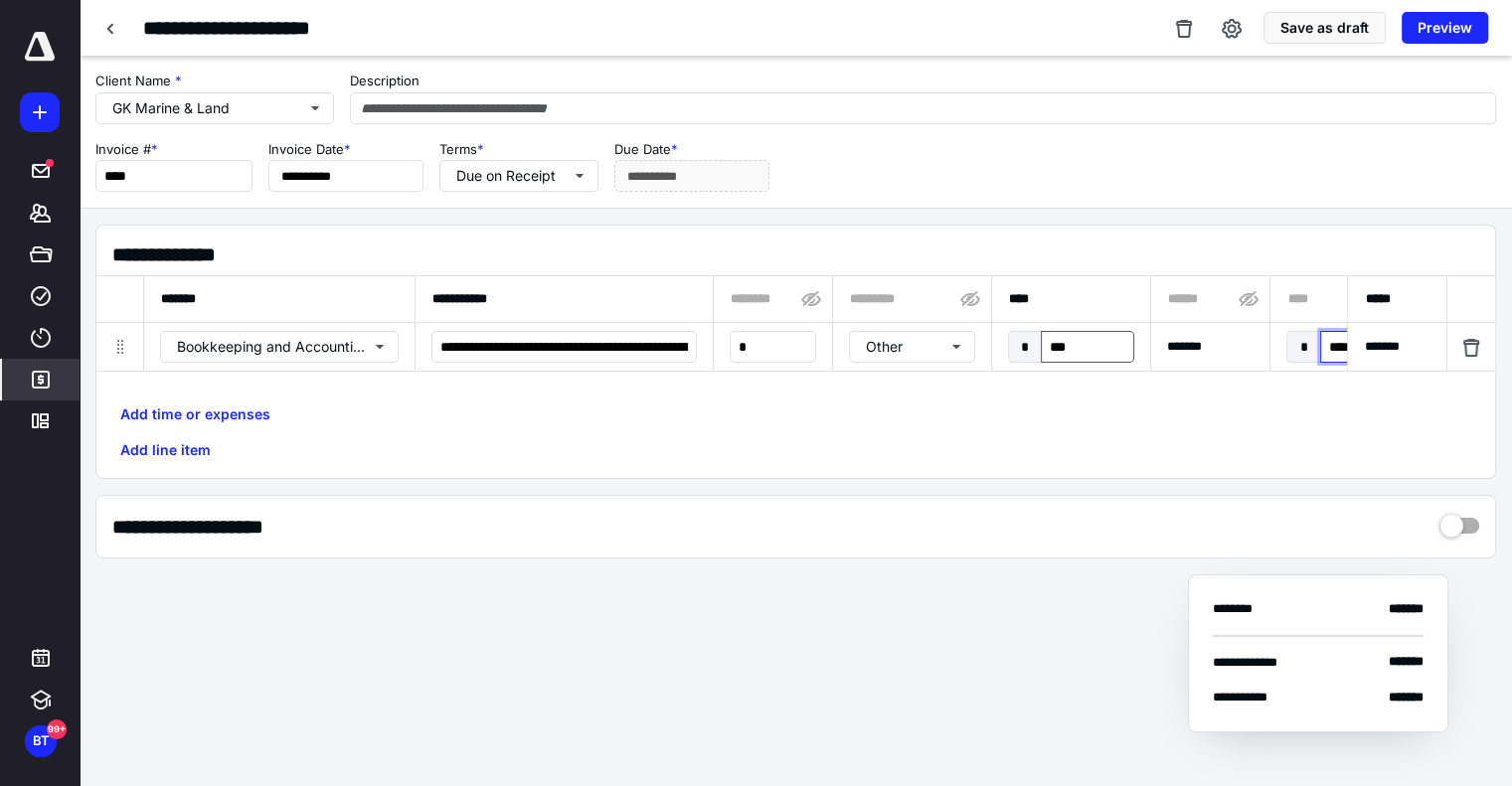 type on "******" 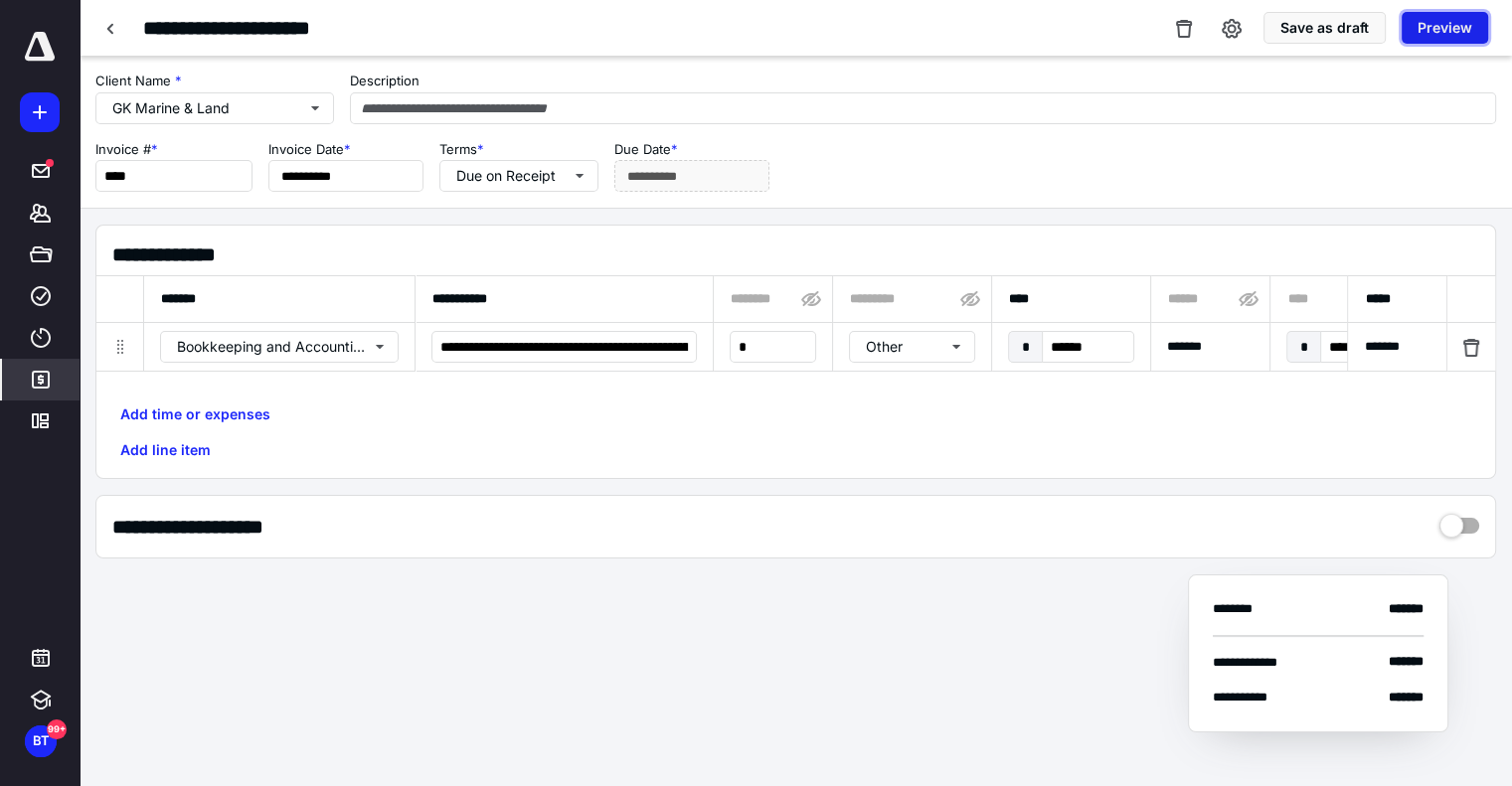 click on "Preview" at bounding box center [1444, 28] 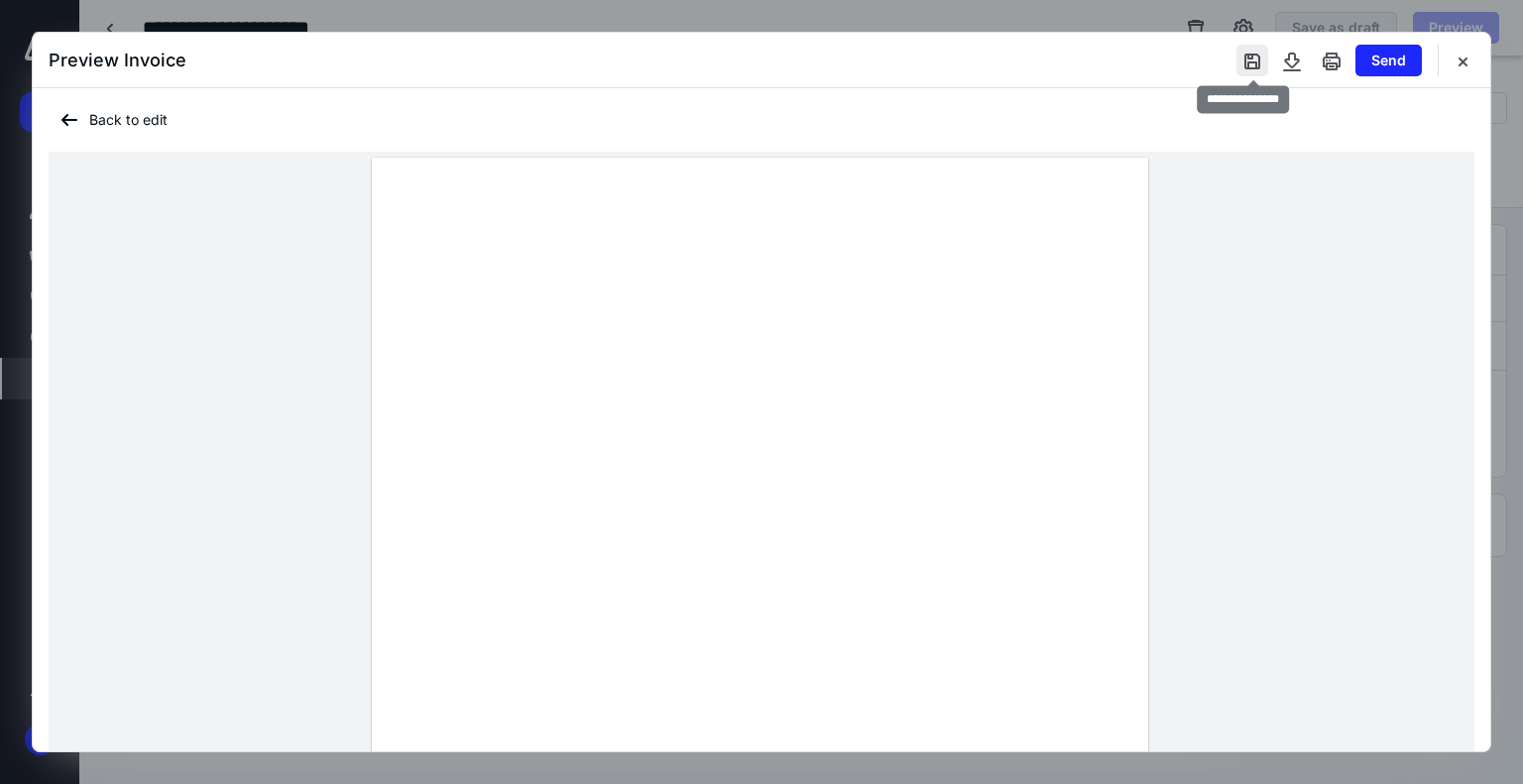 click at bounding box center [1252, 60] 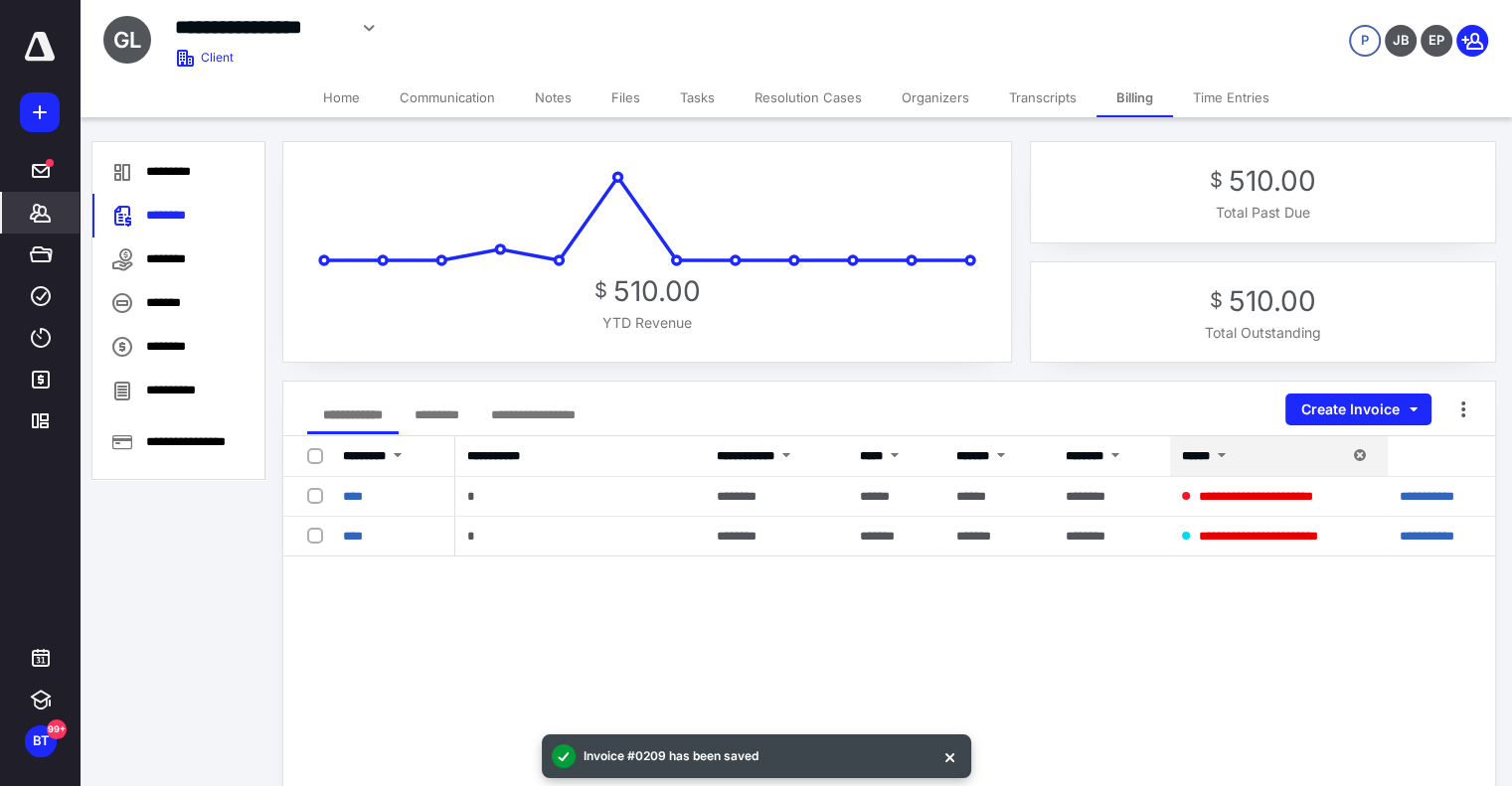 click on "Files" at bounding box center (625, 97) 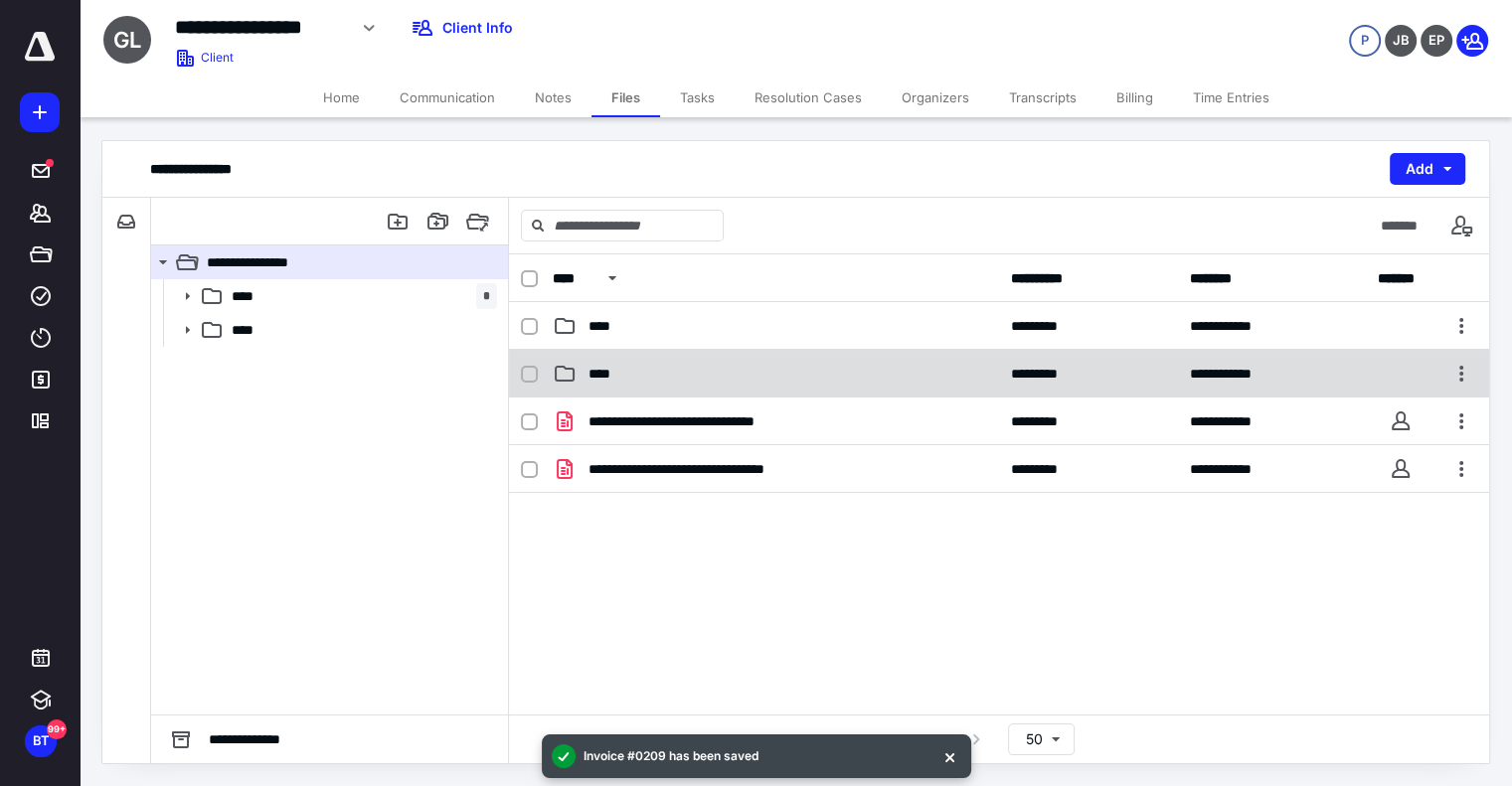 click on "****" at bounding box center [775, 374] 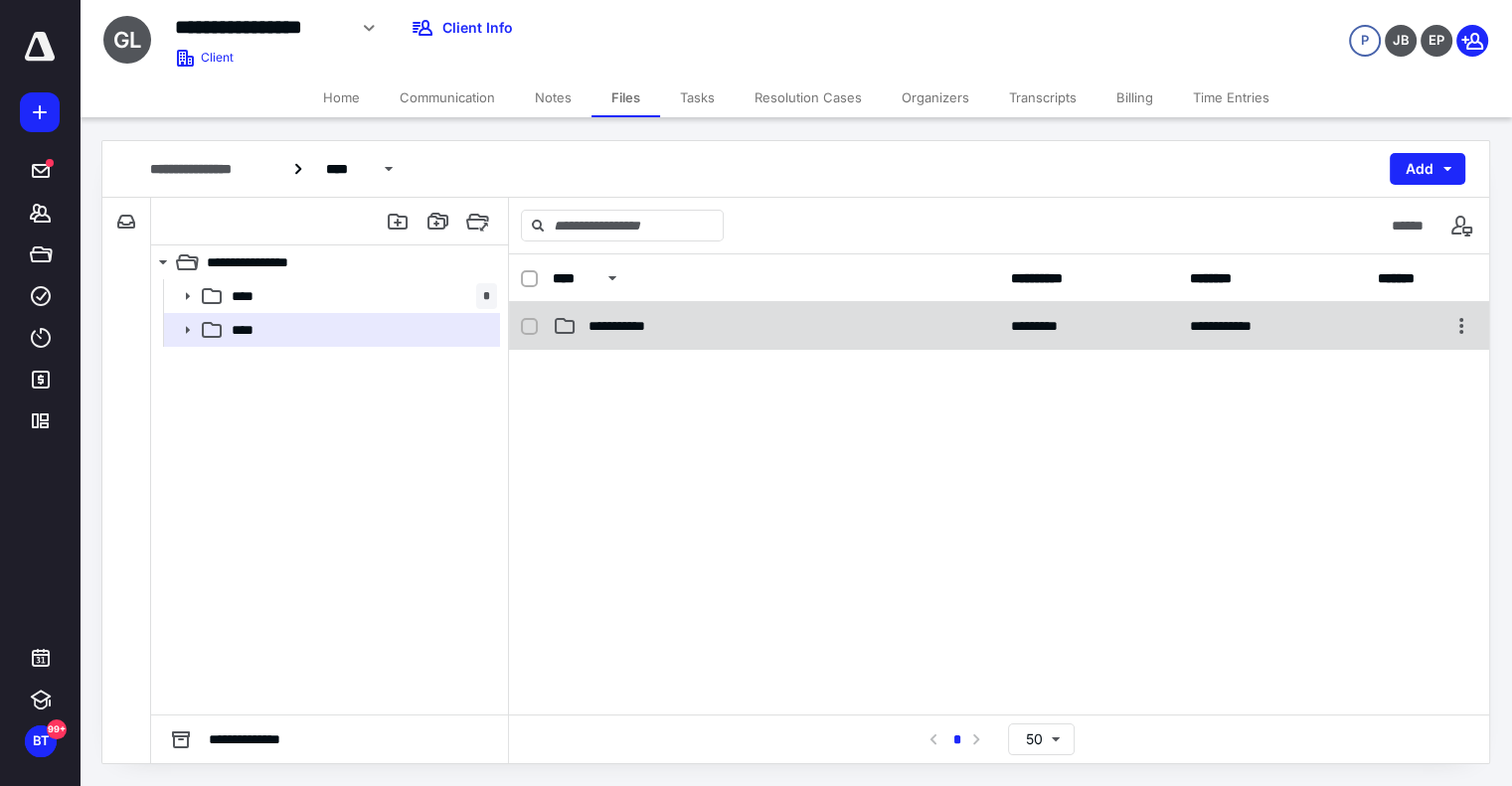 click on "**********" at bounding box center (775, 326) 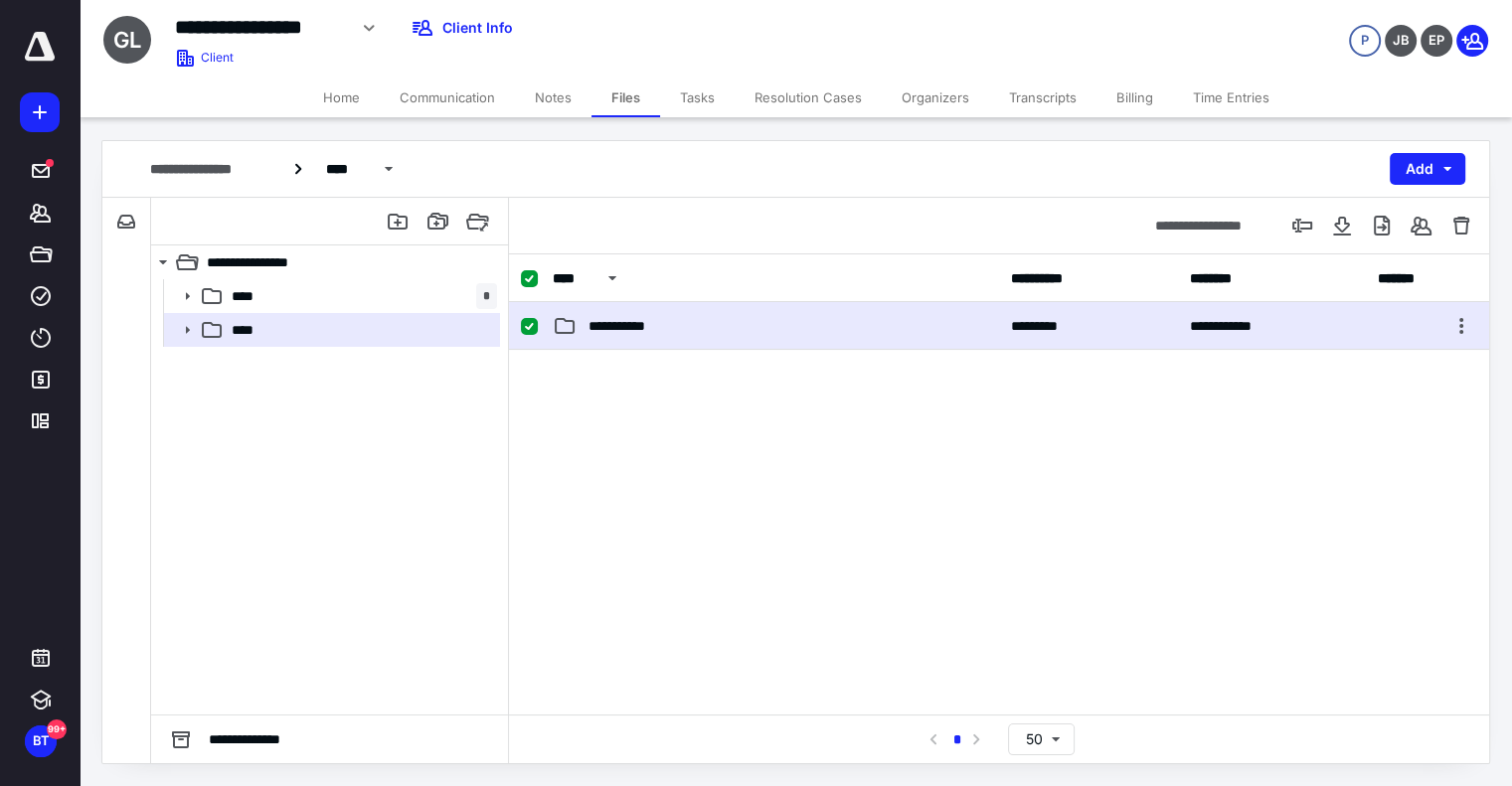 click on "**********" at bounding box center [775, 326] 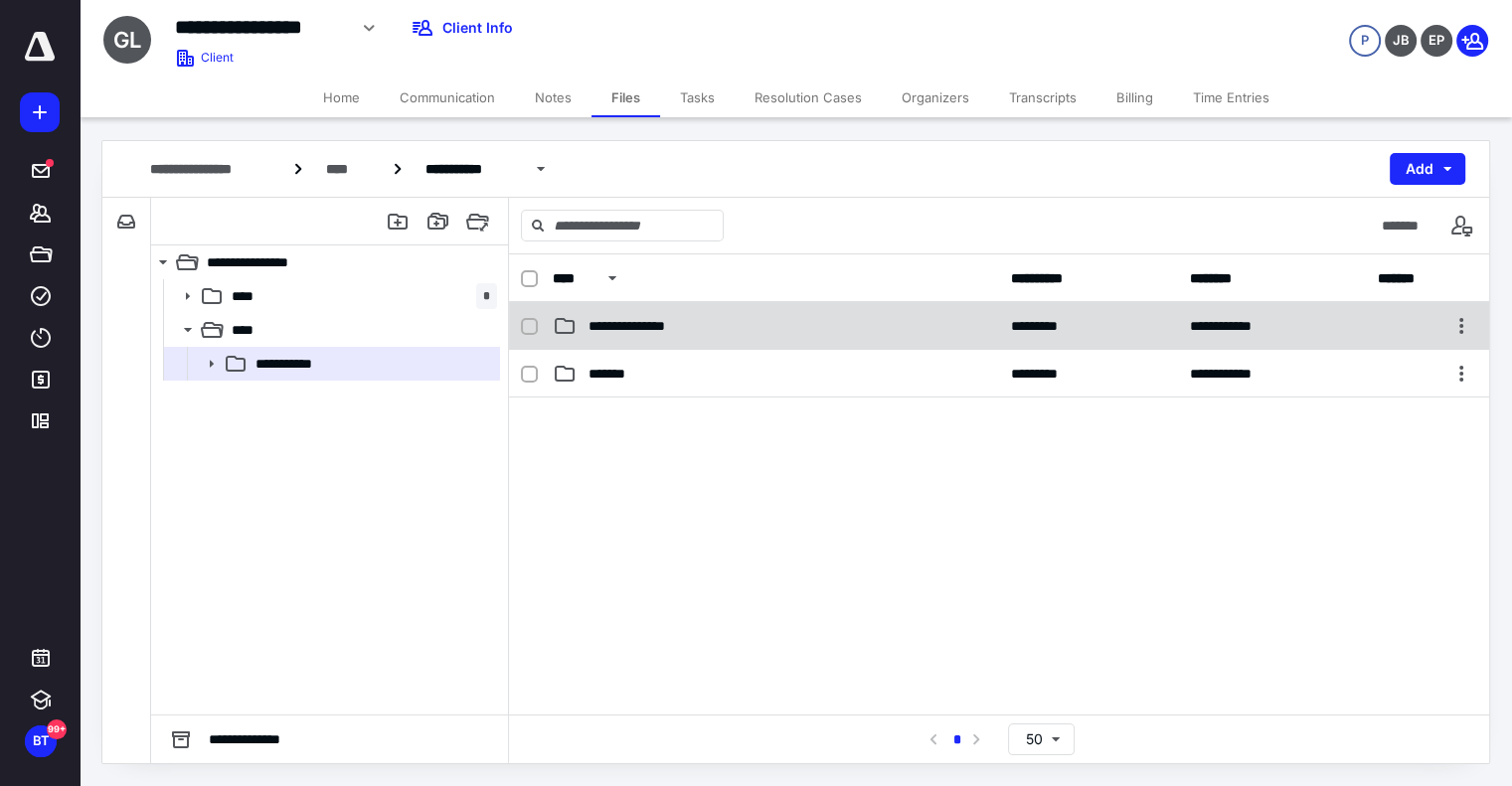 click on "**********" at bounding box center (775, 326) 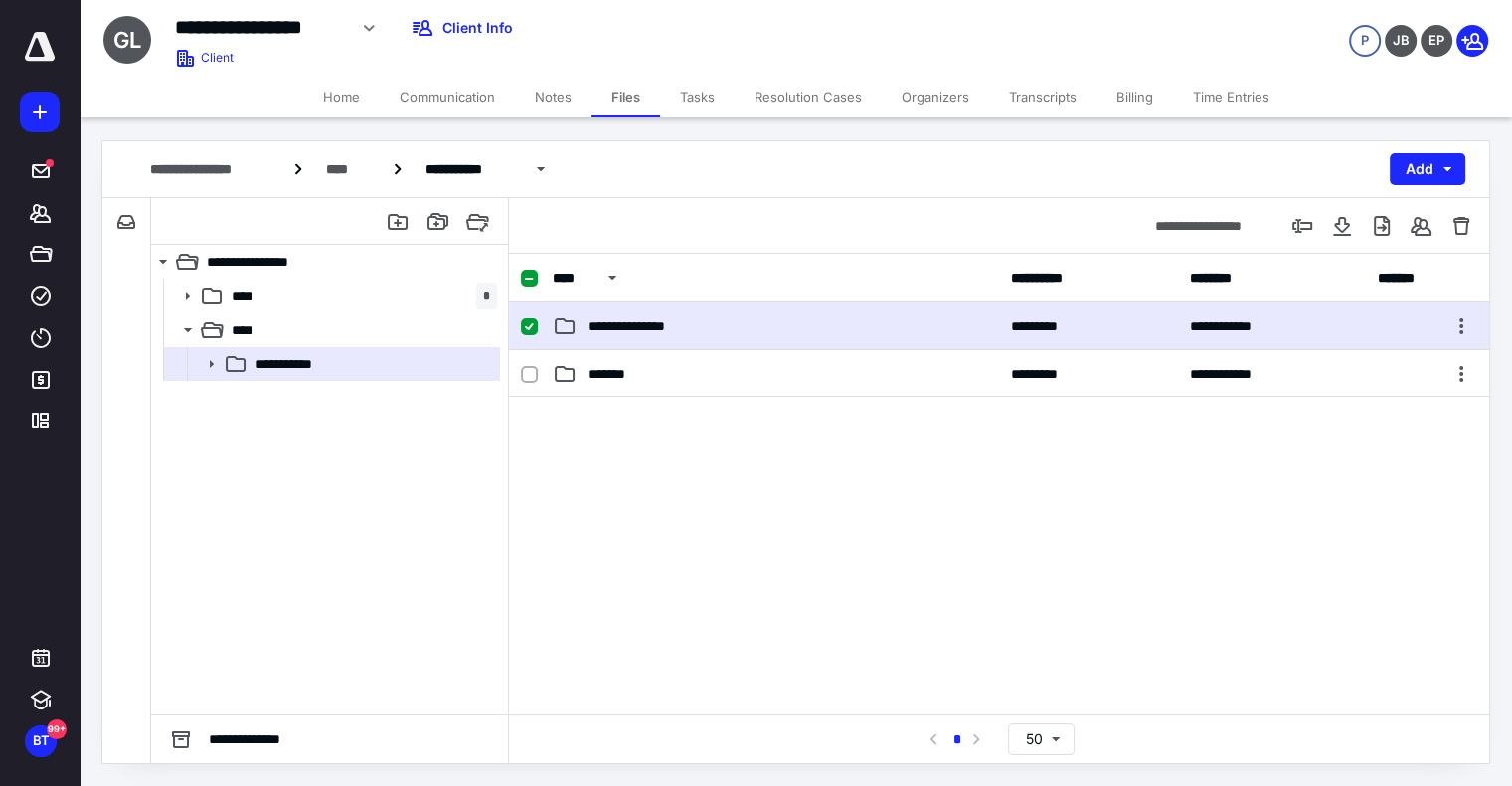 click on "**********" at bounding box center (775, 326) 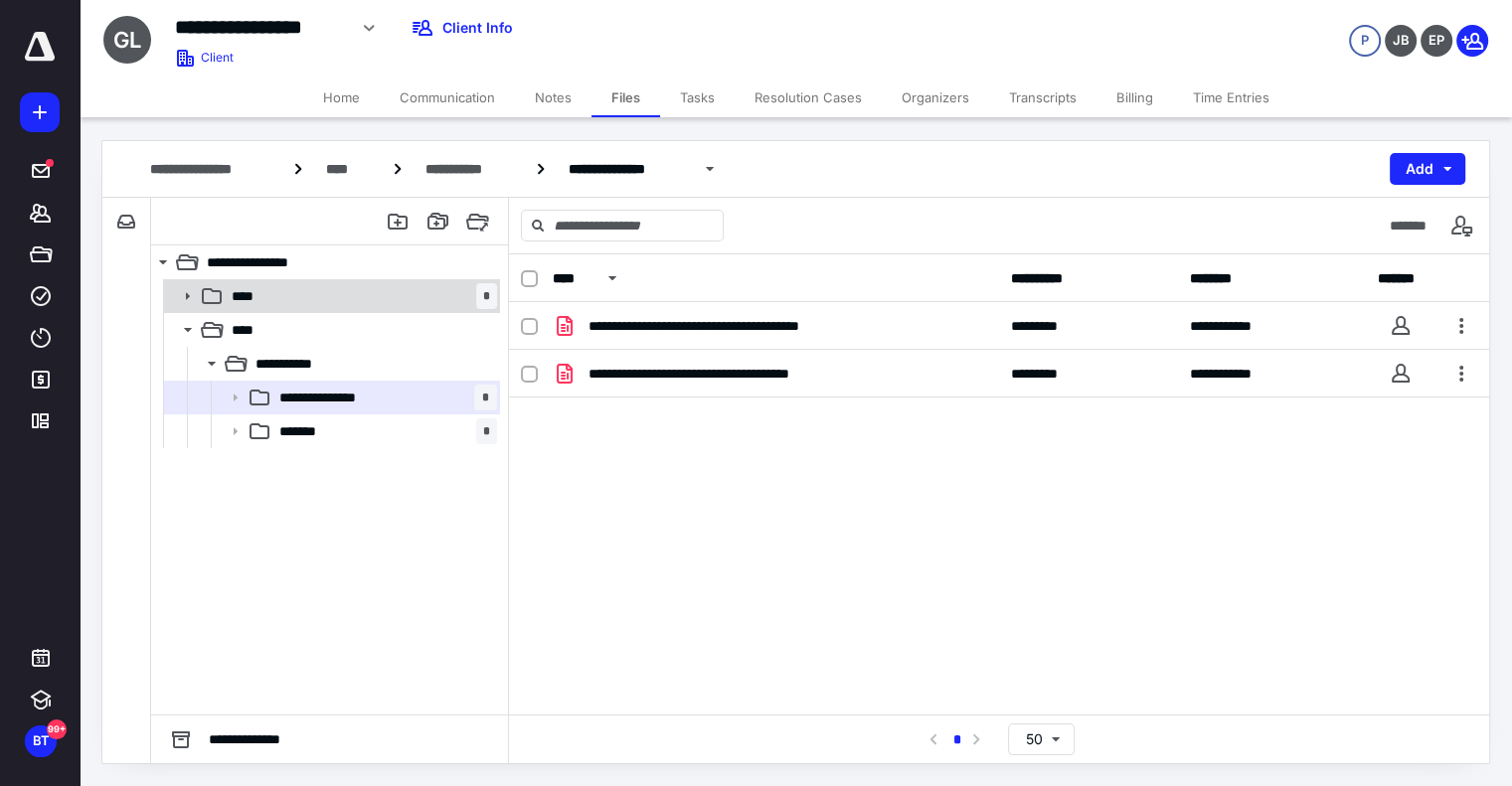 click on "**** *" at bounding box center (360, 296) 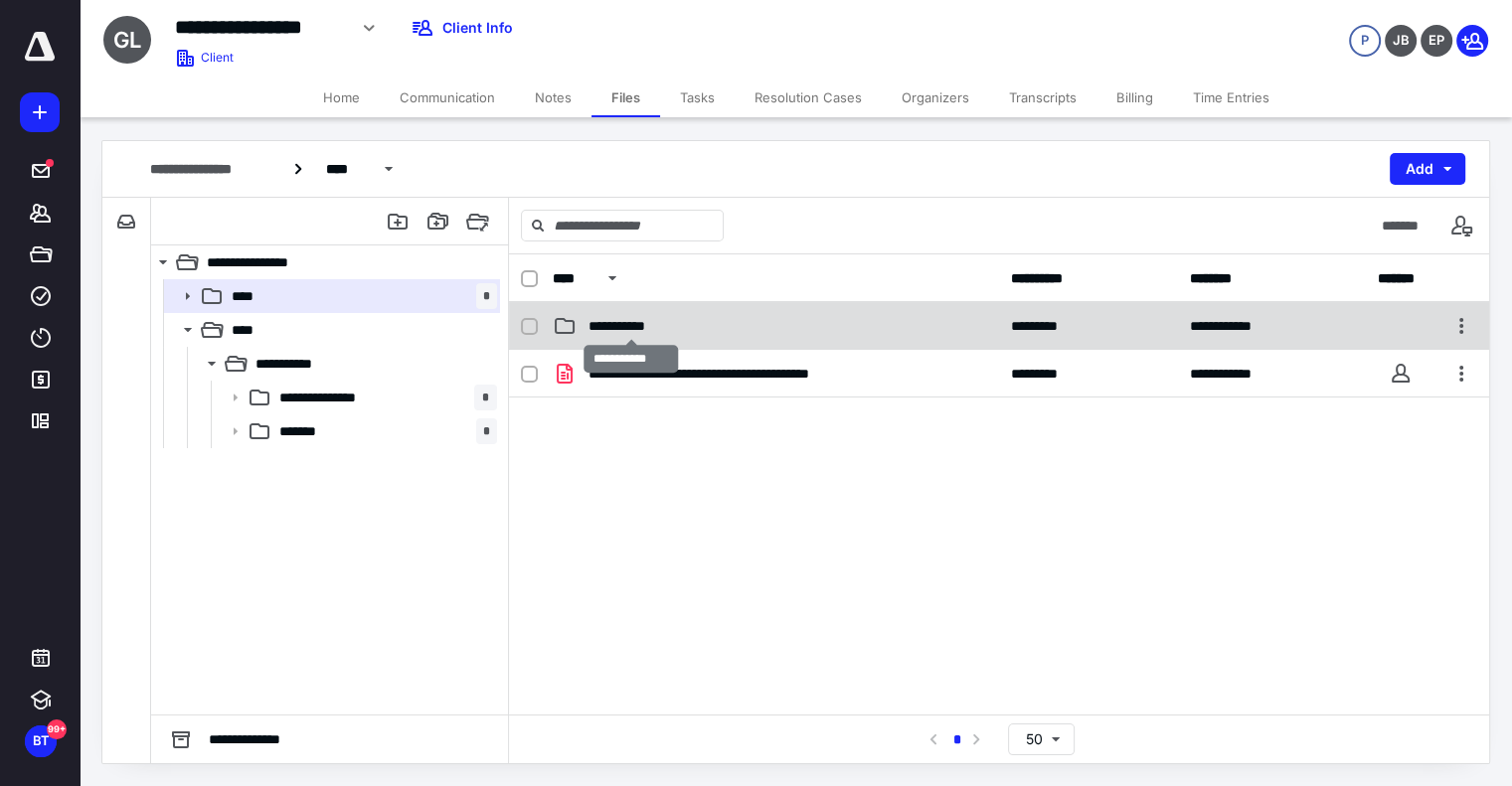 click on "**********" at bounding box center [631, 326] 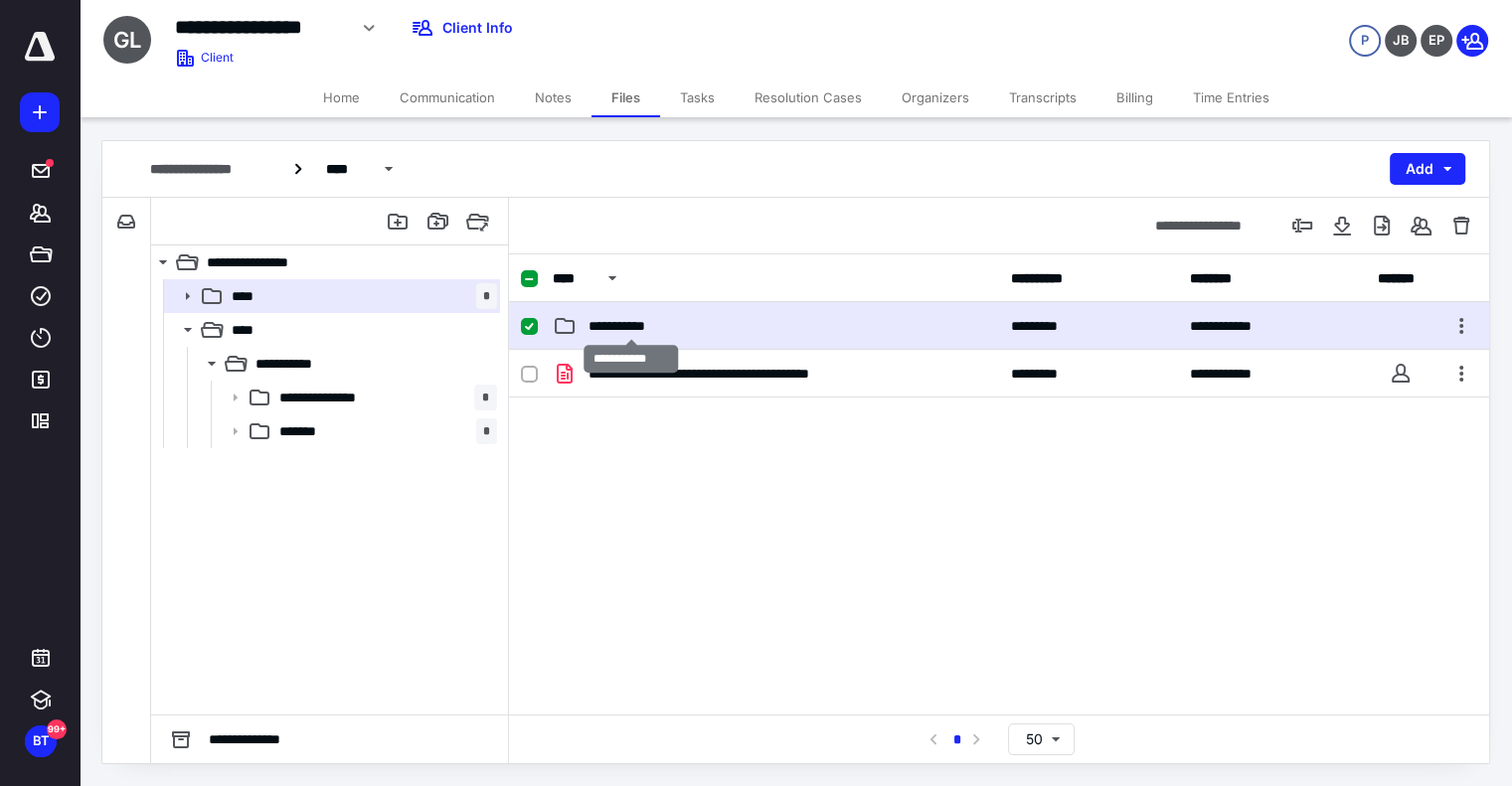click on "**********" at bounding box center (631, 326) 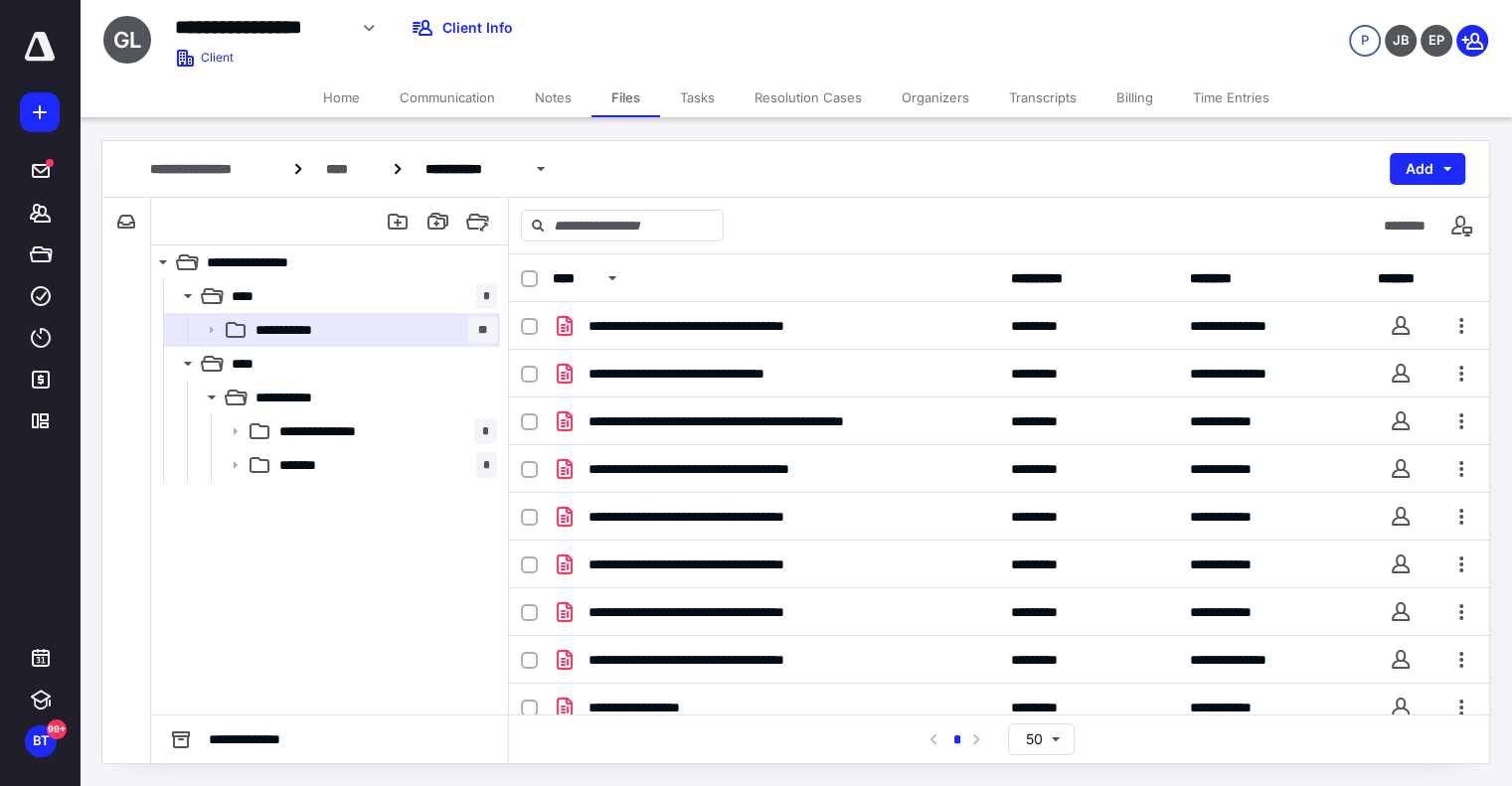 click on "Home" at bounding box center (341, 97) 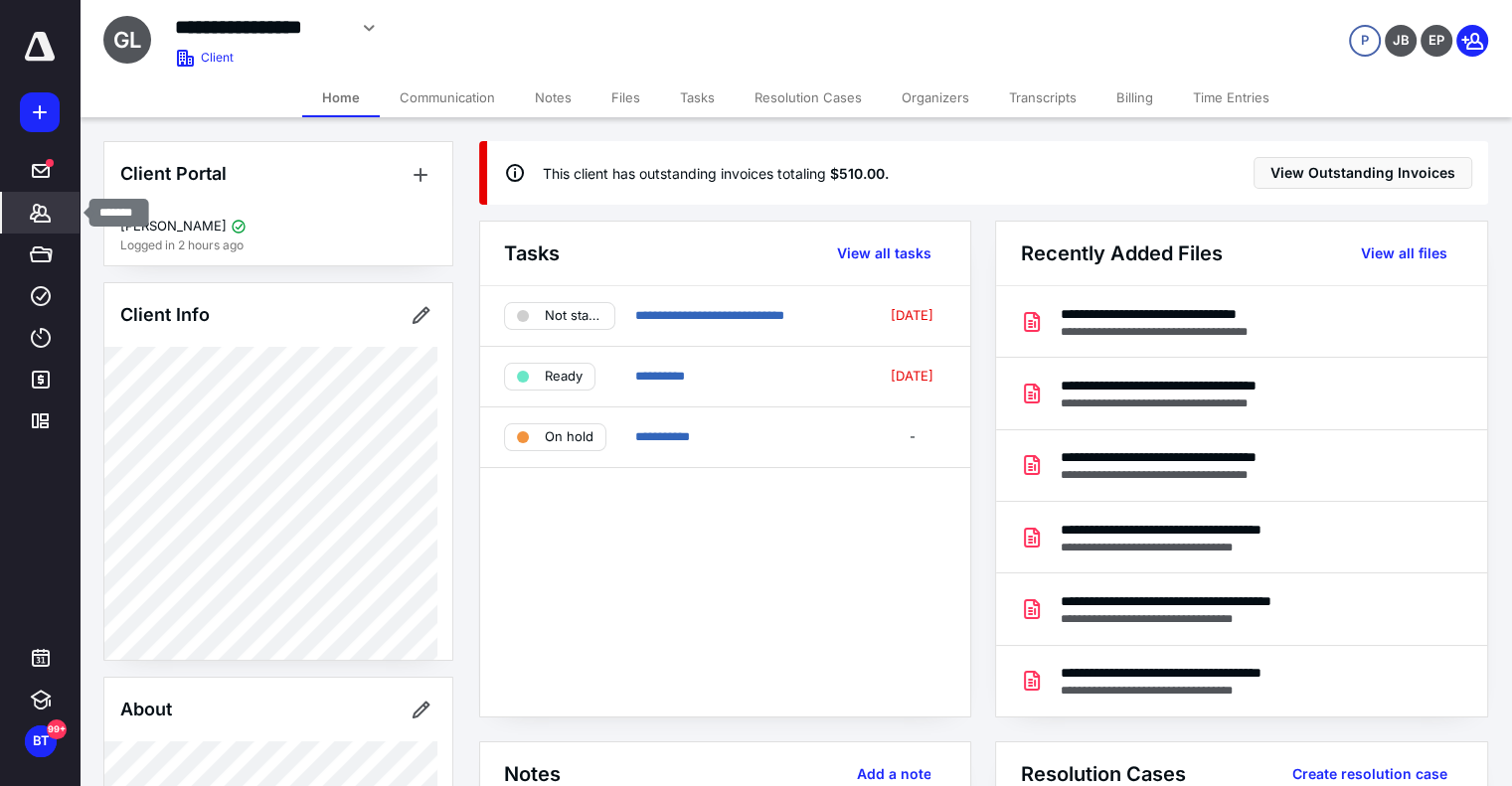 click 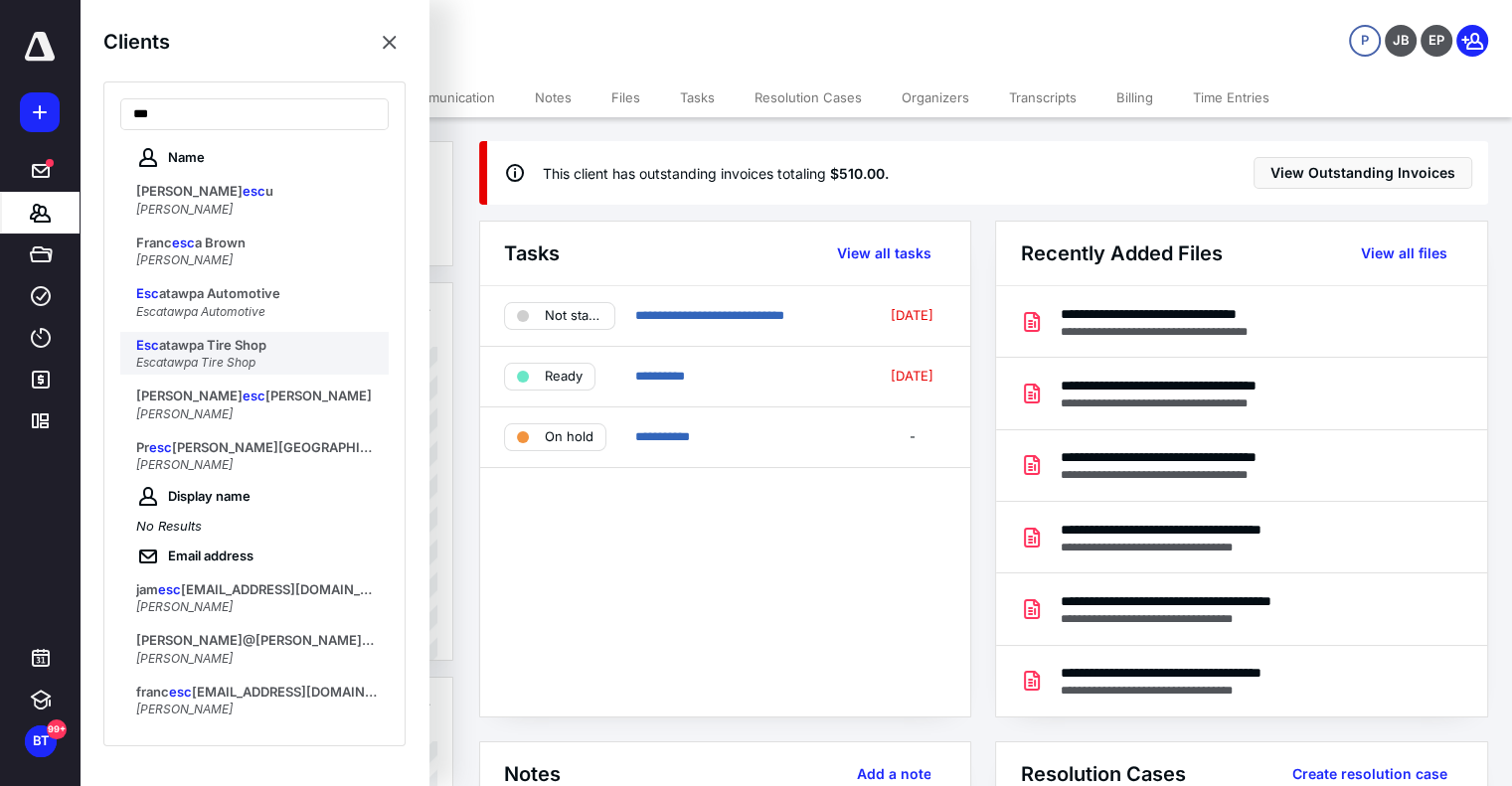 type on "***" 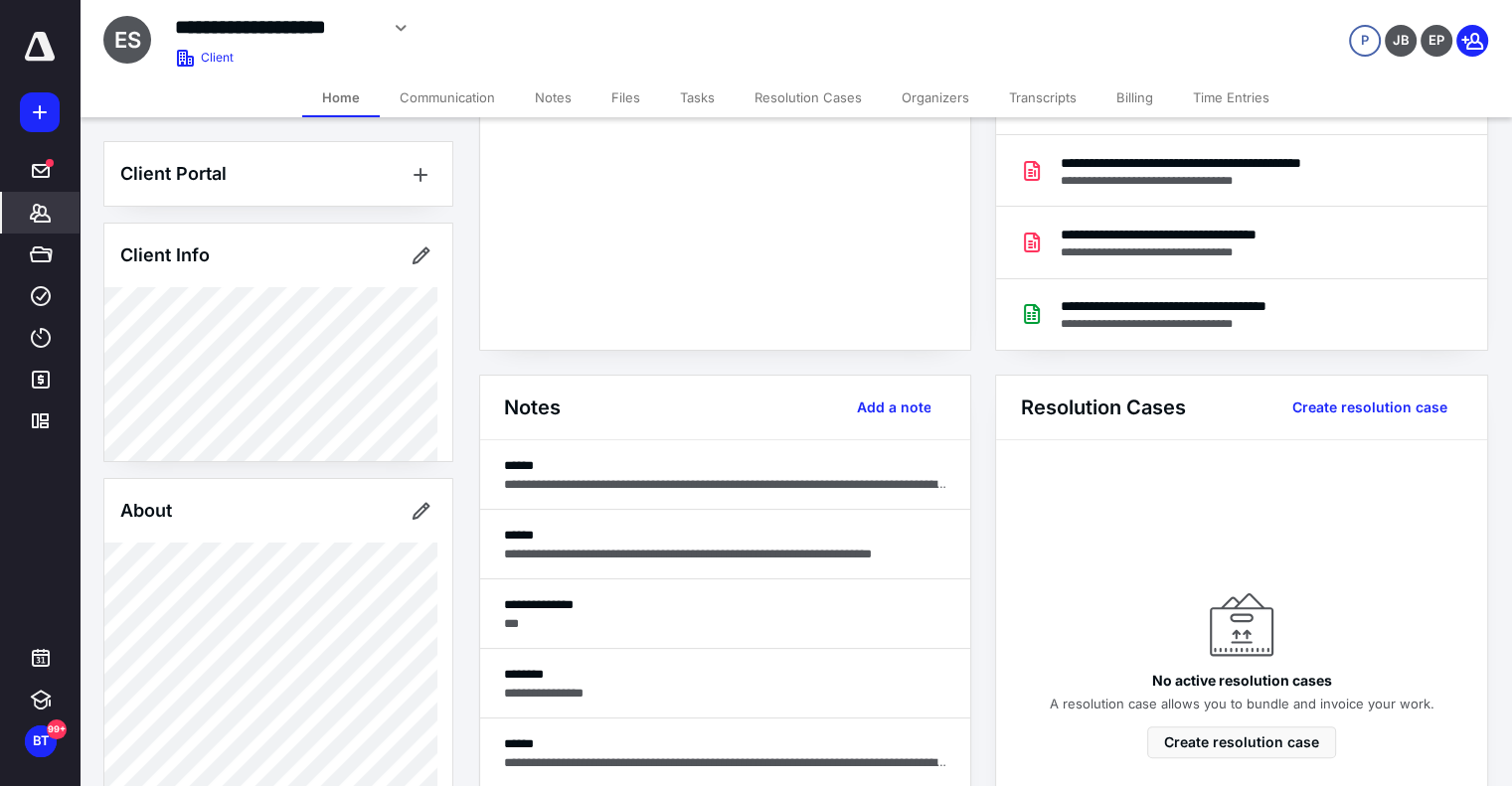 scroll, scrollTop: 497, scrollLeft: 0, axis: vertical 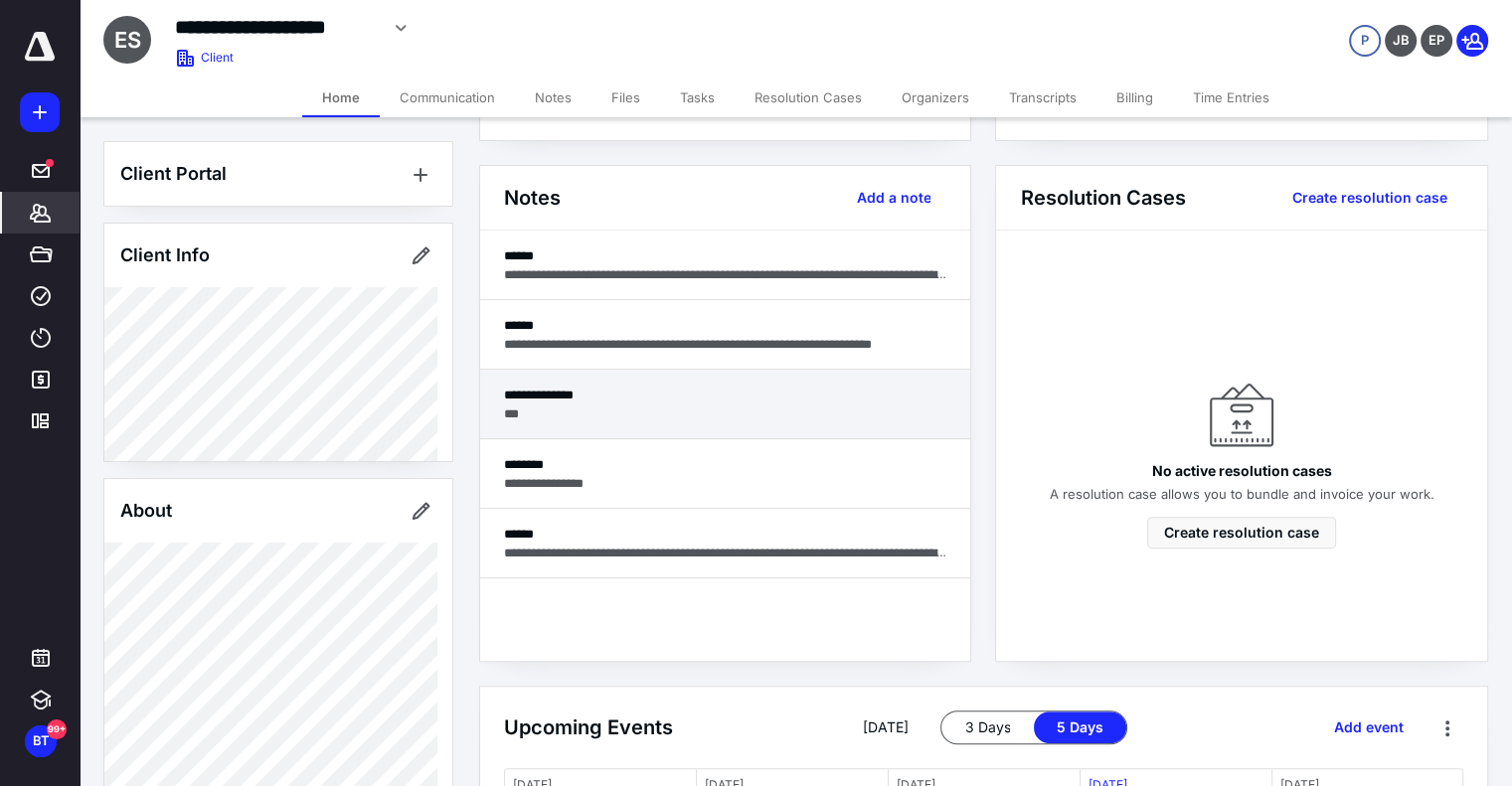 click on "**********" at bounding box center [726, 394] 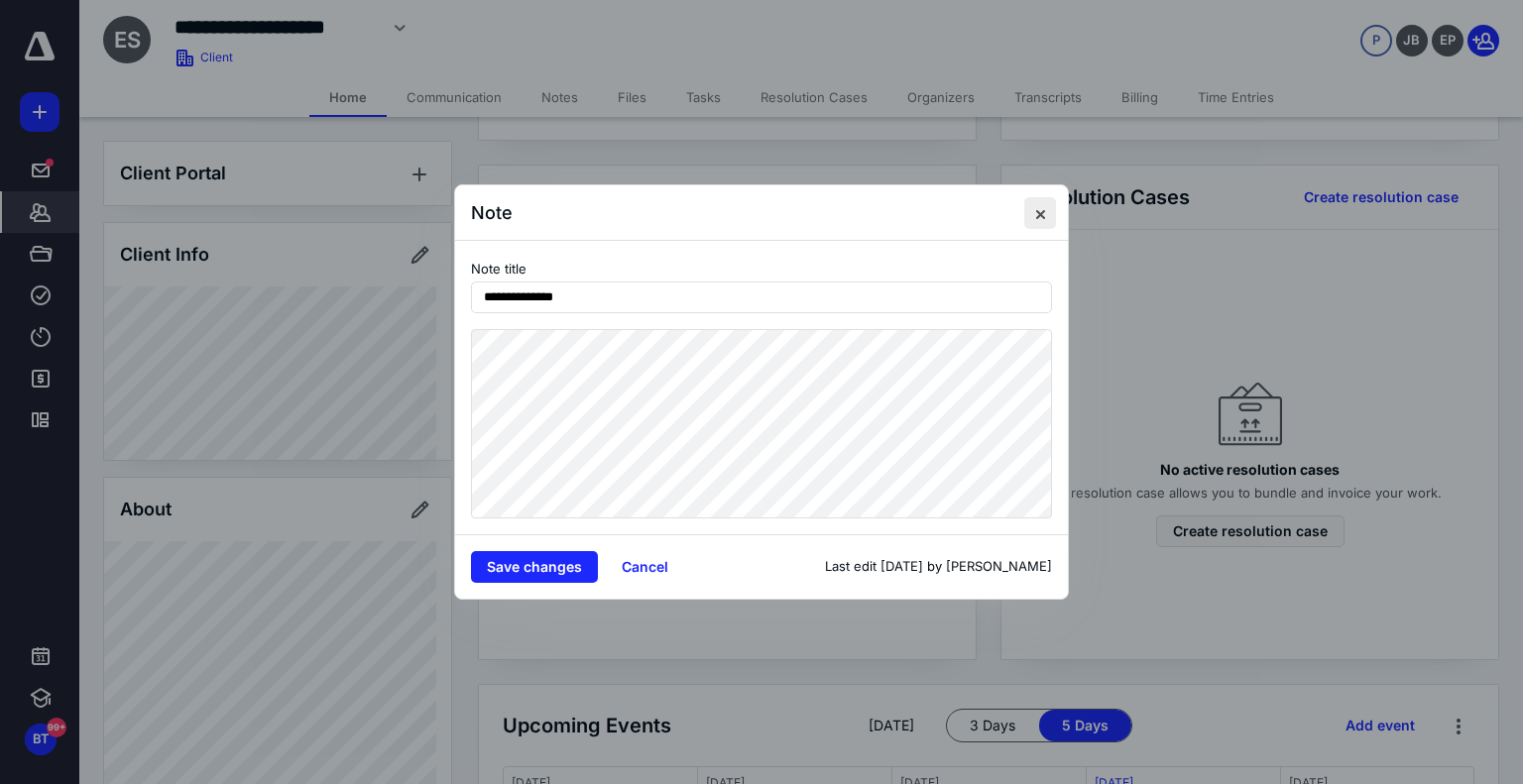 click at bounding box center [1040, 213] 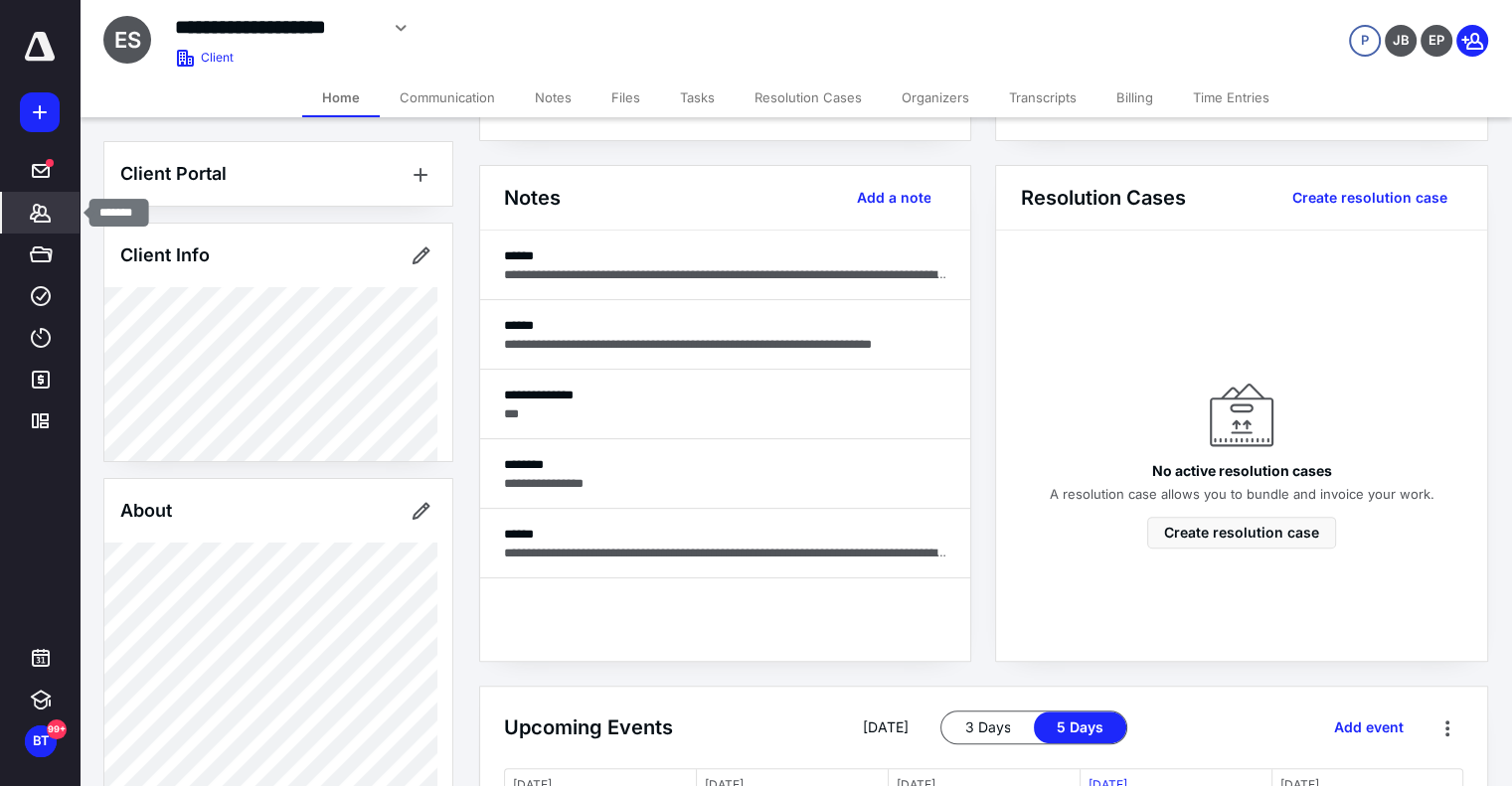 click on "Clients" at bounding box center [41, 213] 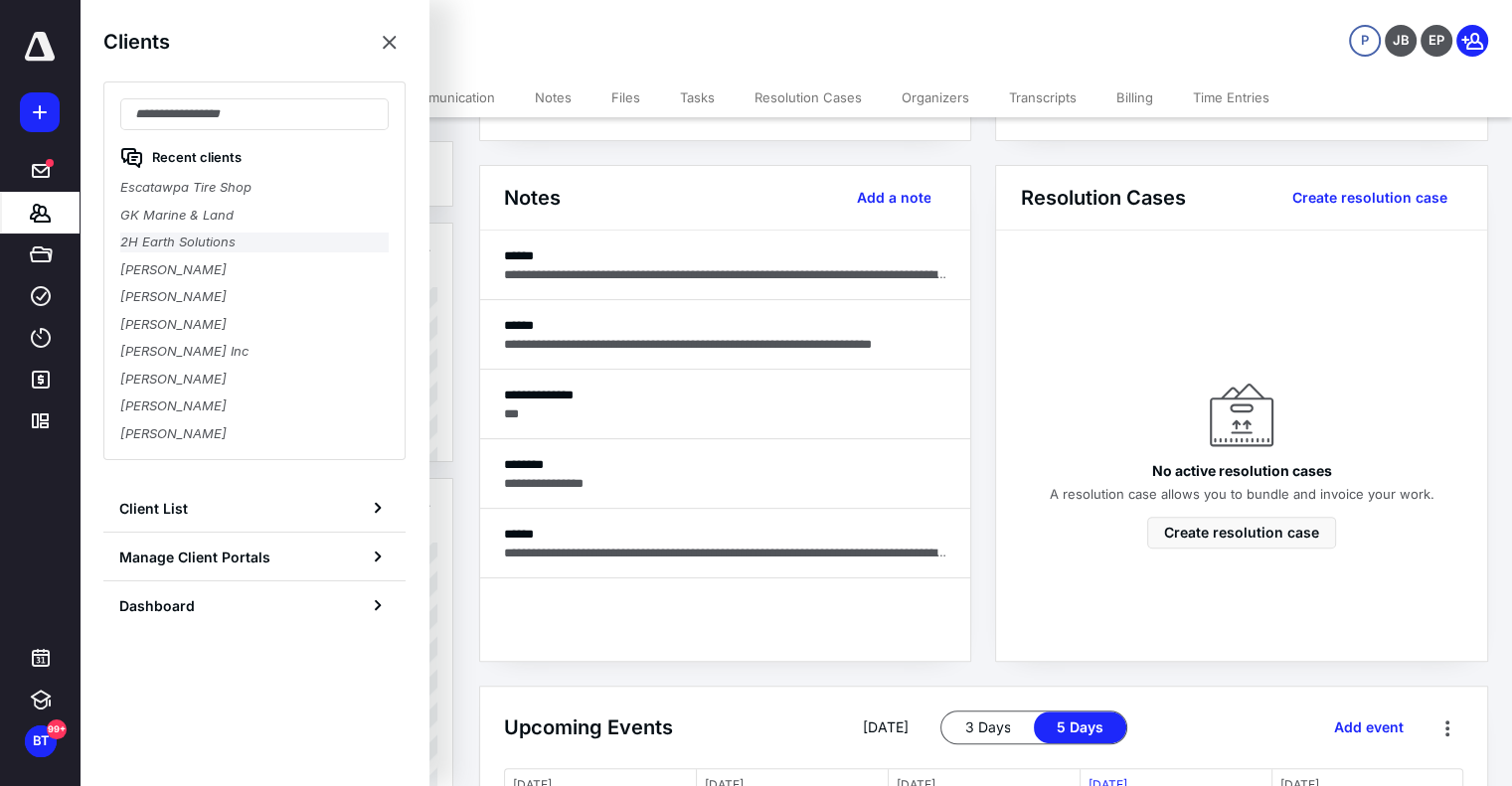 click on "2H Earth Solutions" at bounding box center (254, 242) 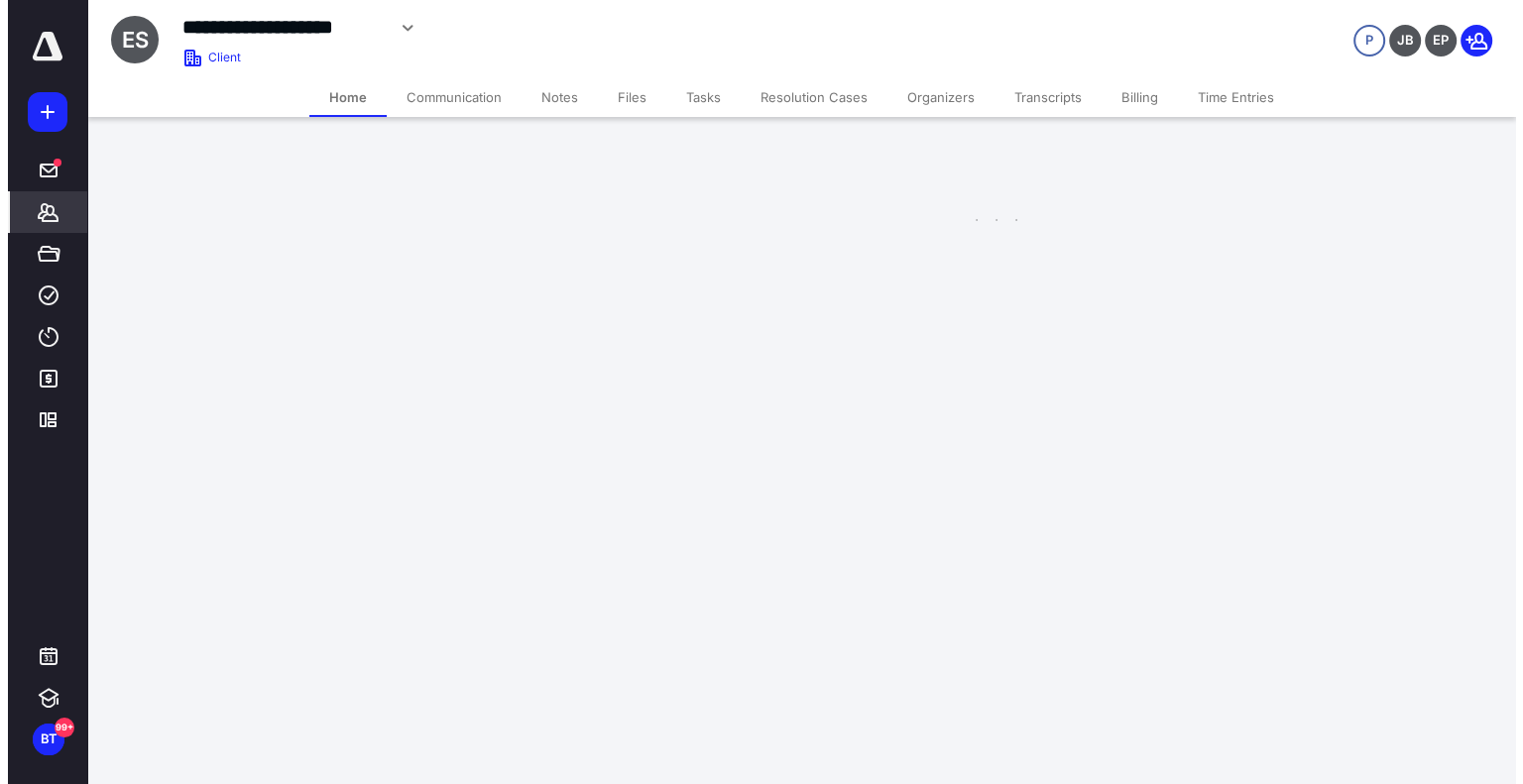 scroll, scrollTop: 0, scrollLeft: 0, axis: both 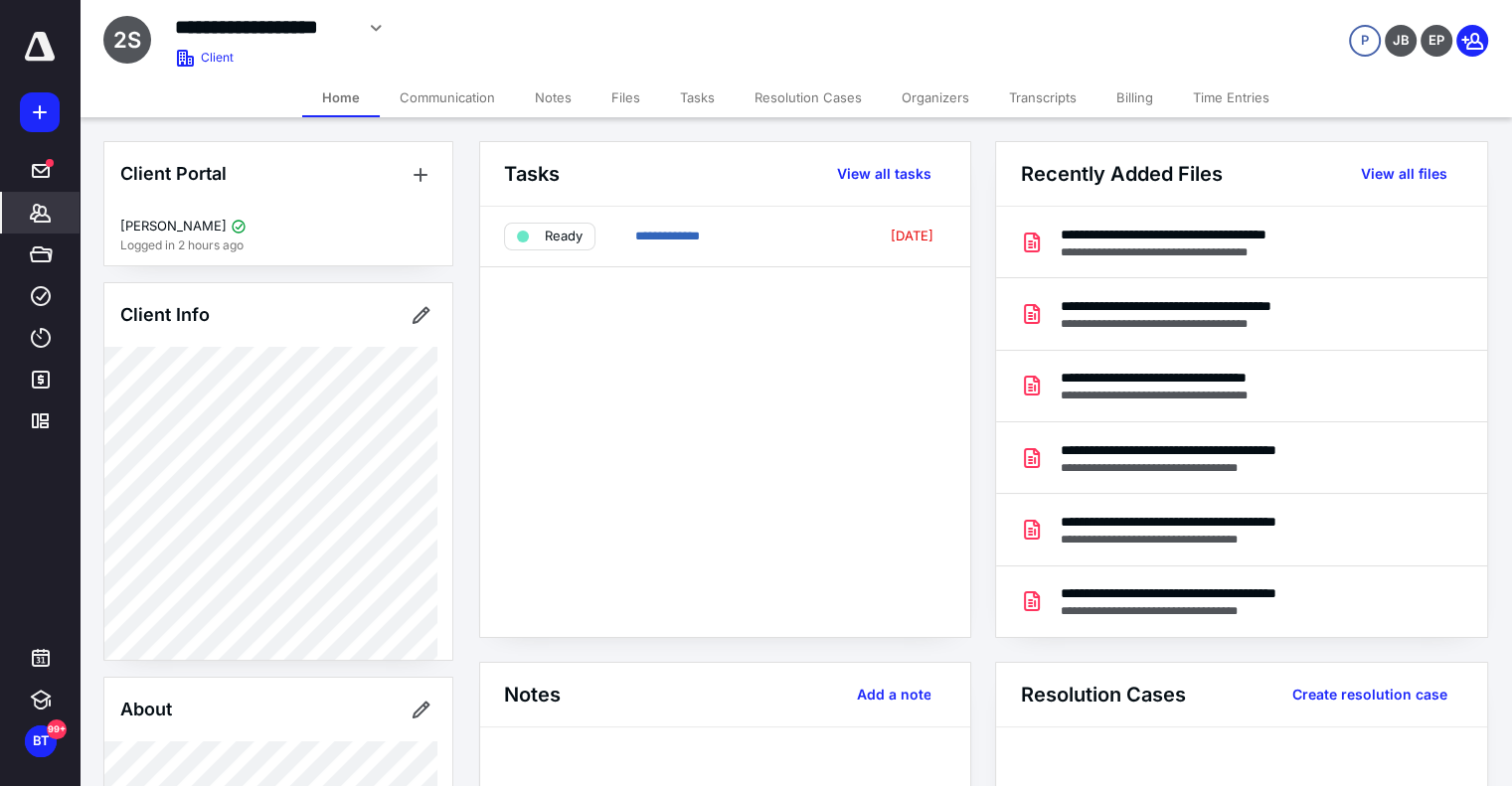 click on "Billing" at bounding box center (1134, 97) 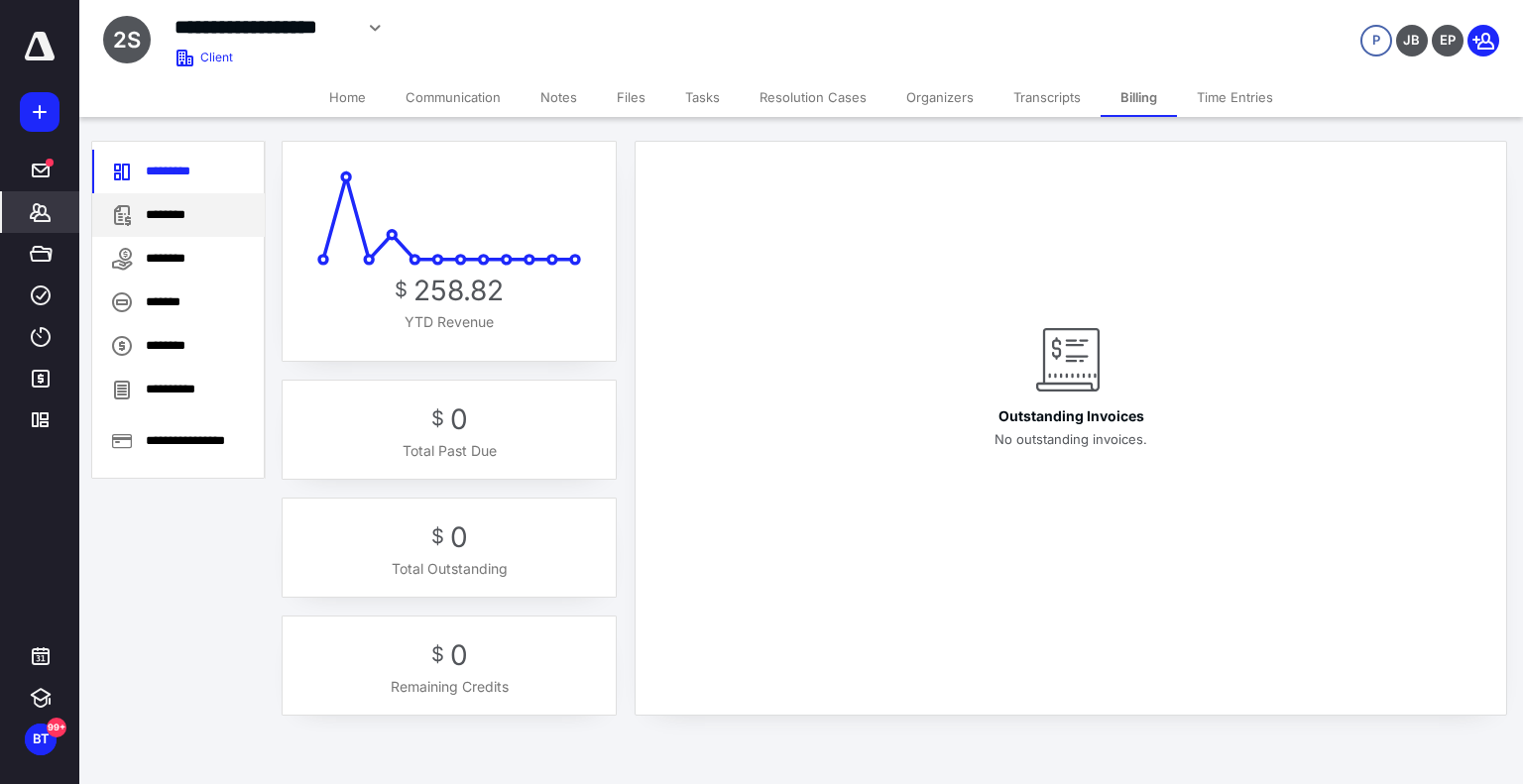 click on "********" at bounding box center [178, 215] 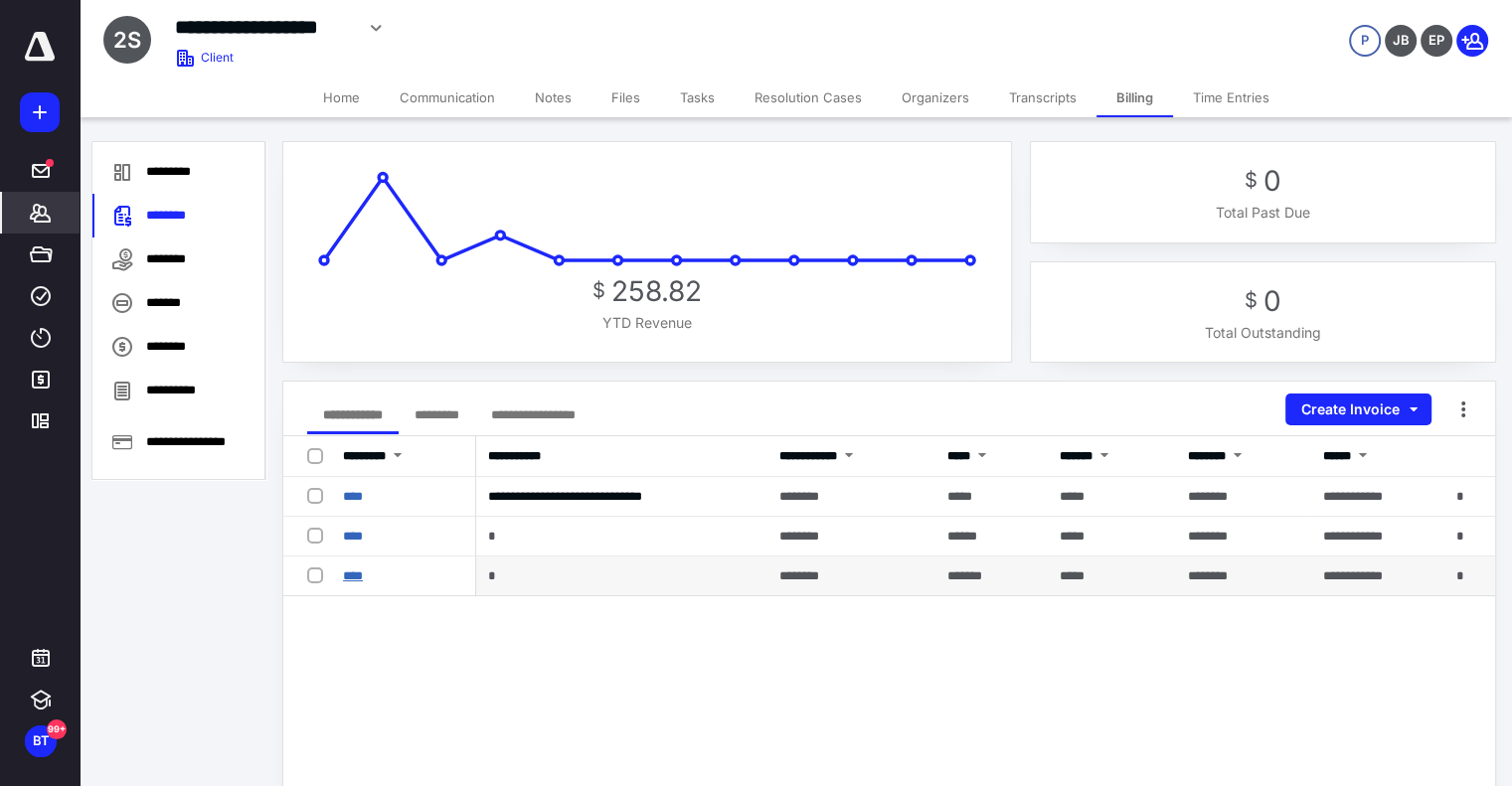 click on "****" at bounding box center (353, 575) 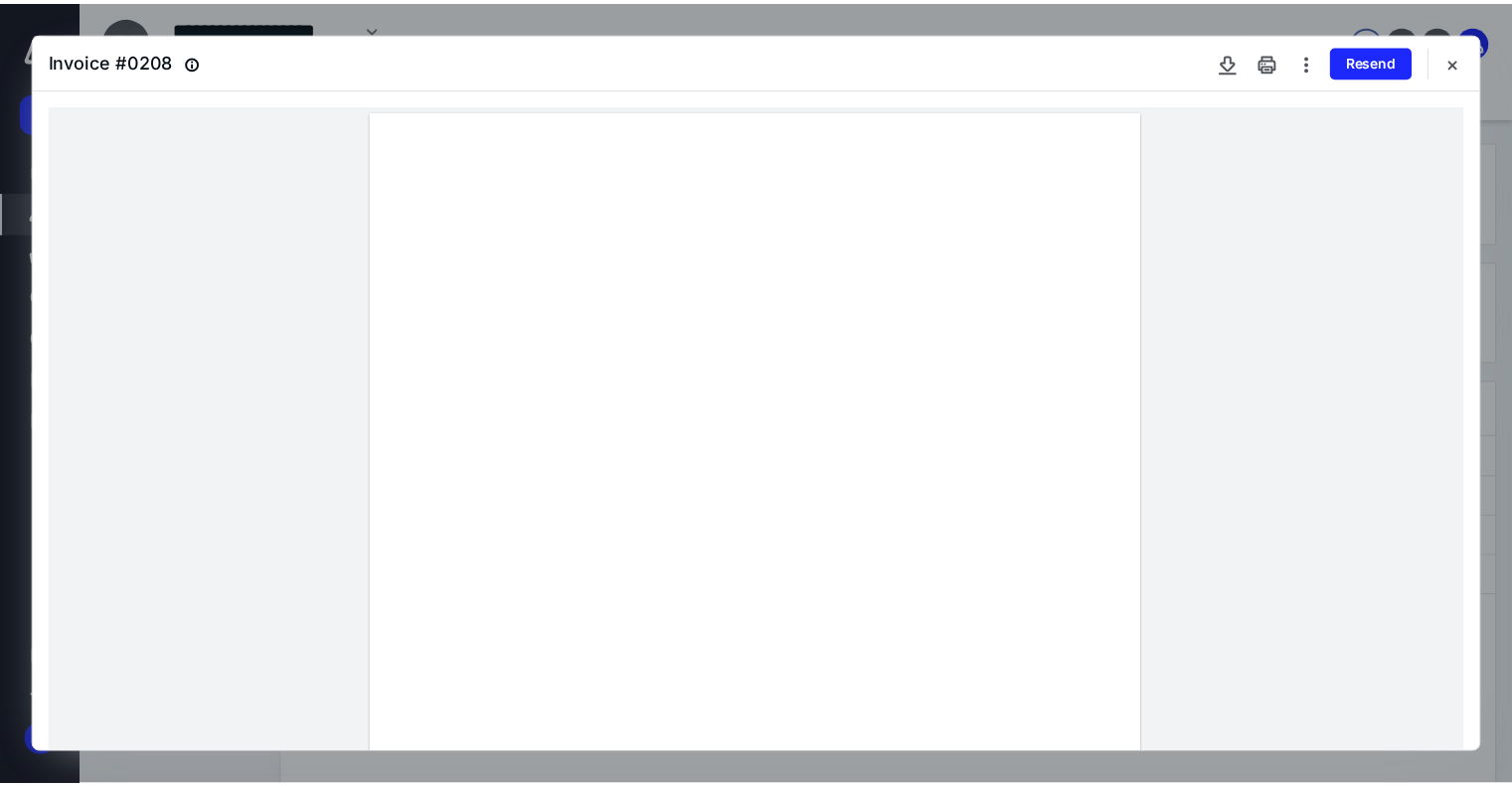 scroll, scrollTop: 199, scrollLeft: 0, axis: vertical 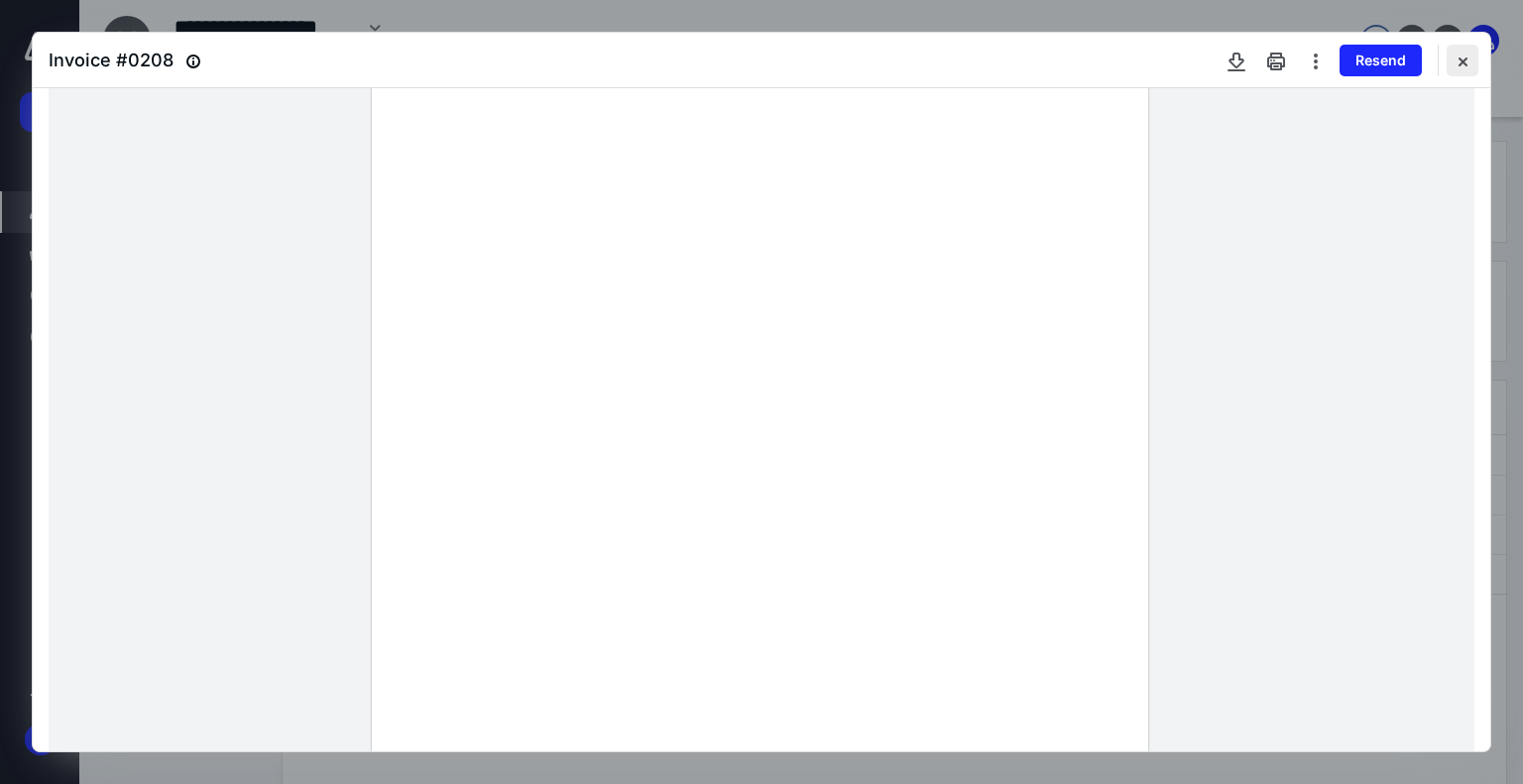 click at bounding box center (1463, 60) 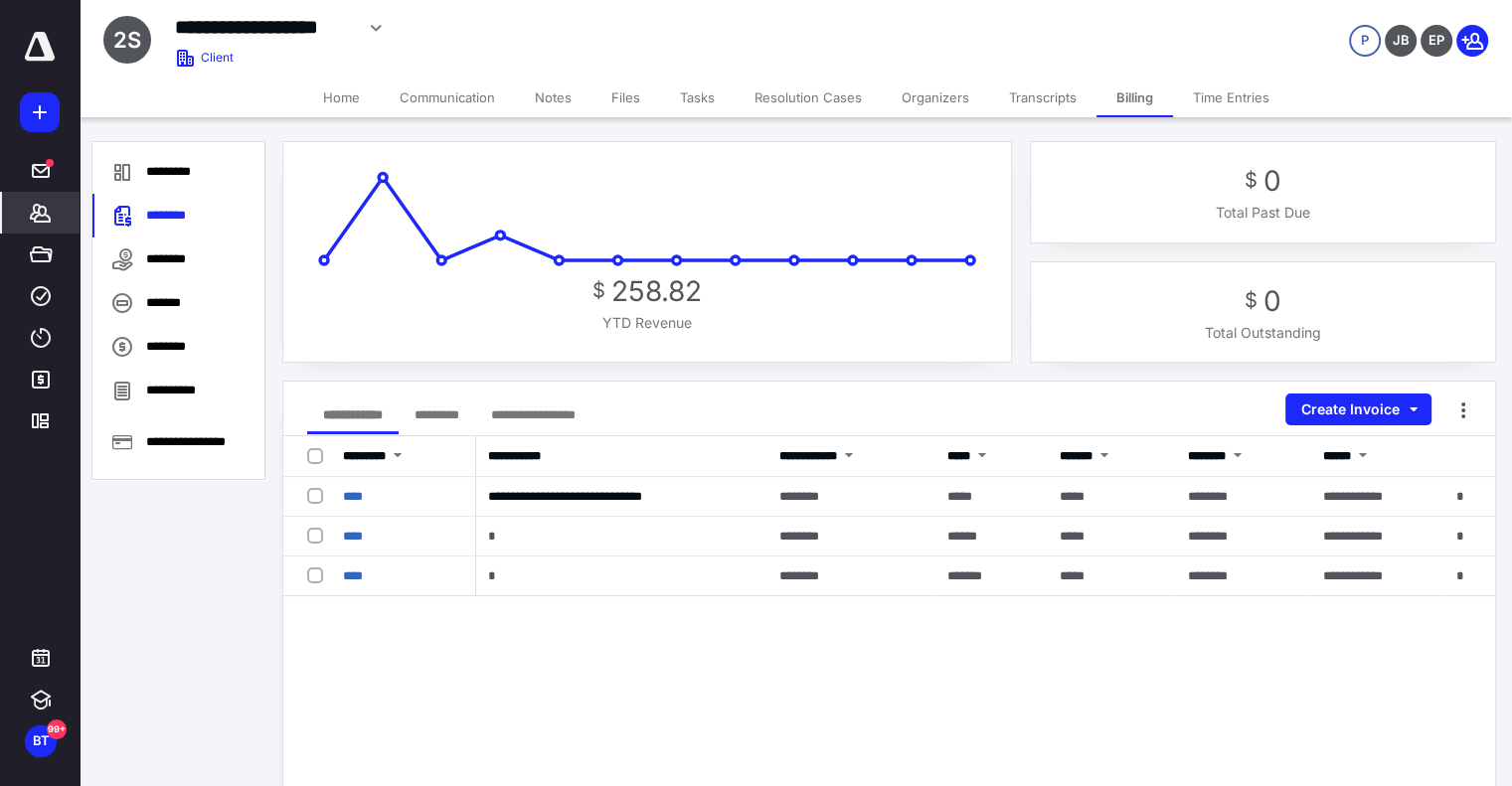 click on "Home" at bounding box center [341, 97] 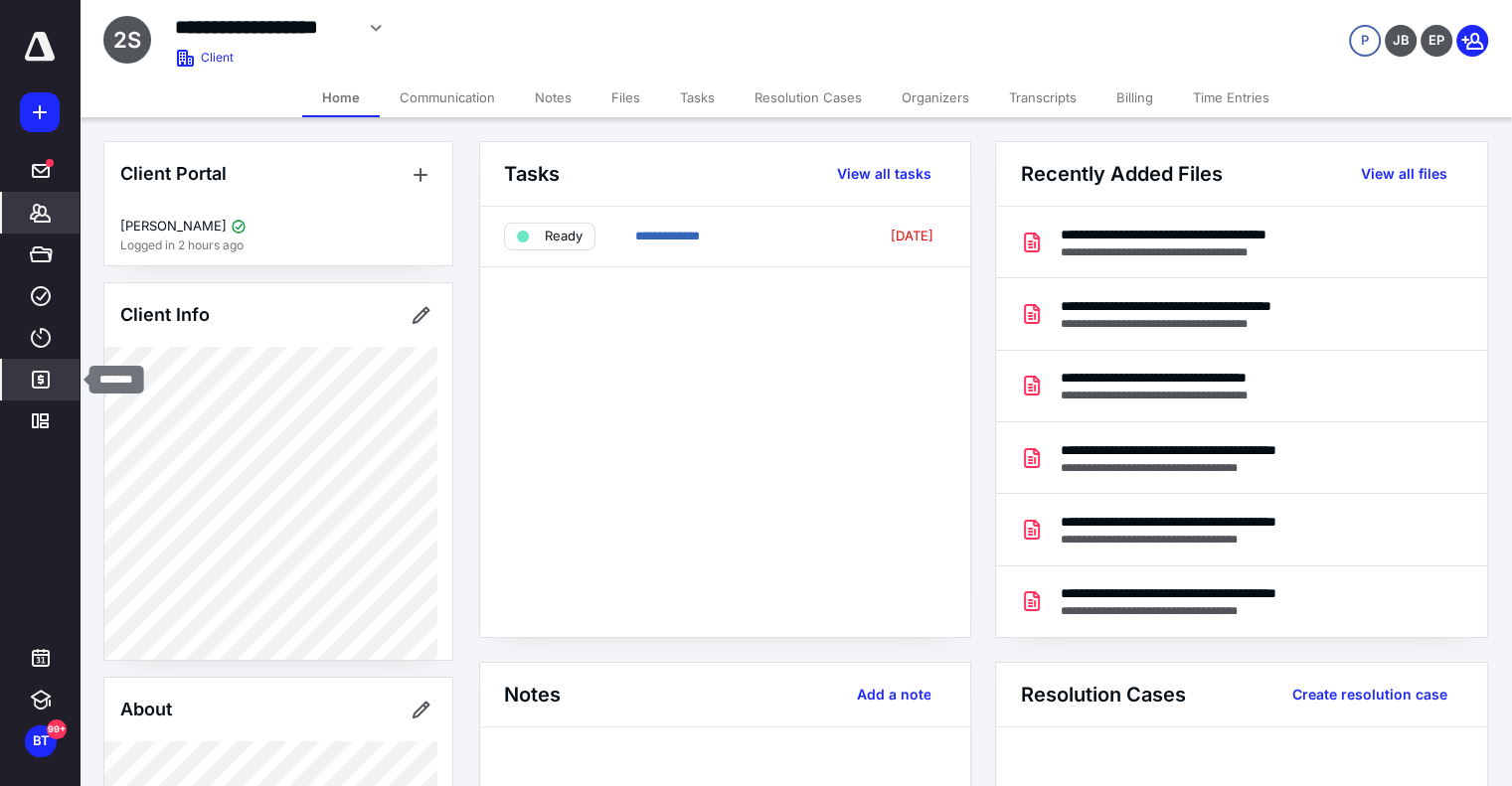 click 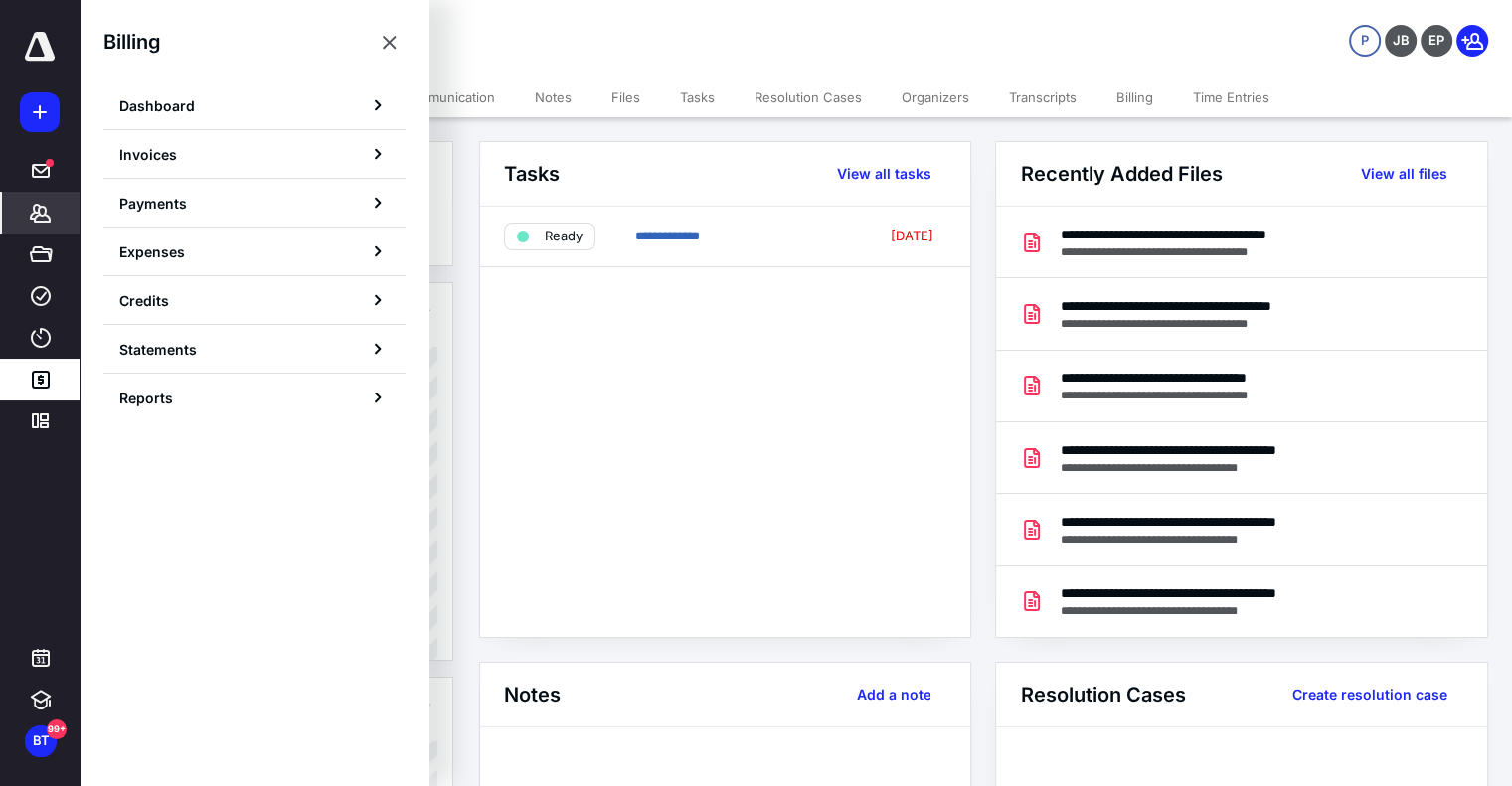 click on "**********" at bounding box center (597, 28) 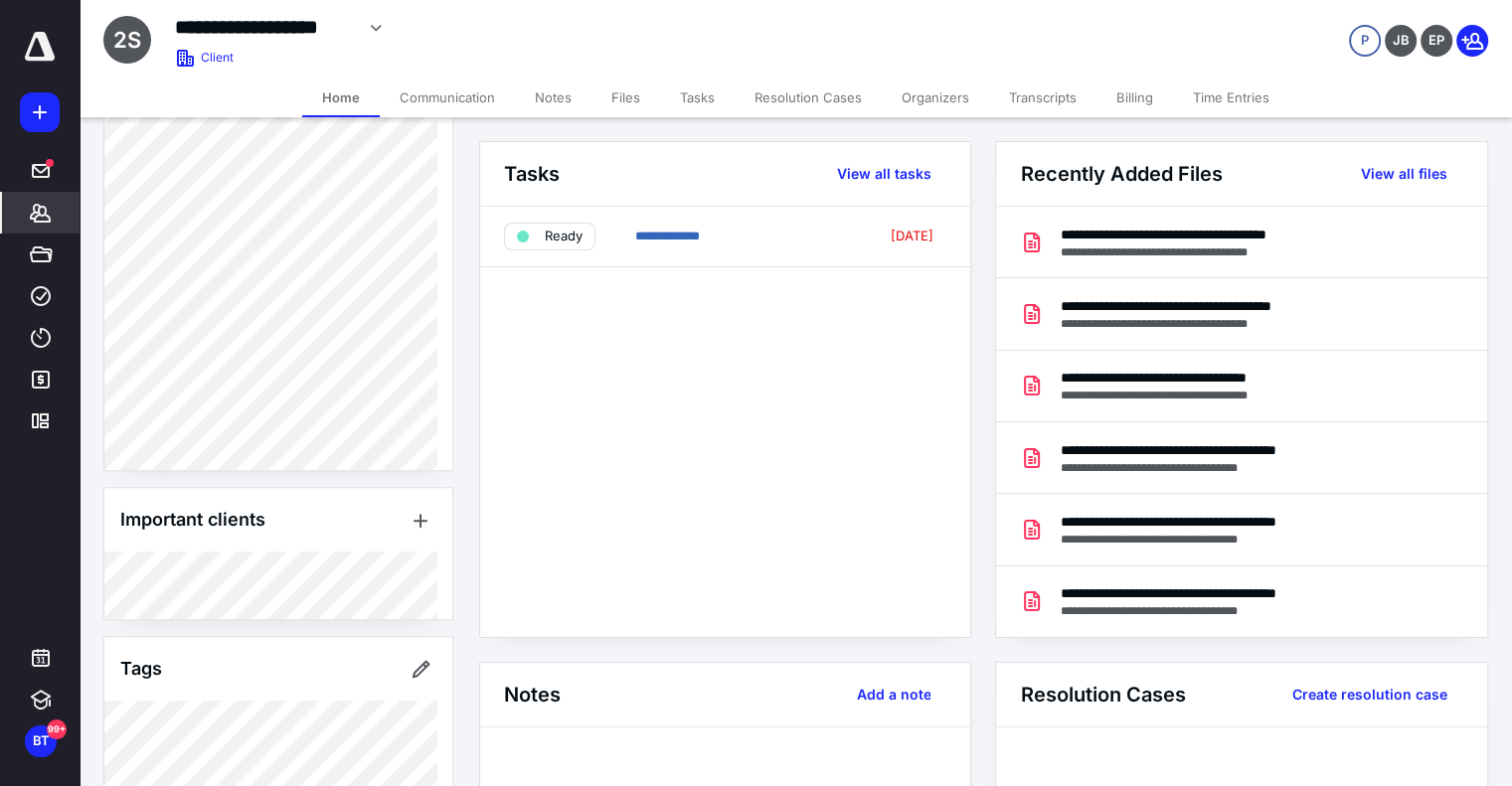 scroll, scrollTop: 873, scrollLeft: 0, axis: vertical 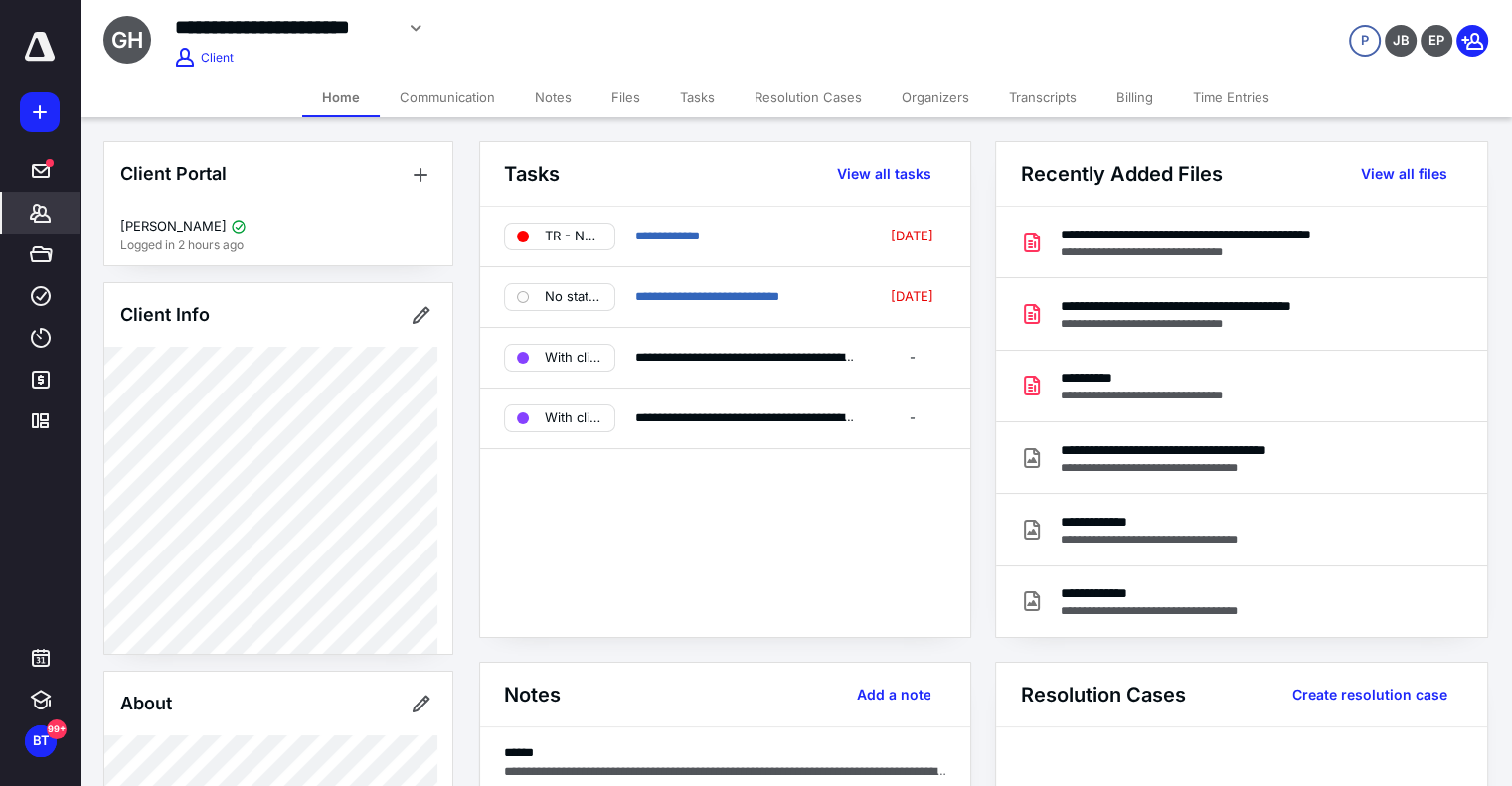 click on "Billing" at bounding box center [1134, 97] 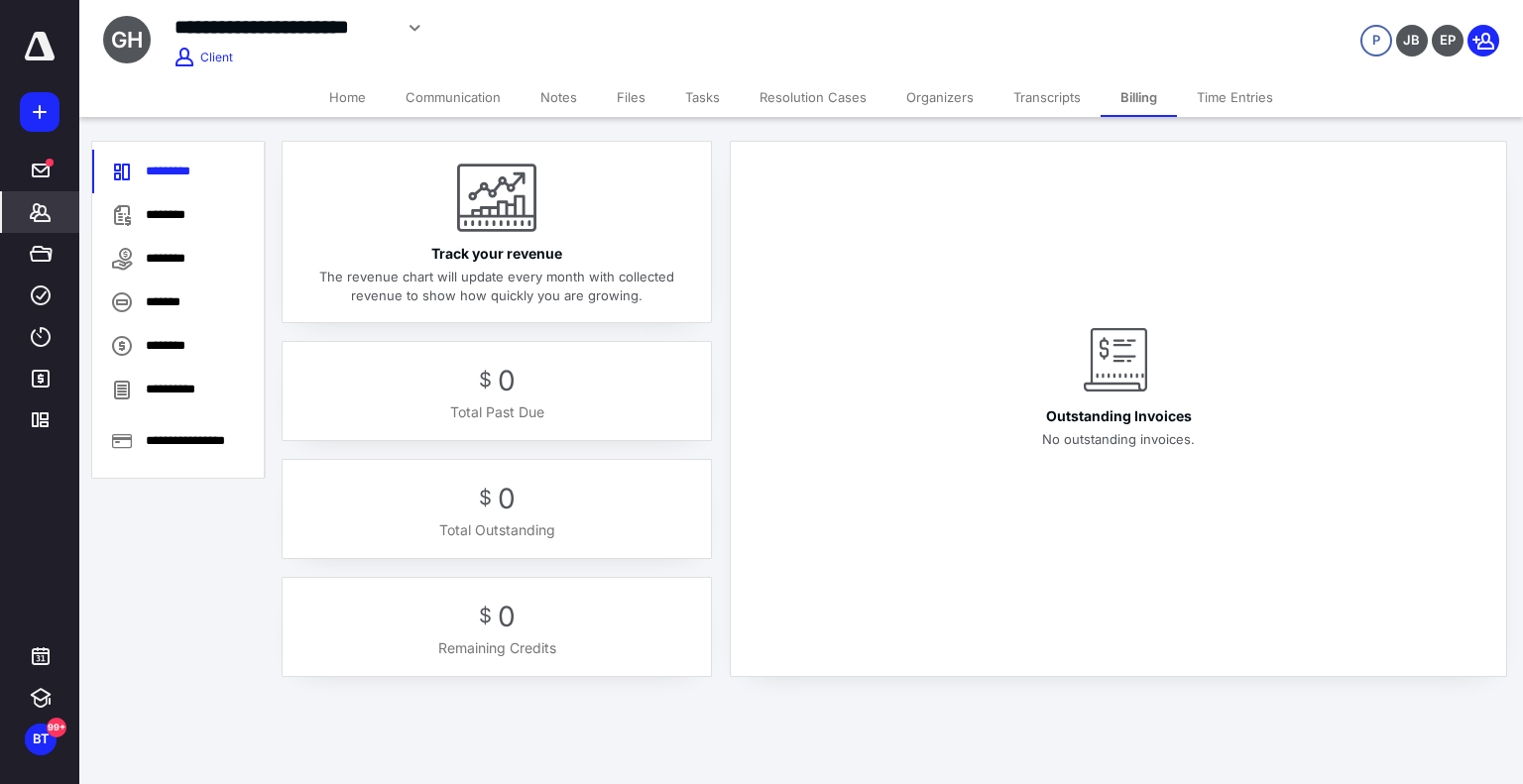 click on "Home" at bounding box center [347, 97] 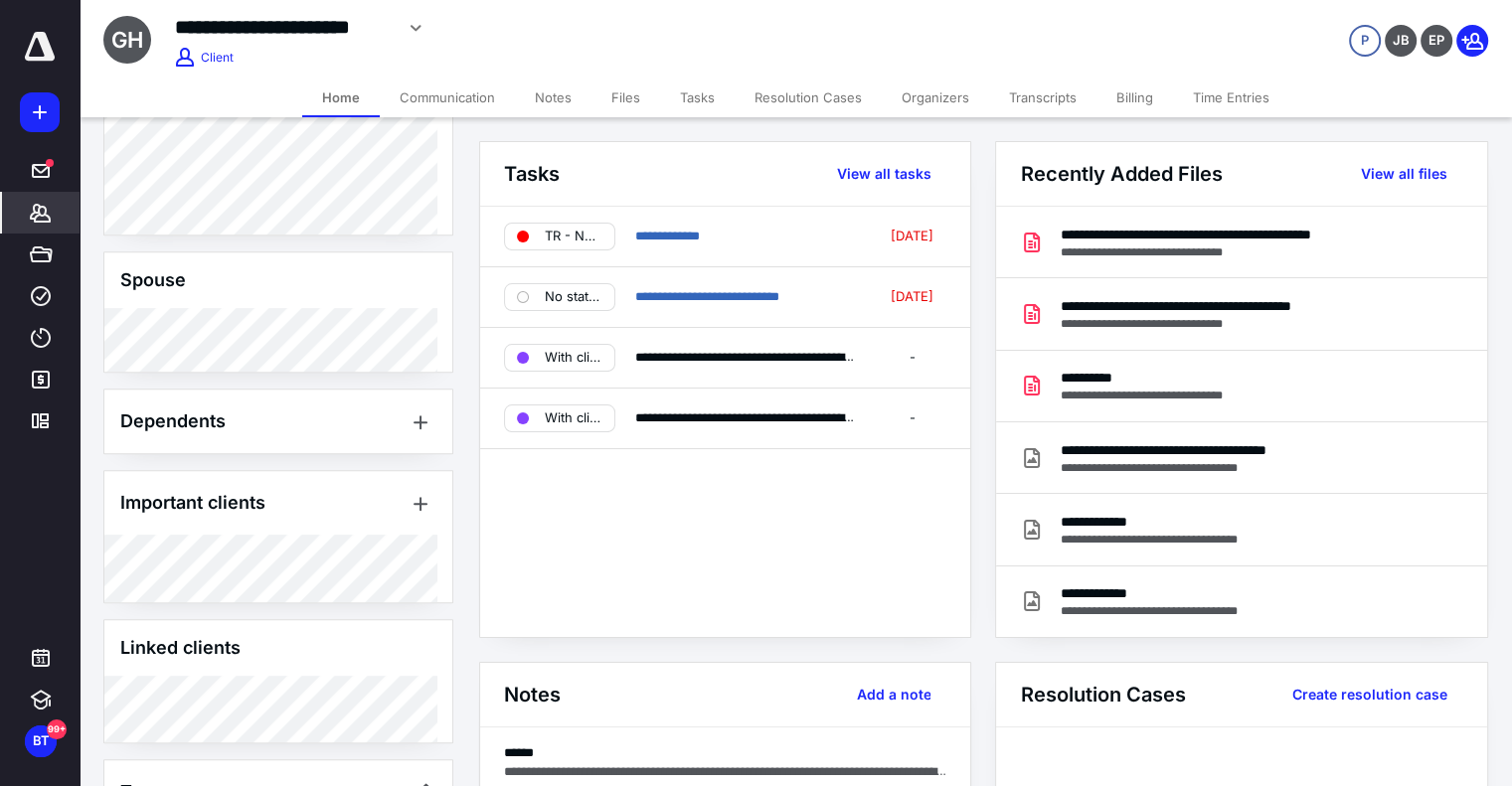 scroll, scrollTop: 902, scrollLeft: 0, axis: vertical 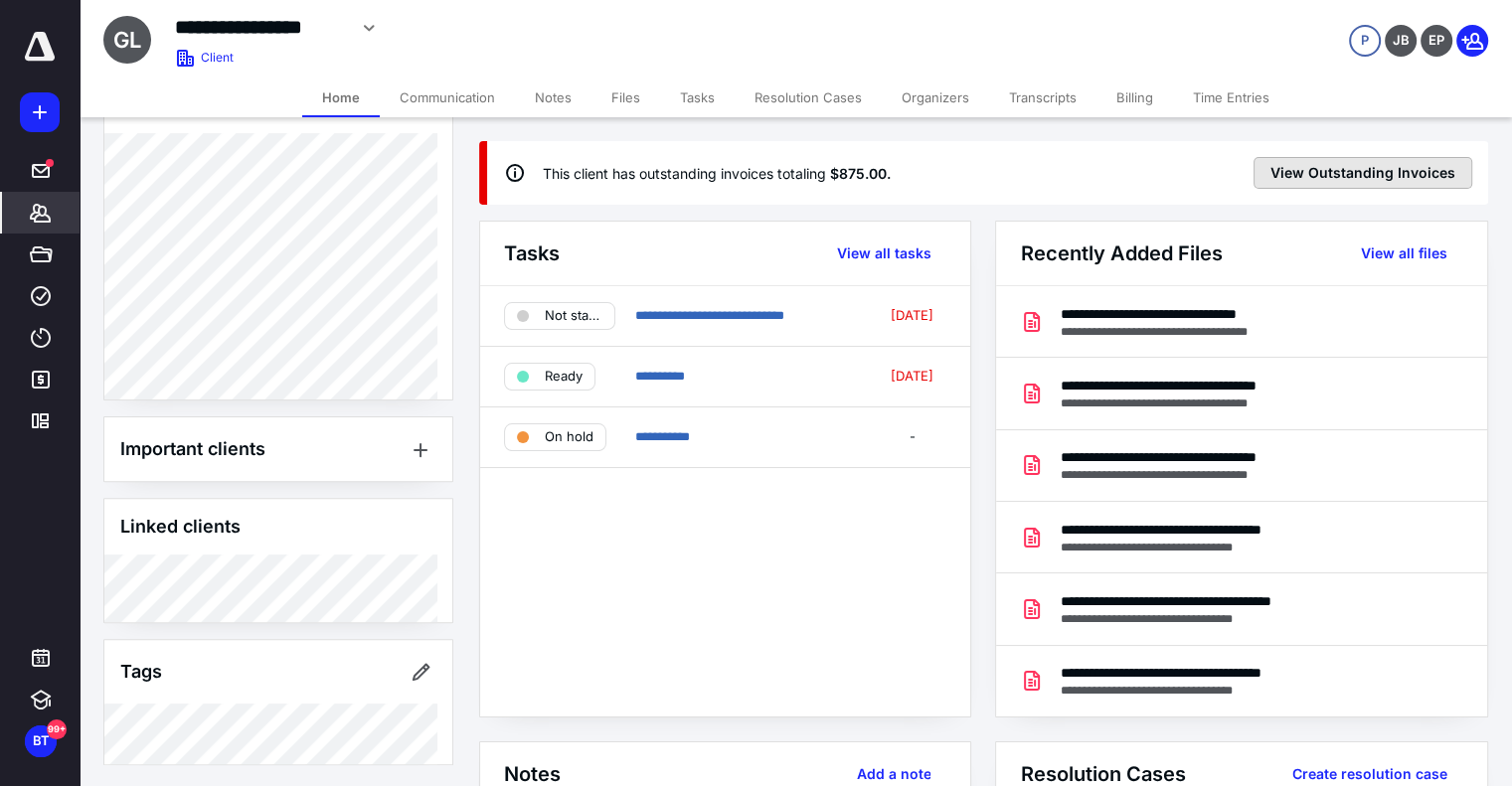 click on "View Outstanding Invoices" at bounding box center [1363, 173] 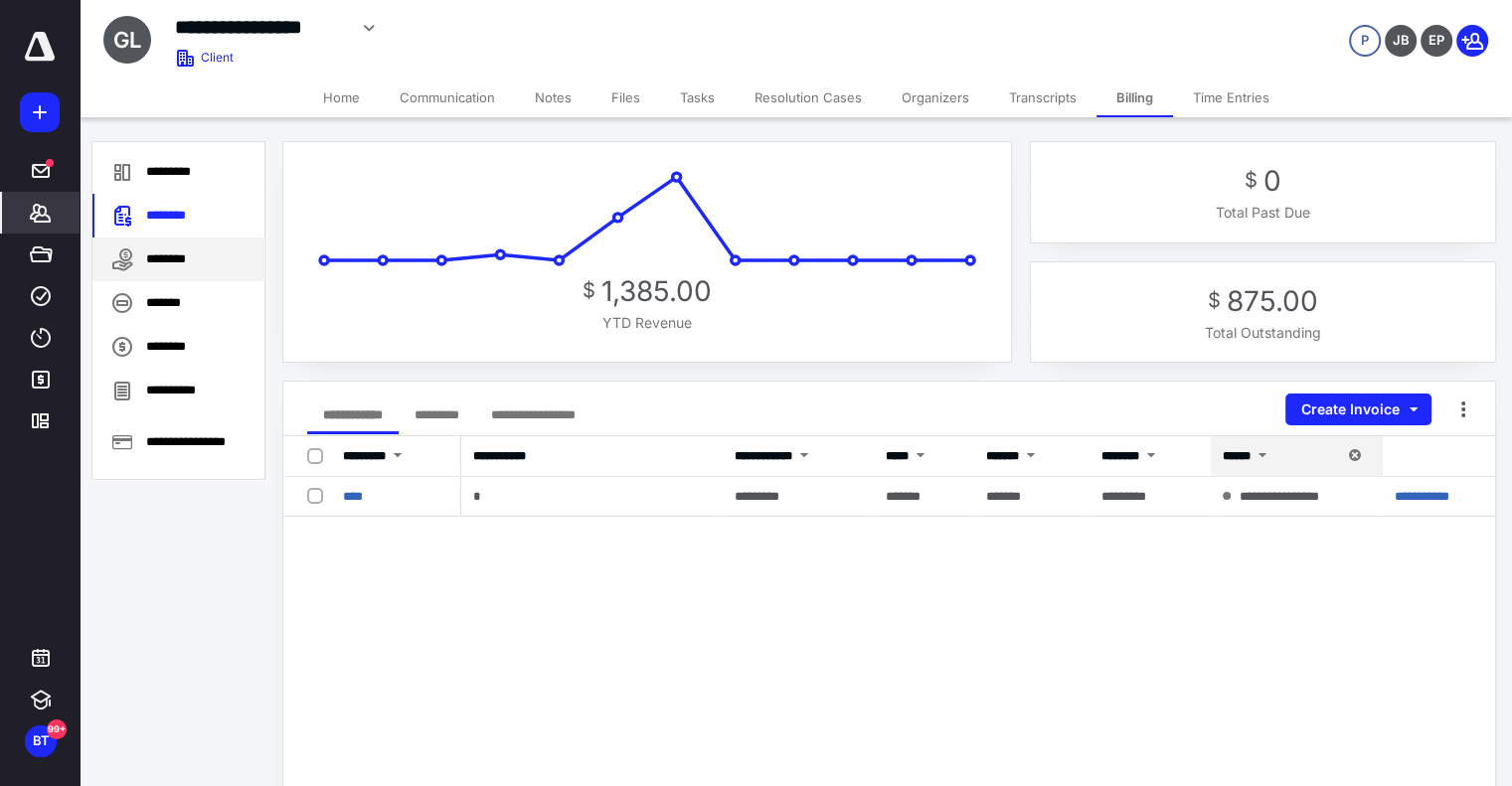 click on "********" at bounding box center [179, 259] 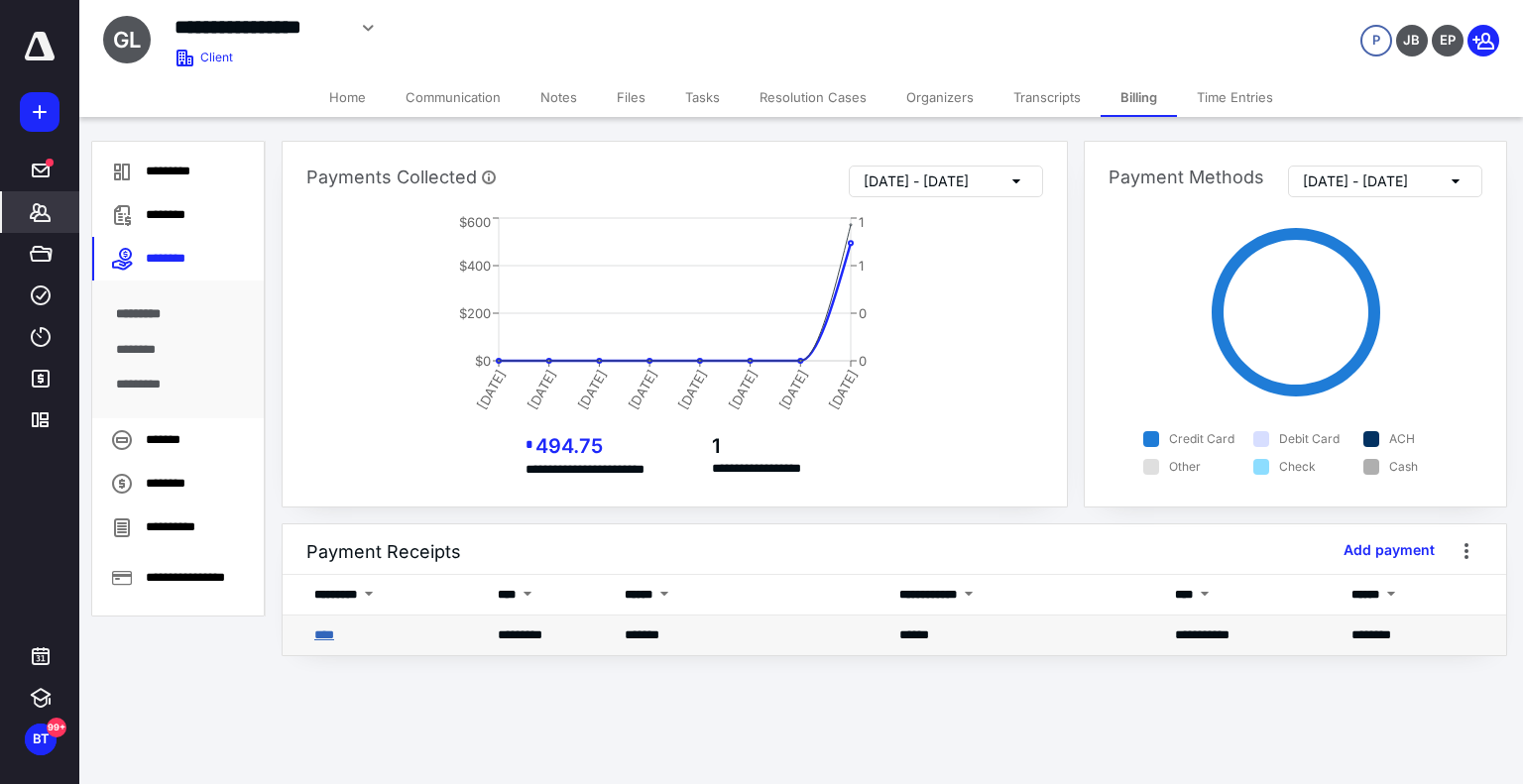click on "****" at bounding box center (324, 634) 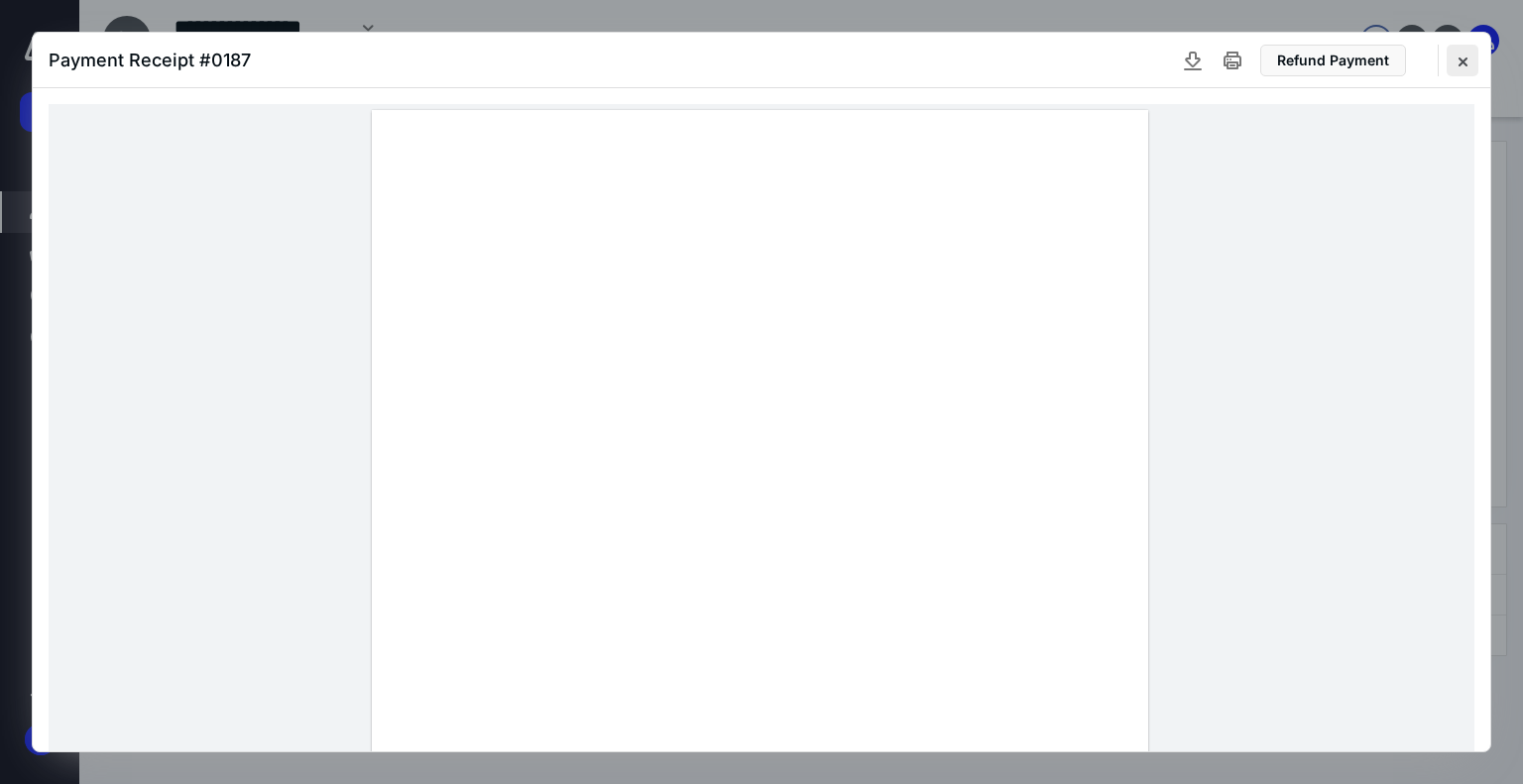 click at bounding box center (1463, 60) 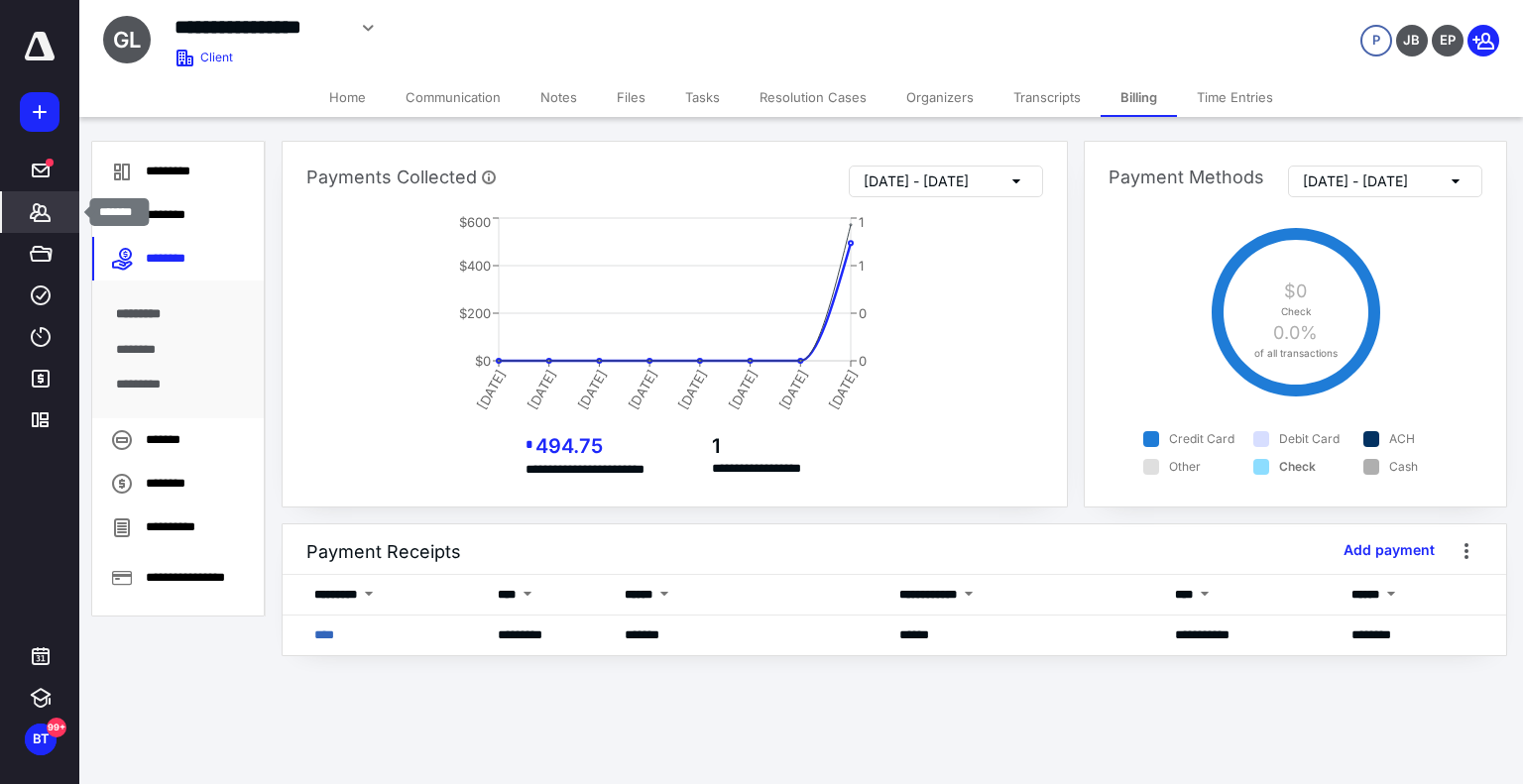 click on "Clients" at bounding box center (41, 212) 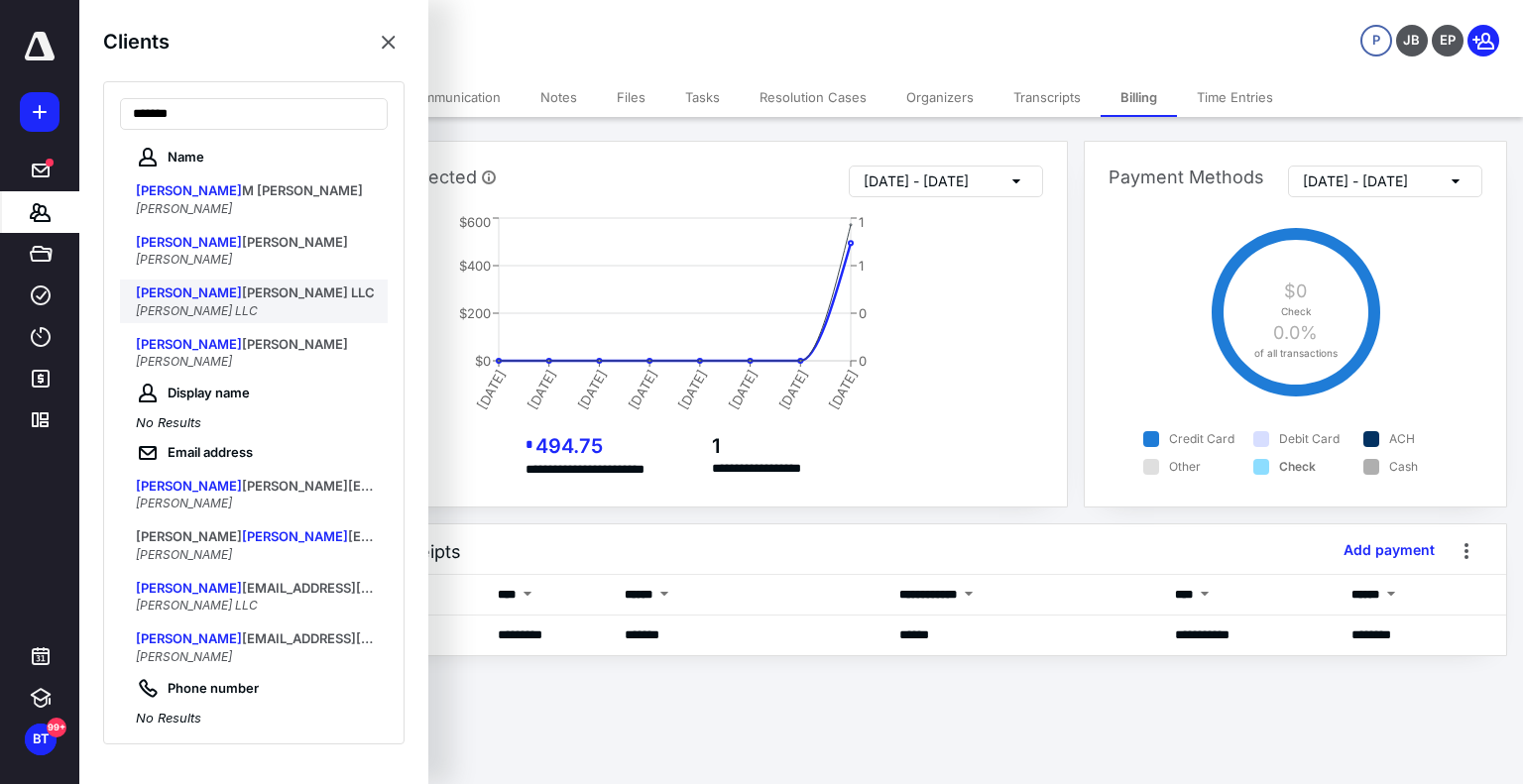 type on "*******" 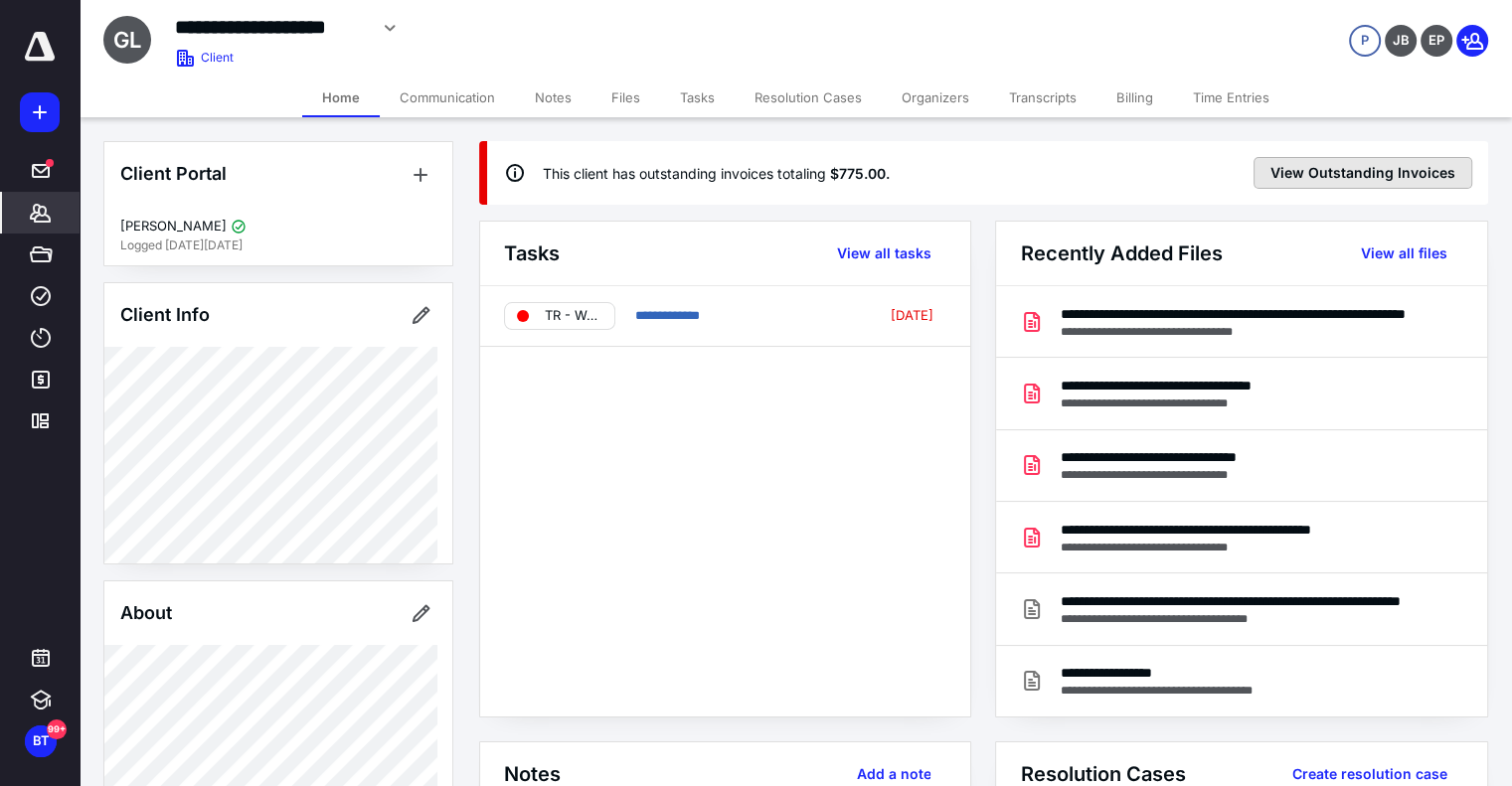 click on "View Outstanding Invoices" at bounding box center (1363, 173) 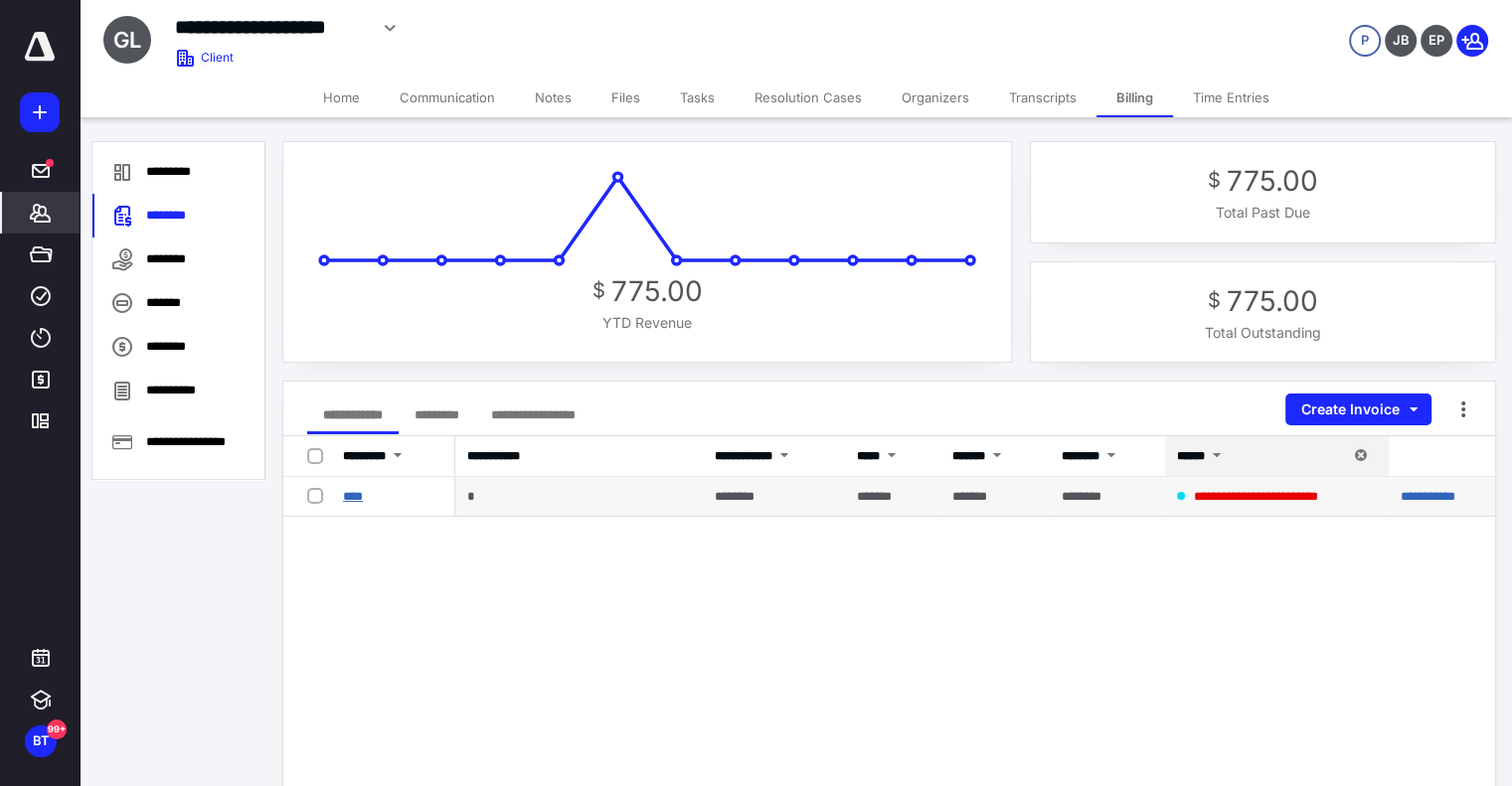click on "****" at bounding box center [353, 496] 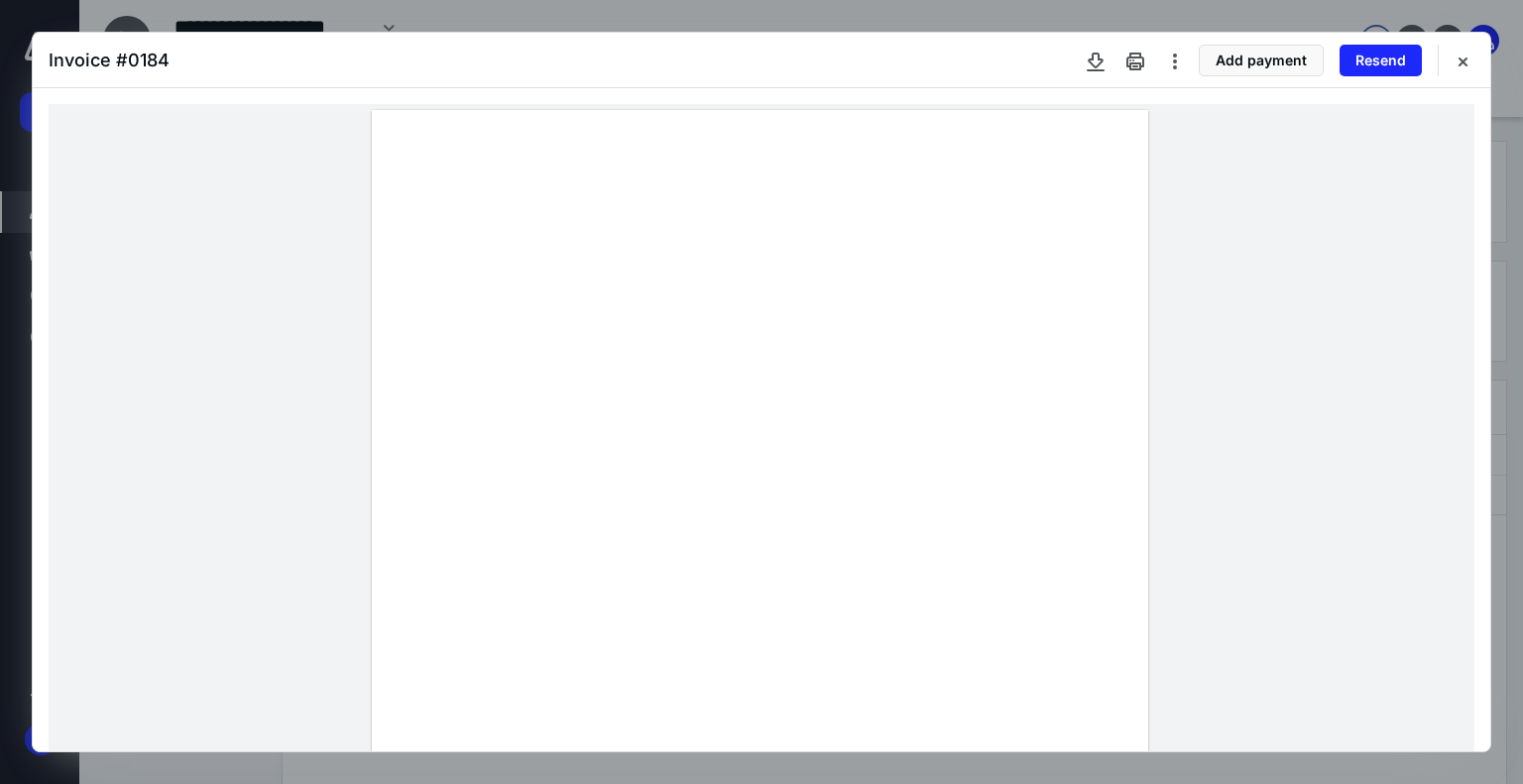 drag, startPoint x: 1456, startPoint y: 64, endPoint x: 1429, endPoint y: 62, distance: 27.073973 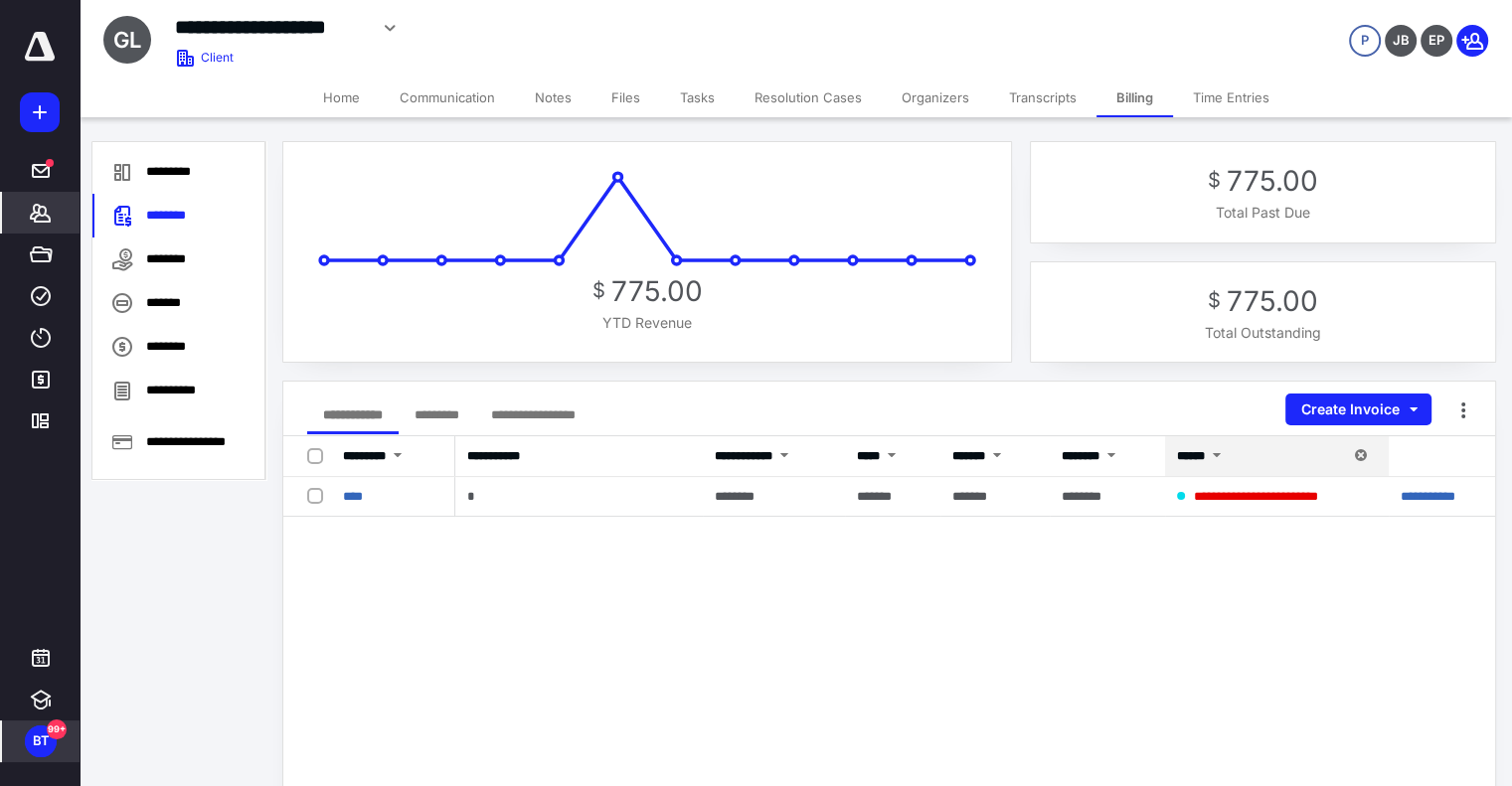 click on "BT" at bounding box center (41, 741) 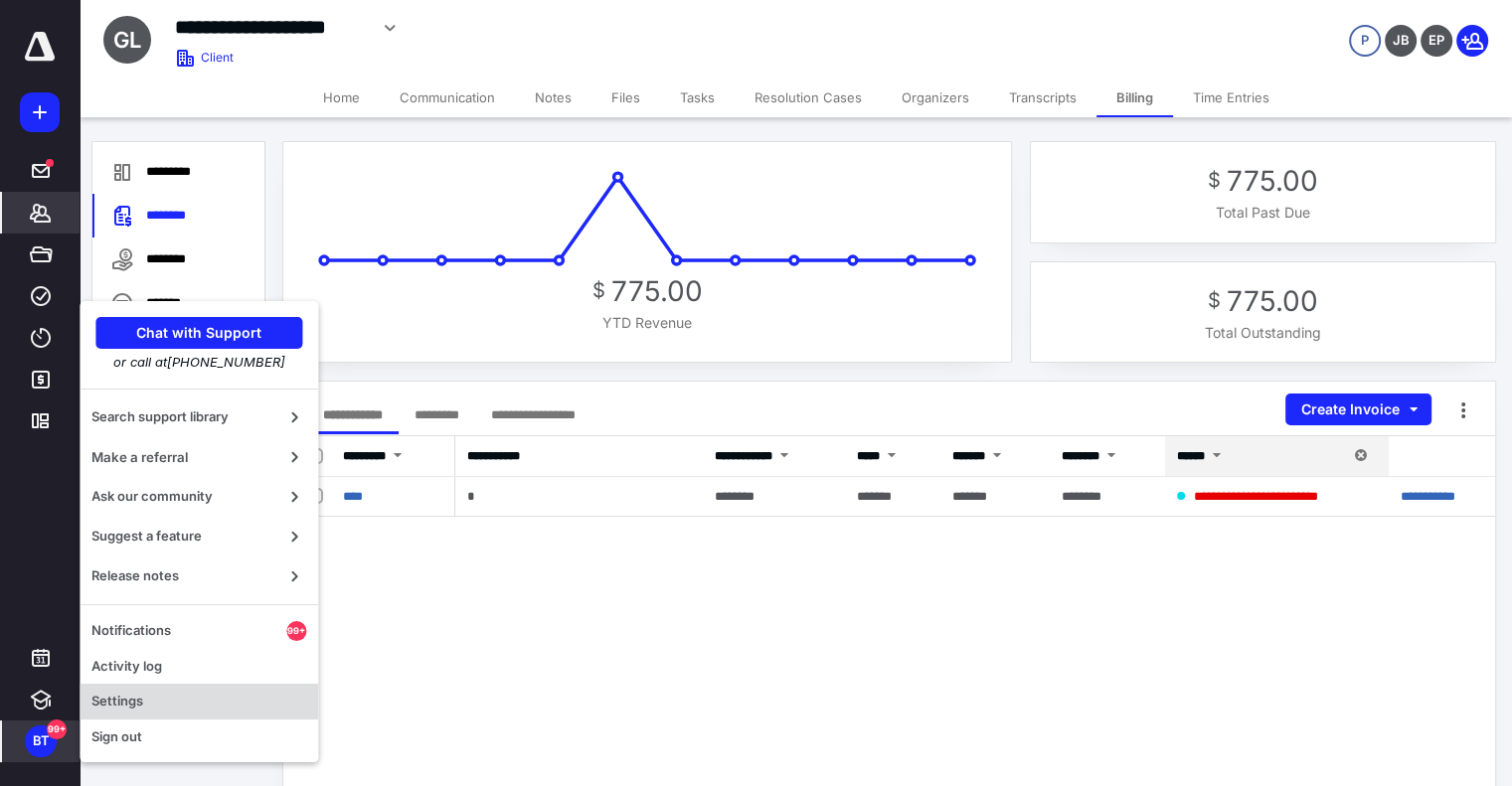 click on "Settings" at bounding box center [199, 702] 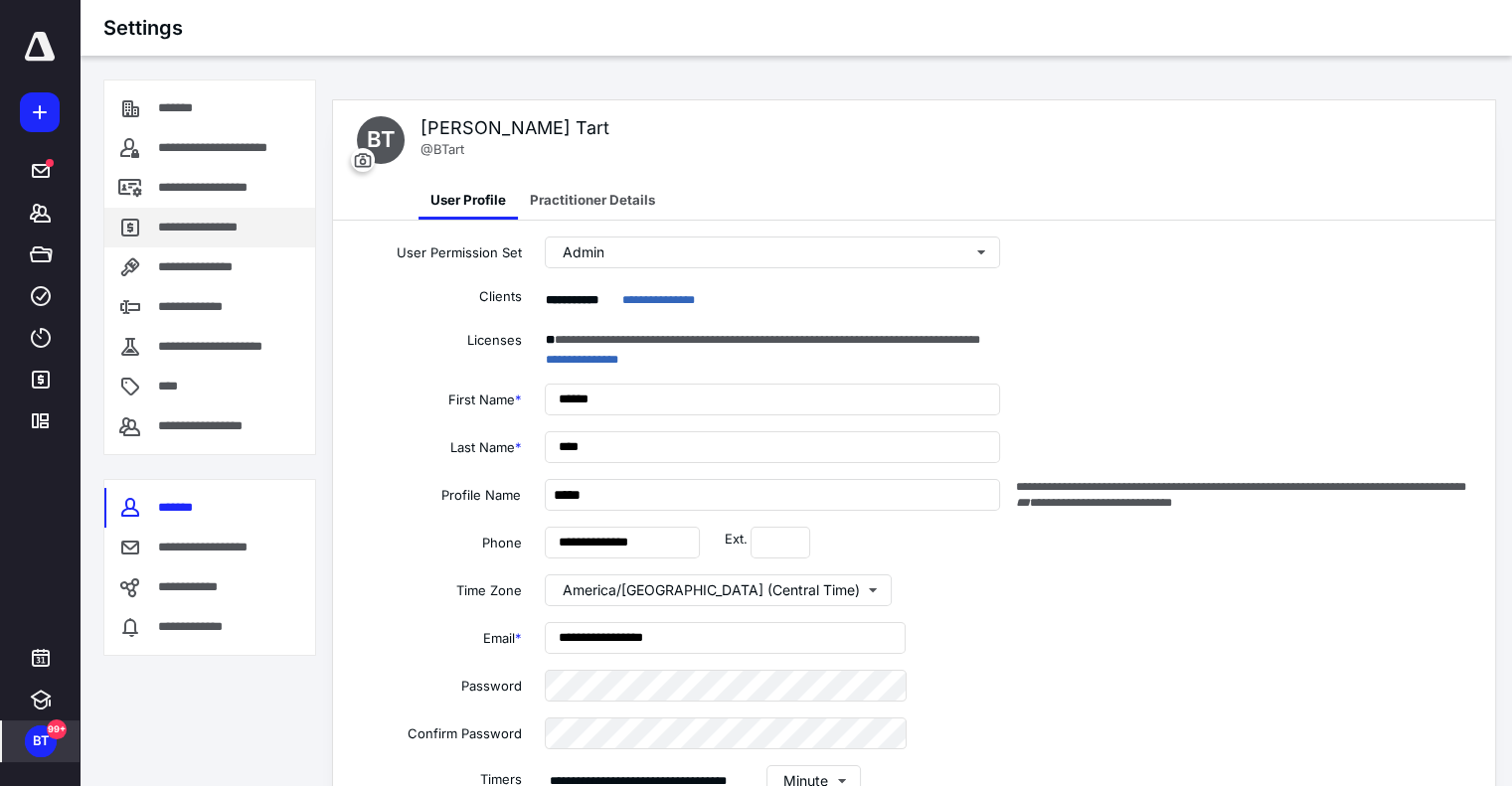 click on "**********" at bounding box center [203, 228] 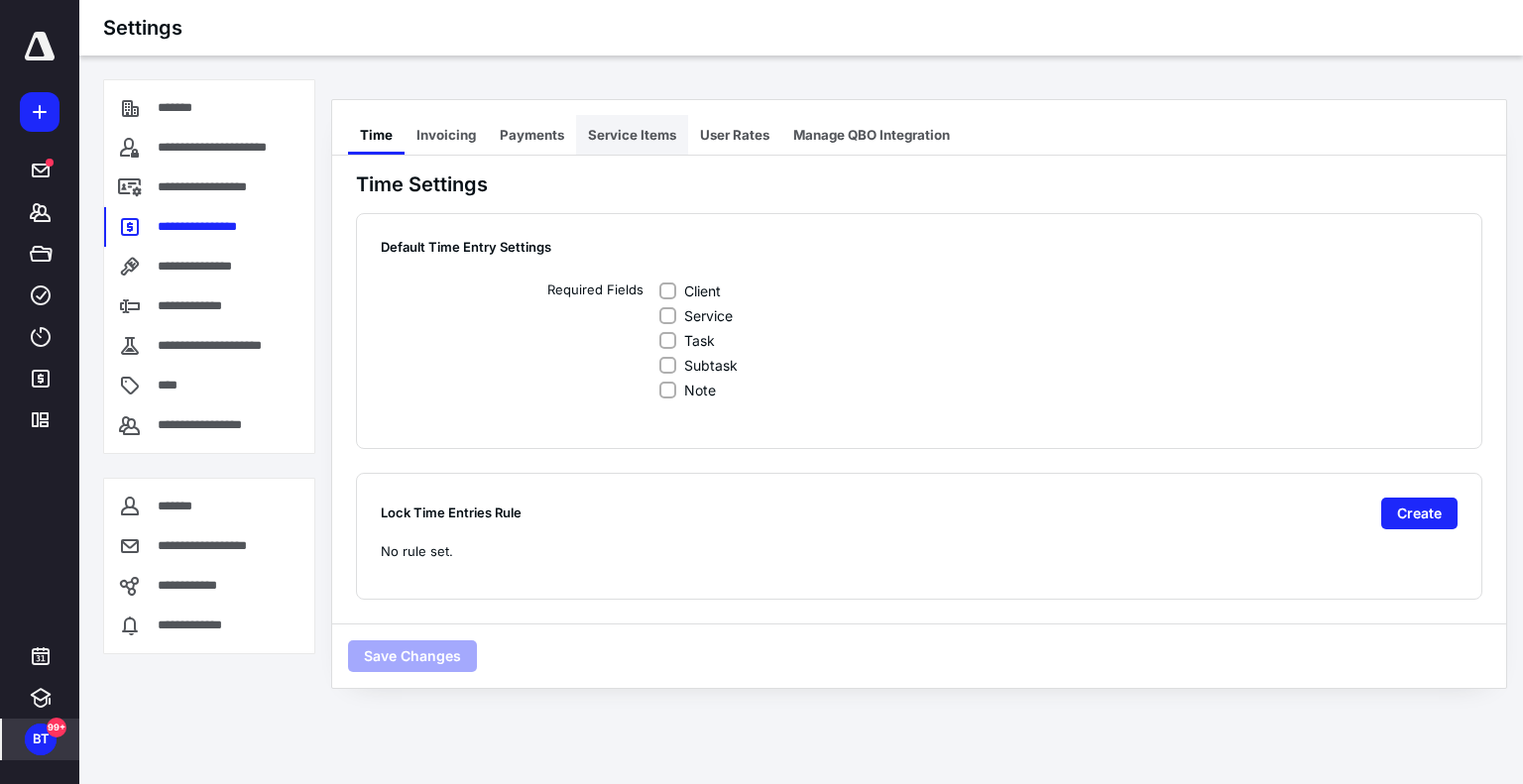 click on "Service Items" at bounding box center [632, 135] 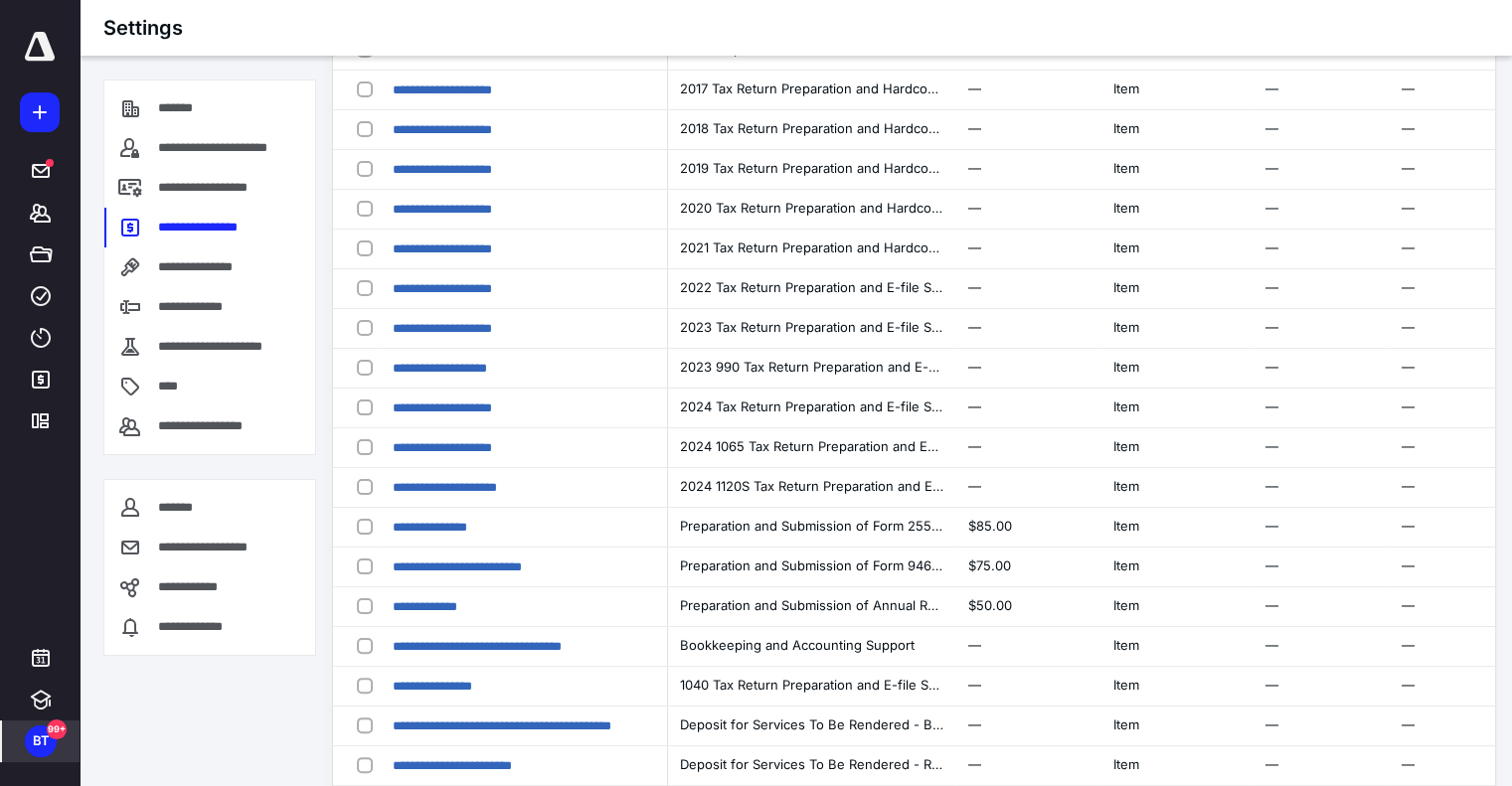 scroll, scrollTop: 0, scrollLeft: 0, axis: both 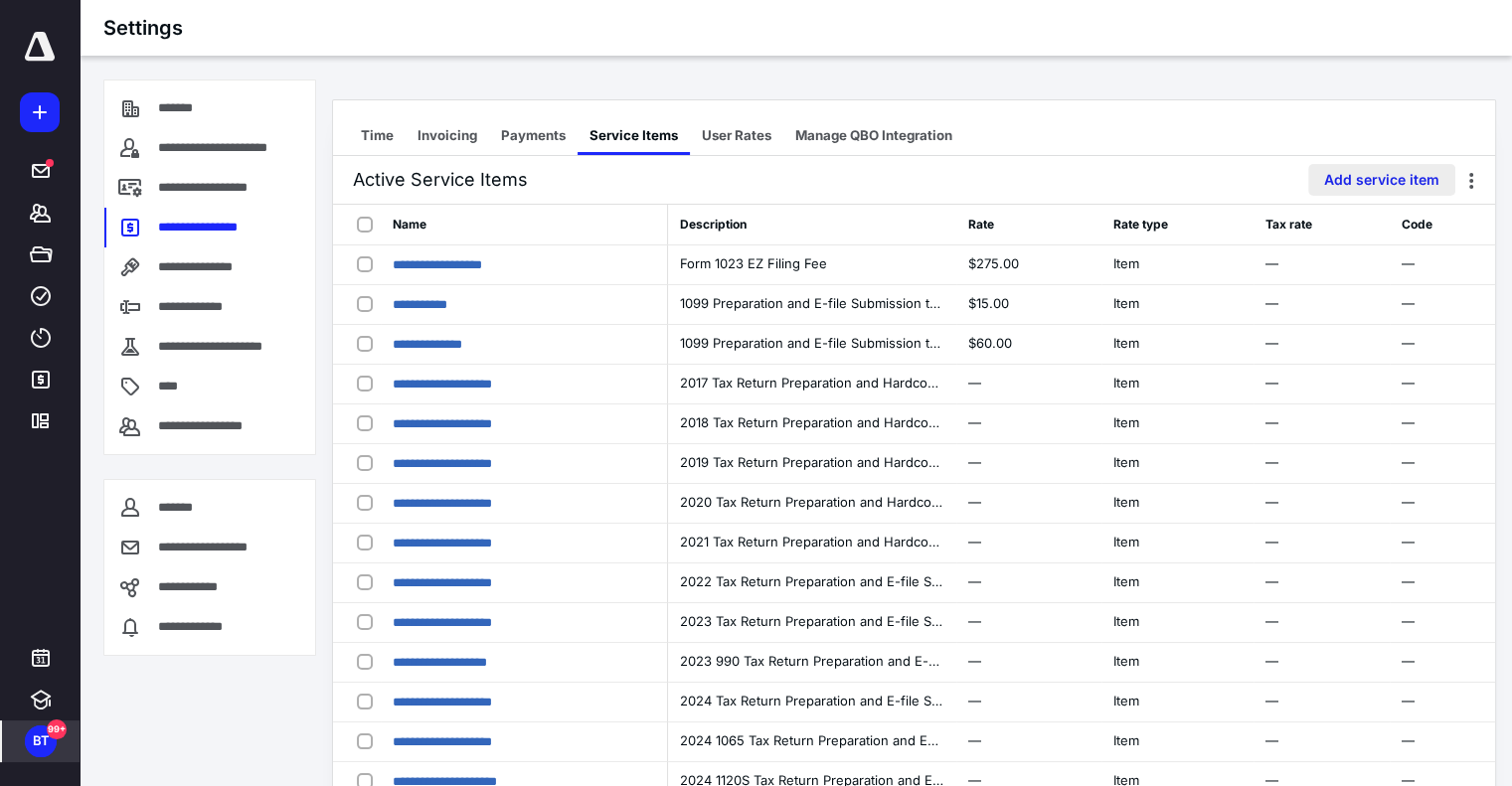 click on "Add service item" at bounding box center [1382, 180] 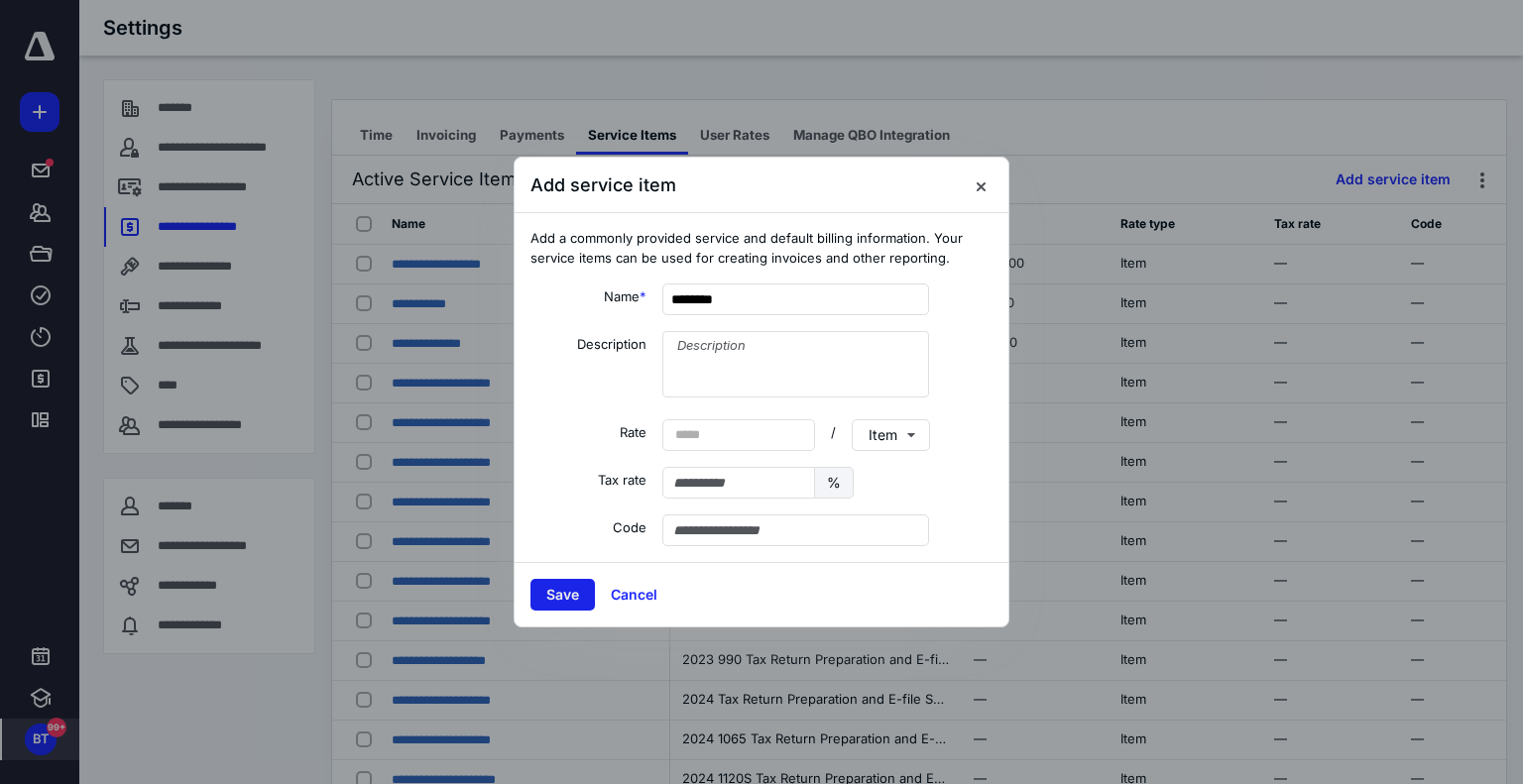 type on "********" 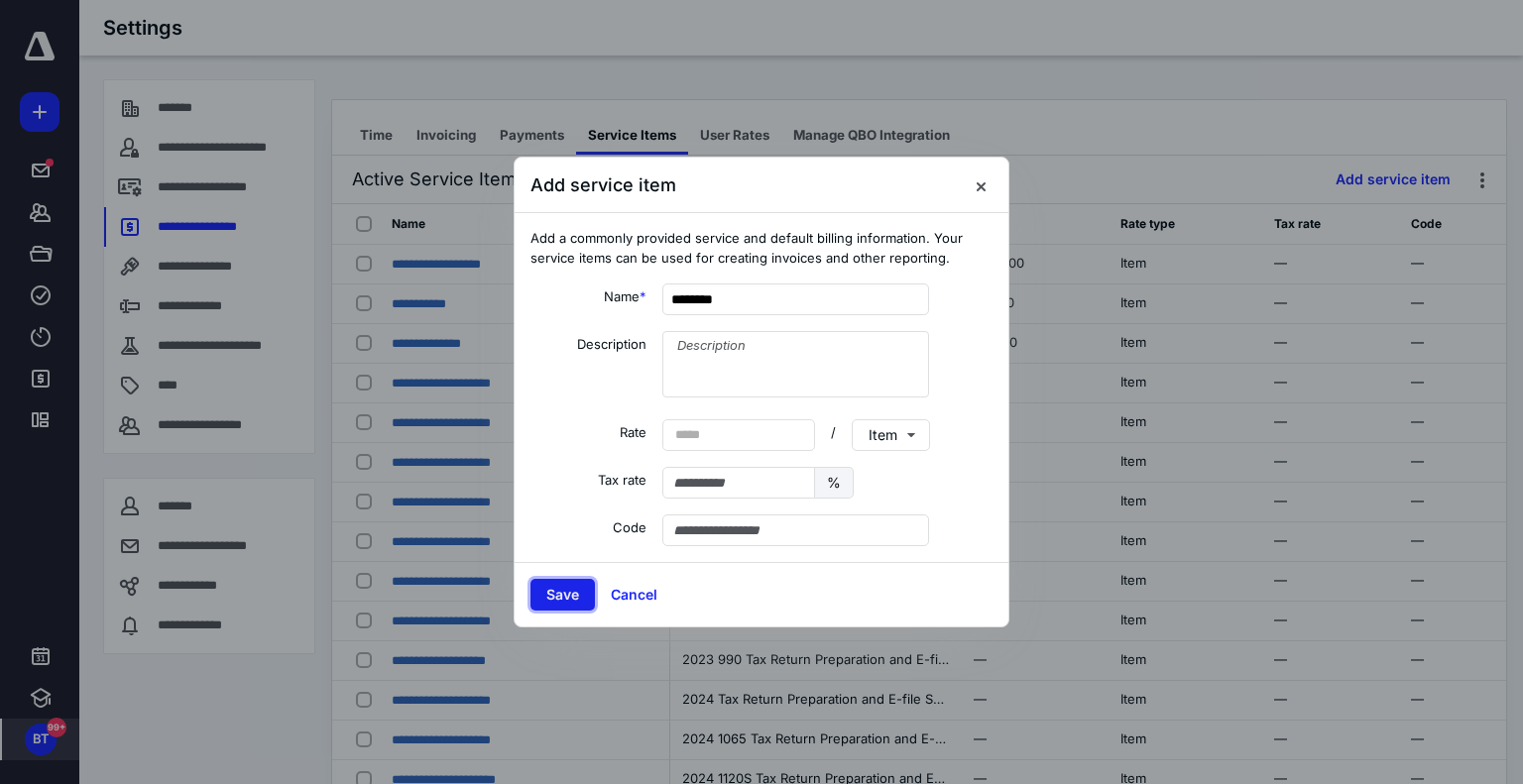 click on "Save" at bounding box center [562, 595] 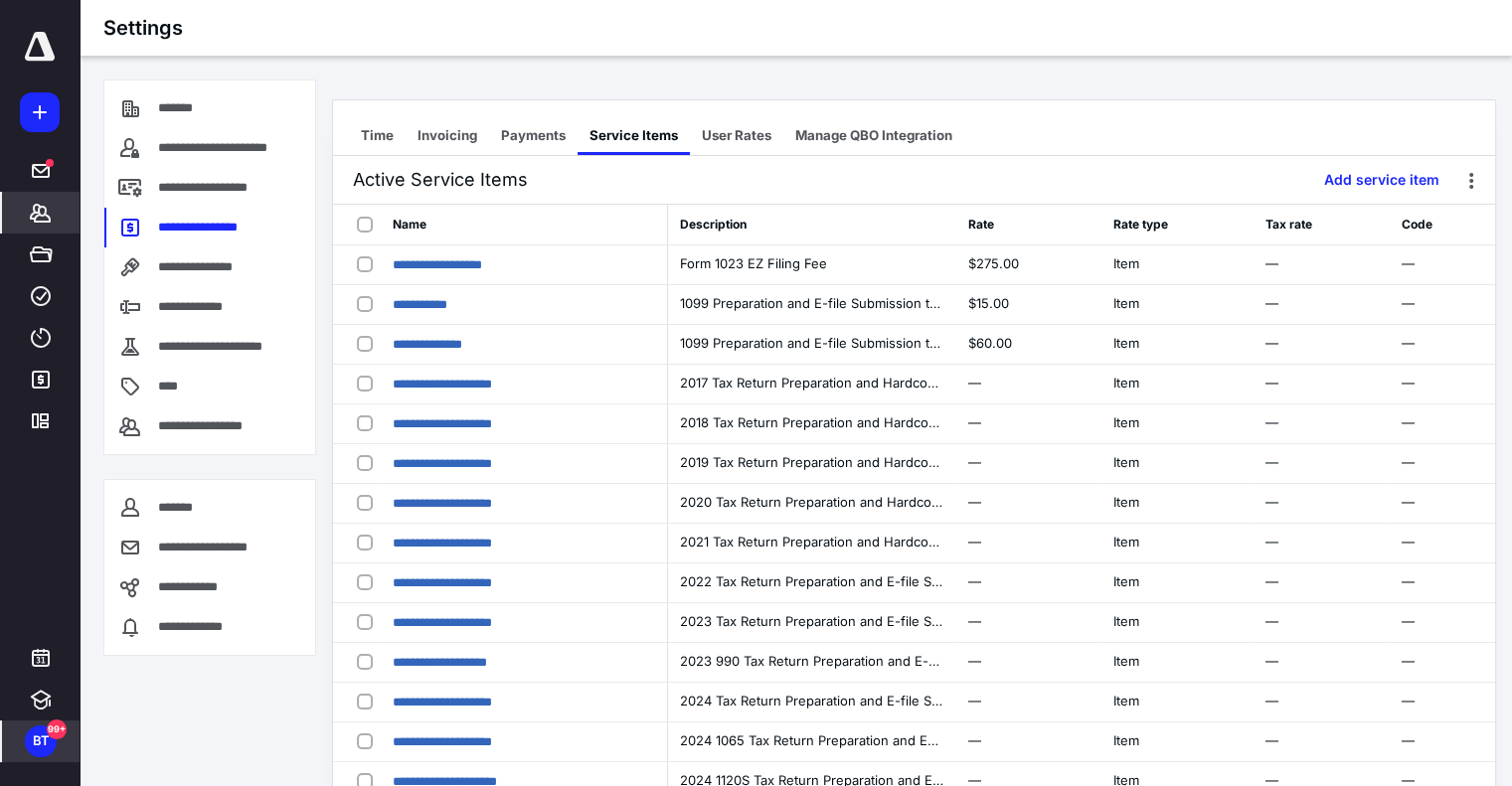 click 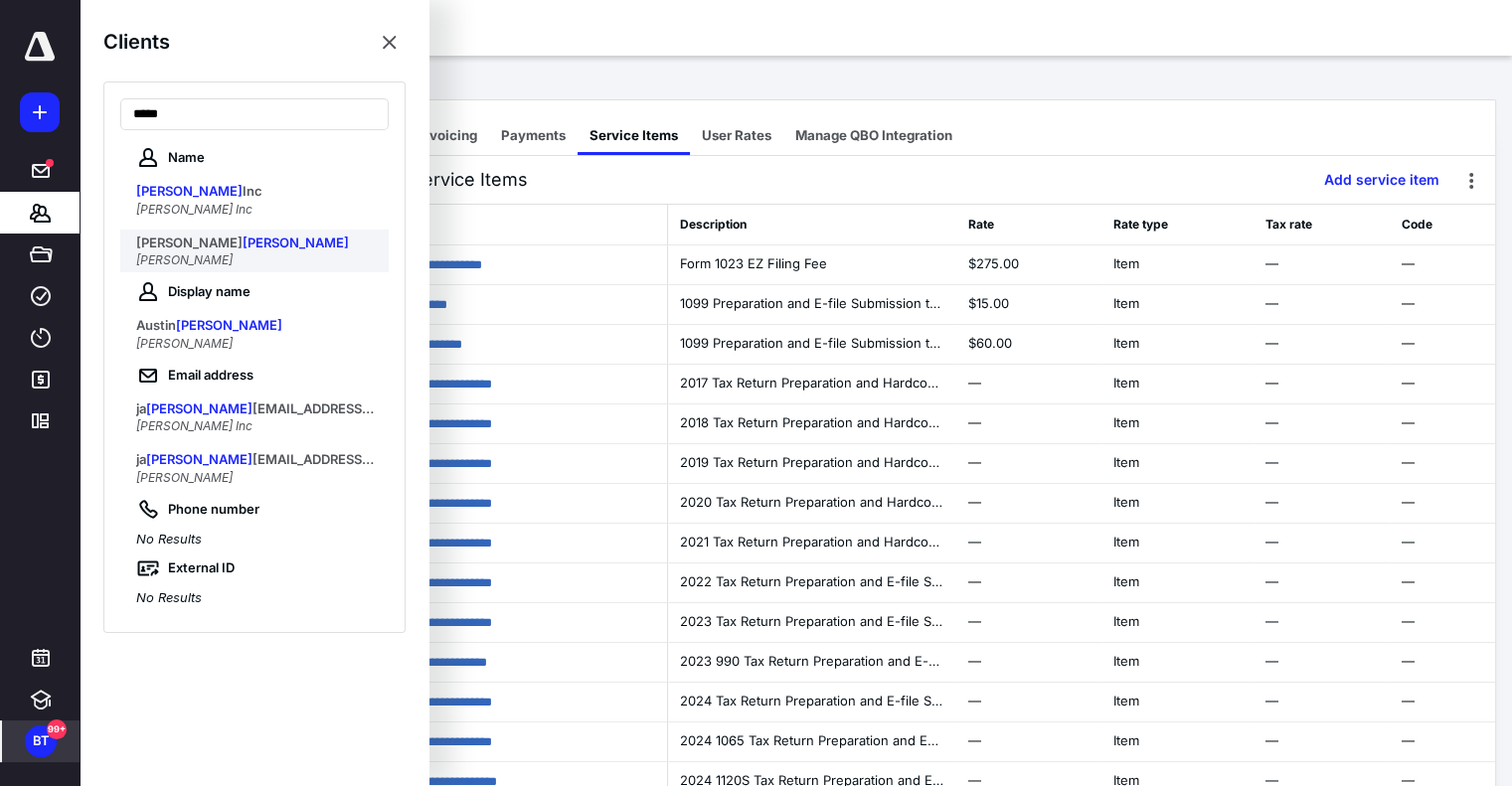 type on "*****" 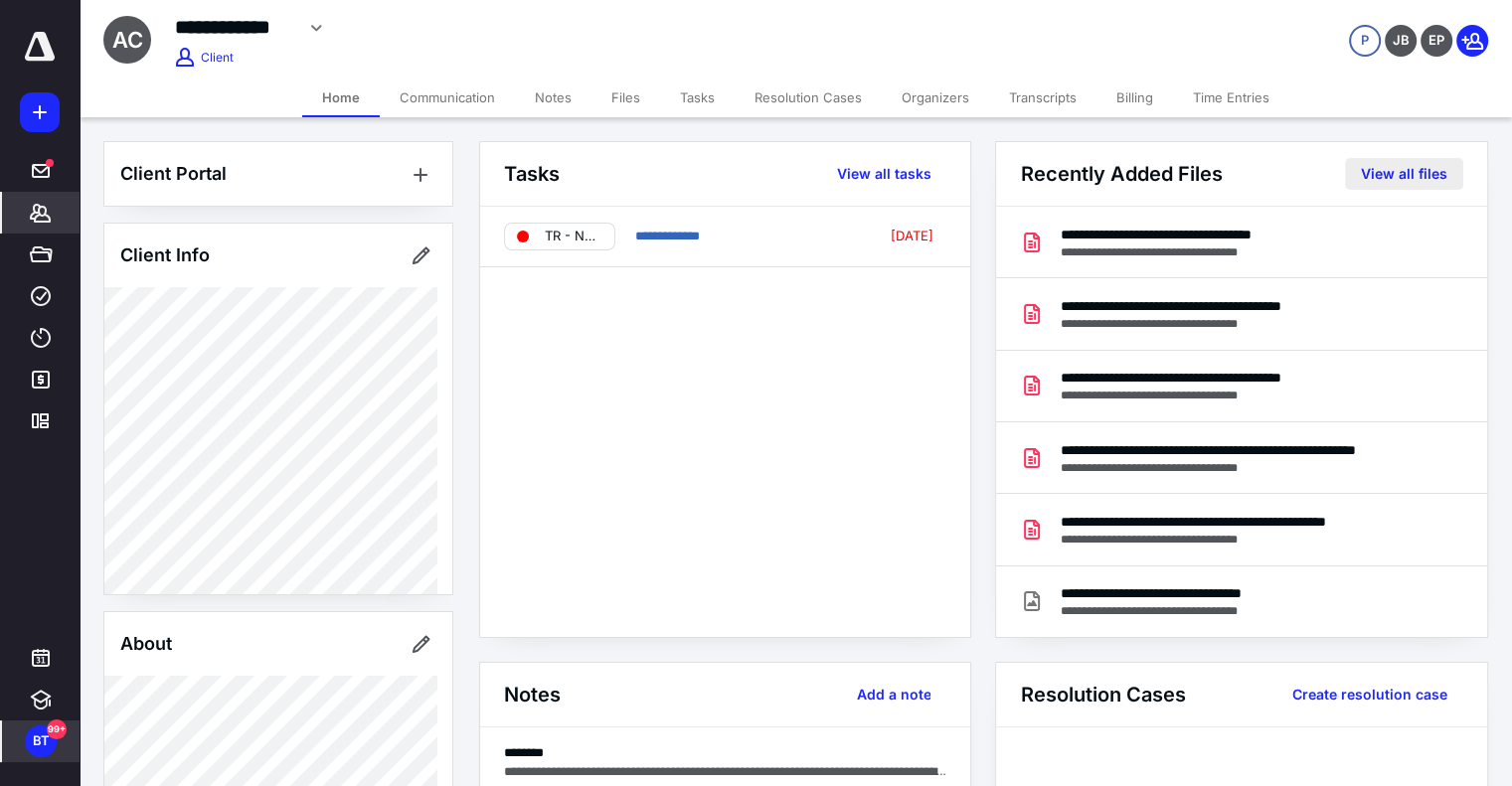click on "View all files" at bounding box center (1404, 174) 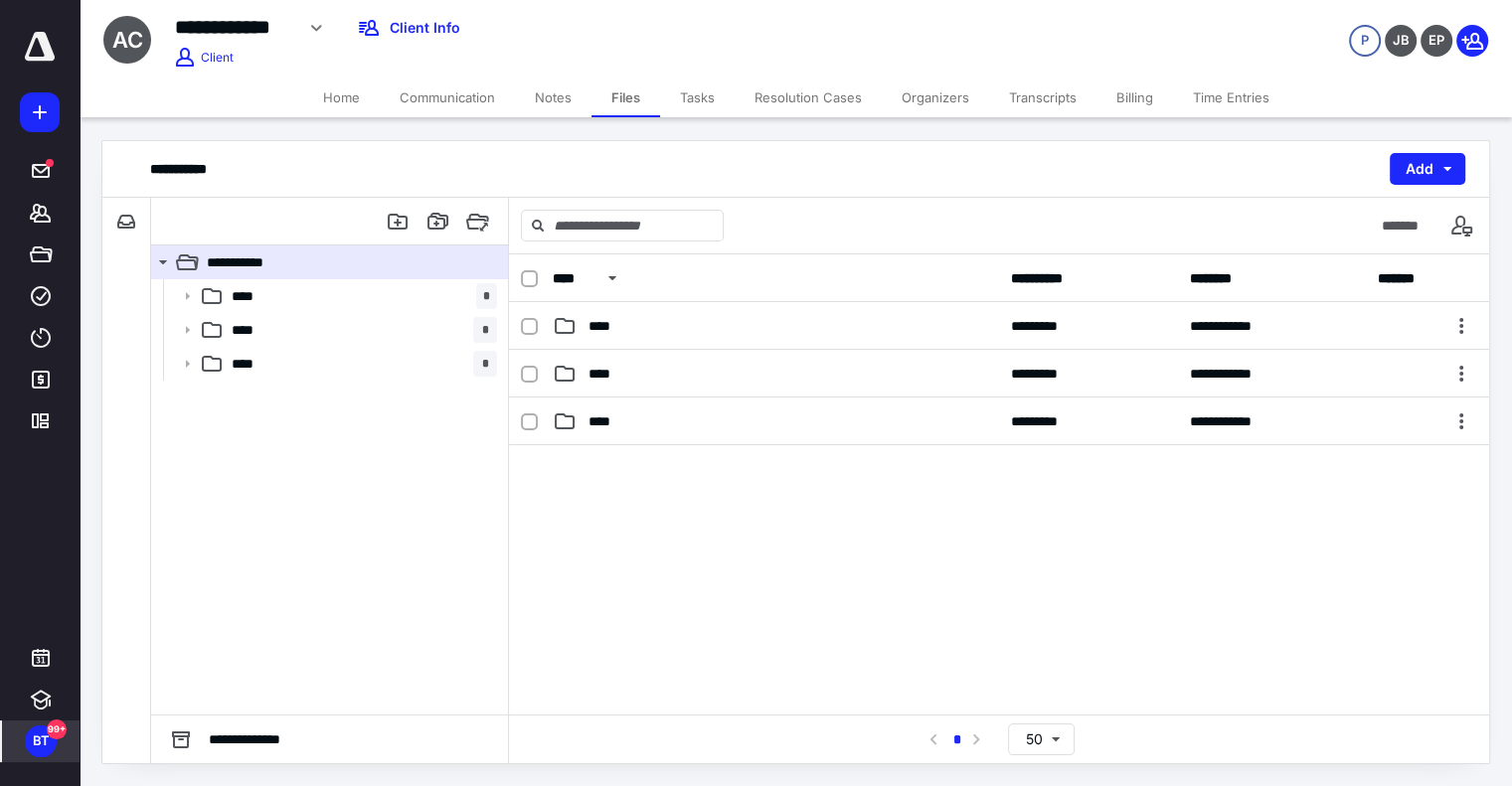 click on "Home" at bounding box center [341, 97] 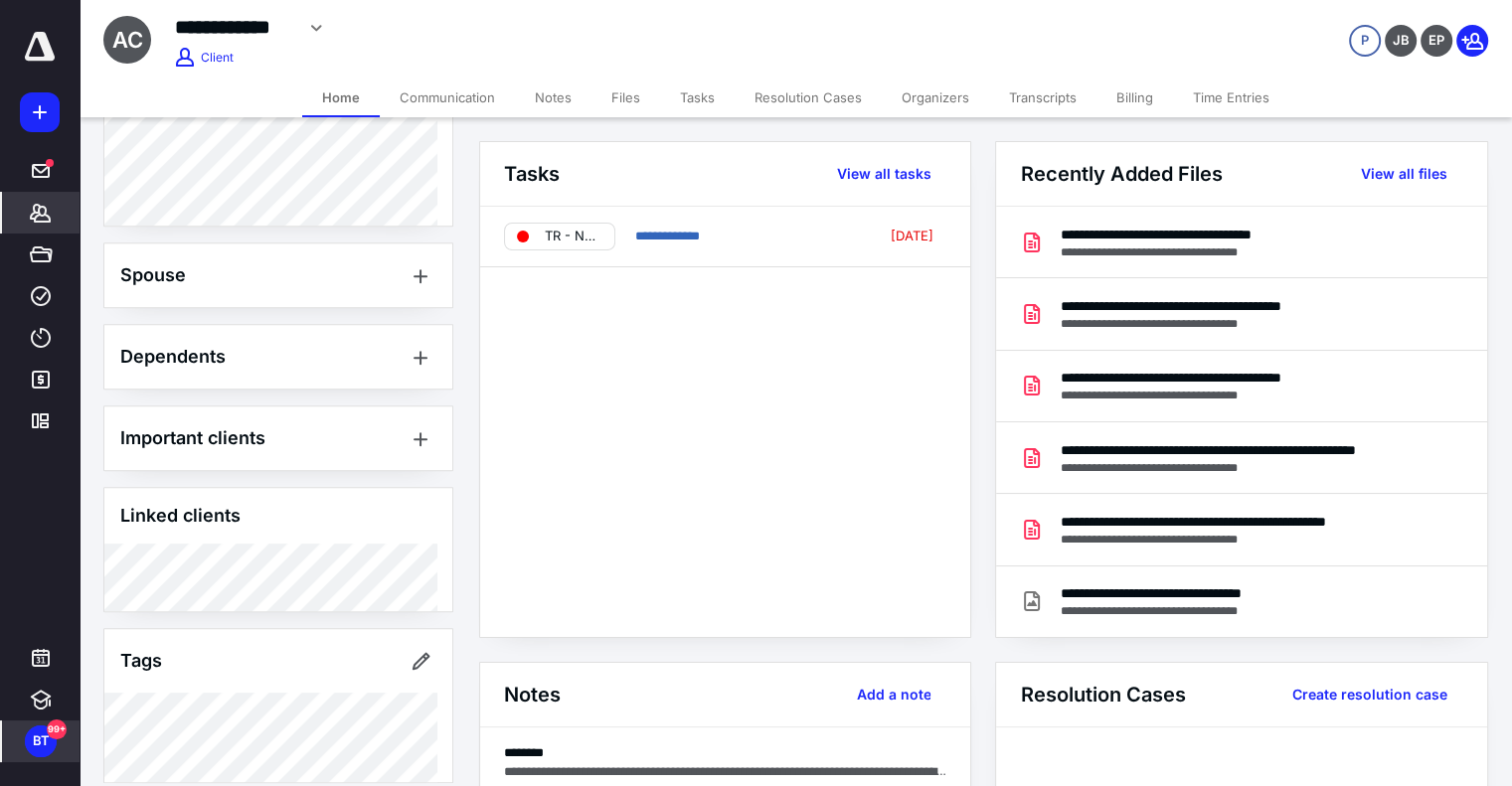 scroll, scrollTop: 863, scrollLeft: 0, axis: vertical 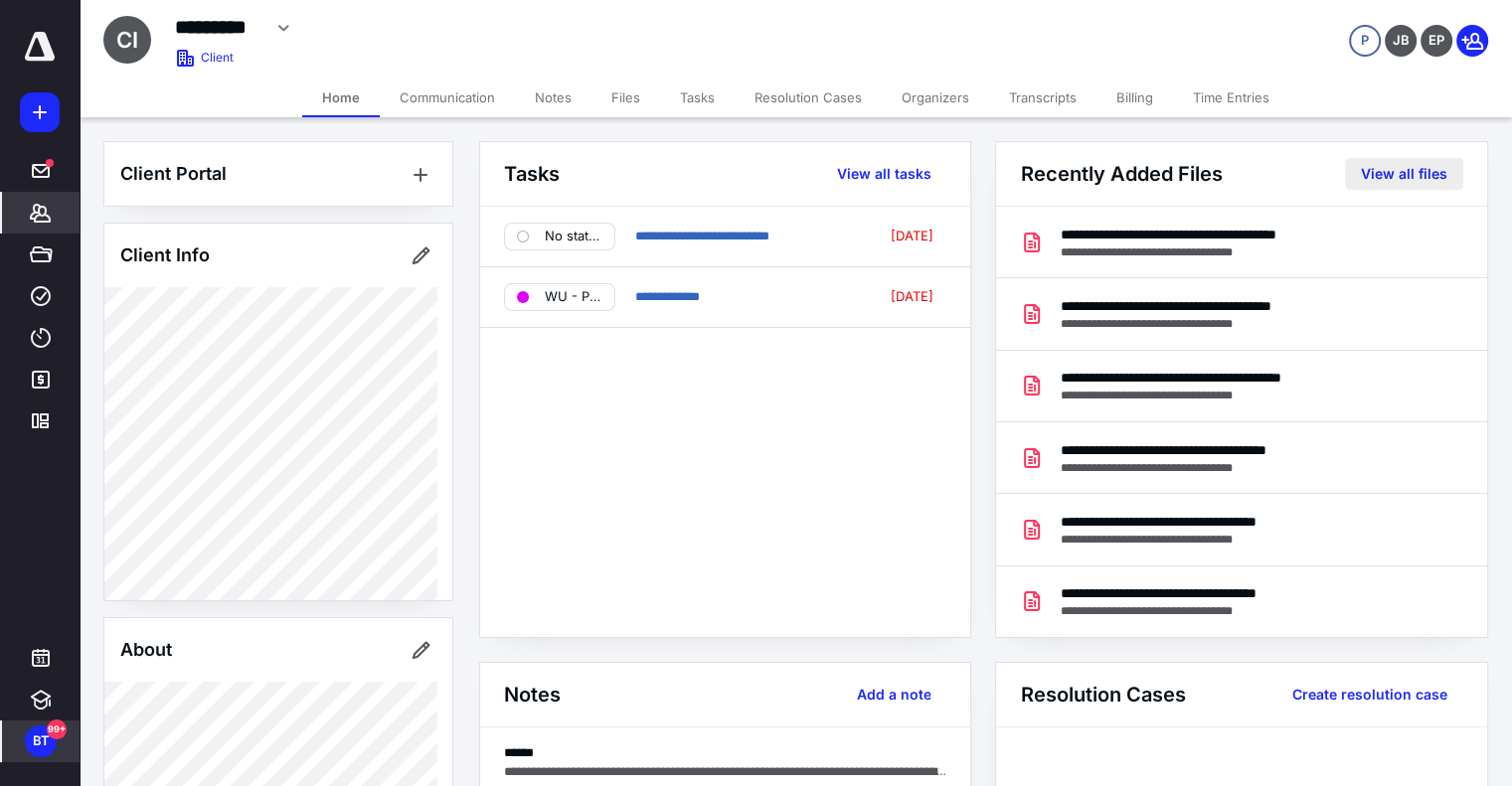 click on "View all files" at bounding box center (1404, 174) 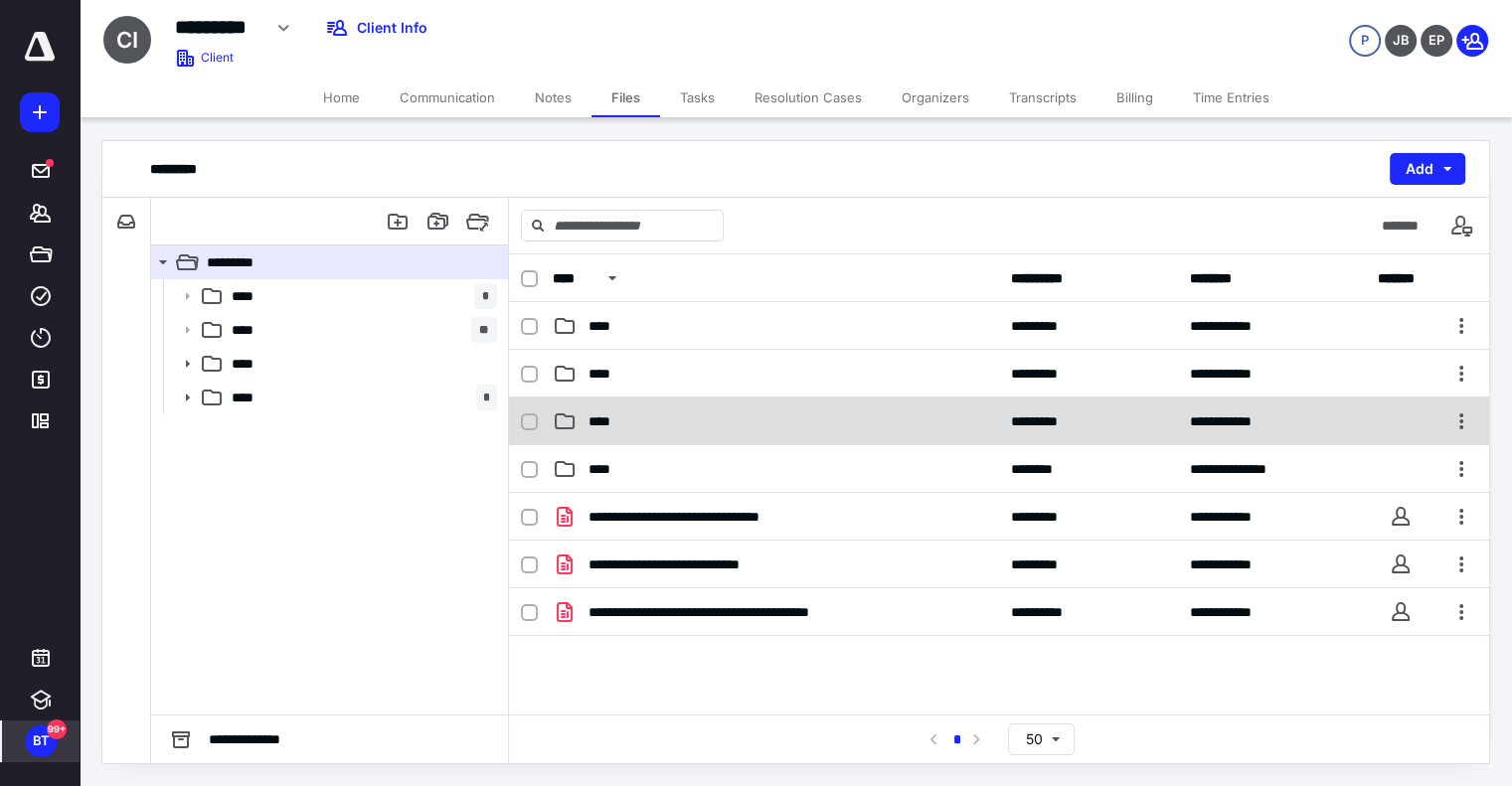 click on "****" at bounding box center (775, 421) 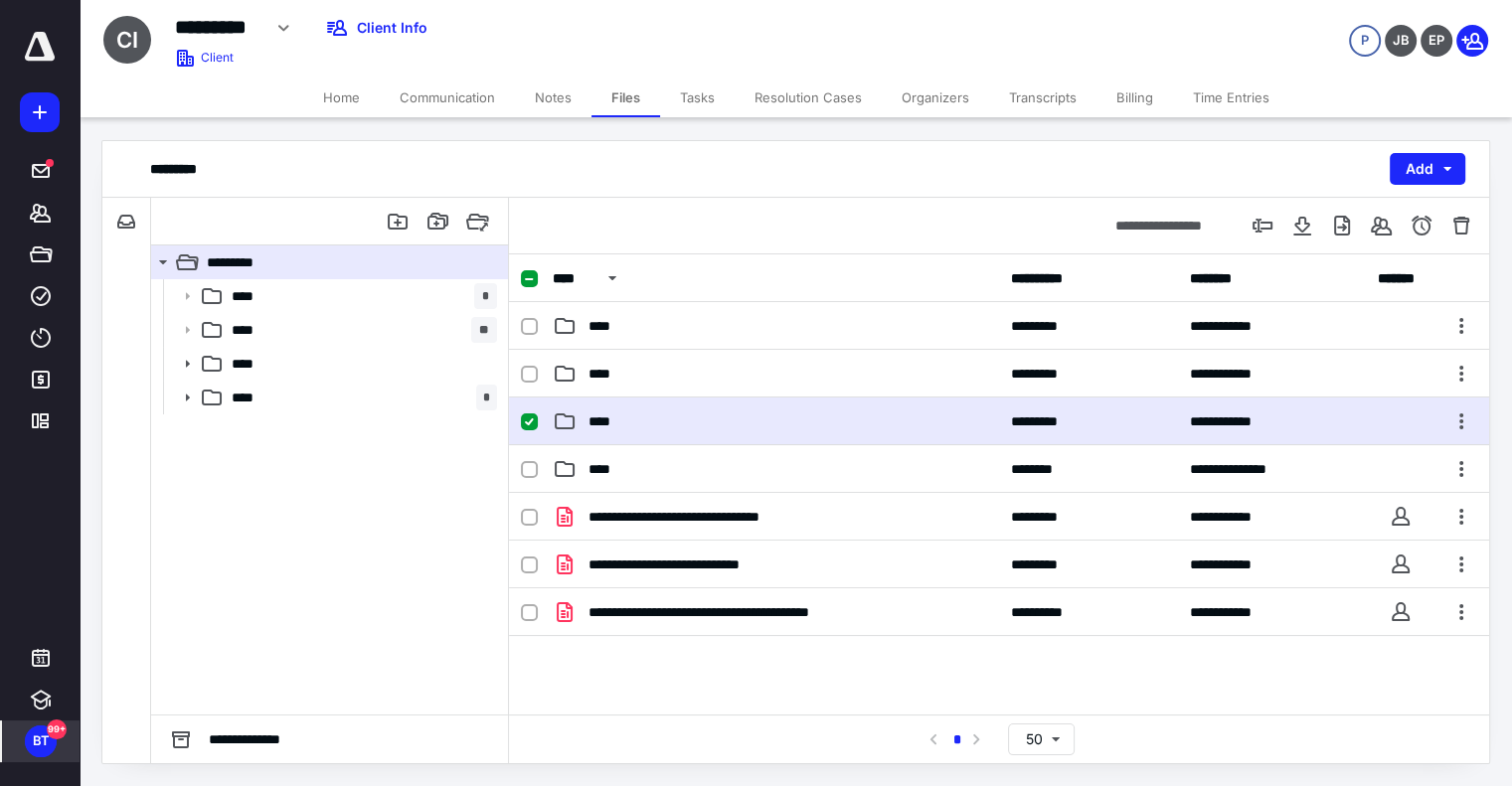 click on "****" at bounding box center (775, 421) 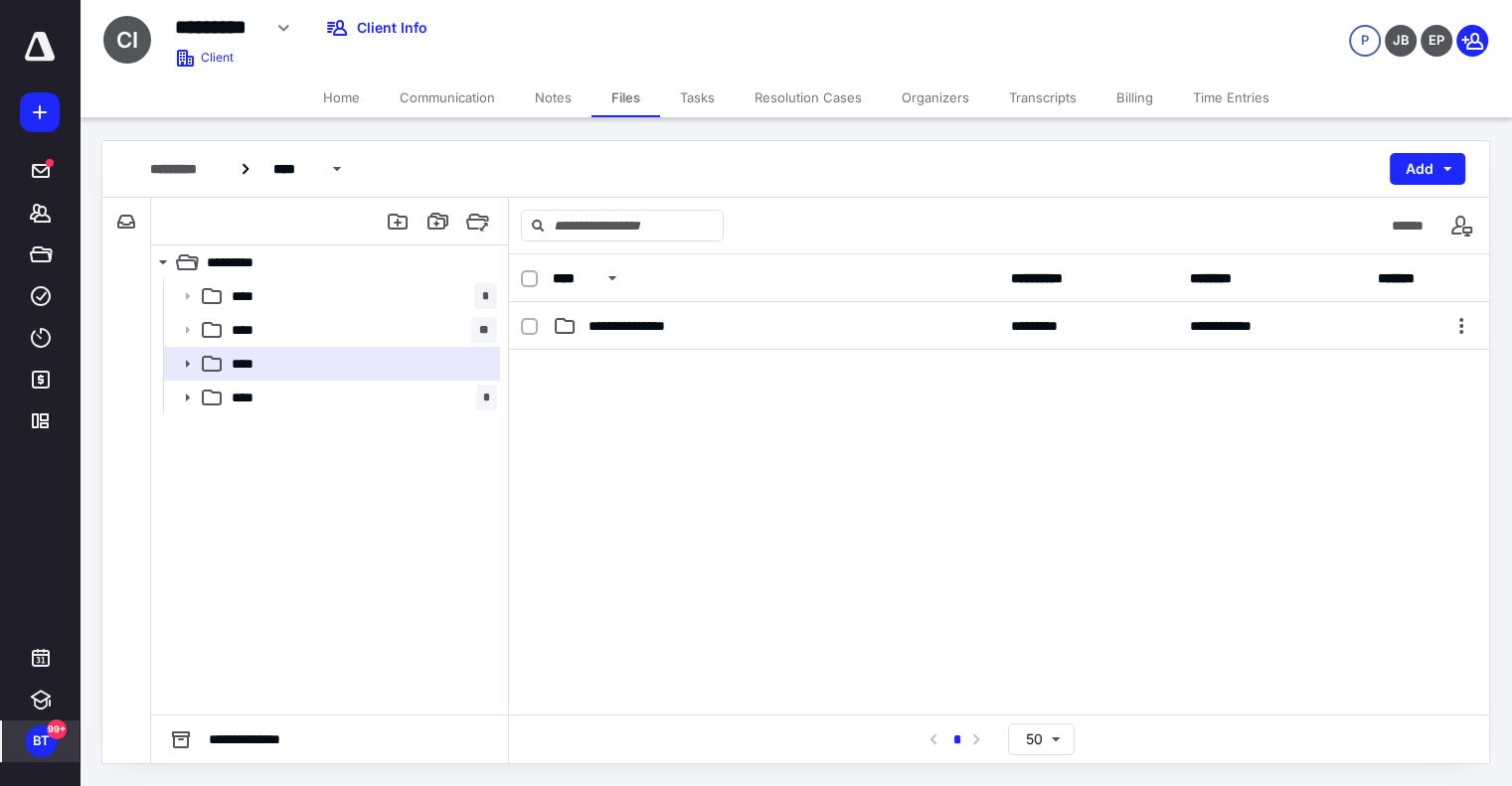 click on "Home" at bounding box center (341, 97) 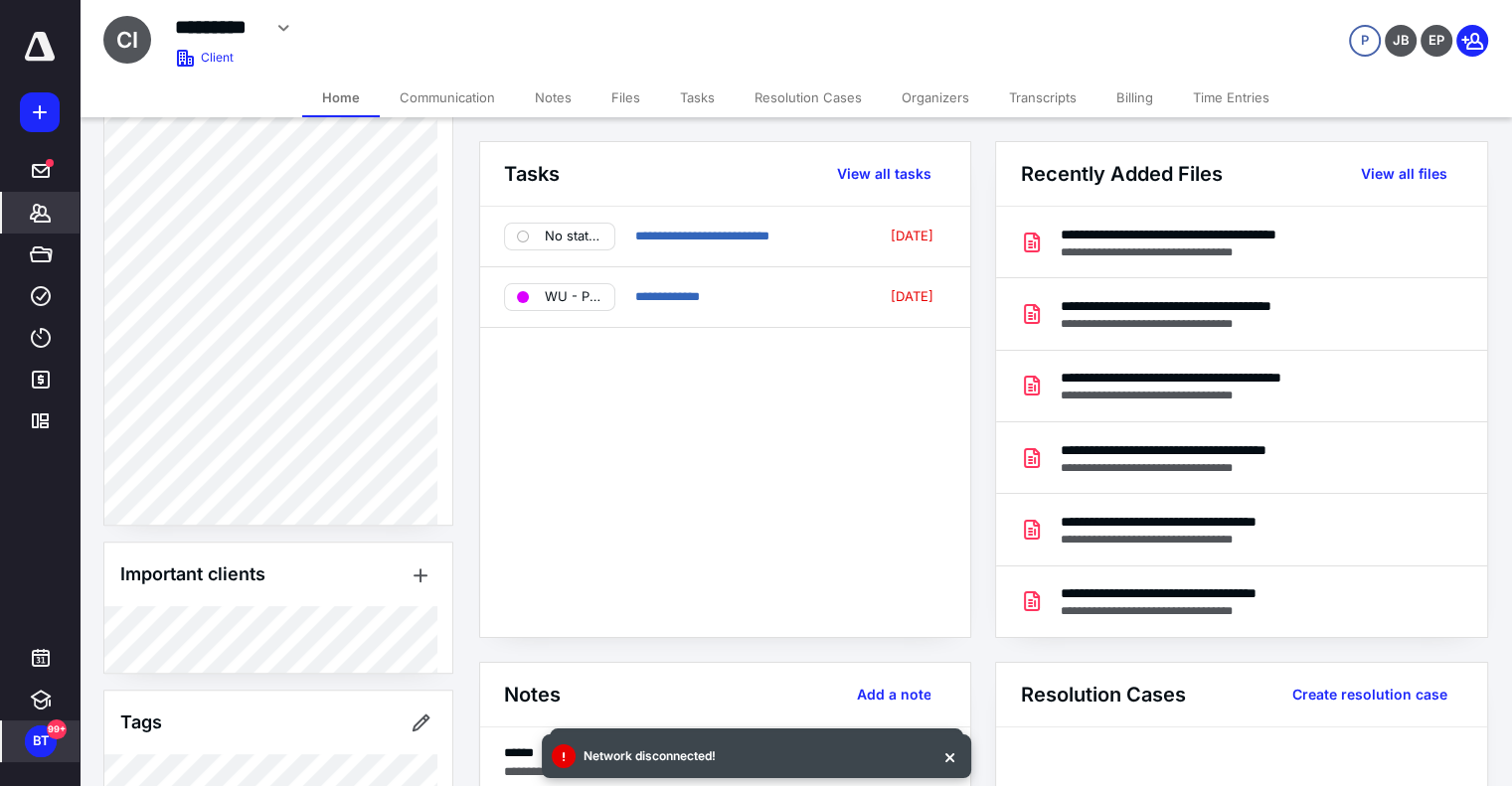 scroll, scrollTop: 797, scrollLeft: 0, axis: vertical 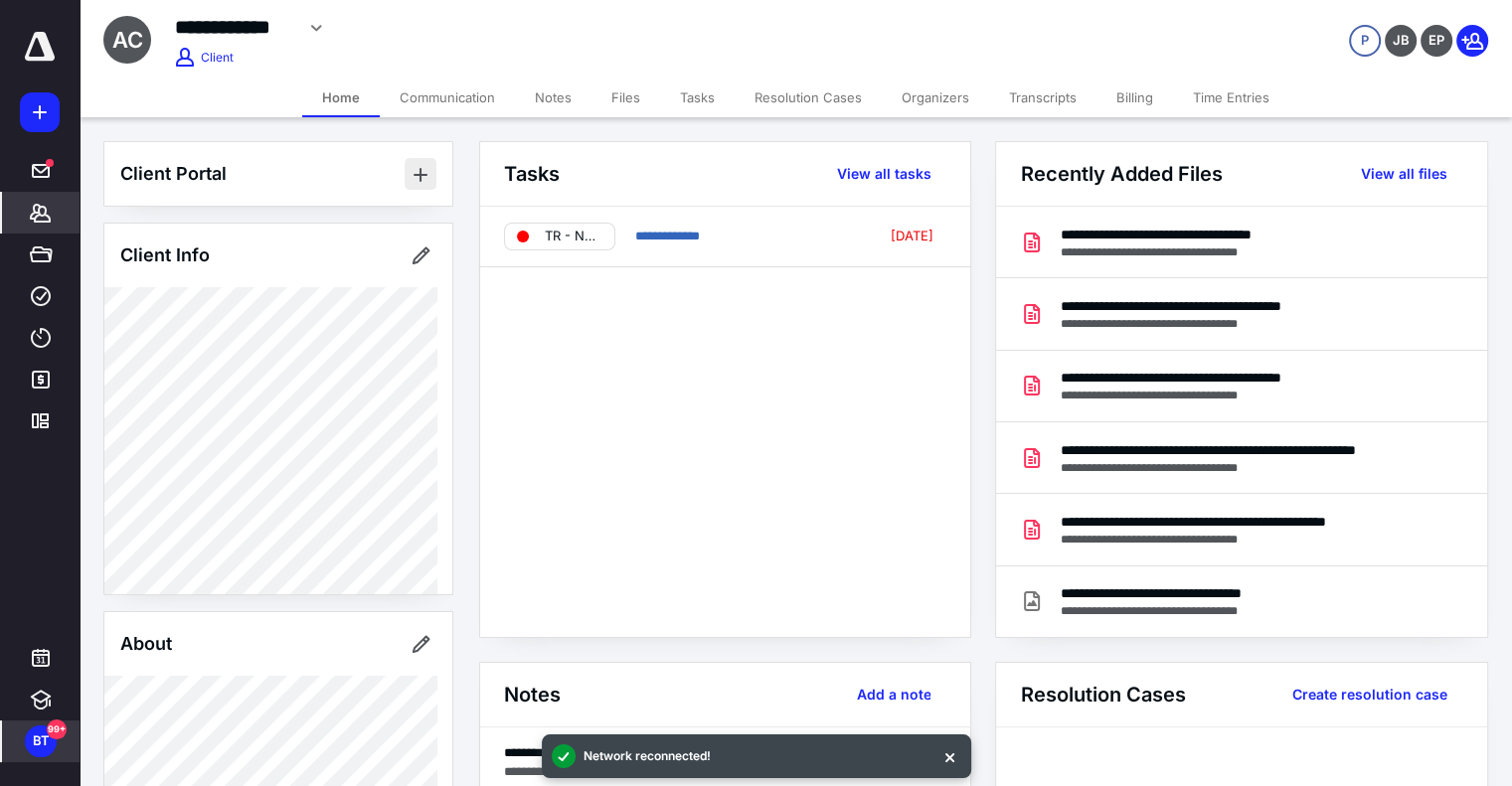 click at bounding box center (420, 174) 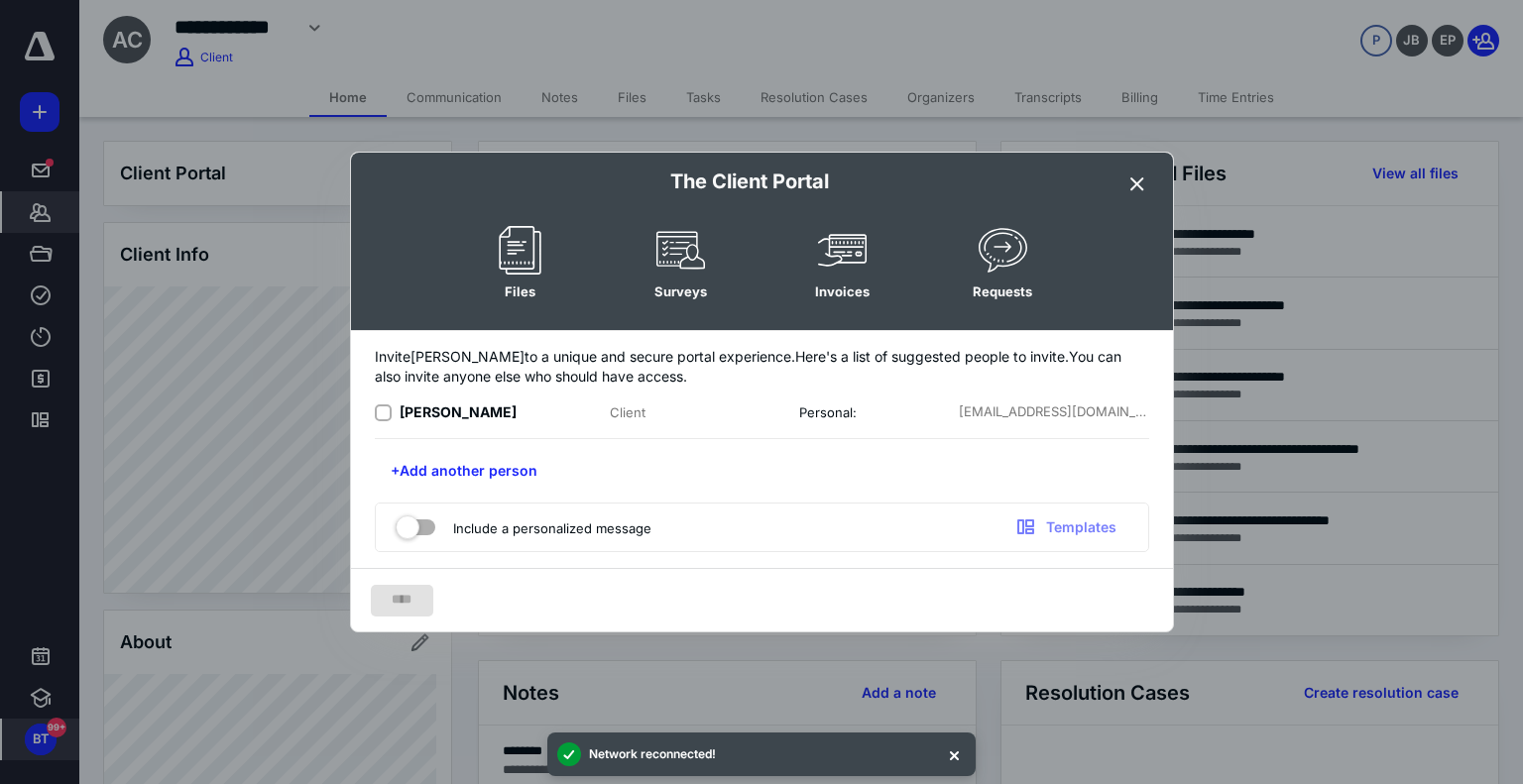 click at bounding box center (383, 413) 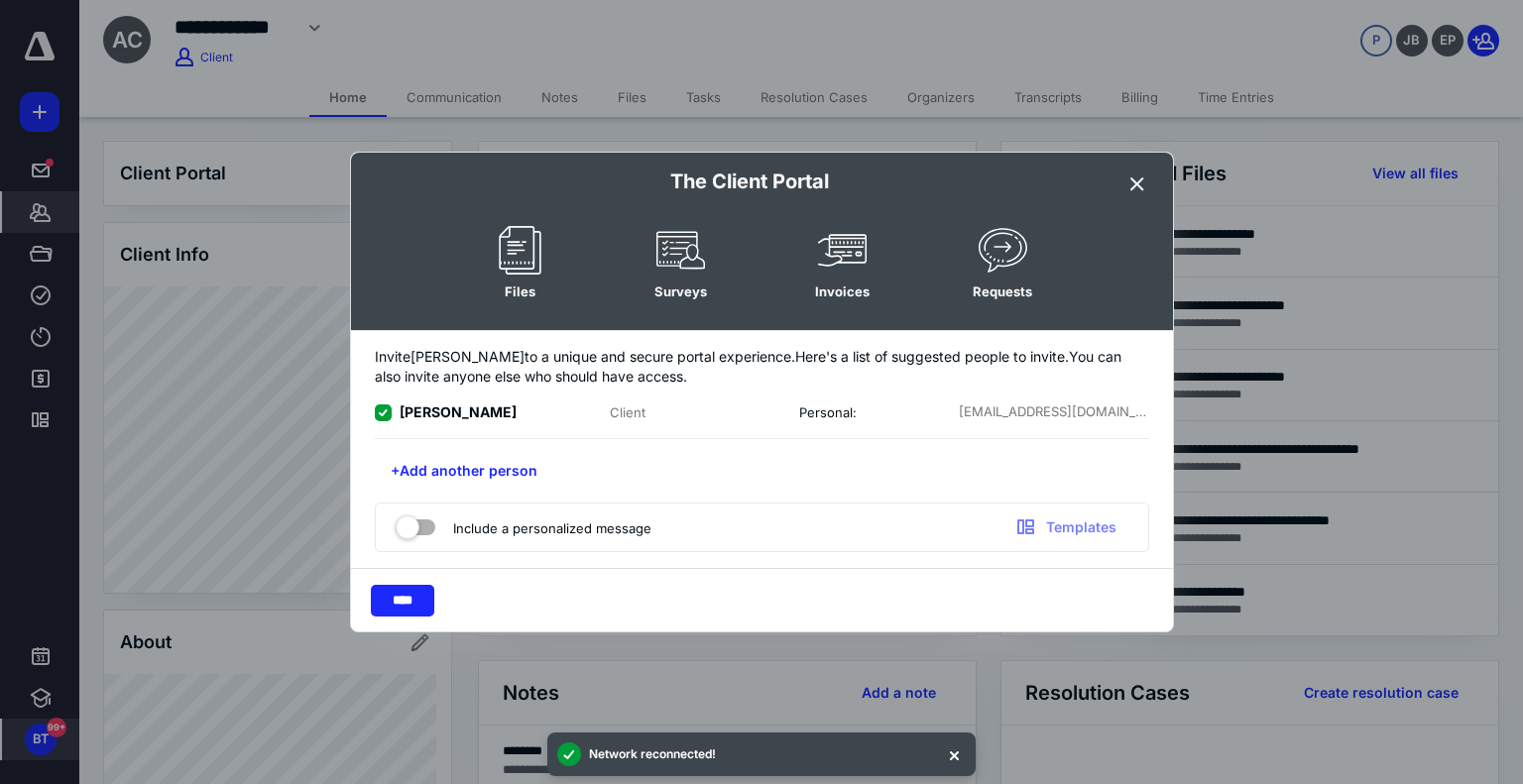 click at bounding box center (415, 523) 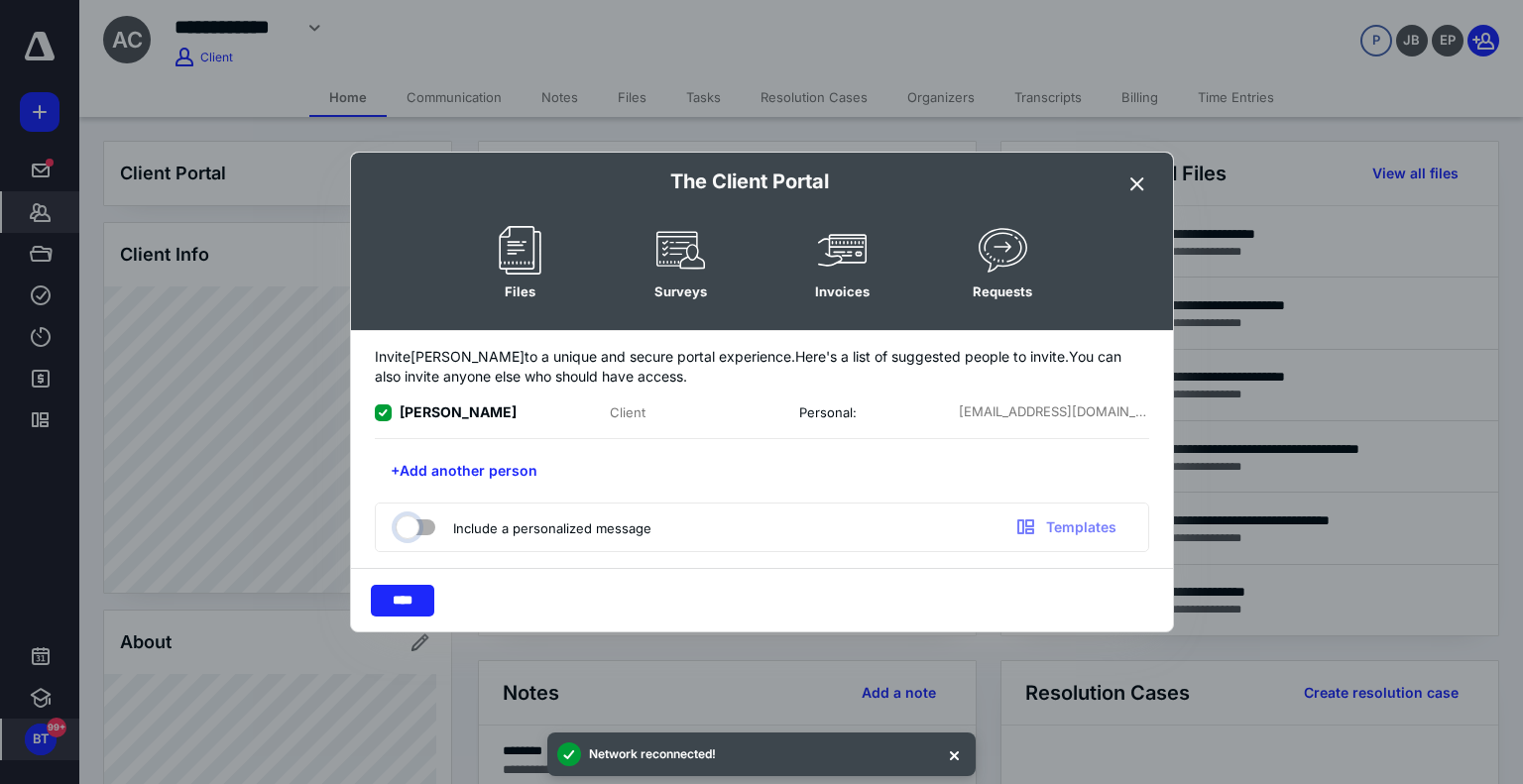 click at bounding box center (406, 524) 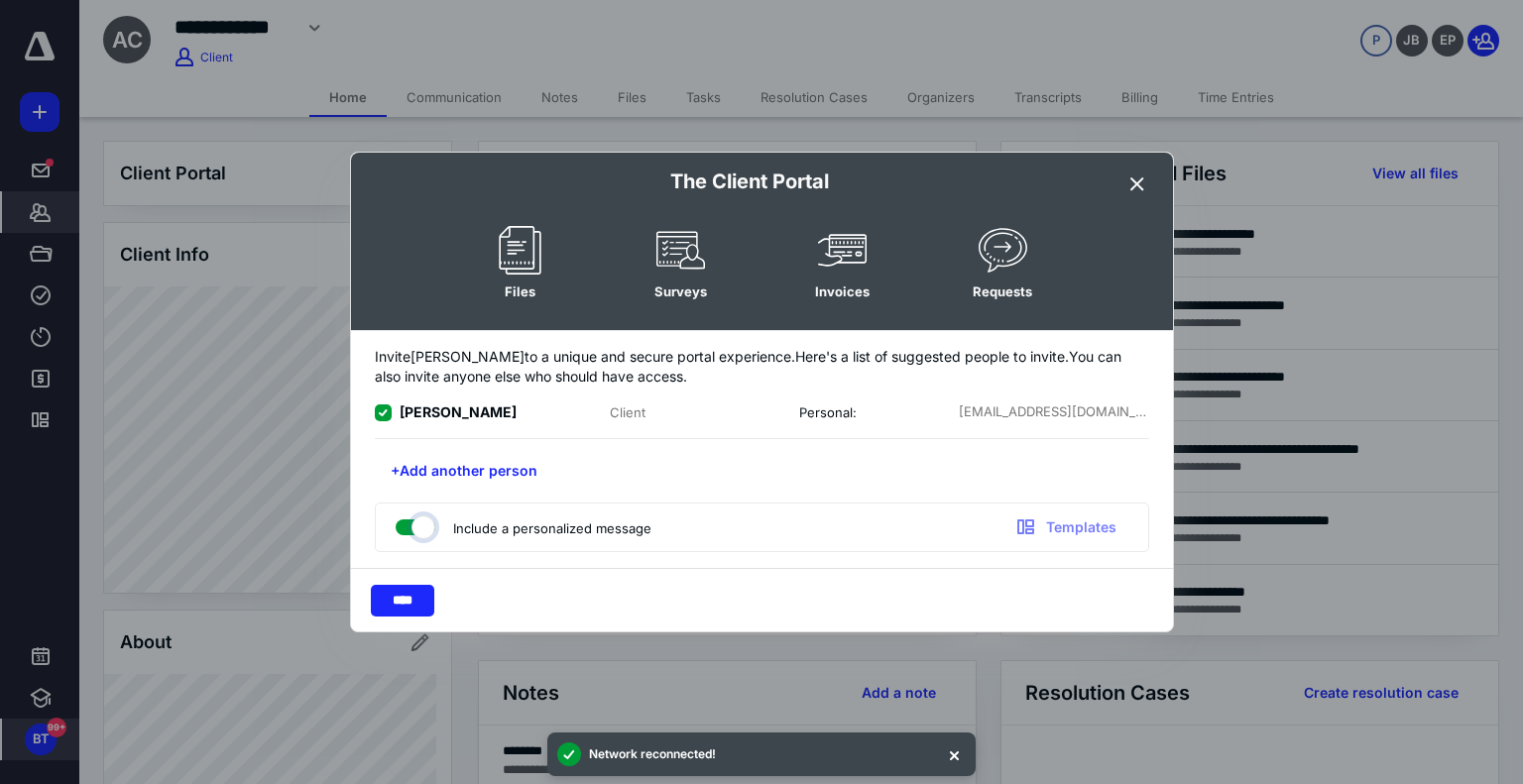 checkbox on "true" 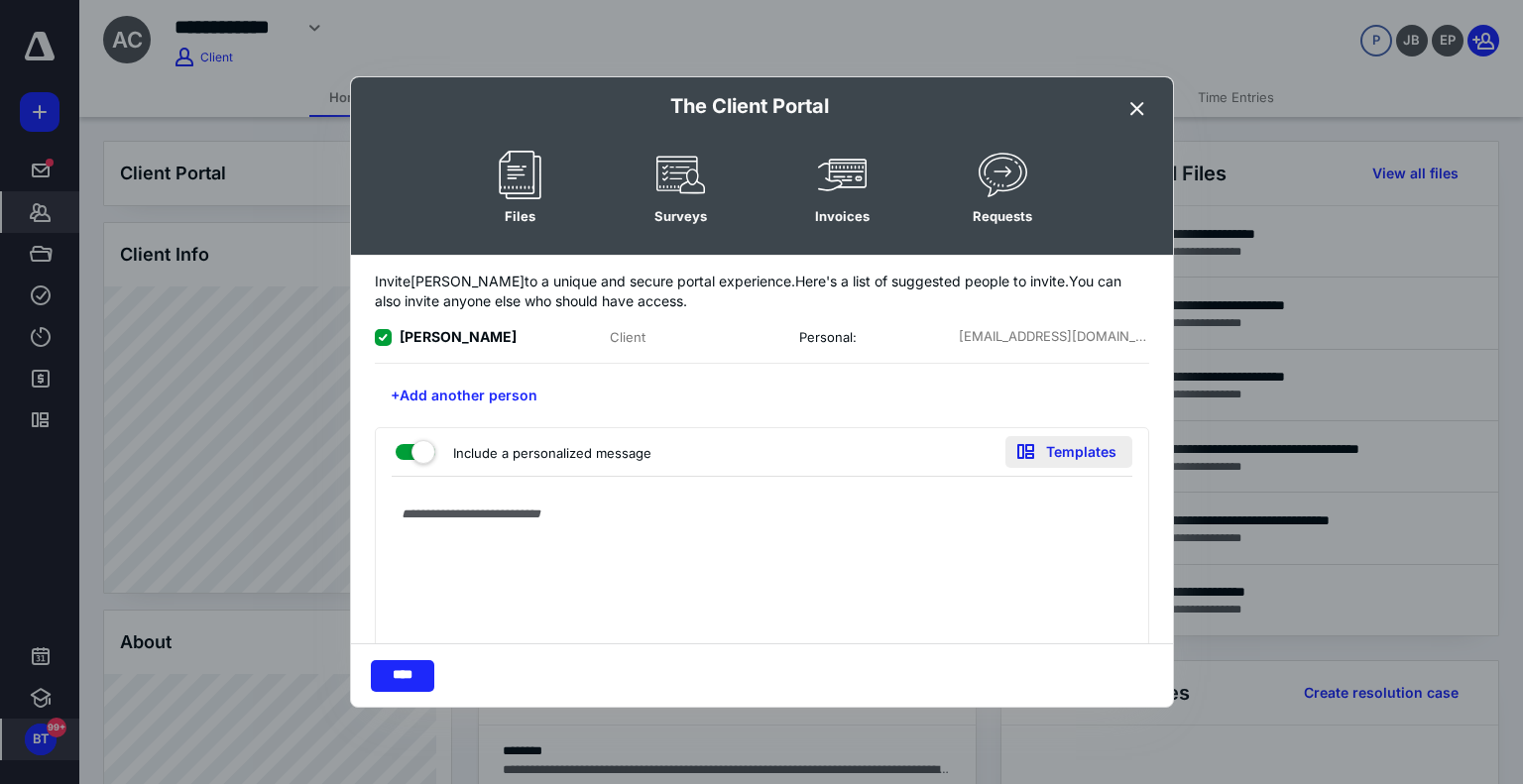 click on "Templates" at bounding box center (1069, 452) 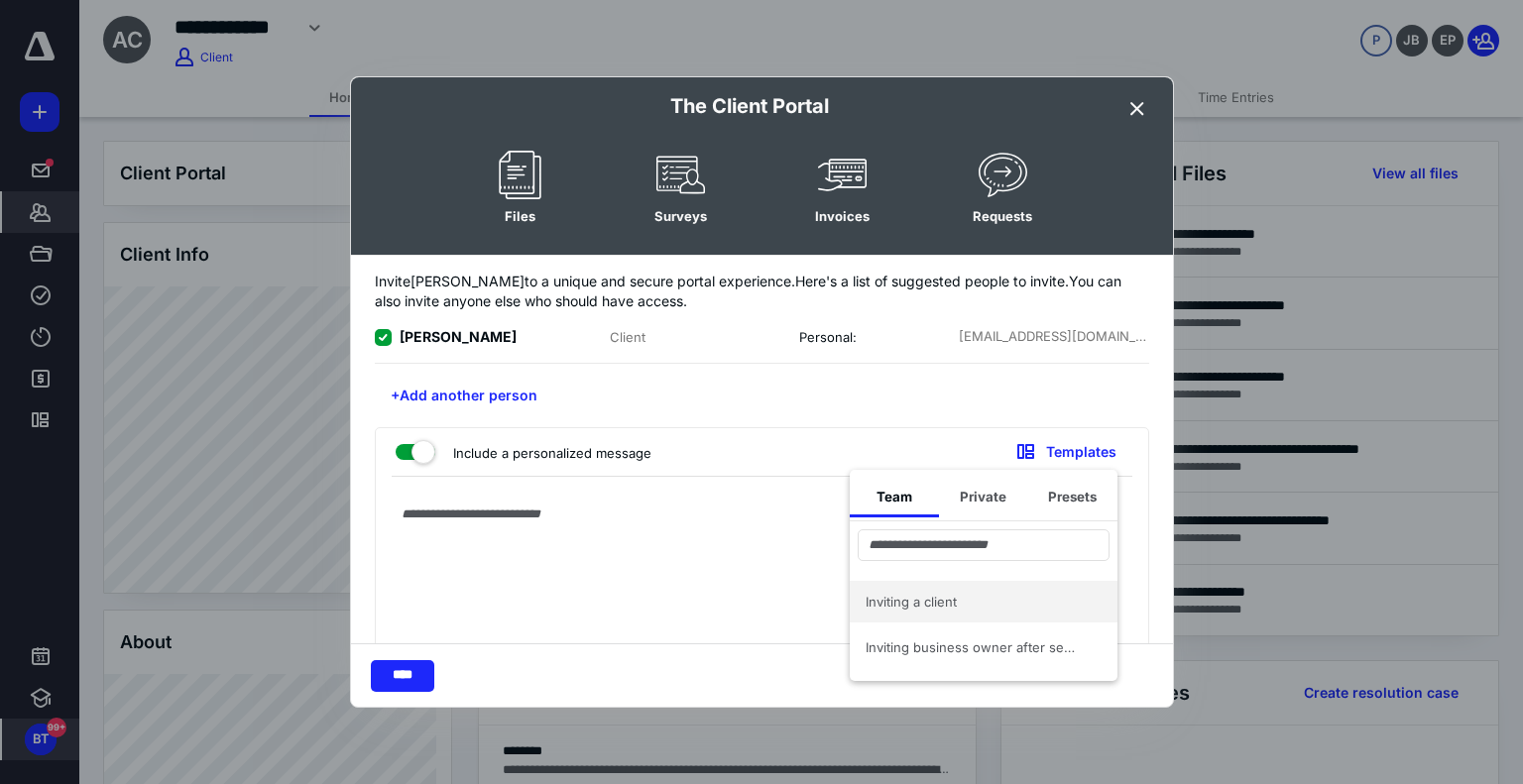 click on "Inviting a client" at bounding box center [972, 602] 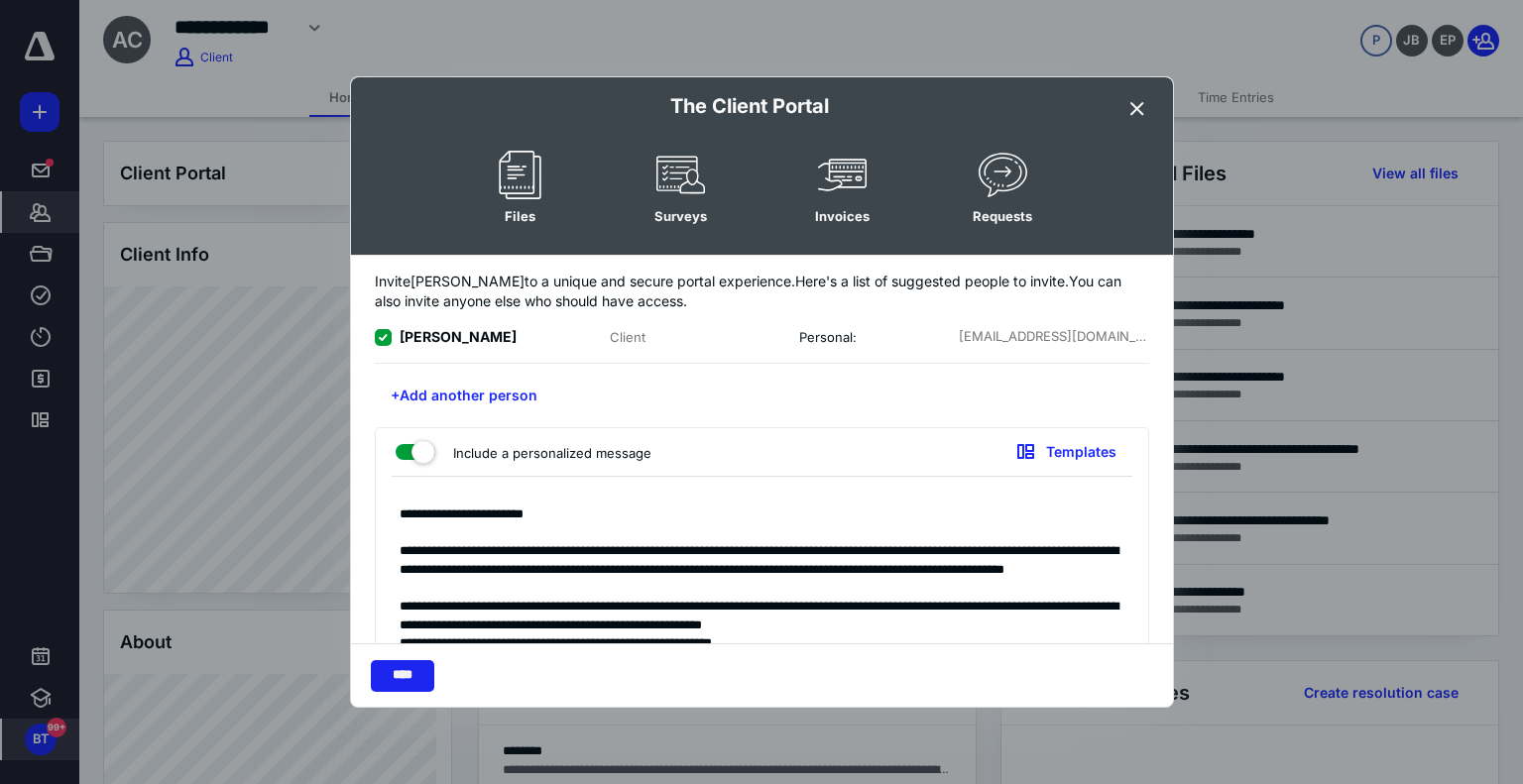click on "****" at bounding box center (403, 676) 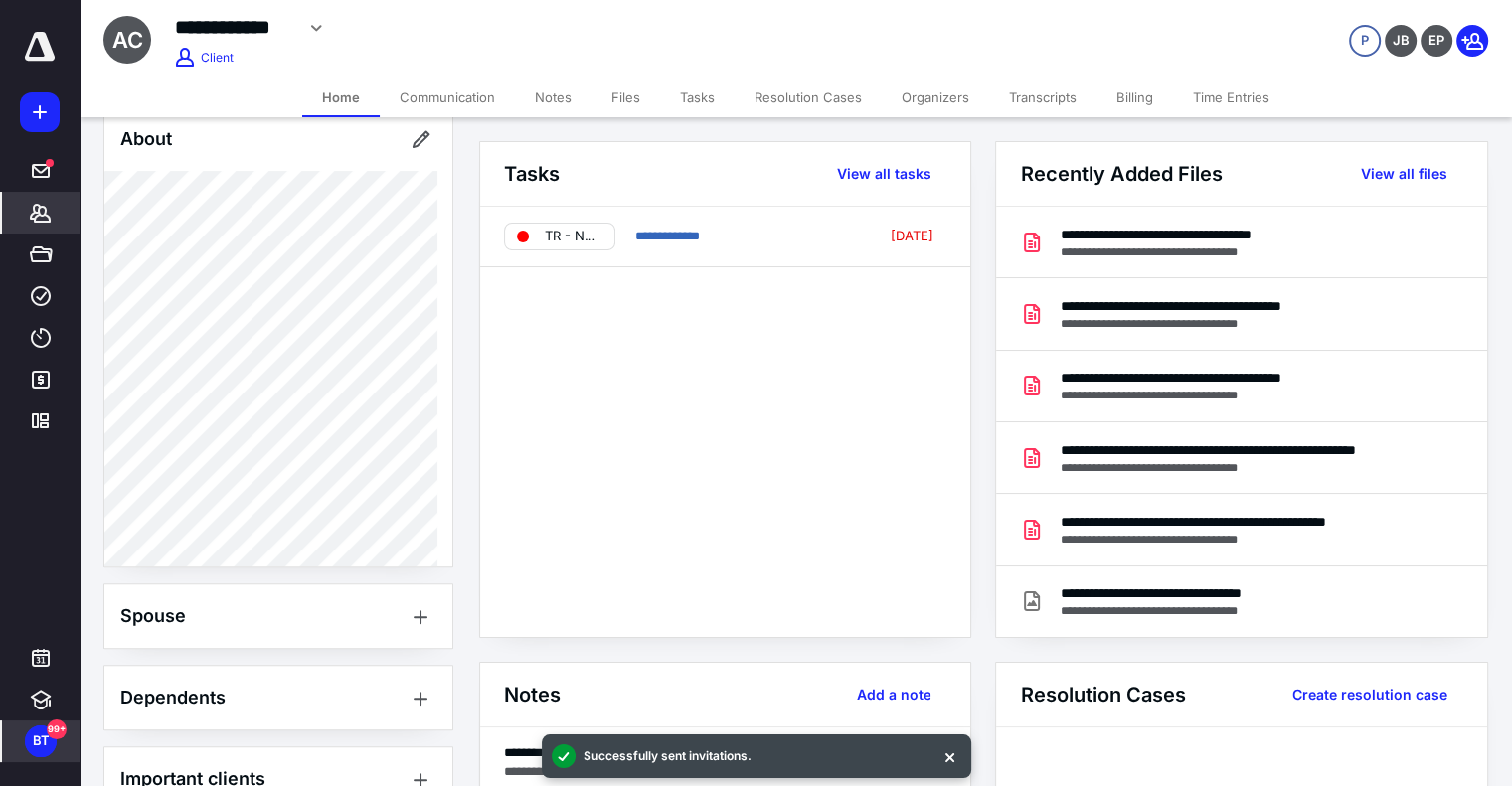 scroll, scrollTop: 696, scrollLeft: 0, axis: vertical 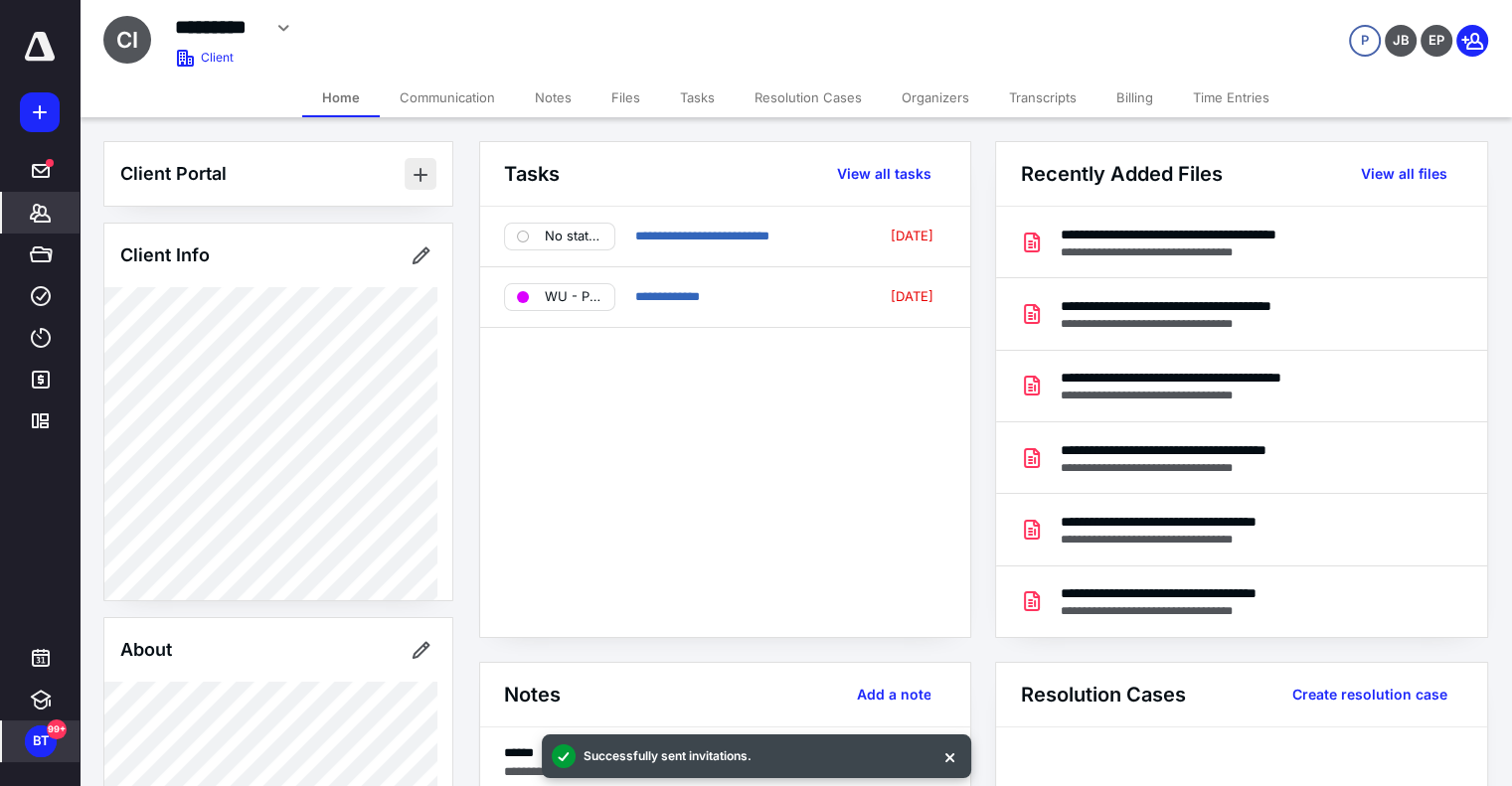click at bounding box center (420, 174) 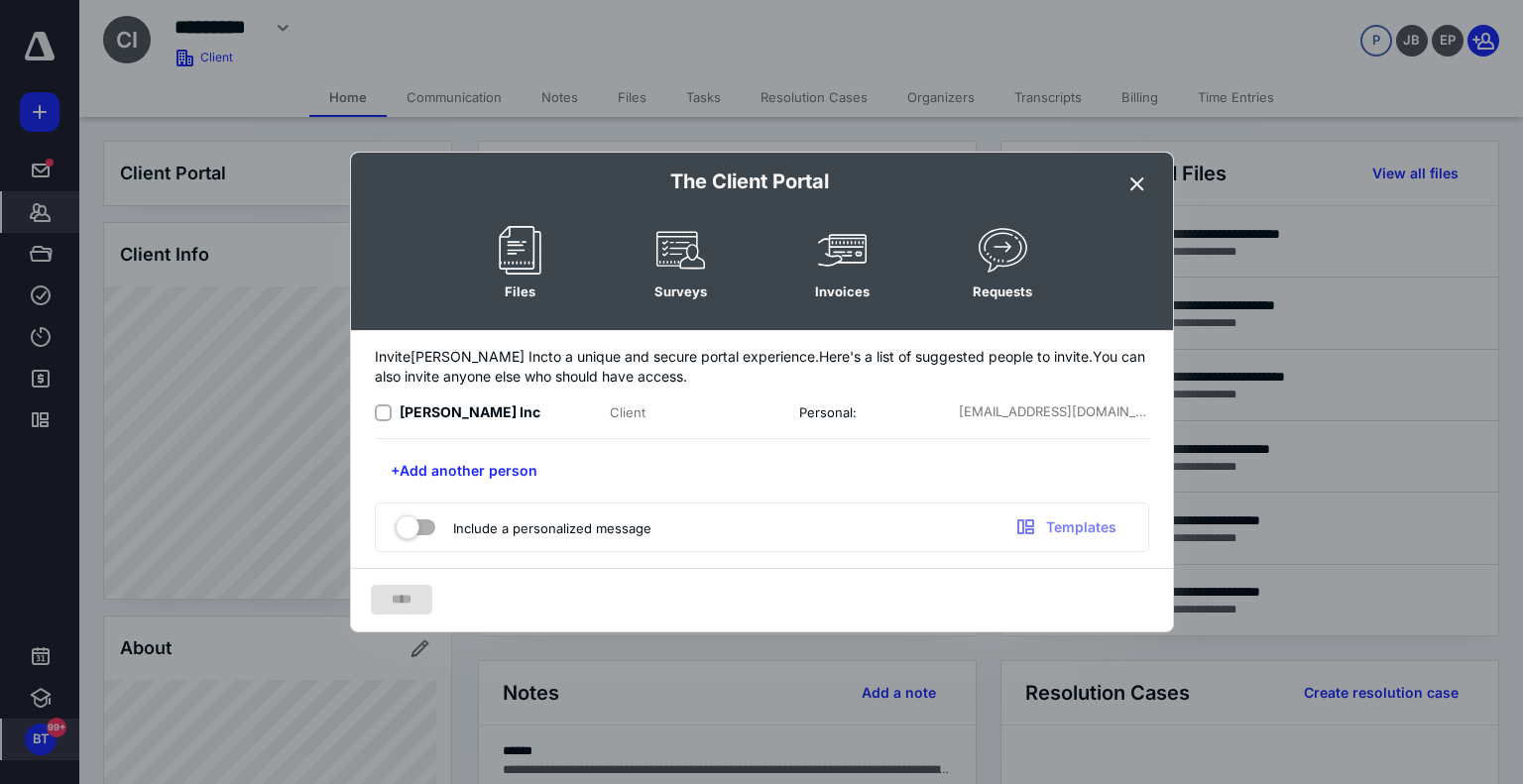 click 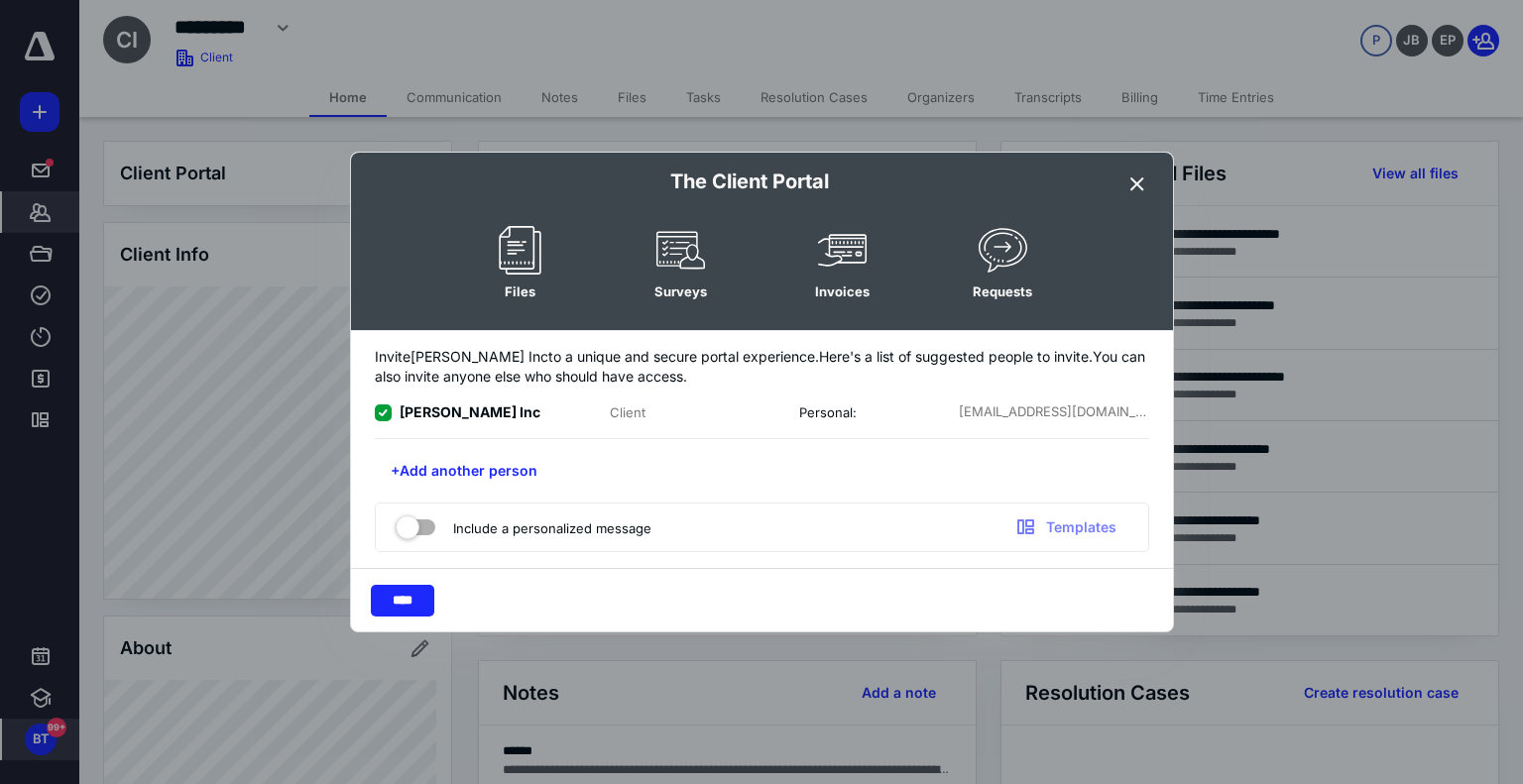 click at bounding box center [415, 523] 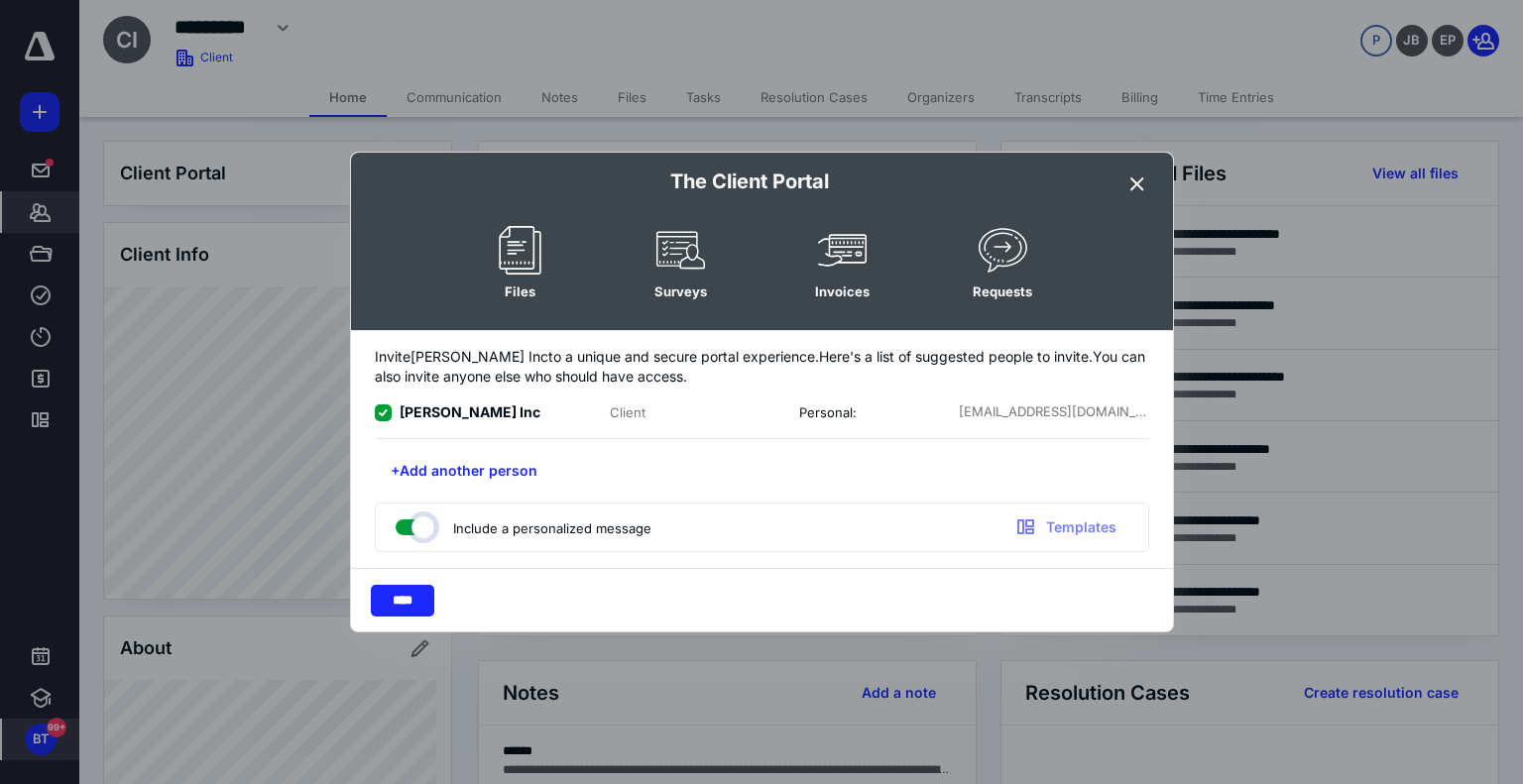 checkbox on "true" 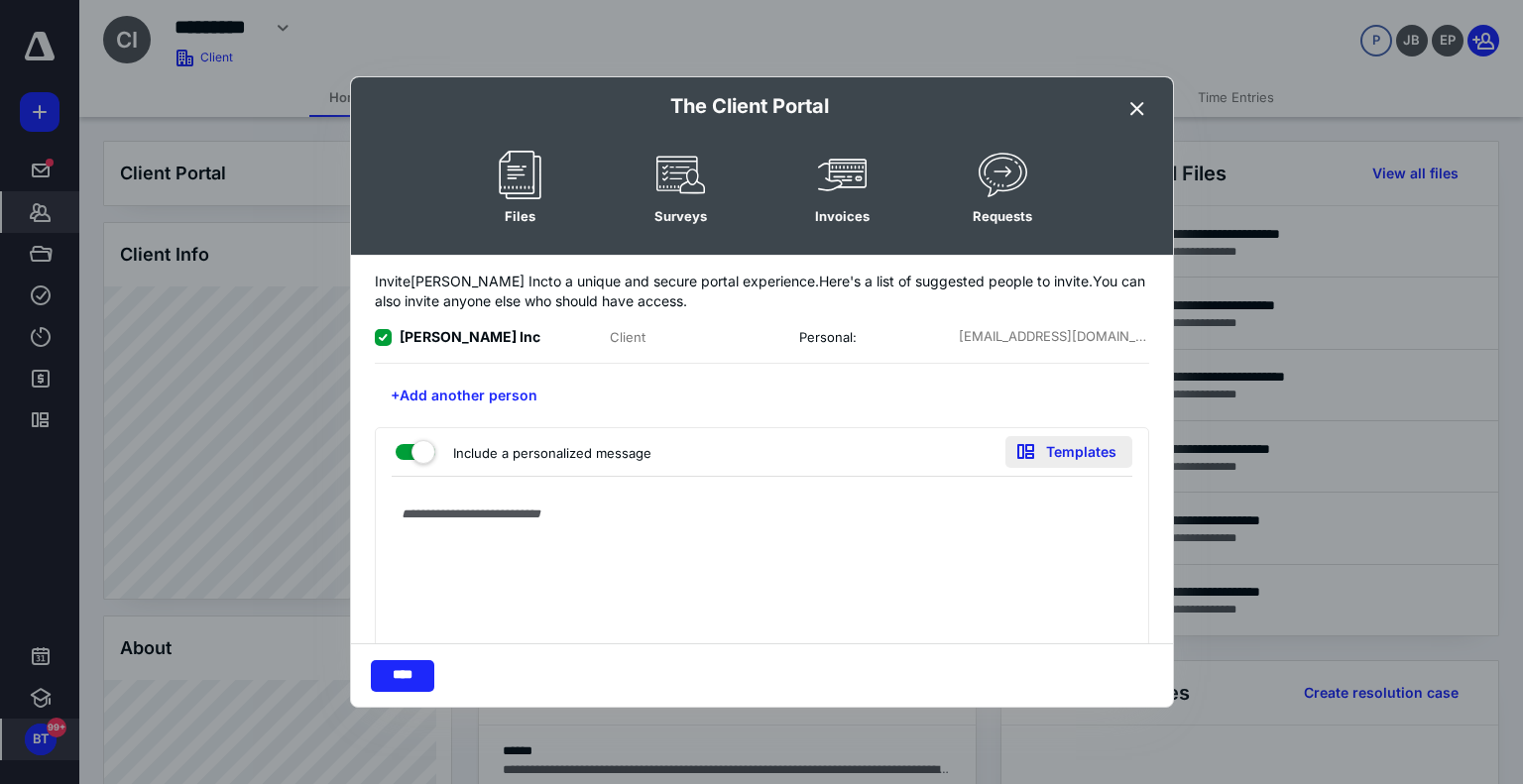 click on "Templates" at bounding box center [1069, 452] 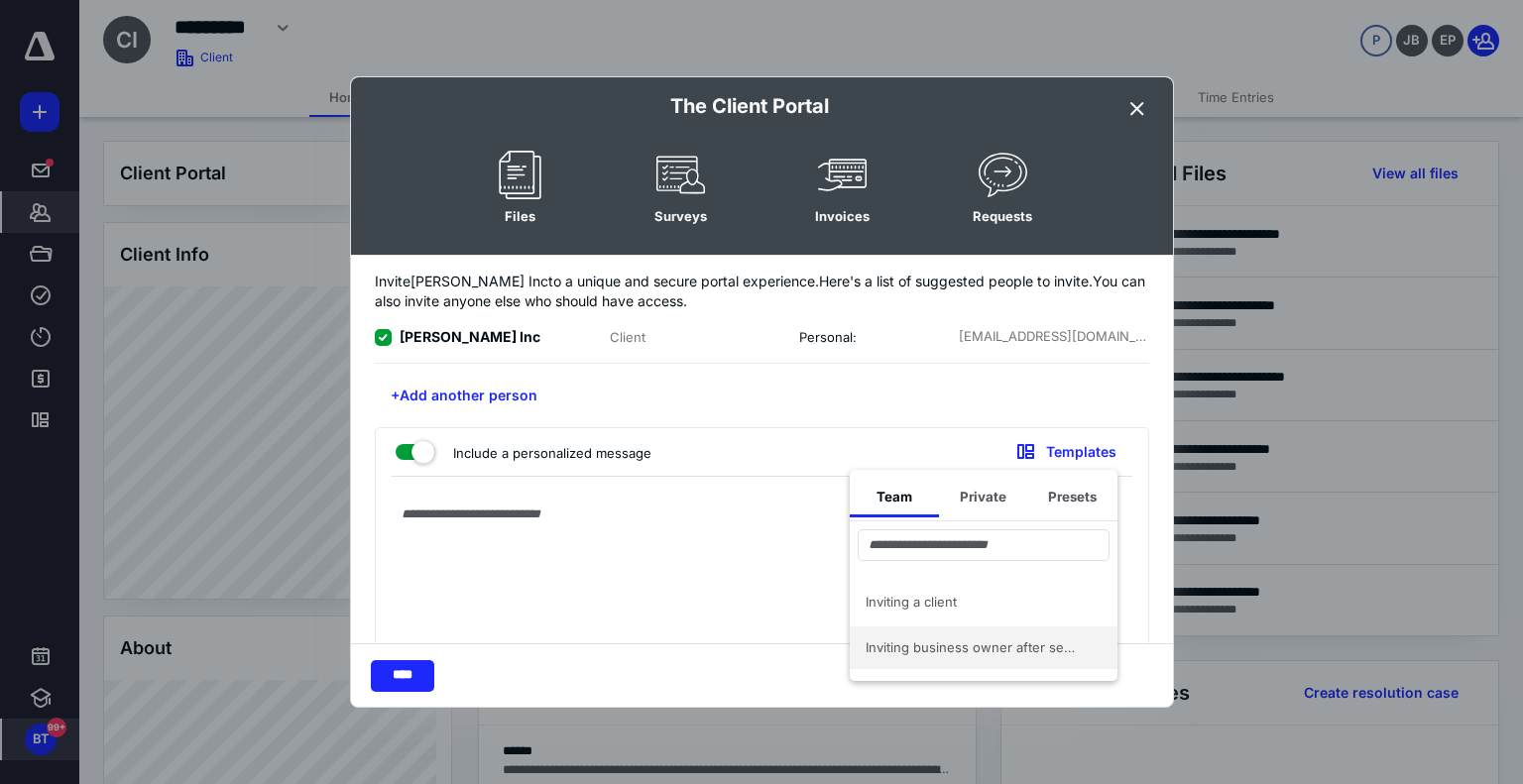 click on "Inviting business owner after sending personal invite" at bounding box center [972, 647] 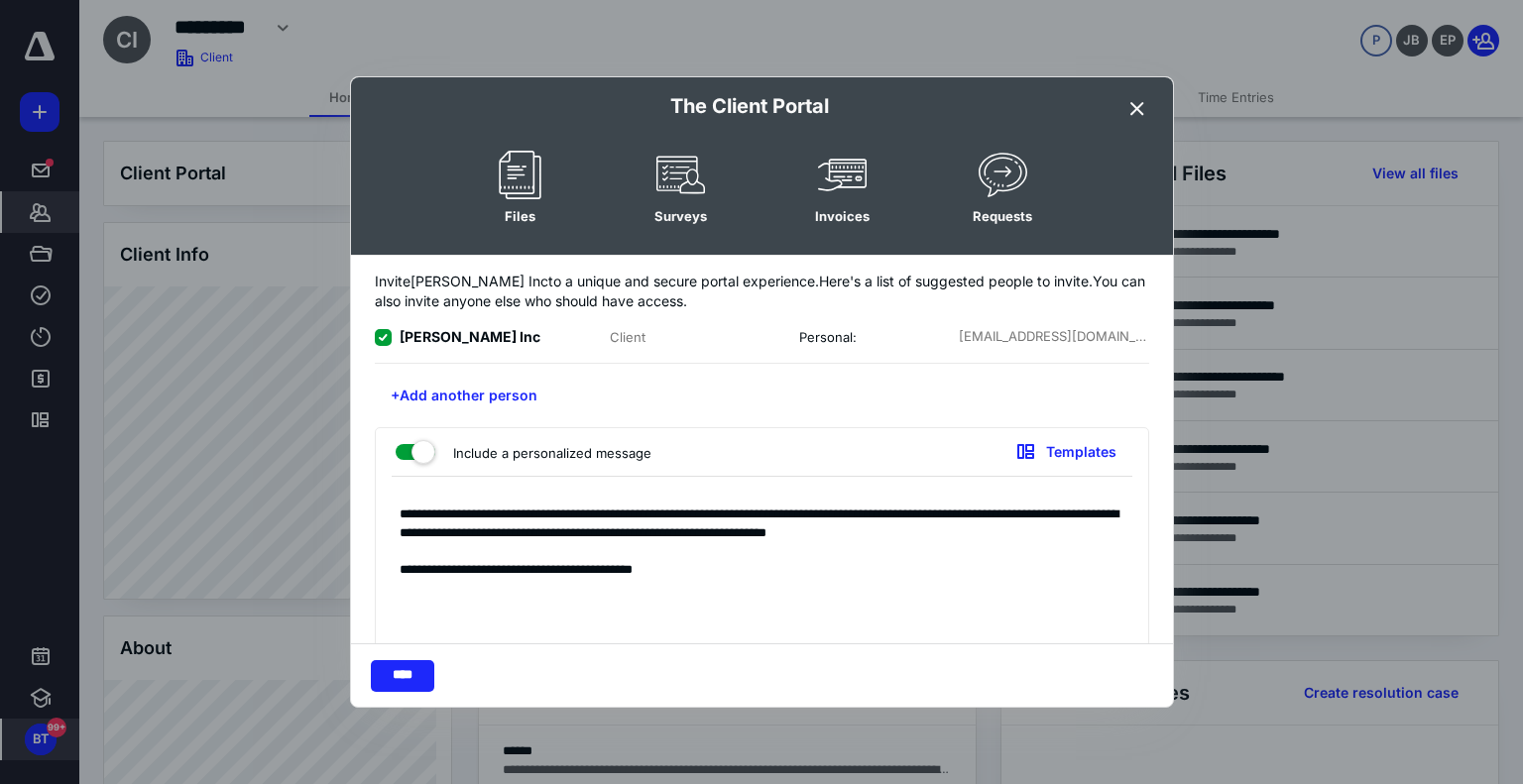 type on "**********" 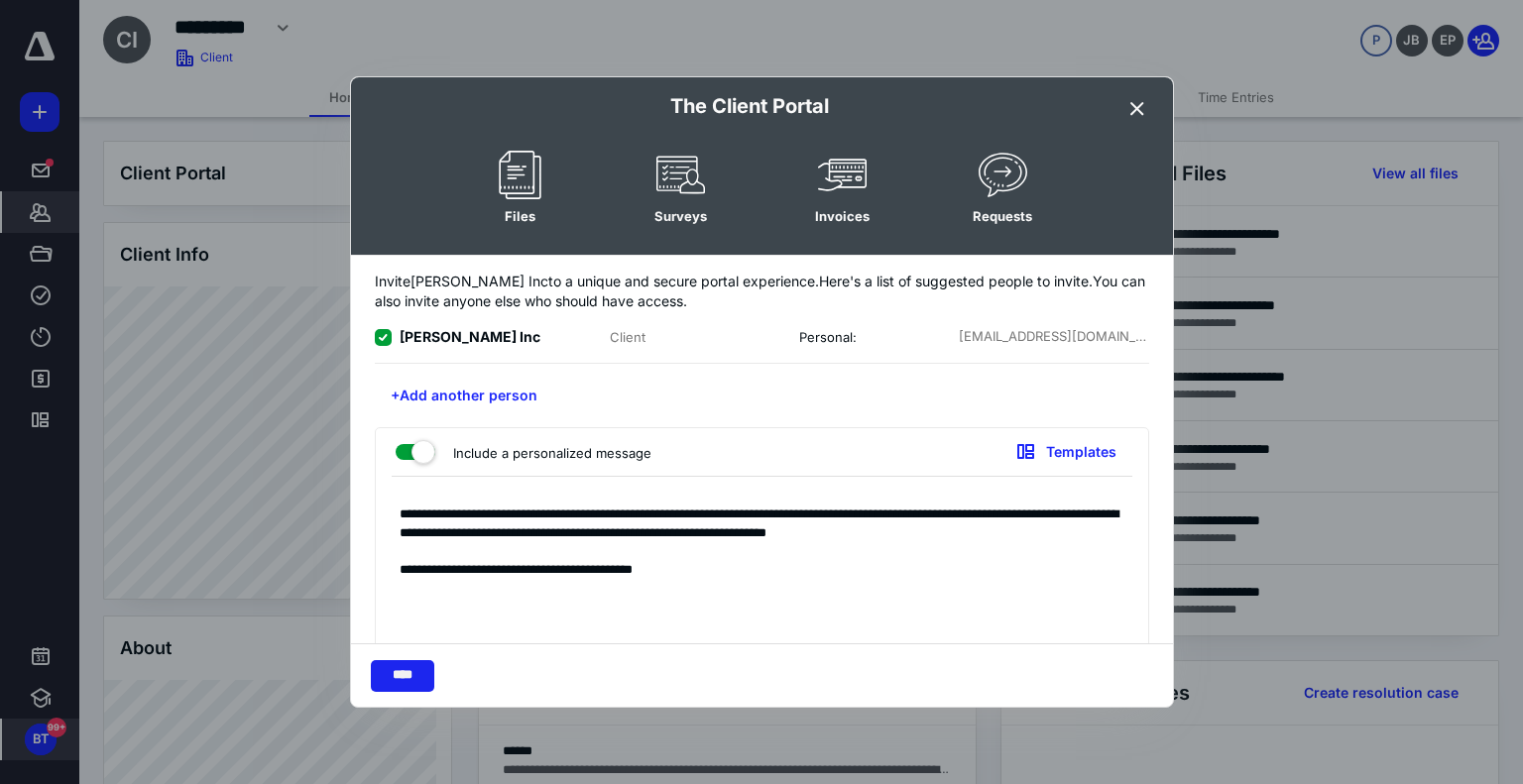 click on "****" at bounding box center [403, 676] 